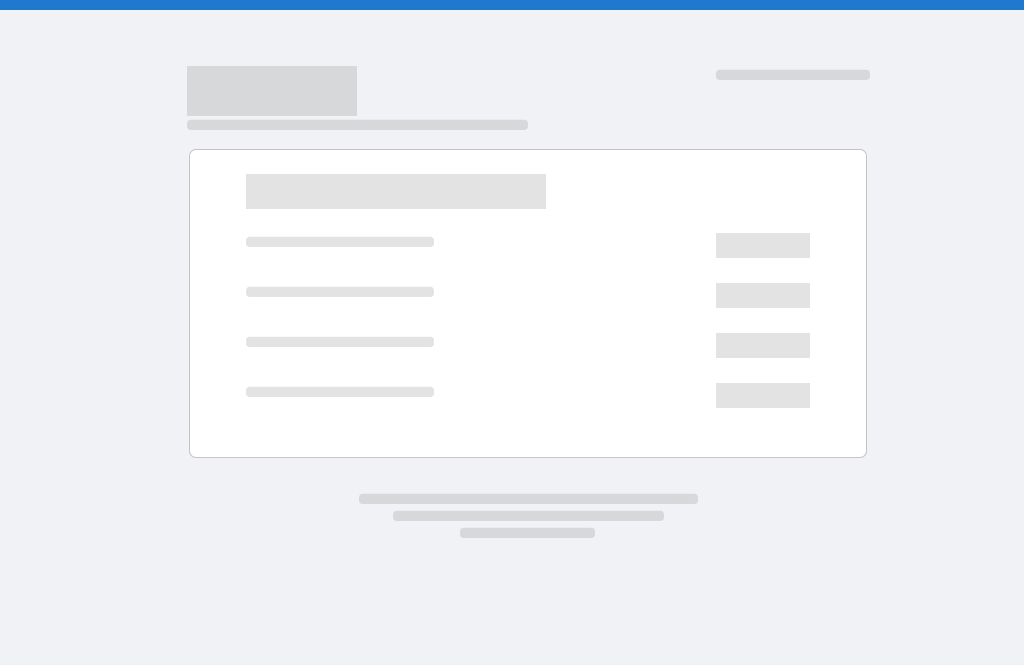 scroll, scrollTop: 0, scrollLeft: 0, axis: both 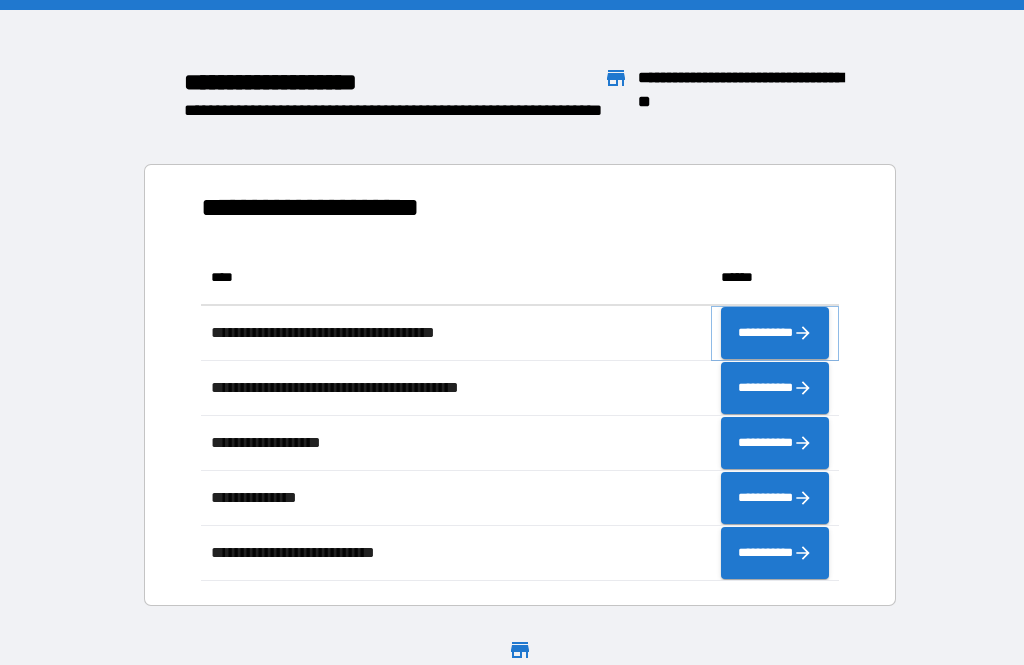 click on "**********" at bounding box center (775, 333) 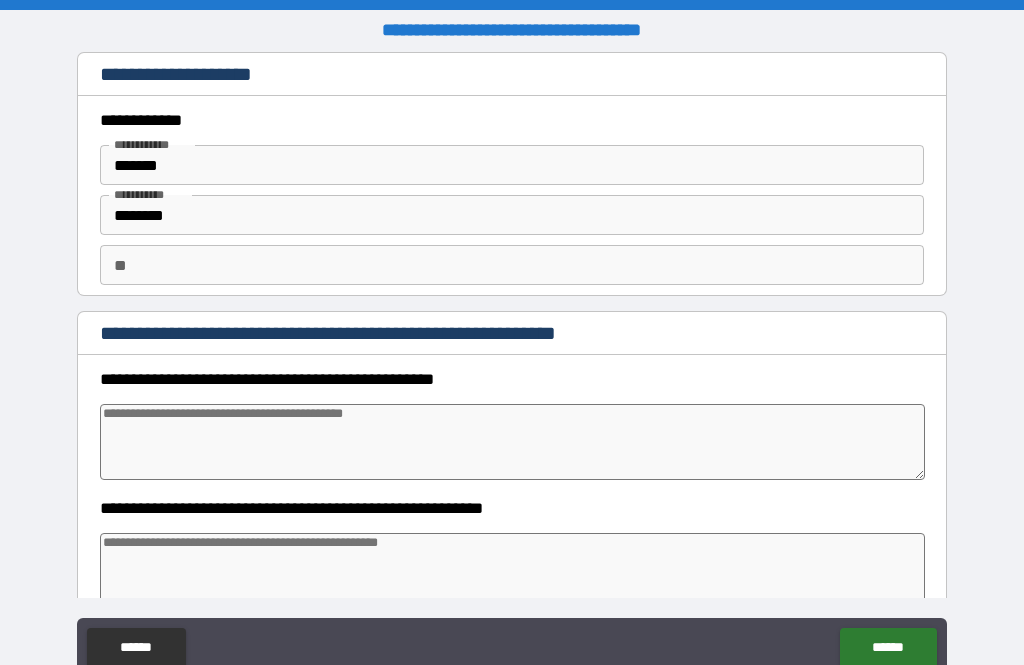 type on "*" 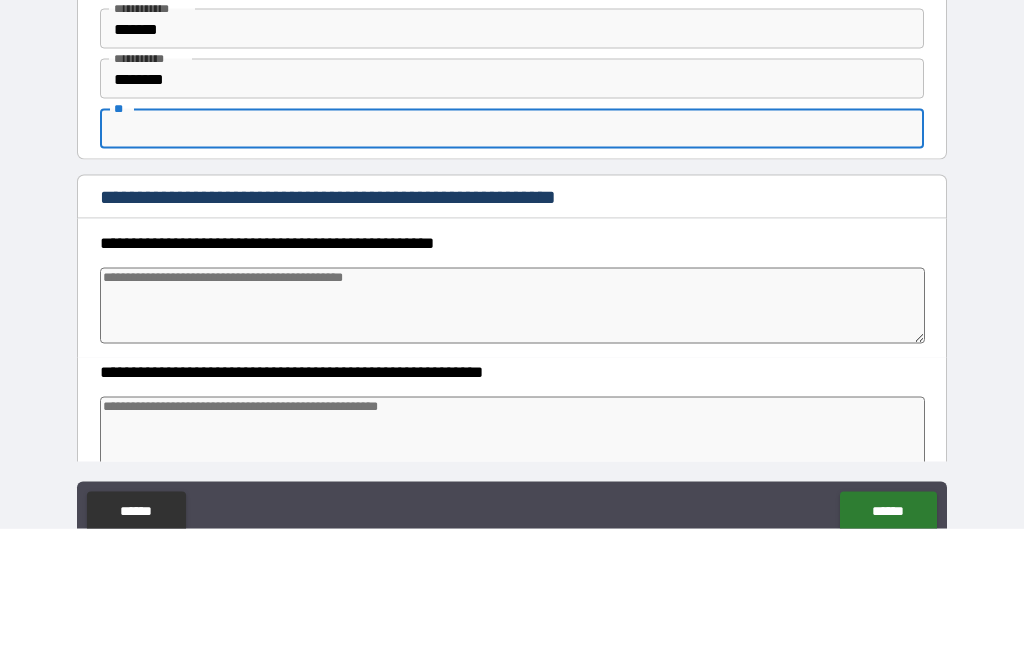 type on "*" 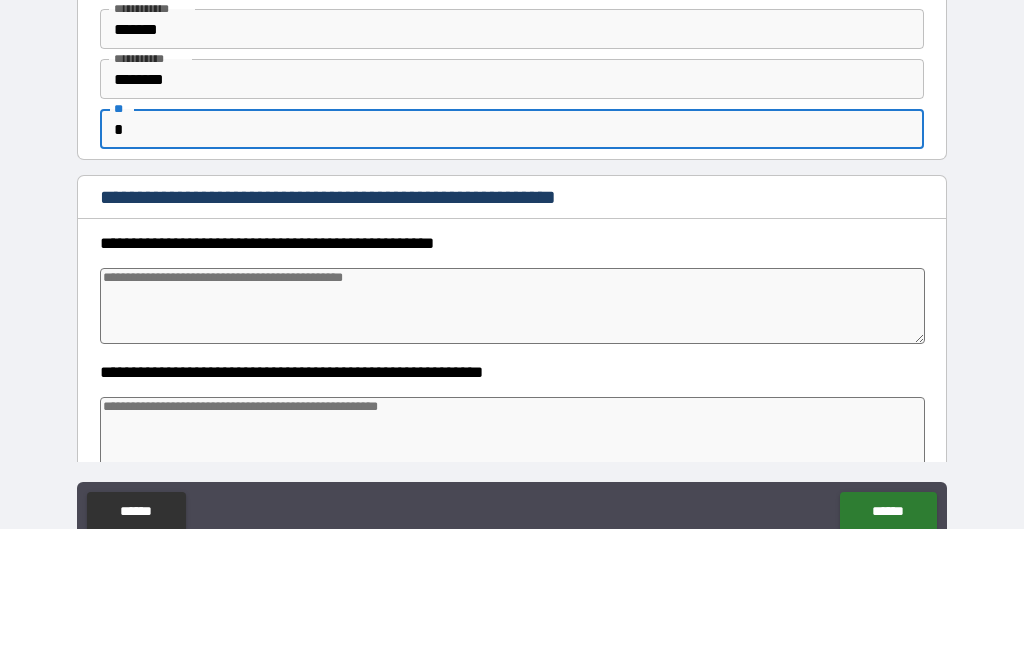 type on "*" 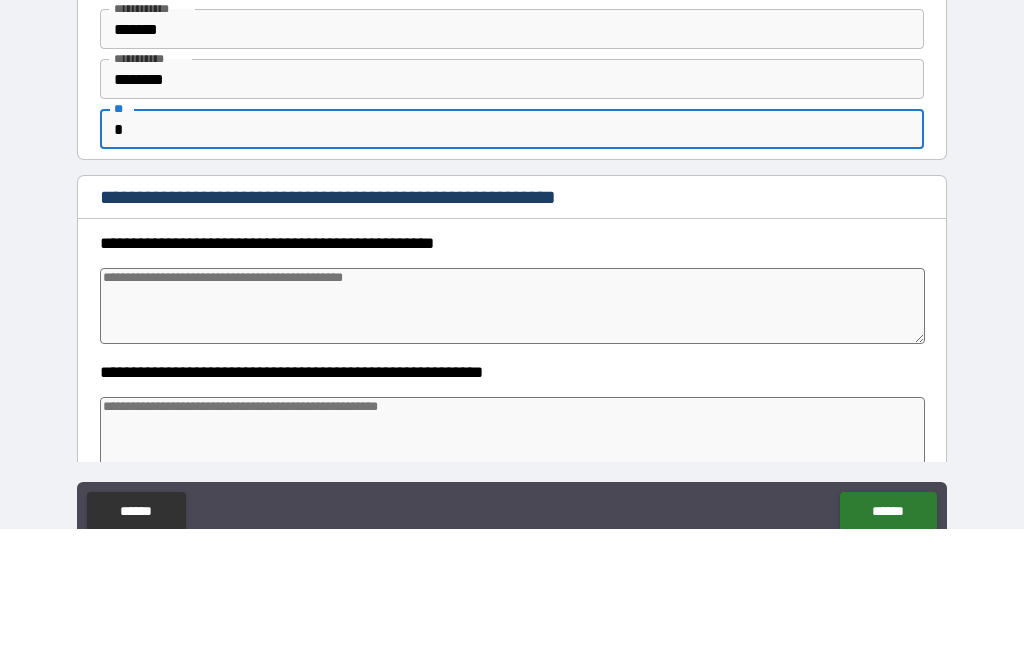 type on "*" 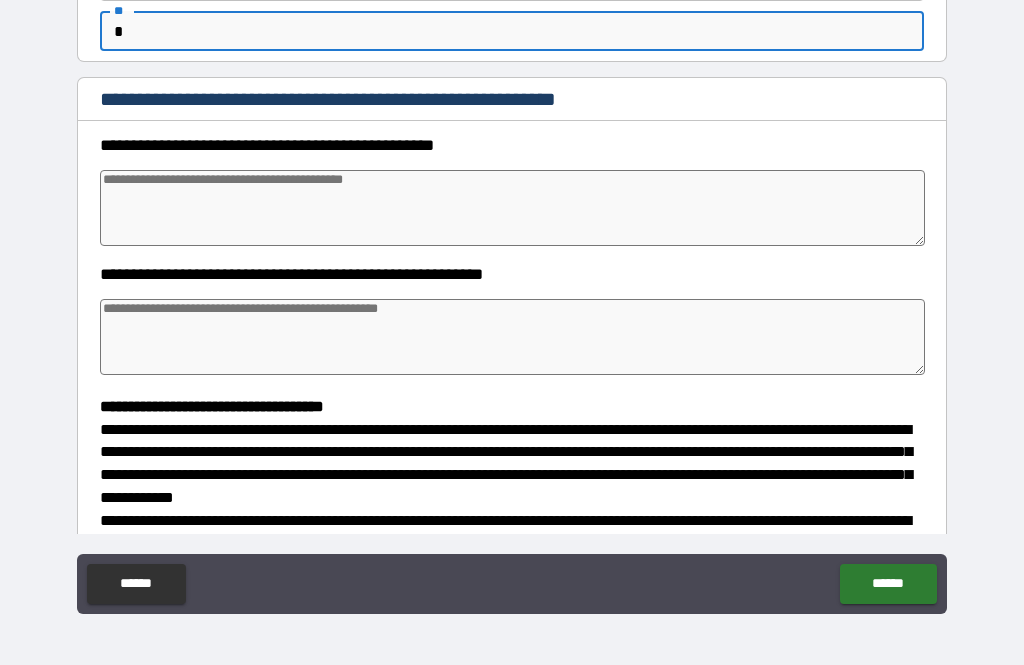 scroll, scrollTop: 182, scrollLeft: 0, axis: vertical 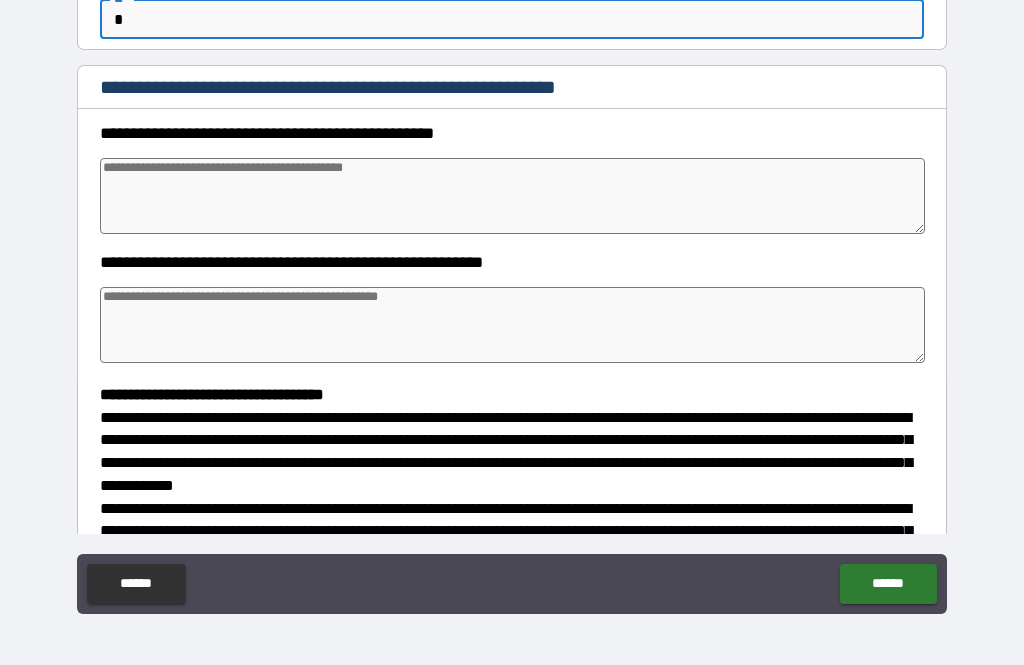type on "*" 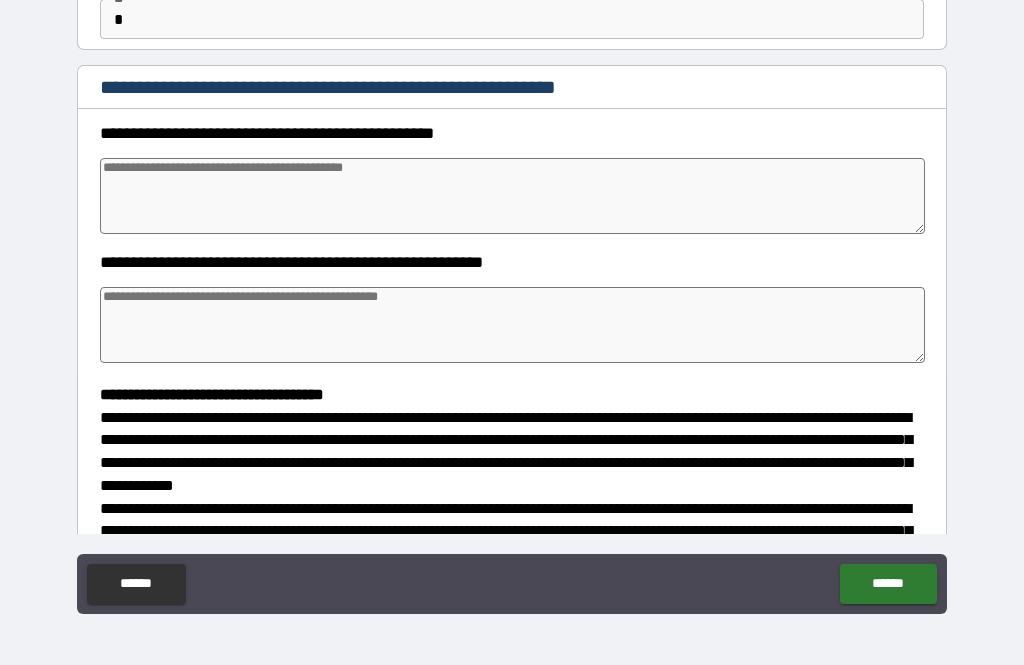 type on "*" 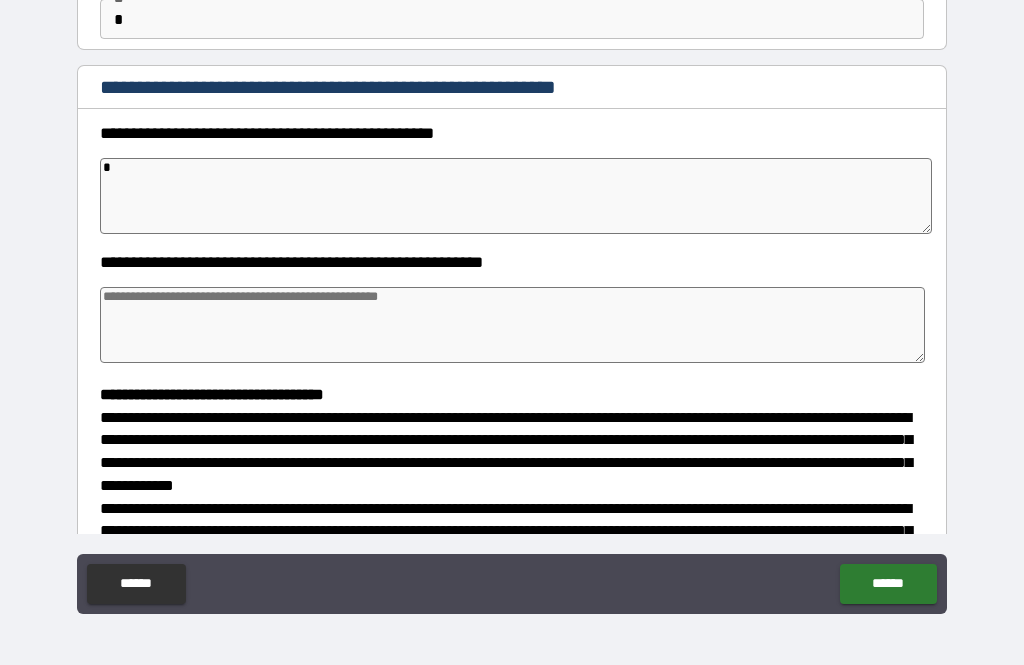 type on "*" 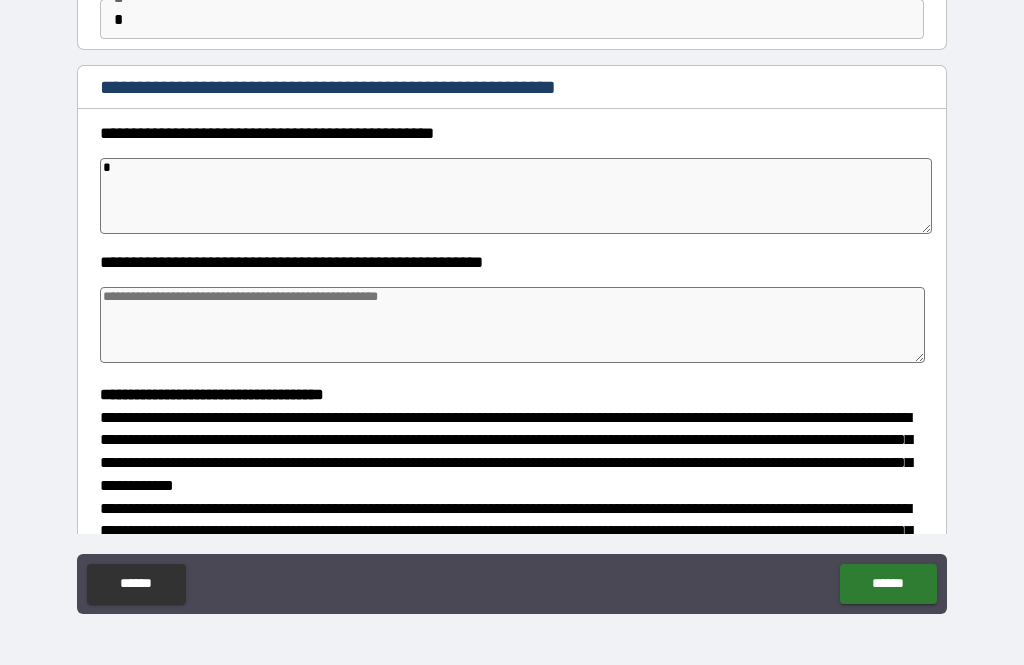 type on "*" 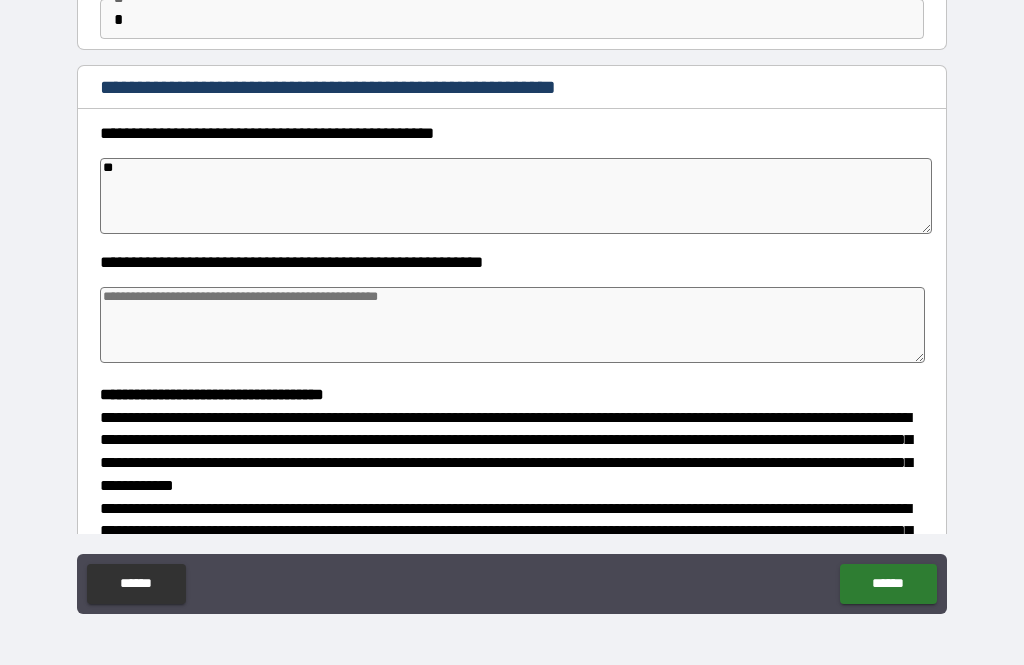 type on "*" 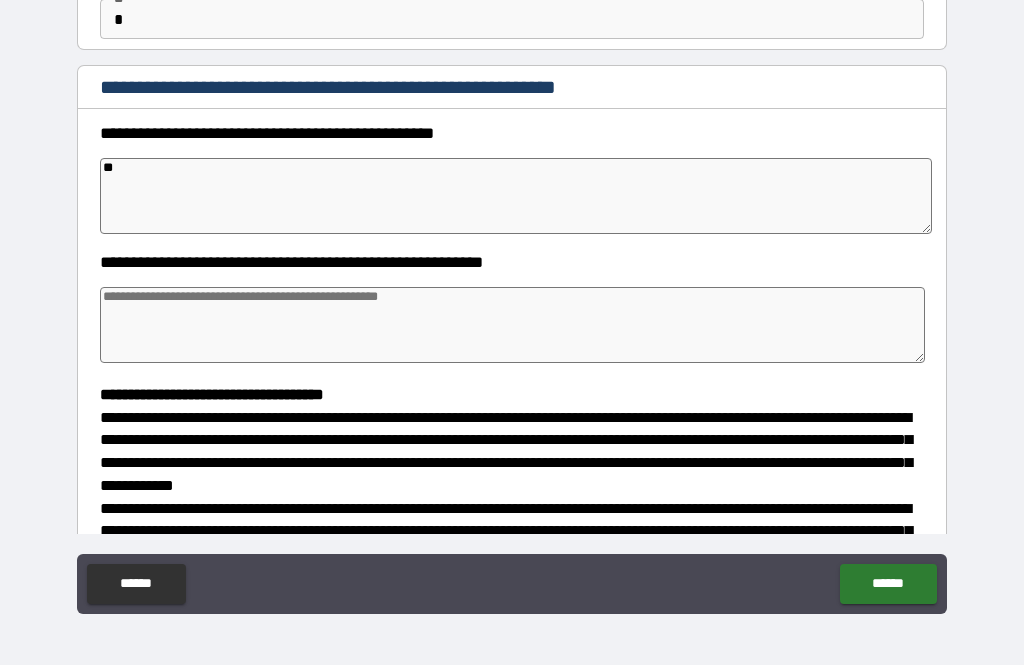 type on "*" 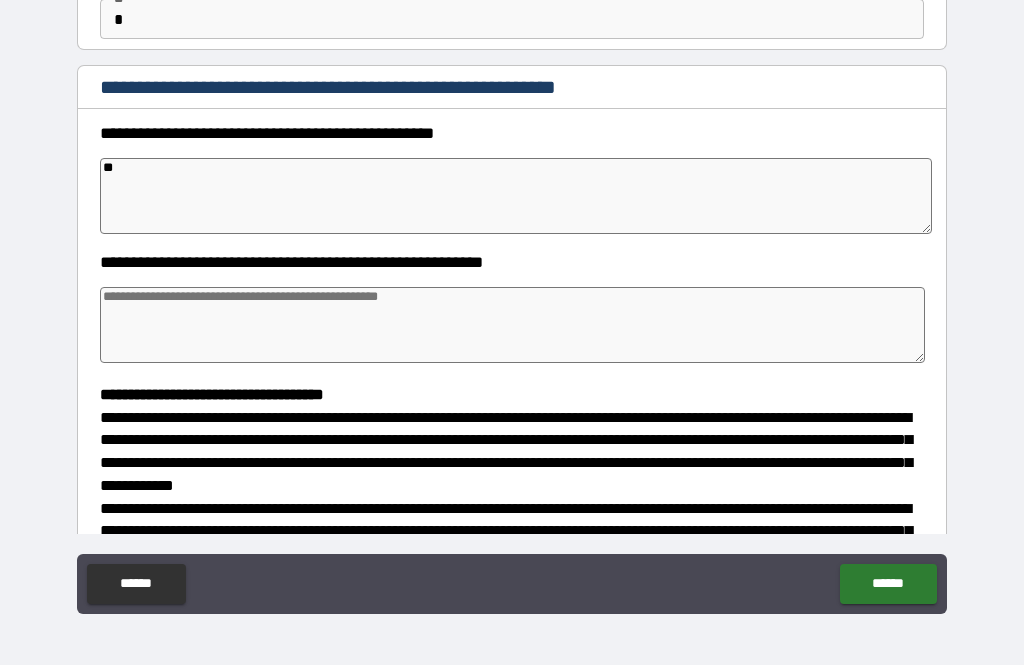 type on "*" 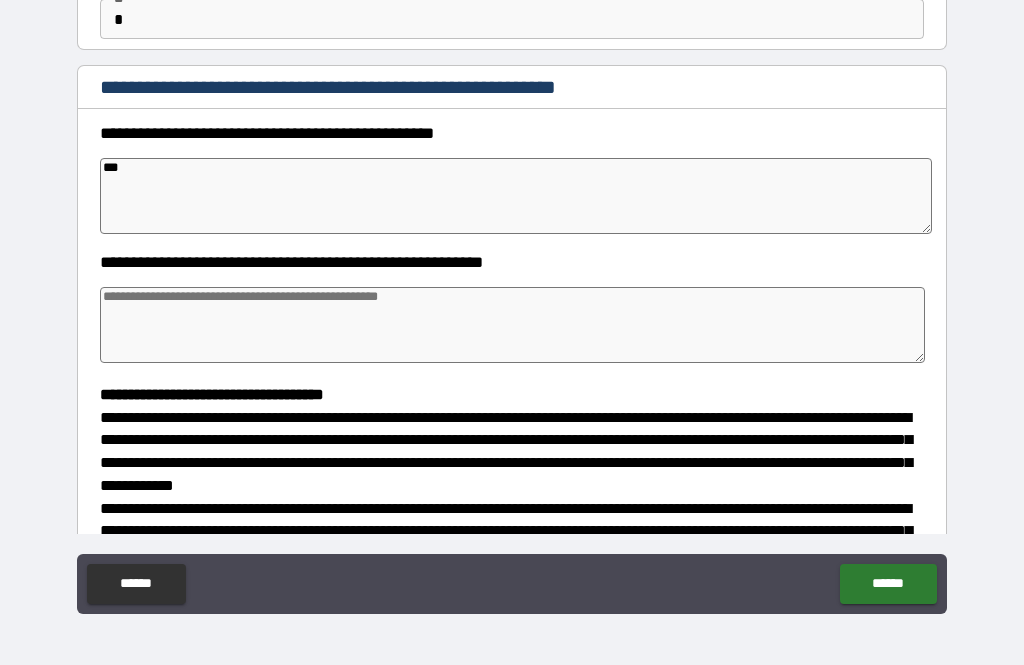 type on "*" 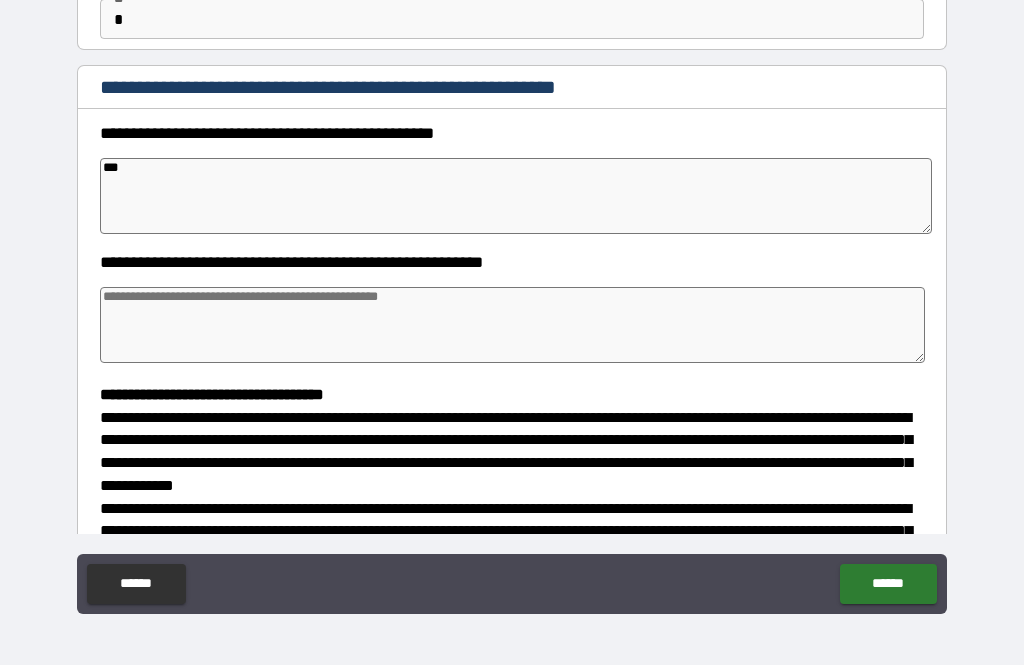 type on "*" 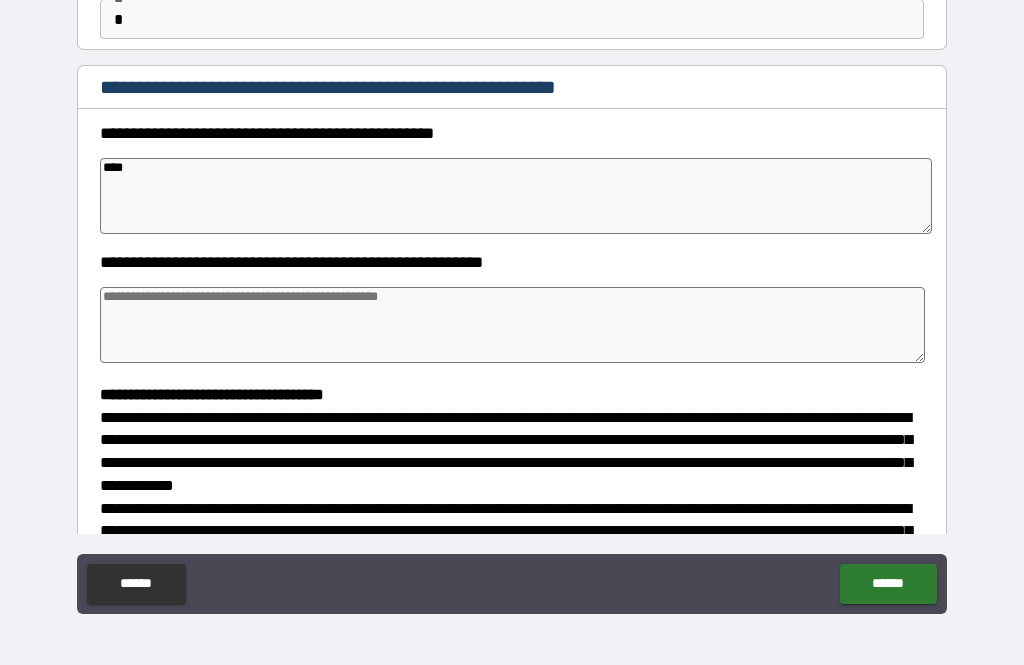 type on "*" 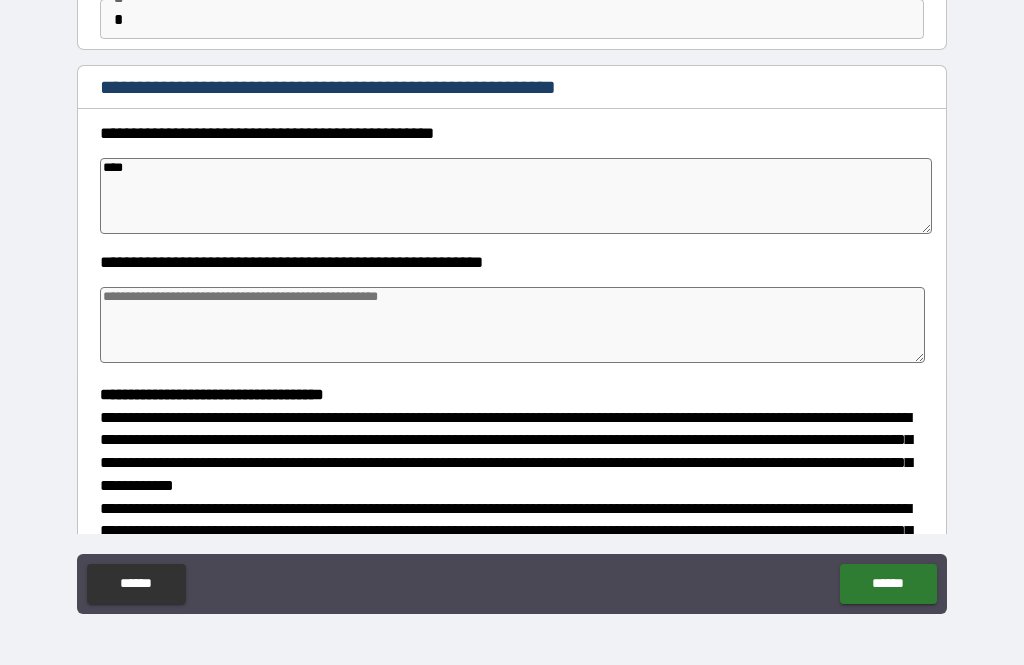 type on "*" 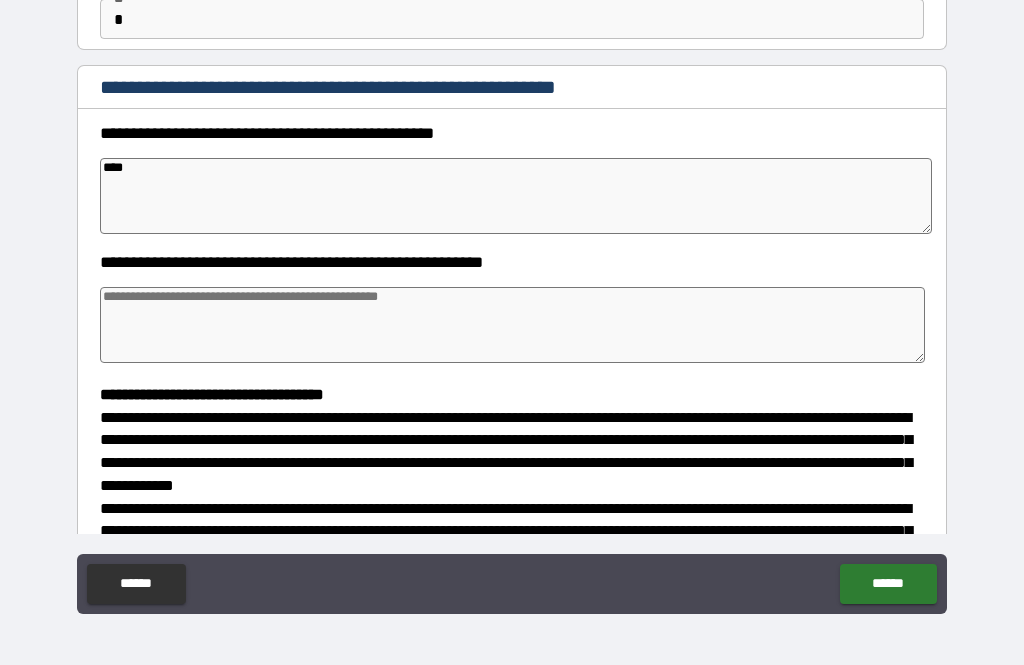 type on "*" 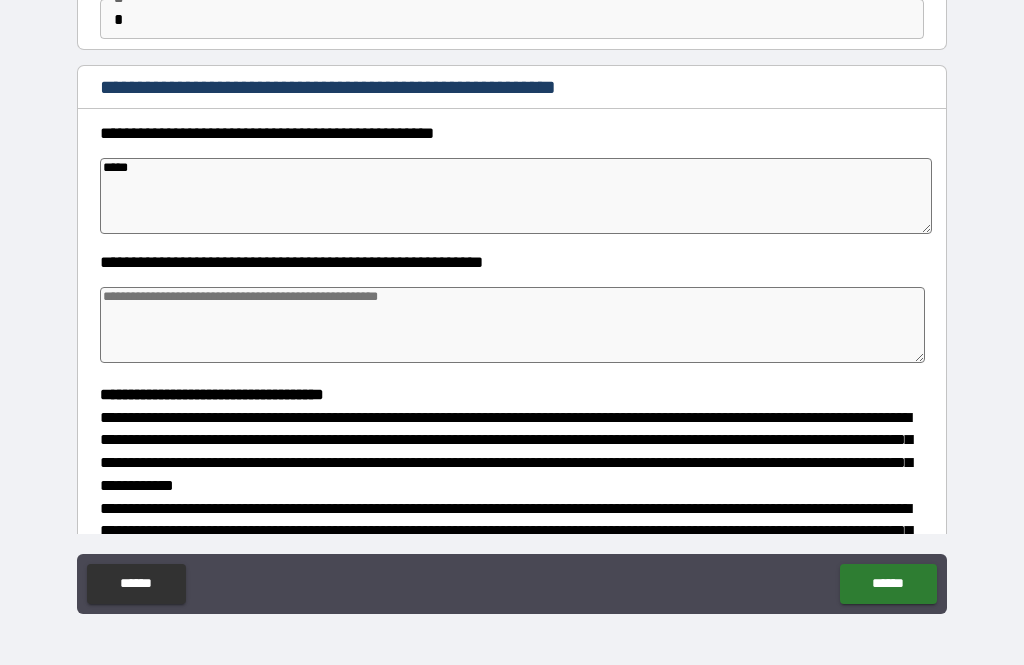 type on "*" 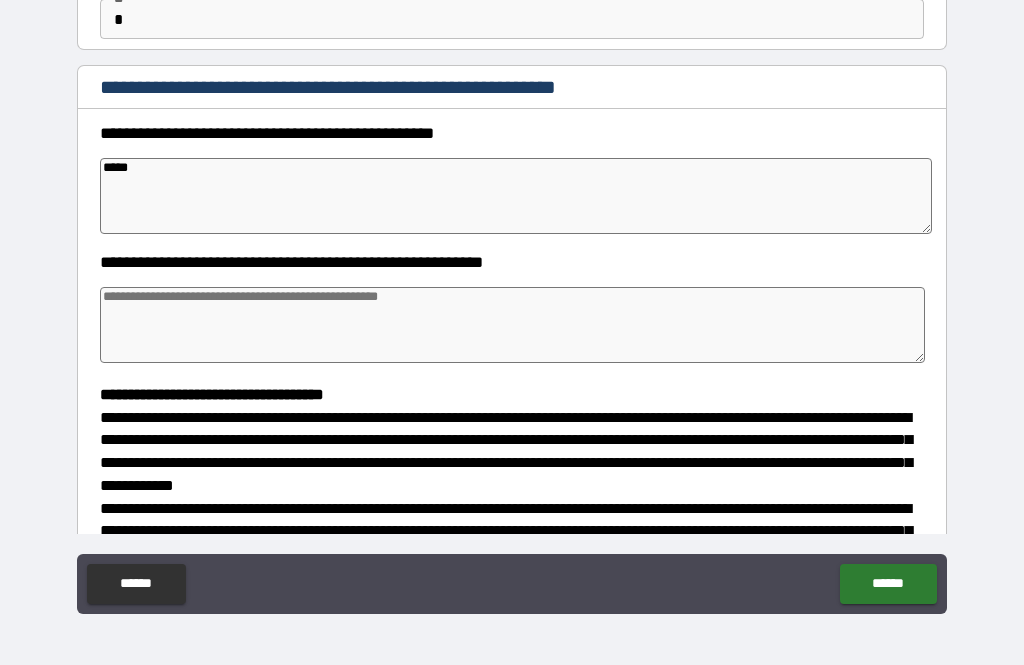 type on "*****" 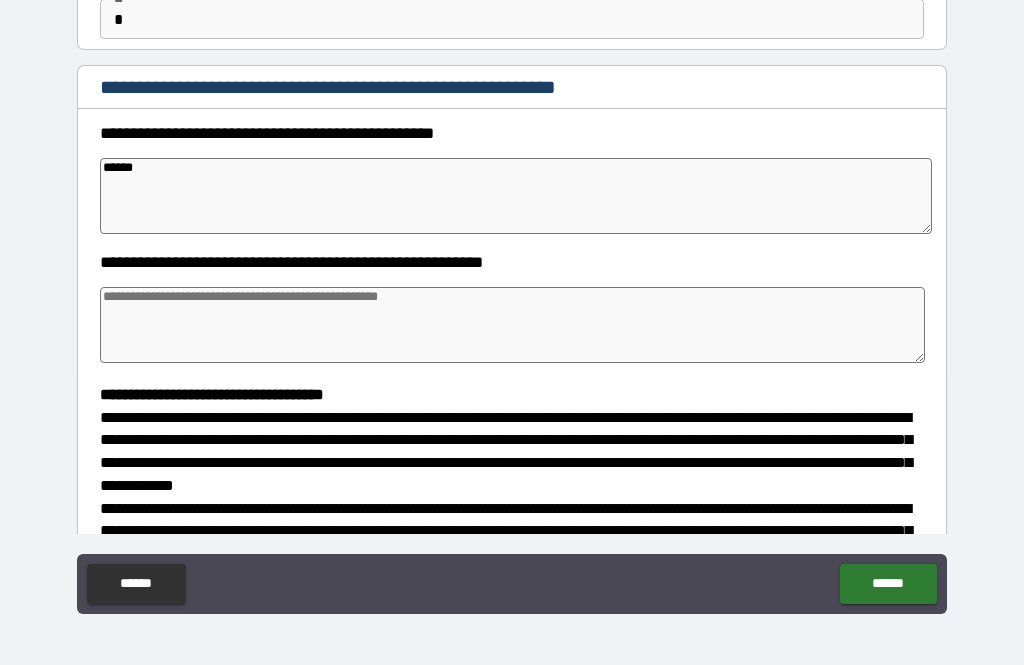 type on "*" 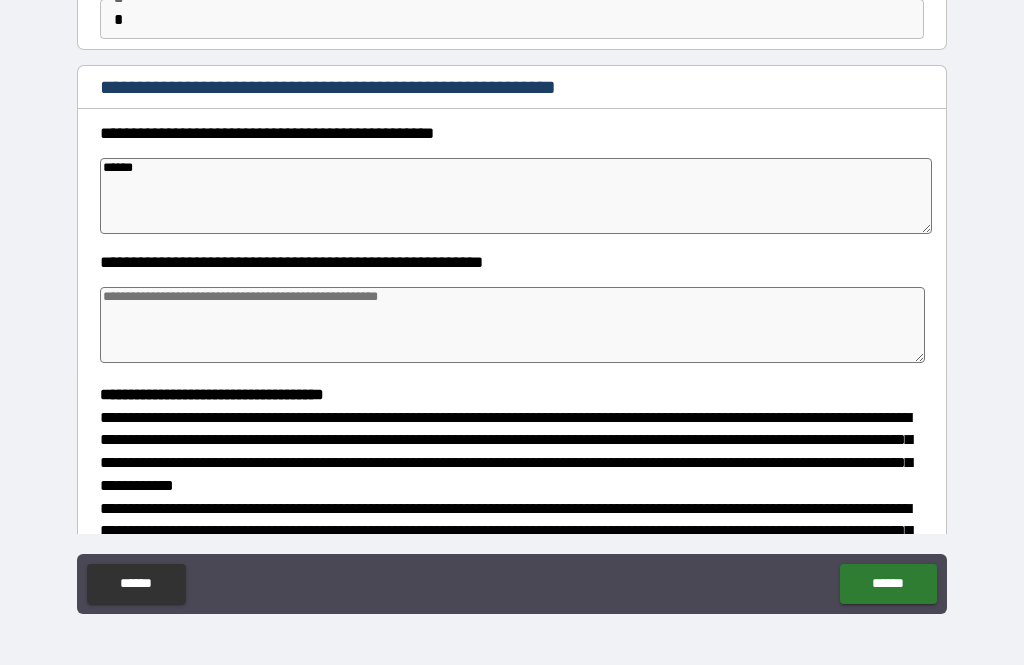 type on "*" 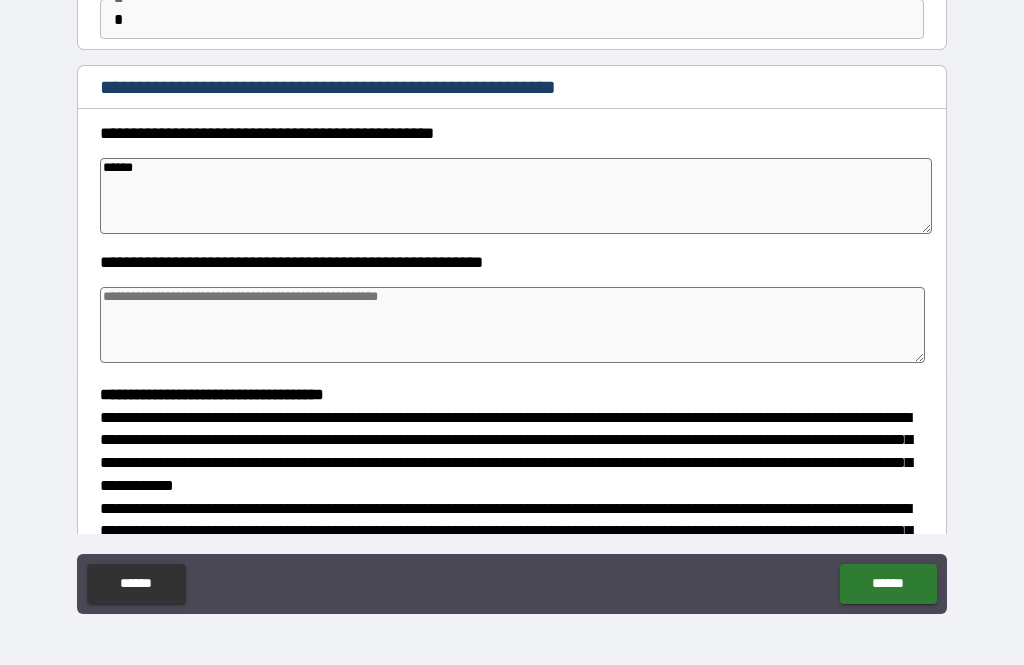type on "*" 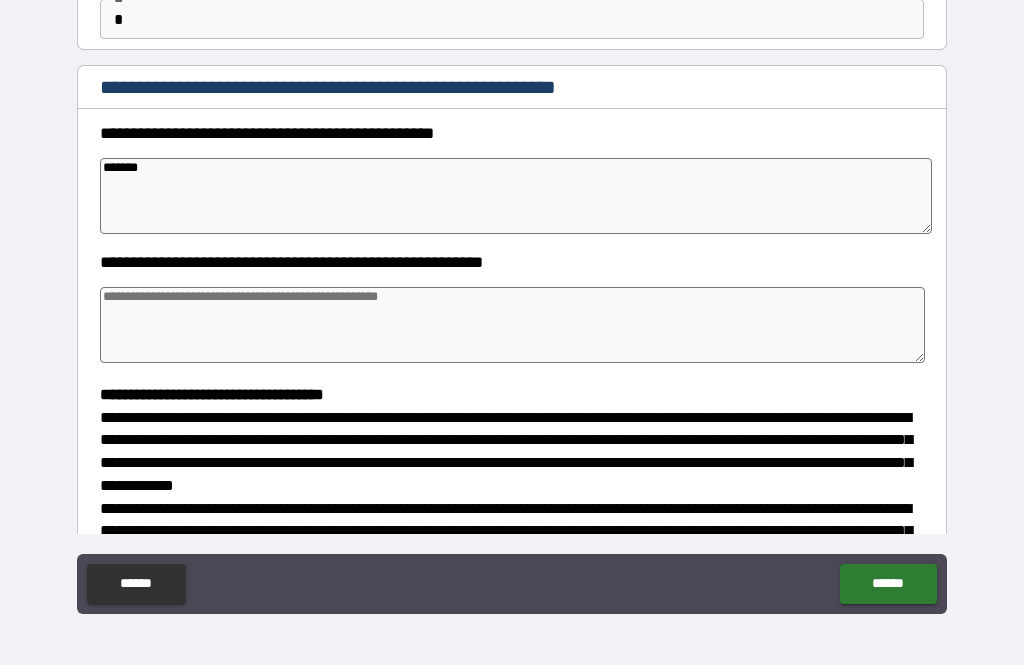 type on "*" 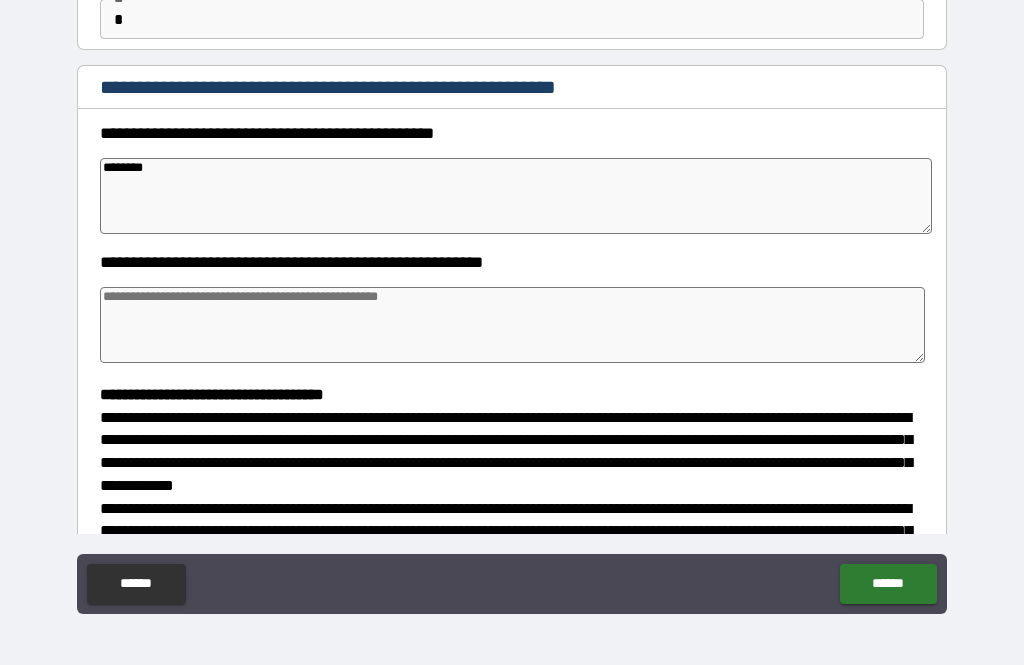 type on "*" 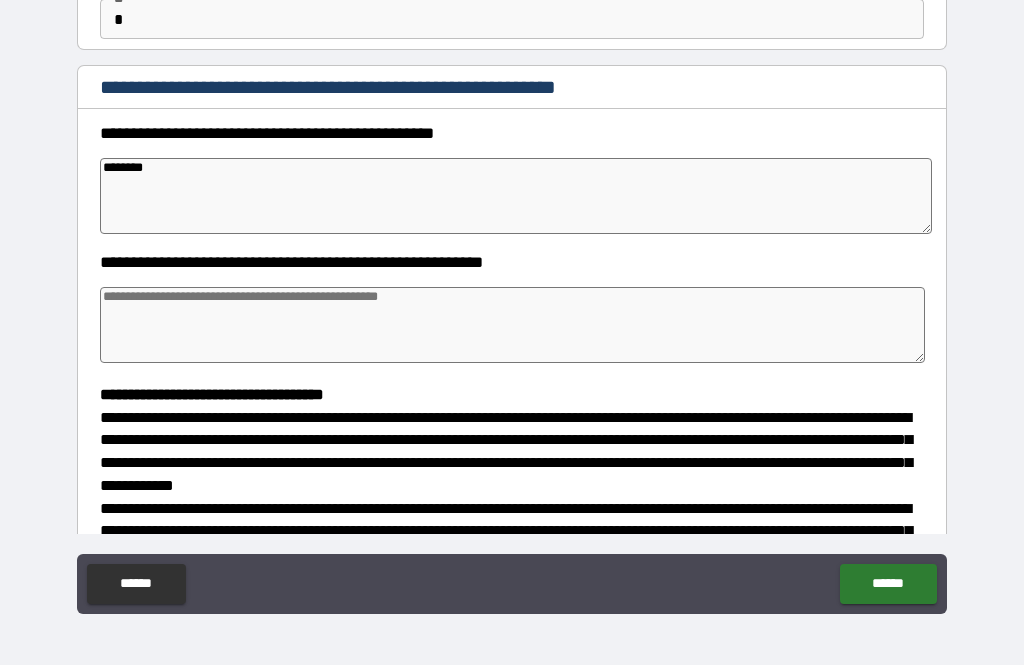 type on "*********" 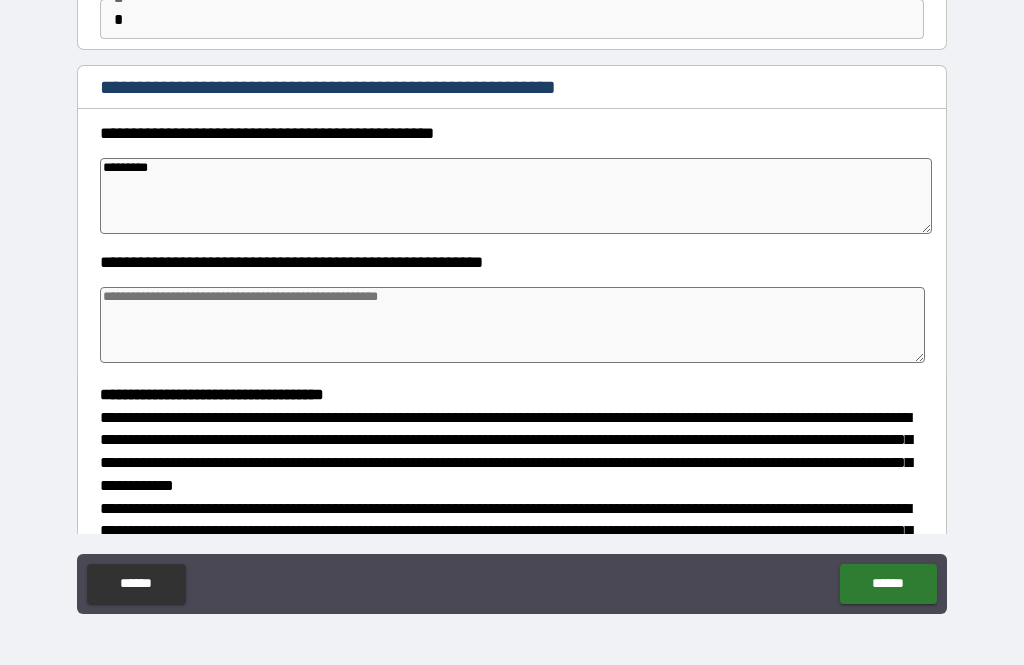 type on "*" 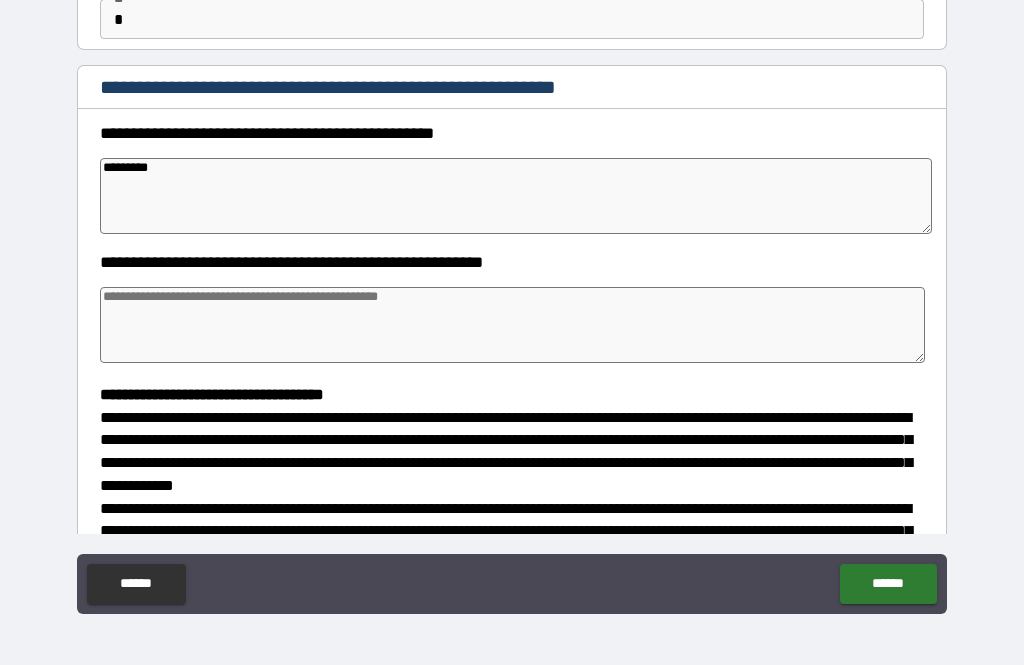 type on "*" 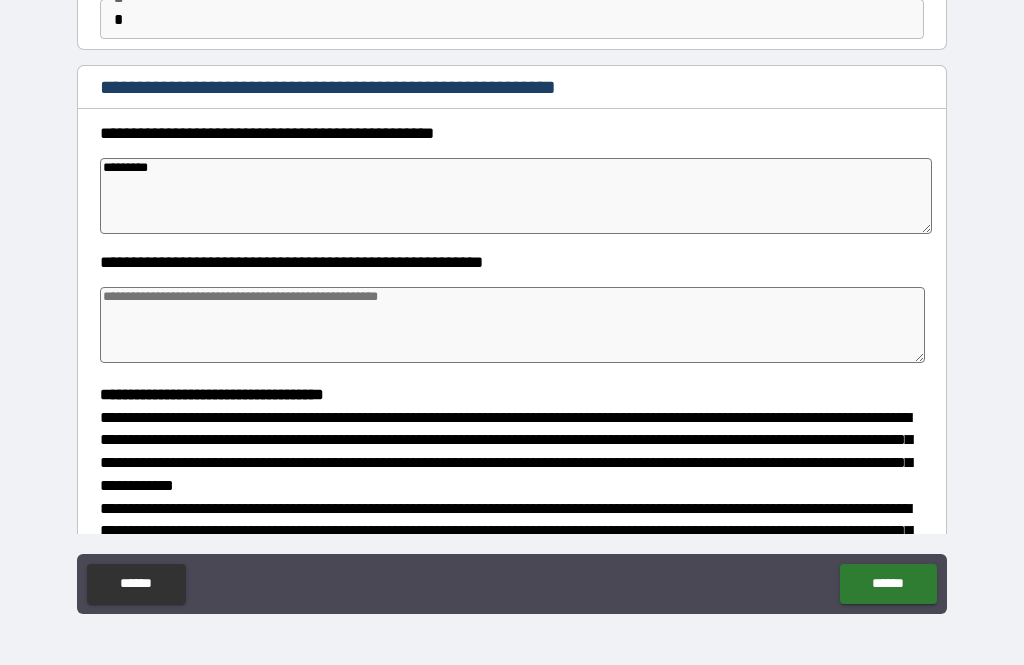 type on "*" 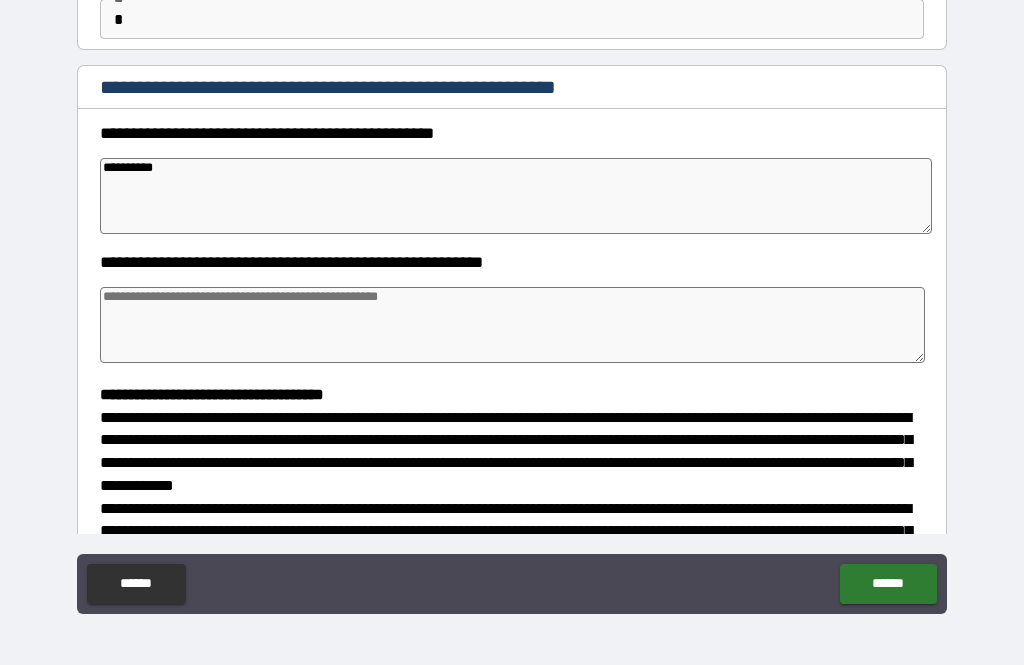 type on "*" 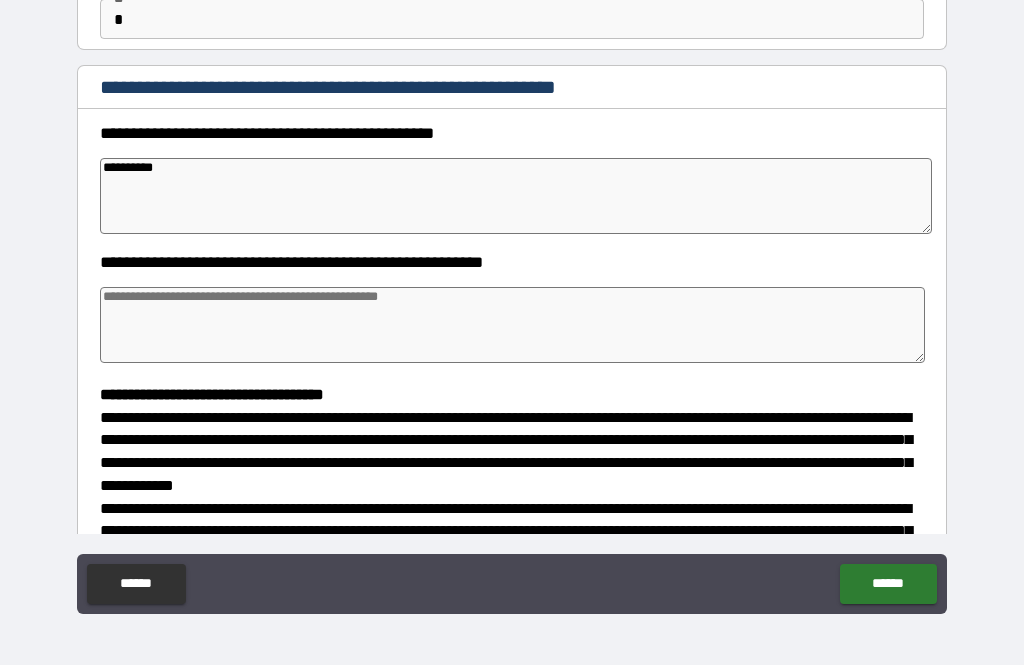type on "**********" 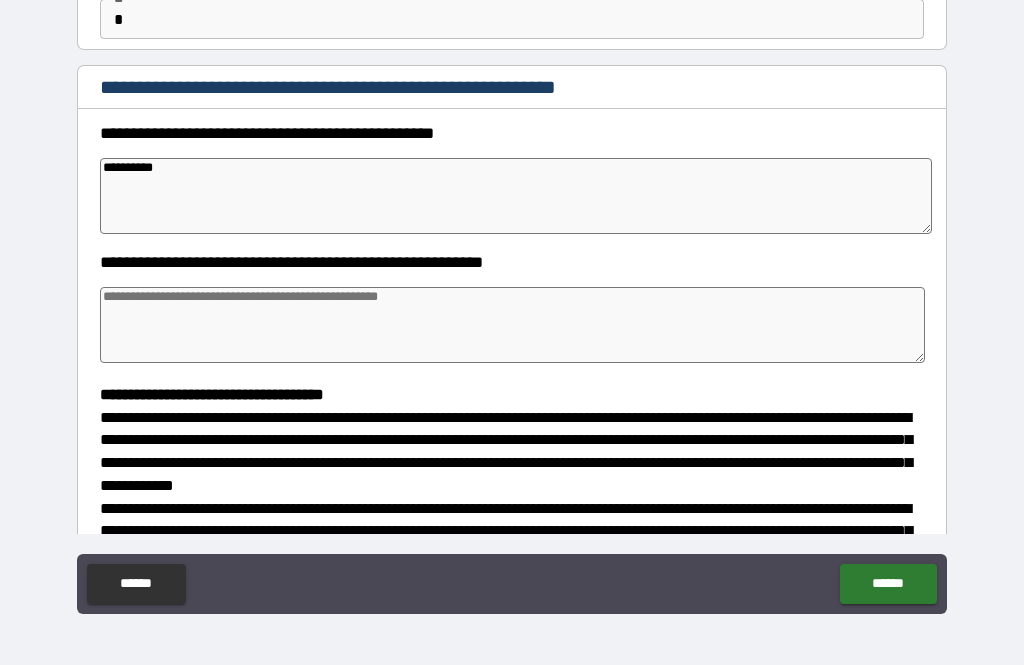 type on "*" 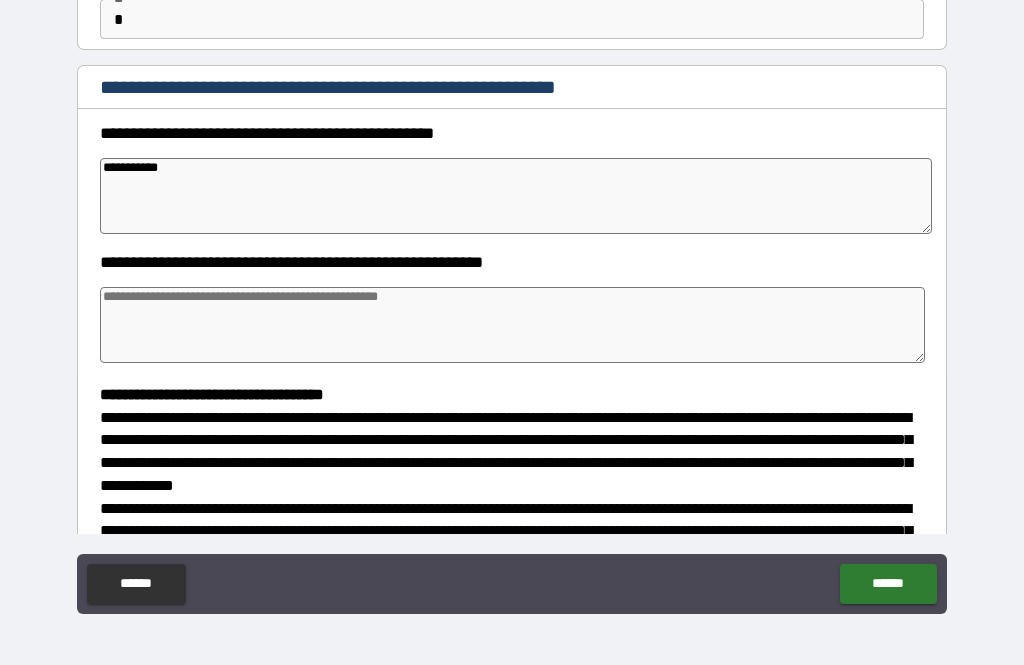 type on "*" 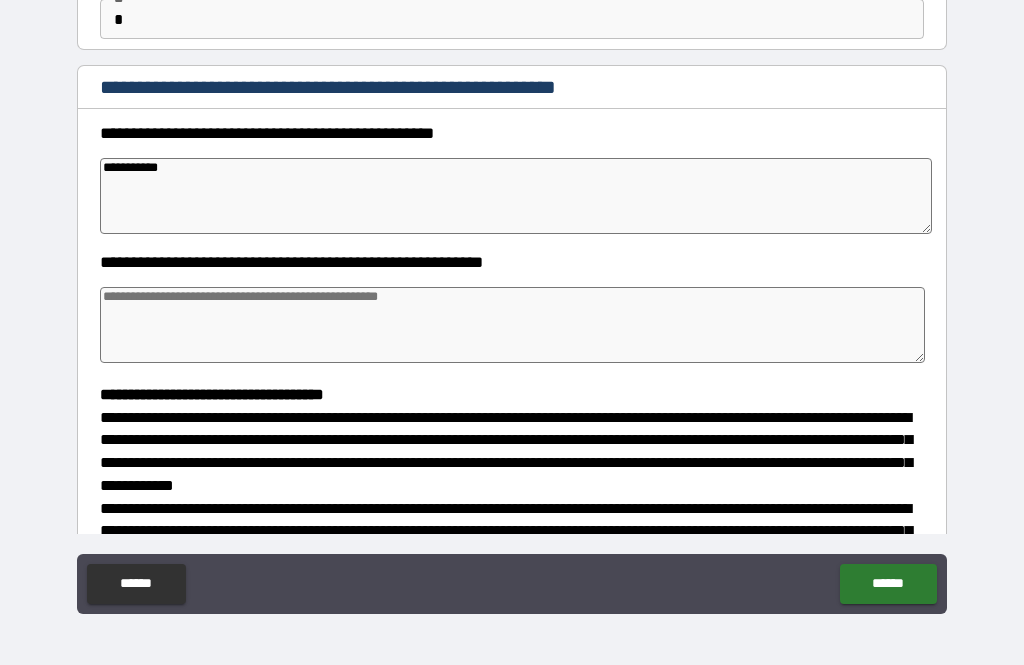 type on "**********" 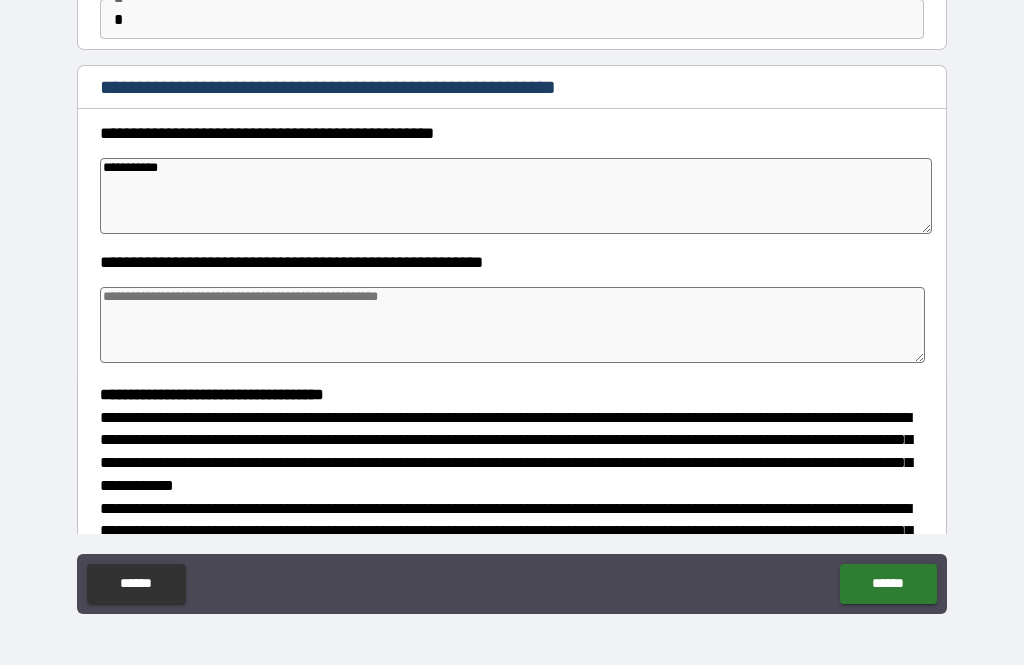 type on "*" 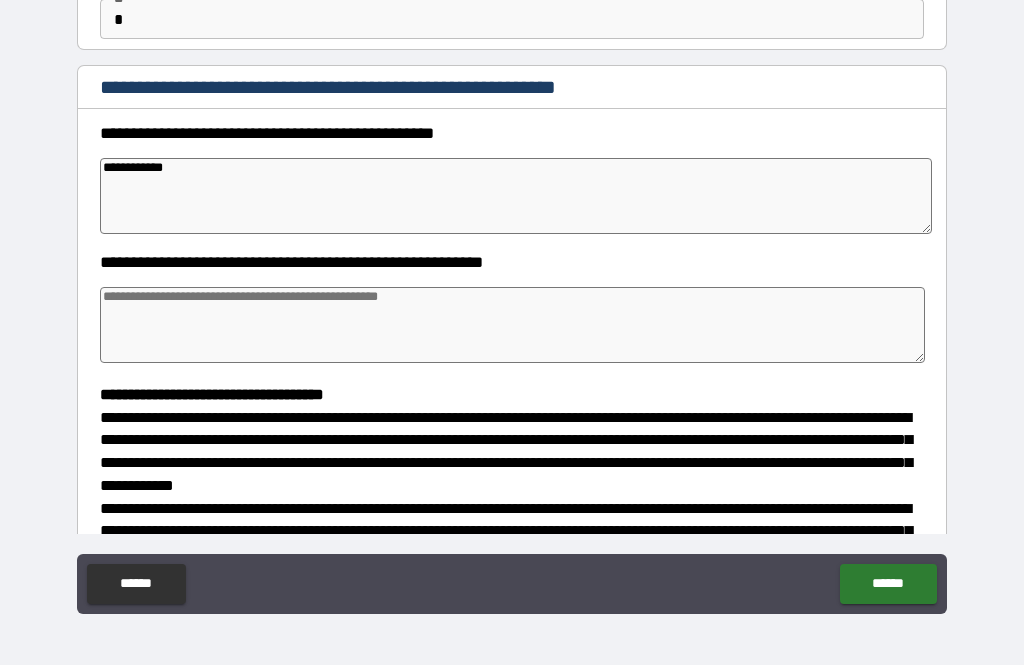 type on "*" 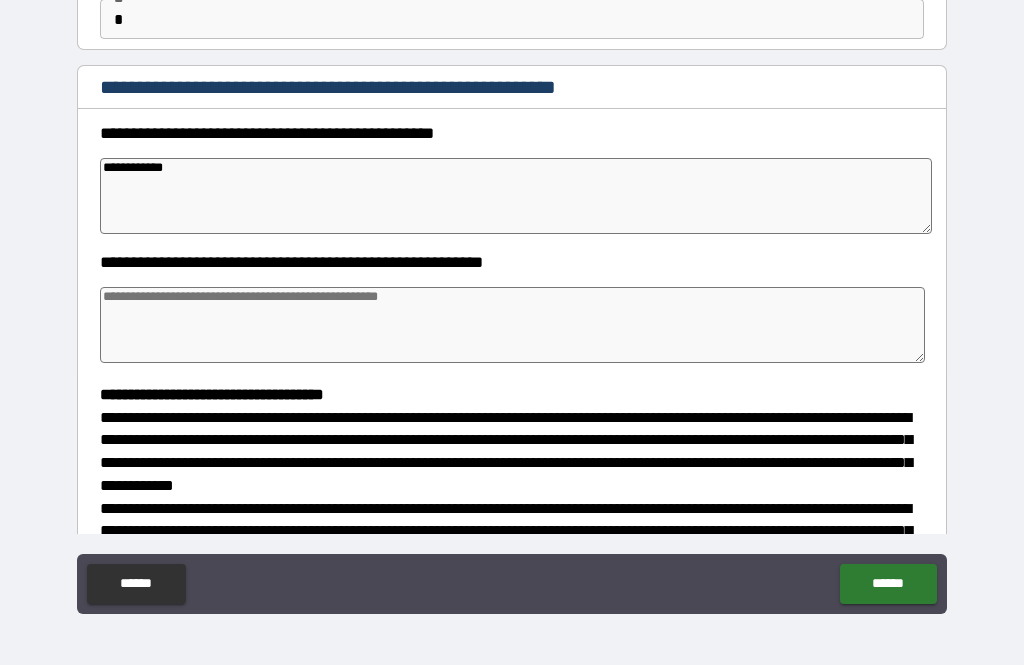 type on "**********" 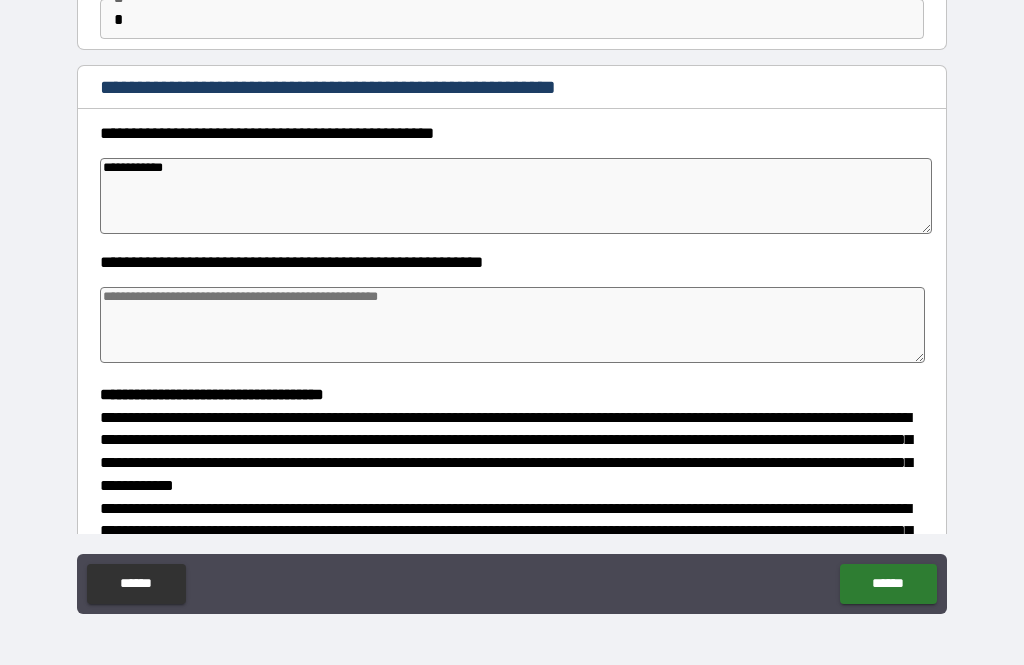 type on "*" 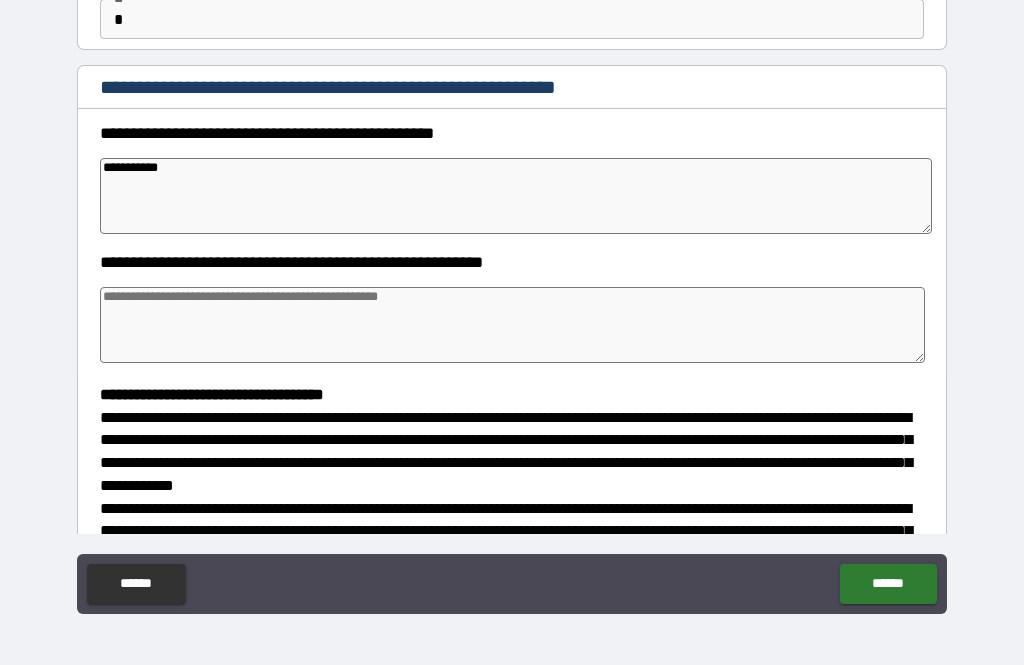 type on "**********" 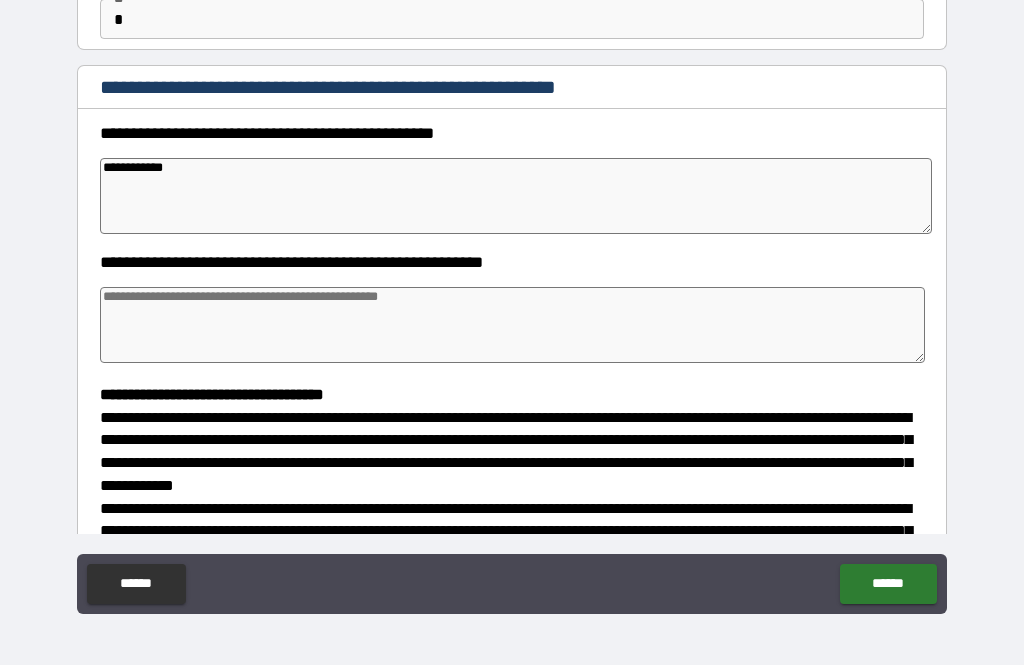 type on "*" 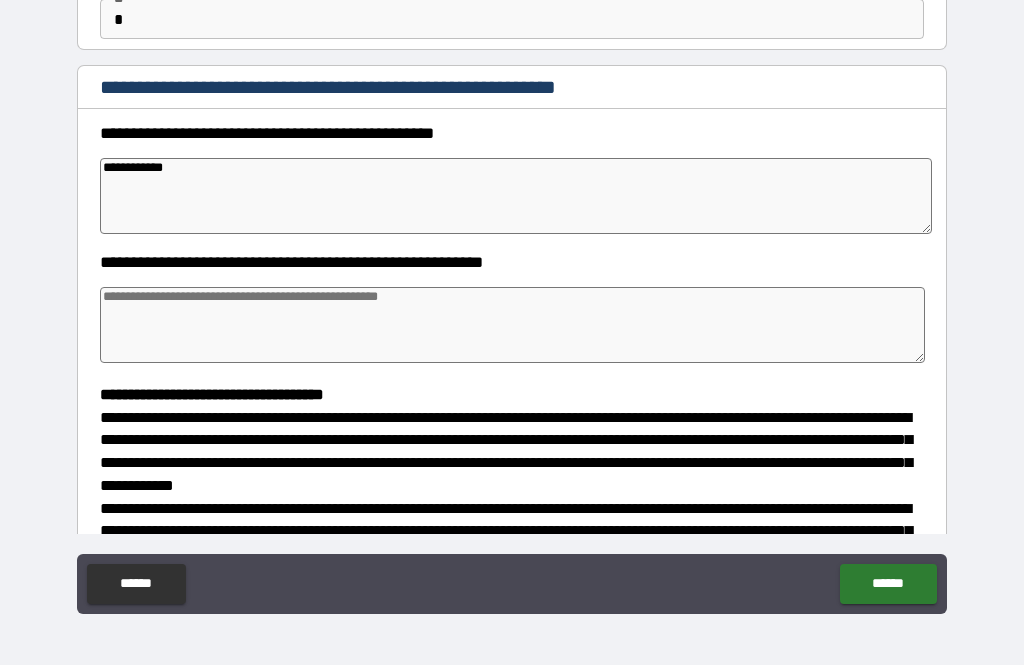 type on "*" 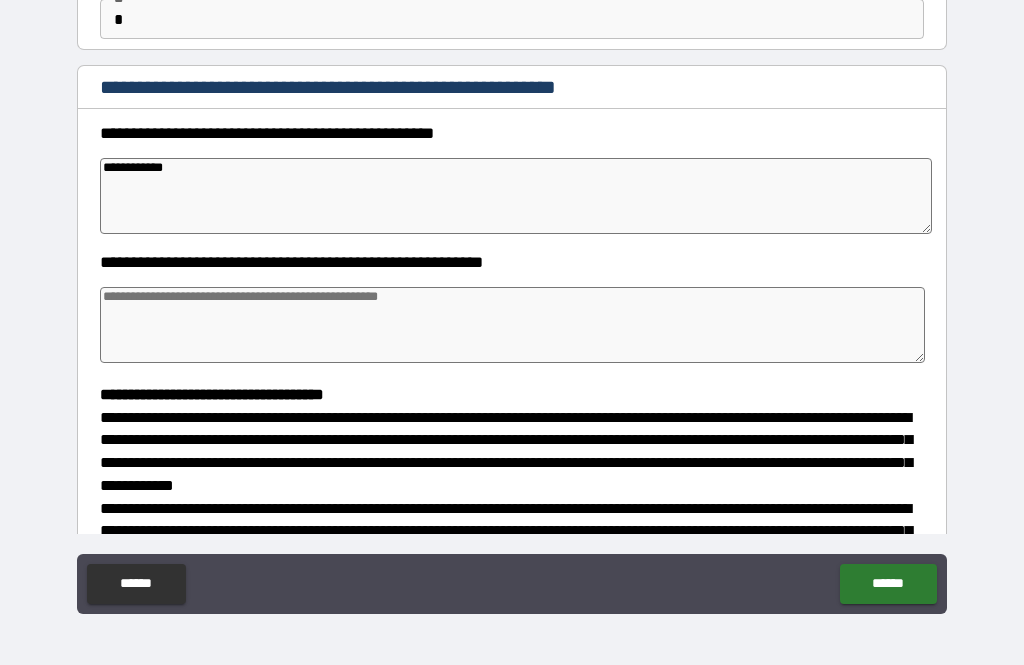 type on "*" 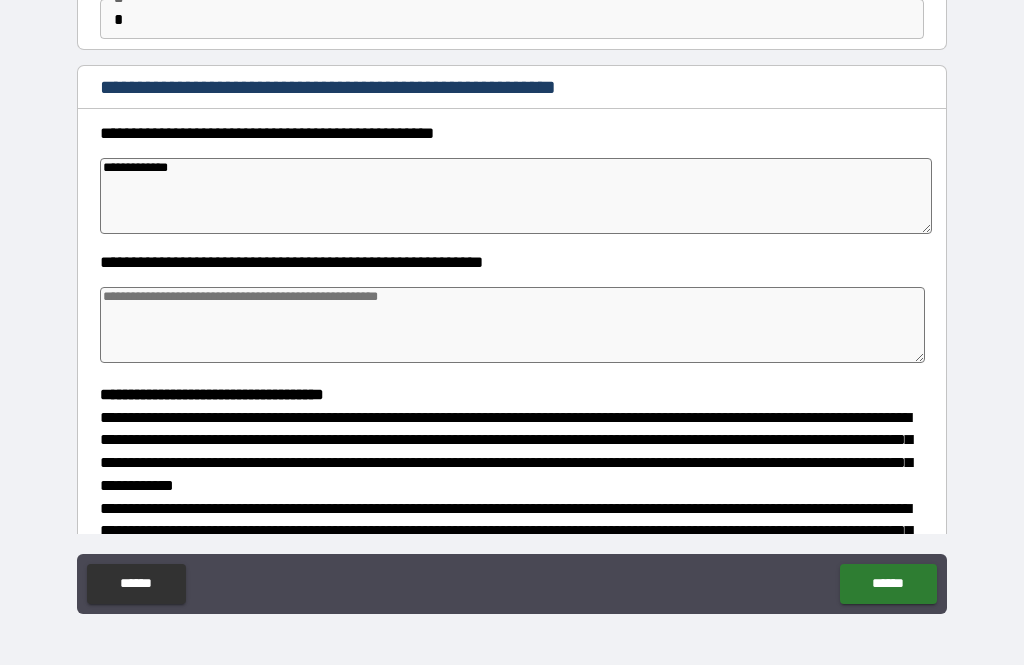 type on "*" 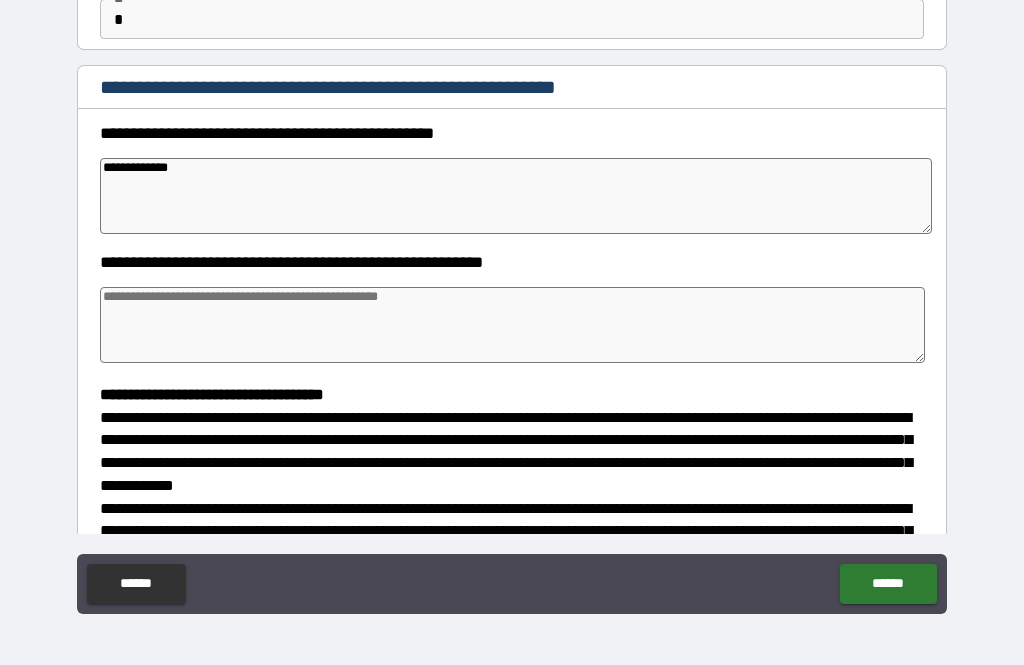type on "*" 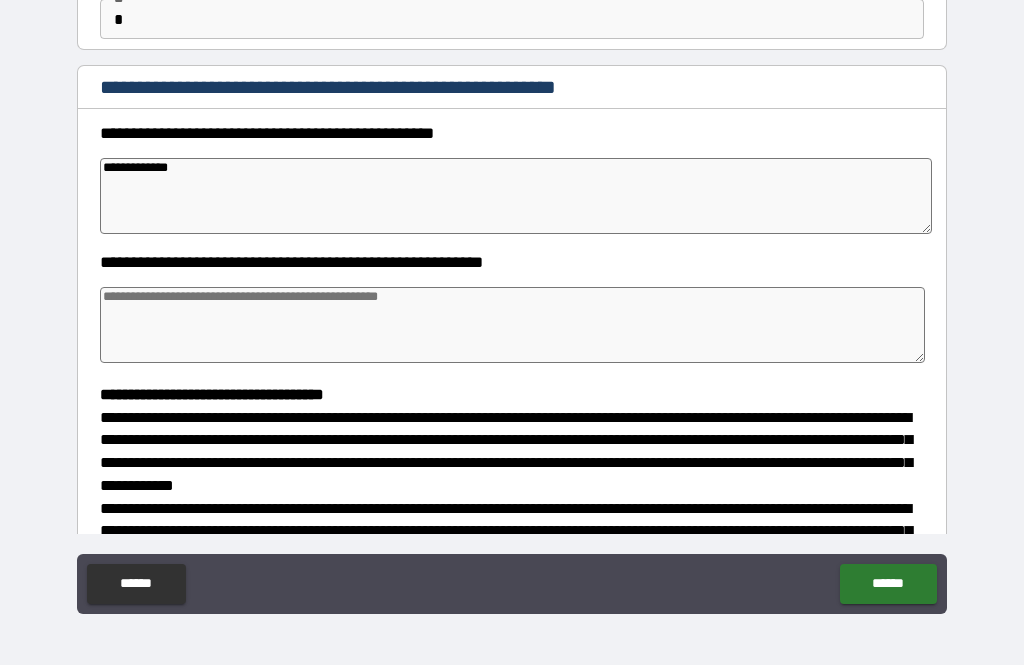 type on "*" 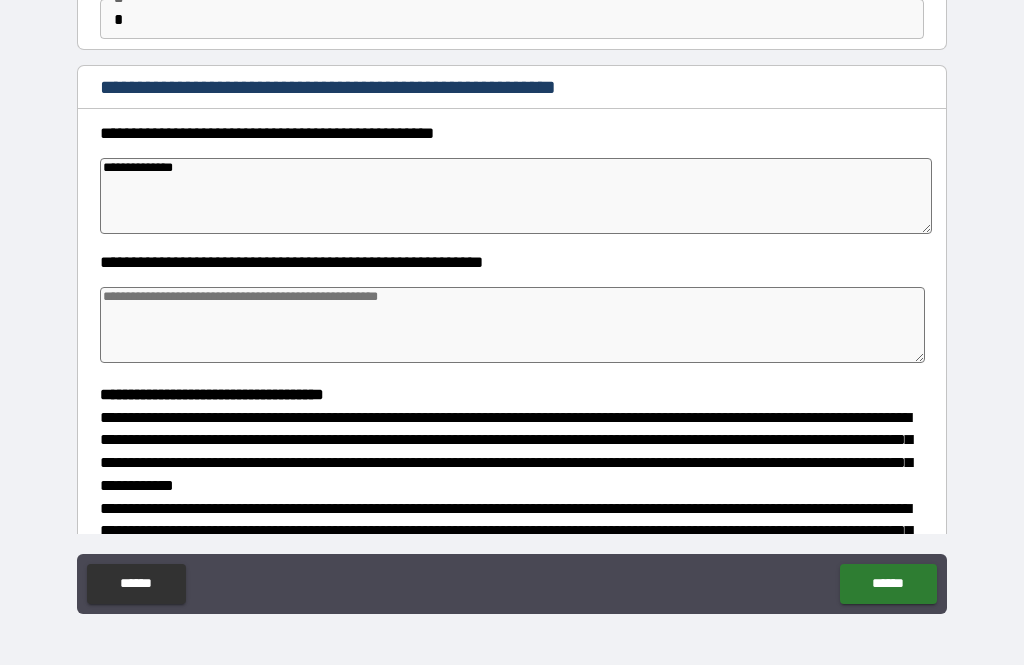 type on "*" 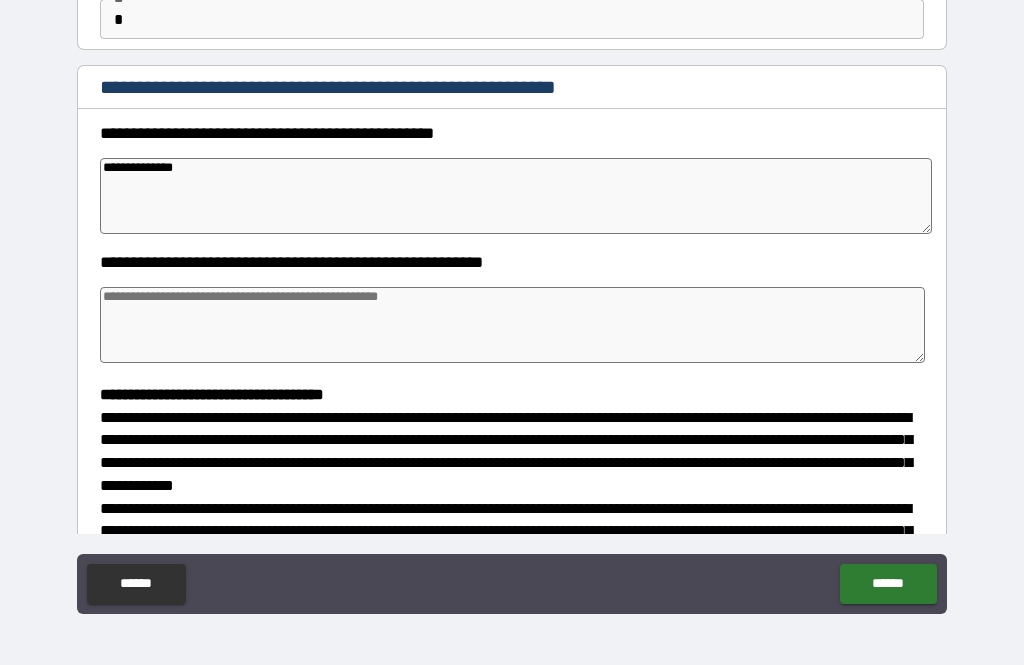 type on "*" 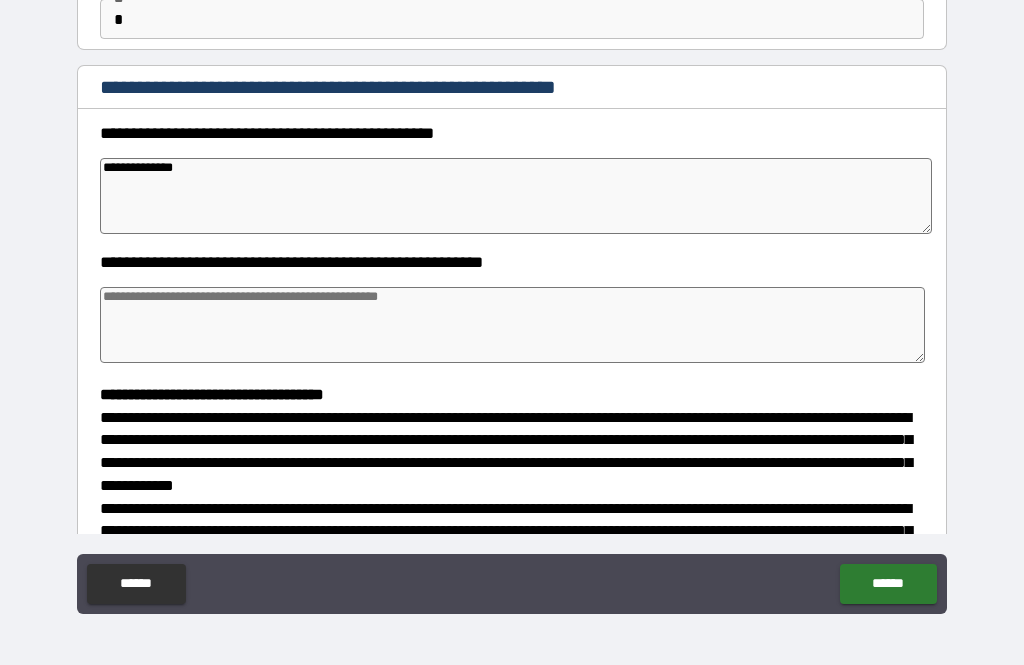 type on "*" 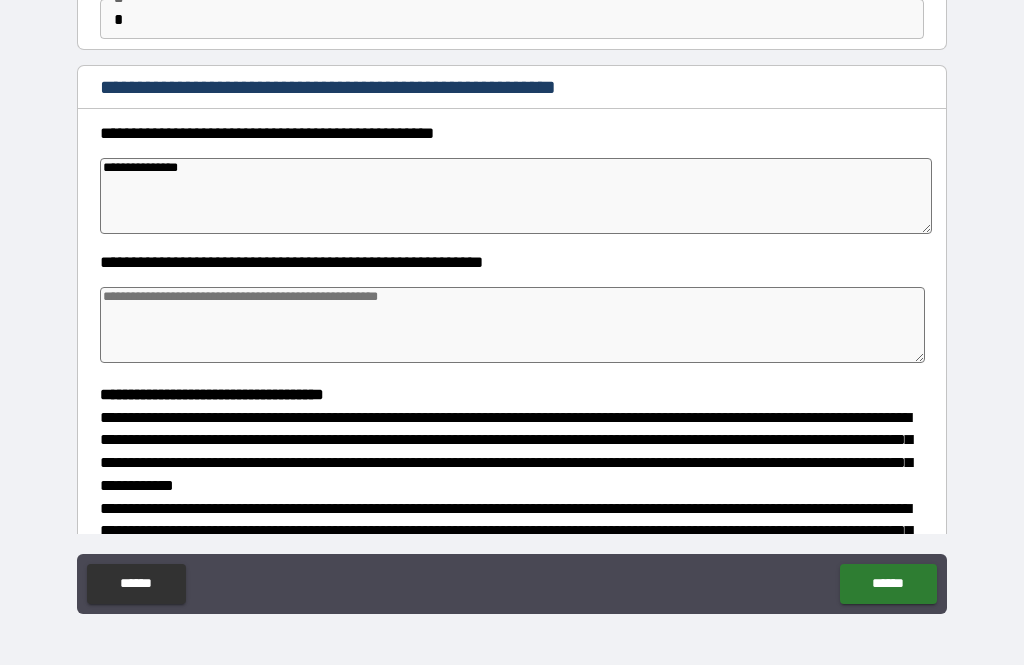 type on "*" 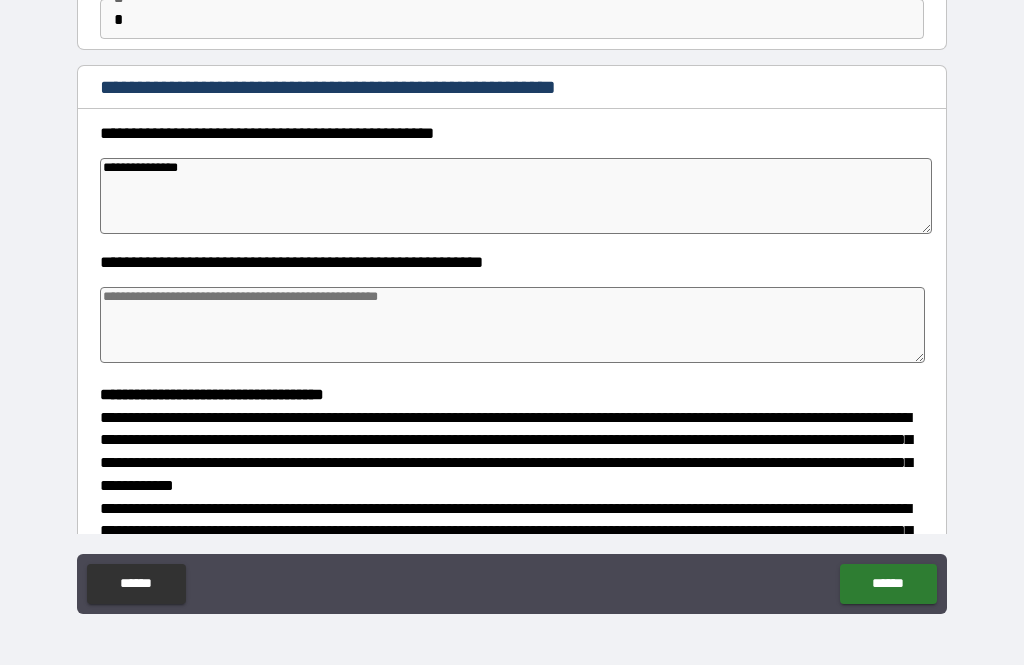 type on "*" 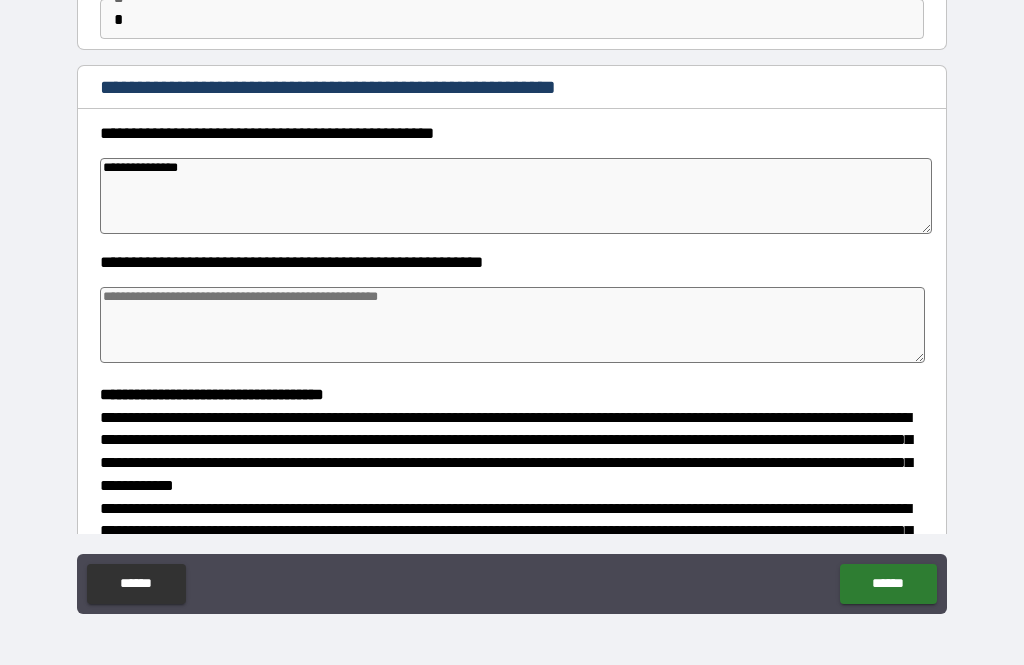 type on "*" 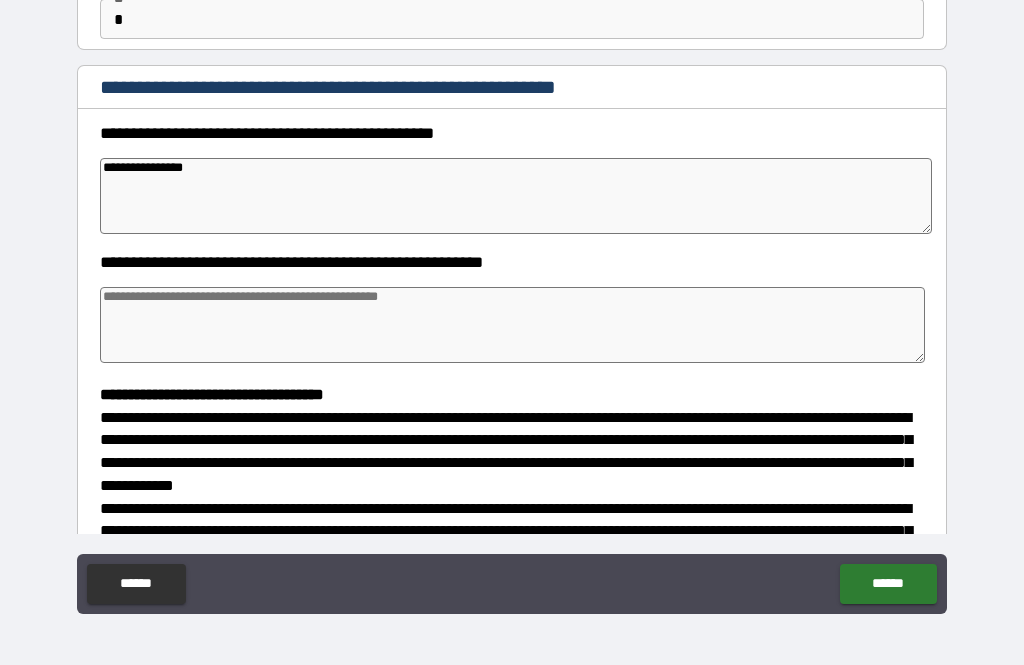 type on "*" 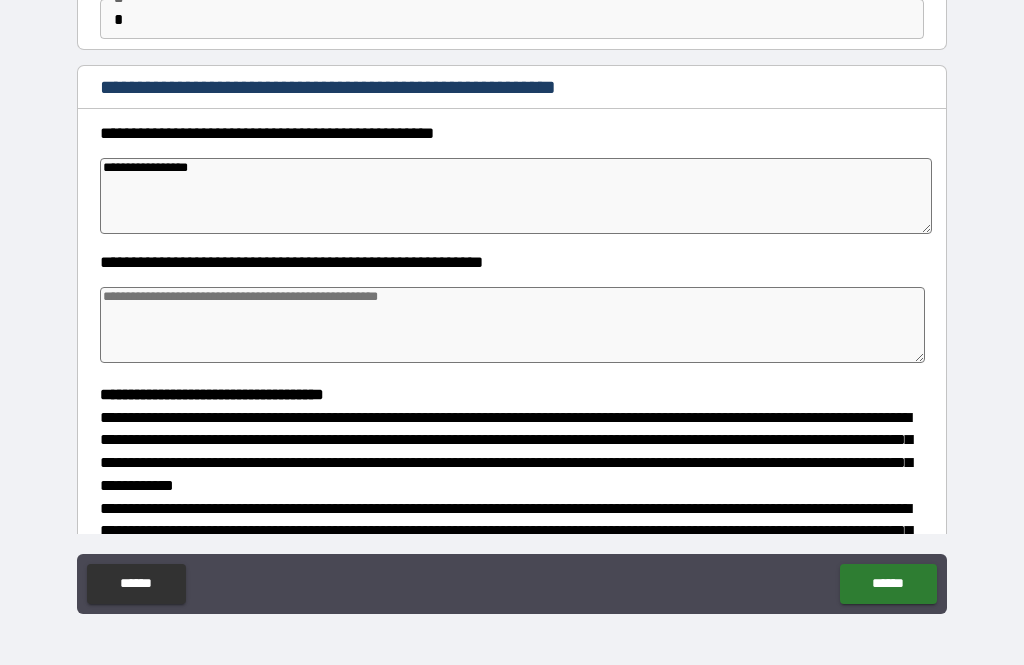 type on "*" 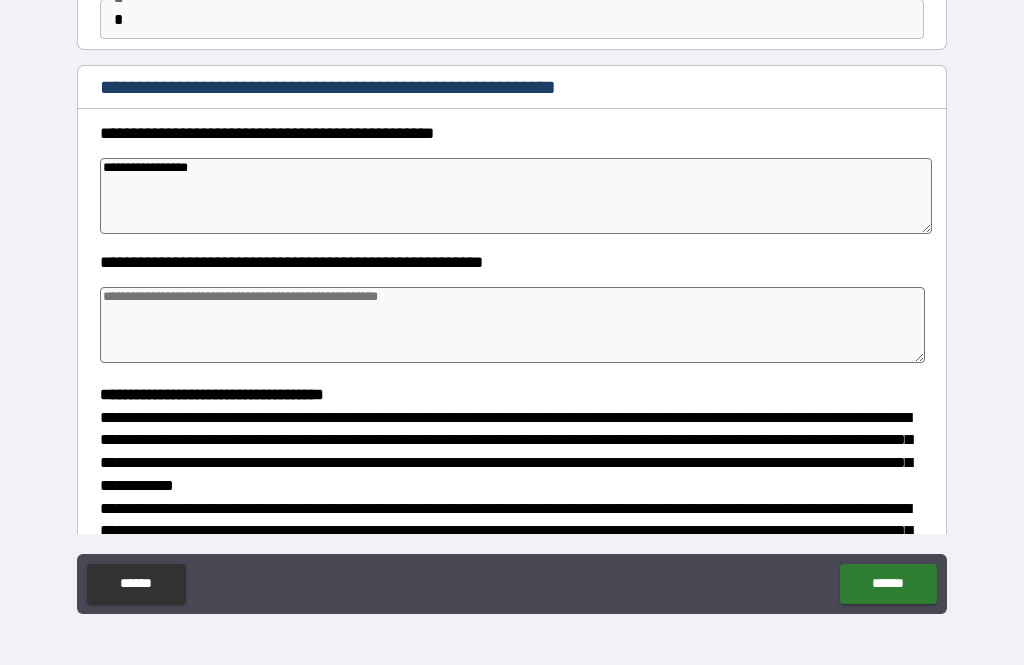 type on "*" 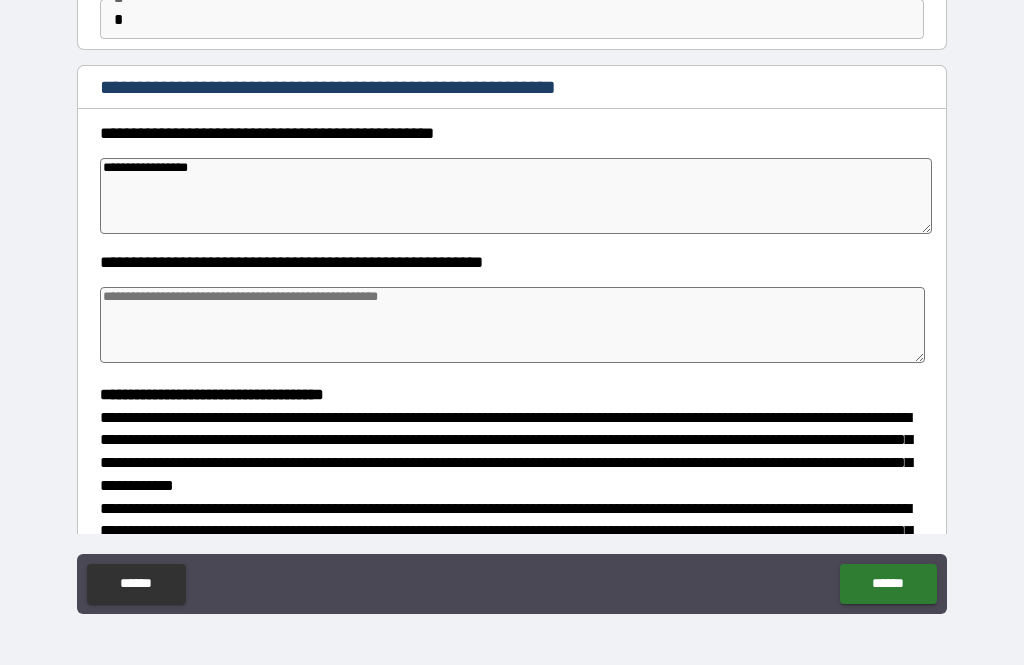 type on "*" 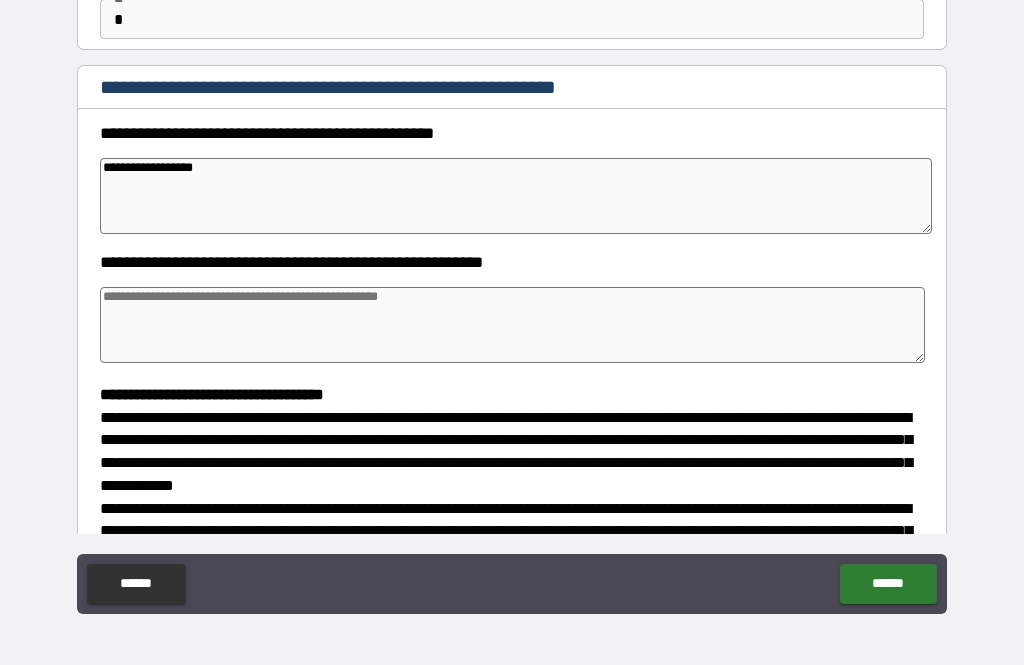 type on "**********" 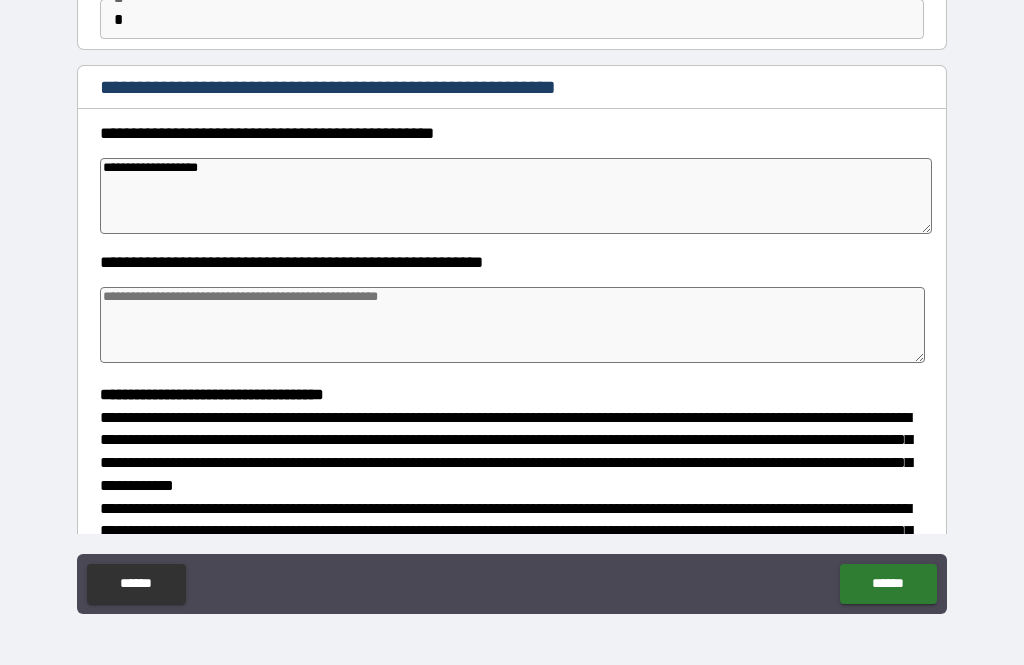 type on "*" 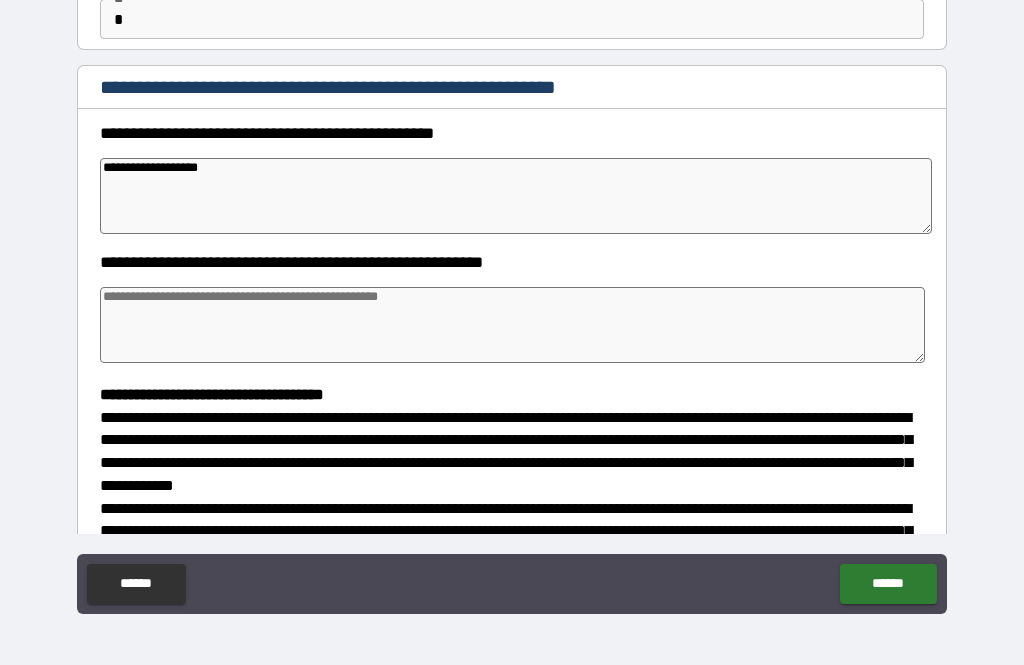 type on "*" 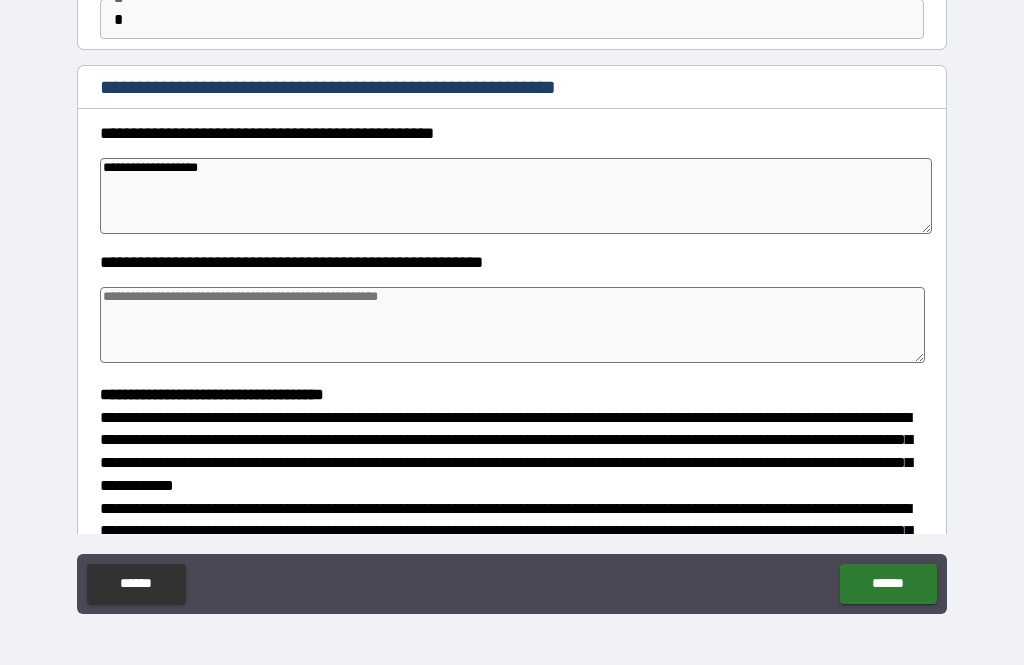 type on "*" 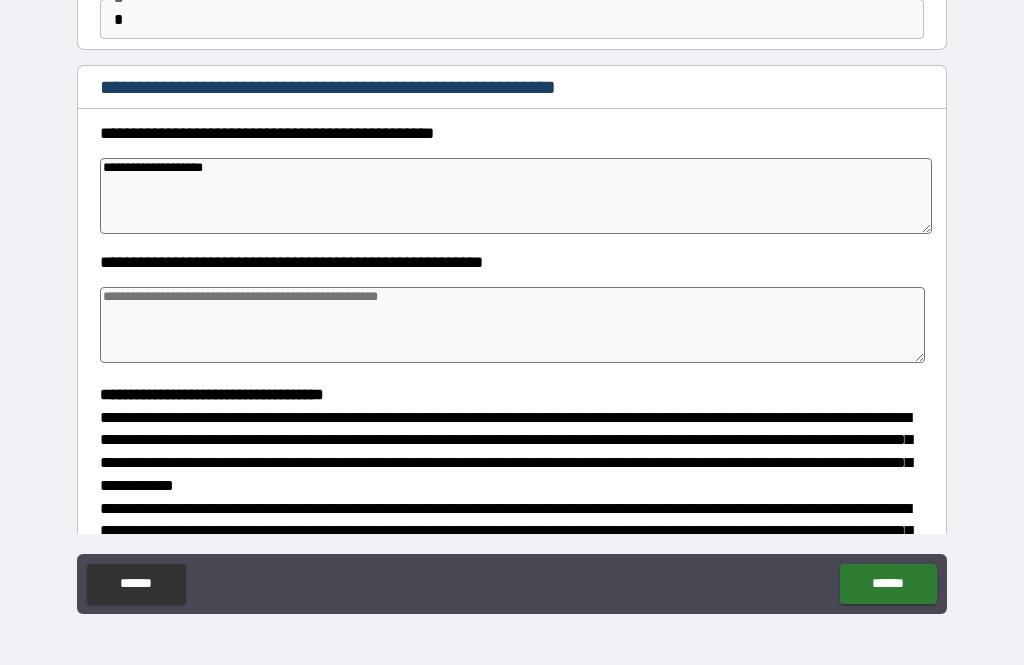 type on "*" 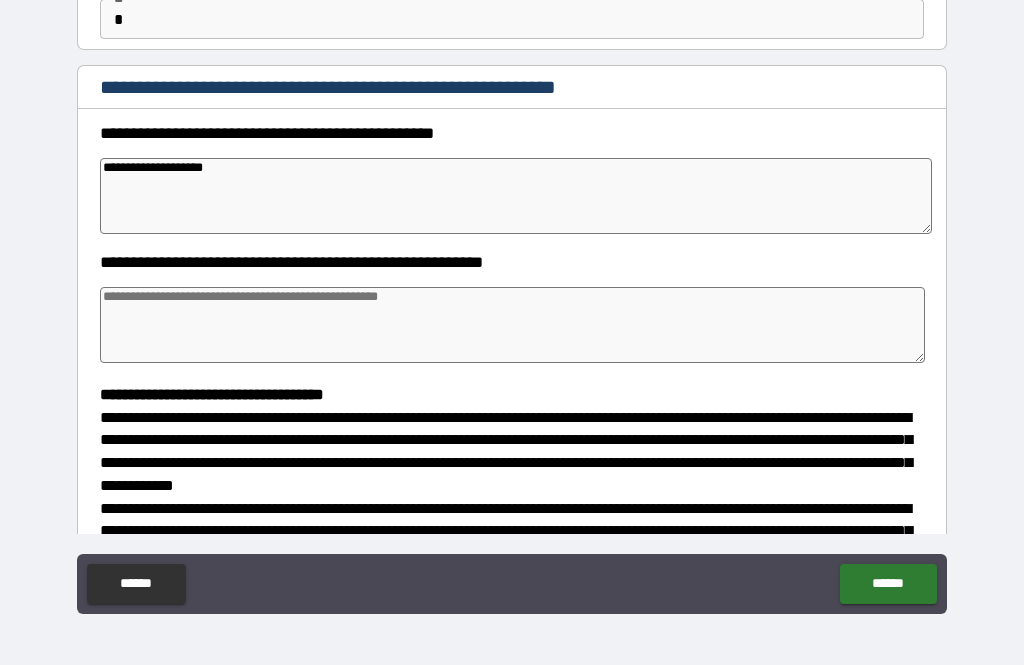 type on "*" 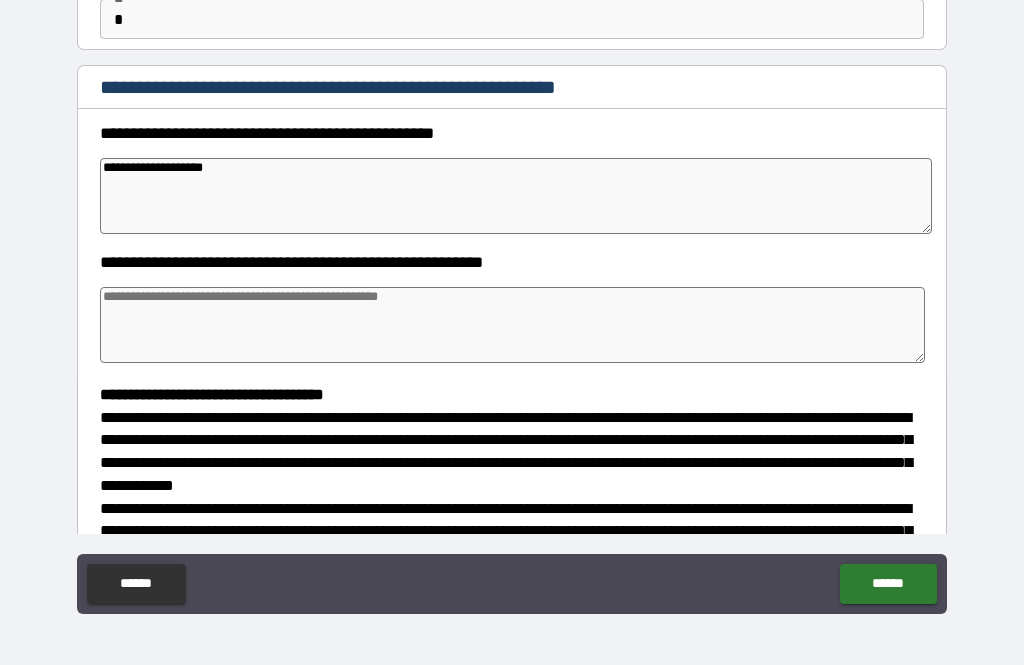 type on "*" 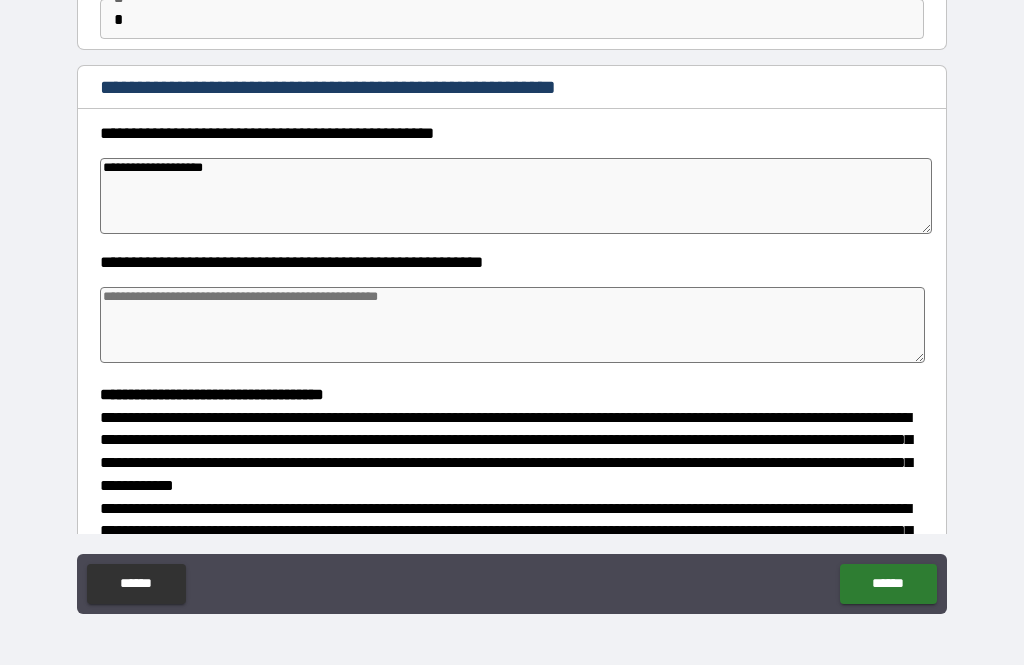 type on "**********" 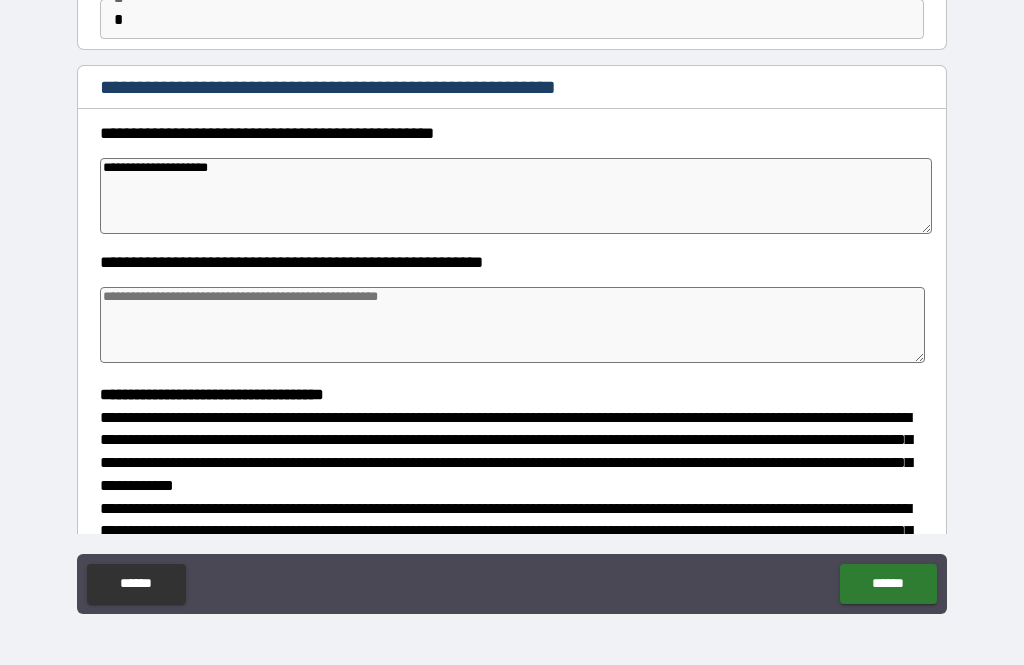 type on "*" 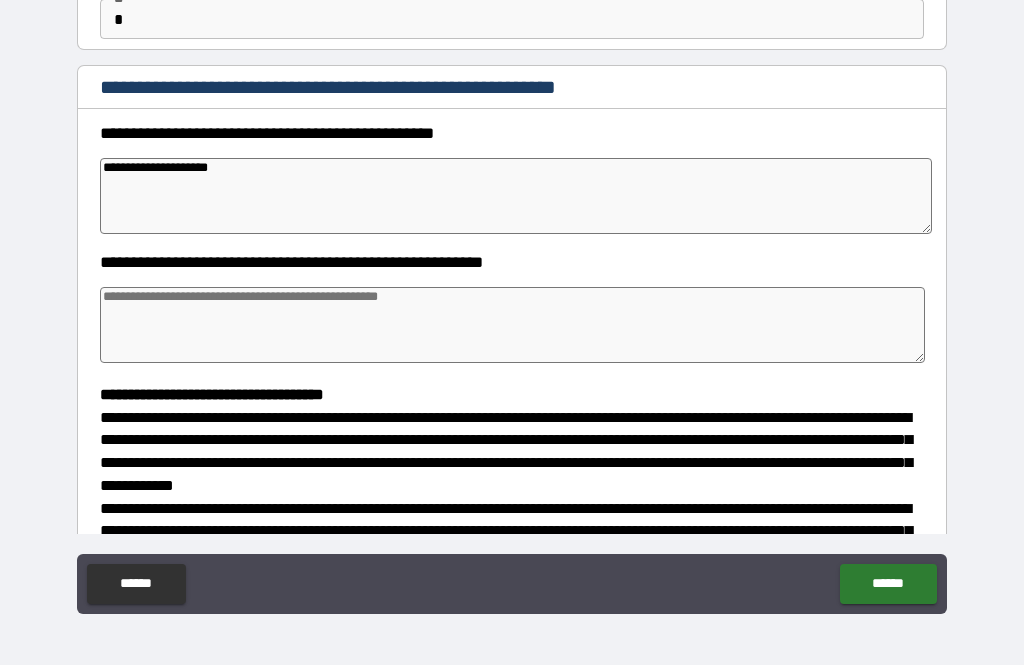 type on "*" 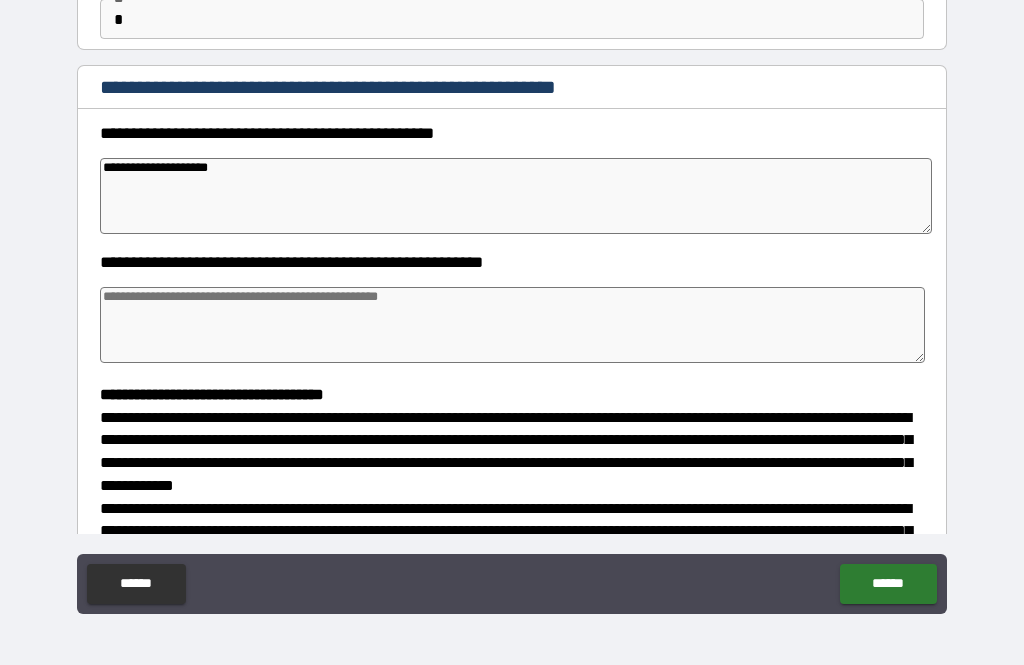 type on "*" 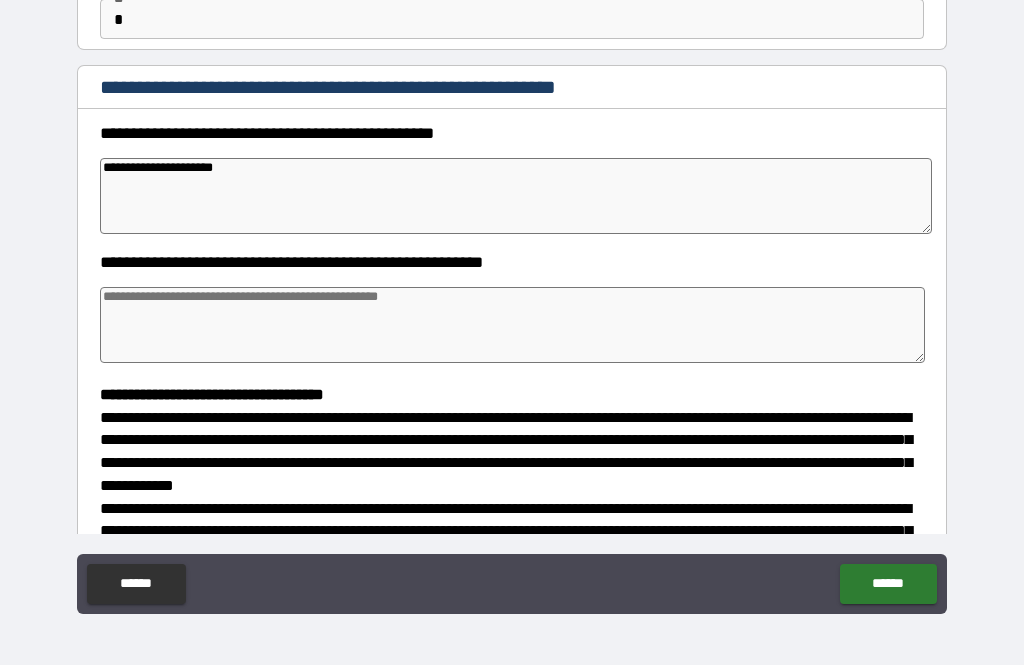 type on "*" 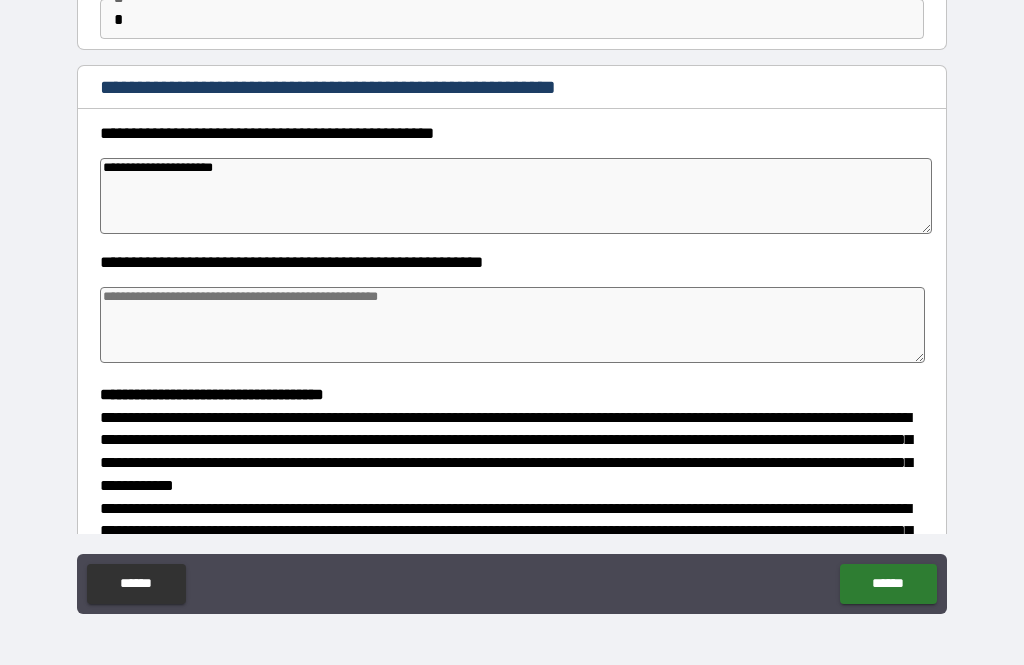 type on "*" 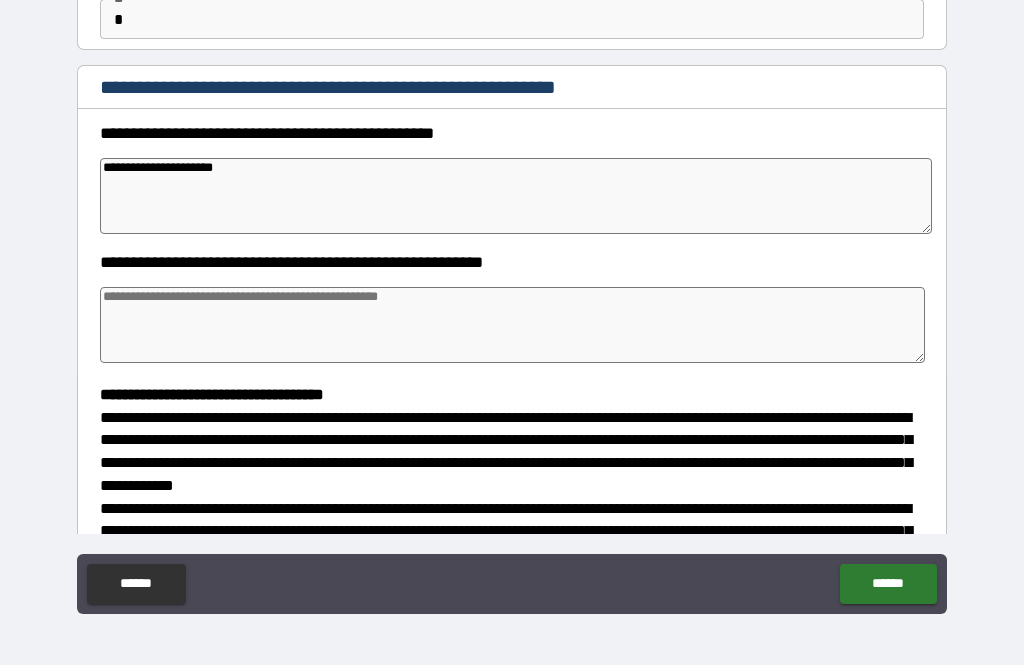 type on "*" 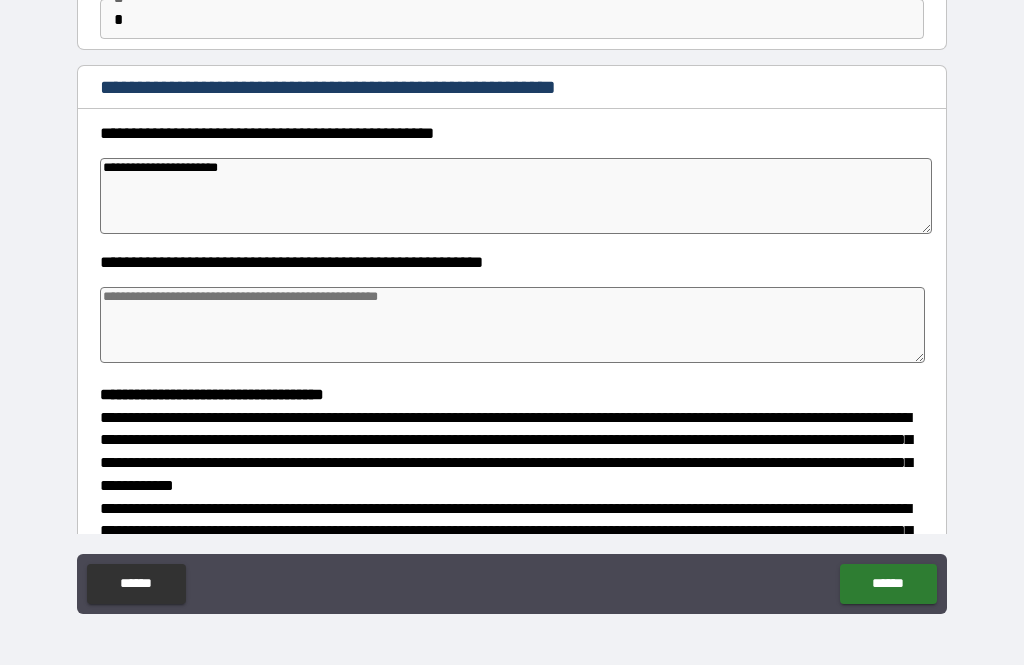 type on "*" 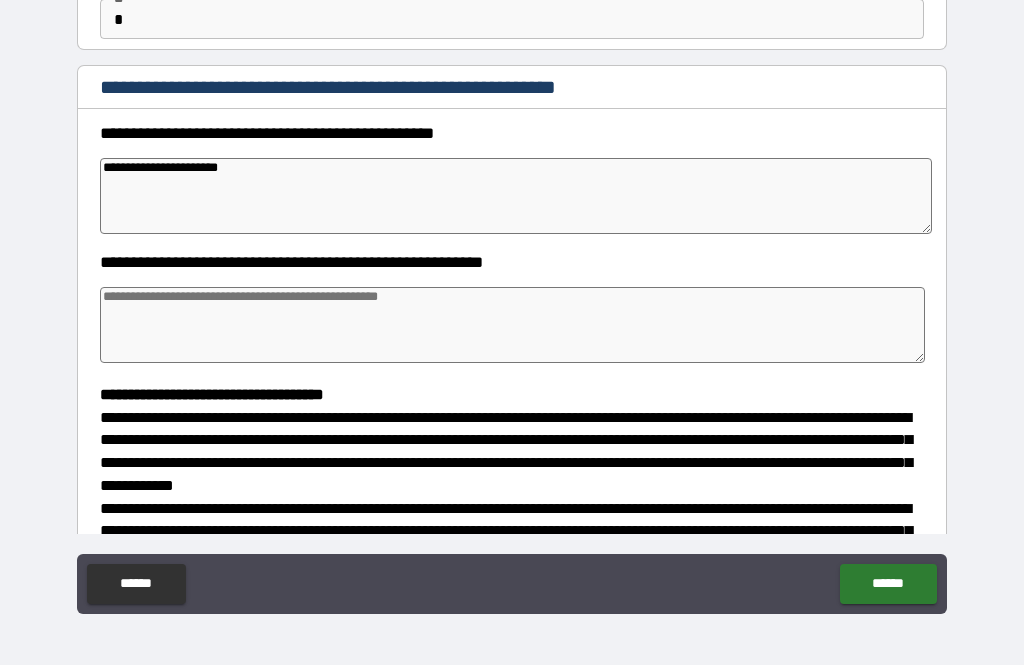 type on "*" 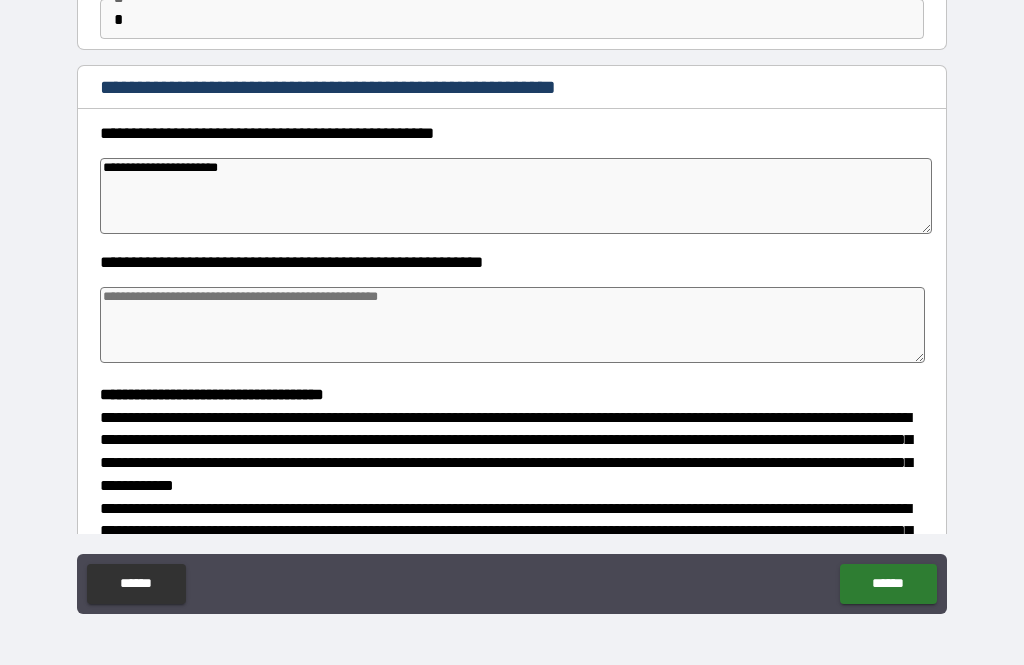 type on "*" 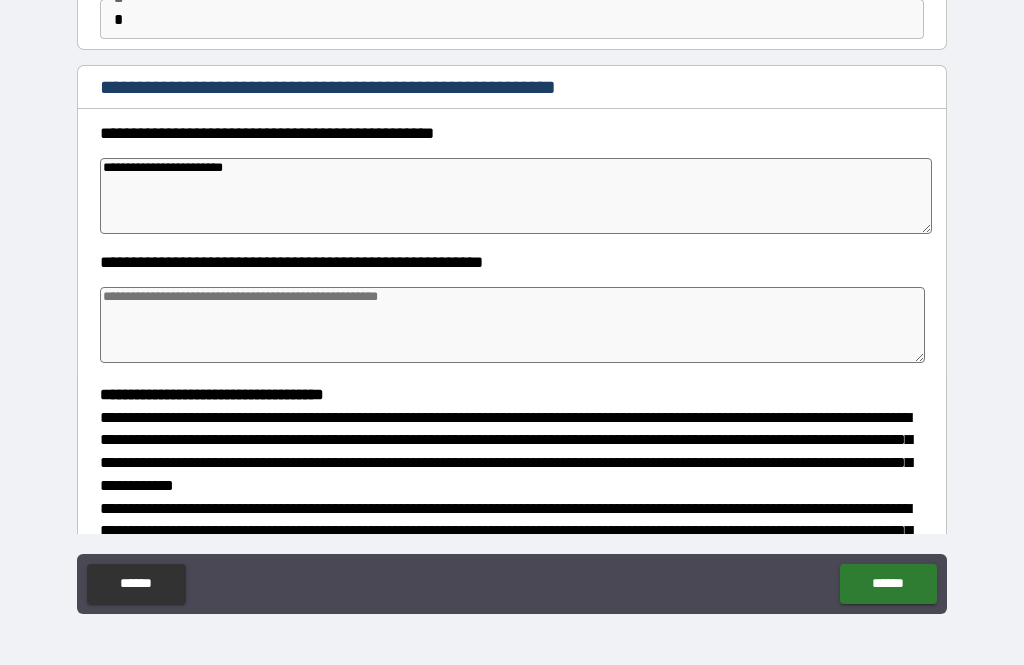 type on "*" 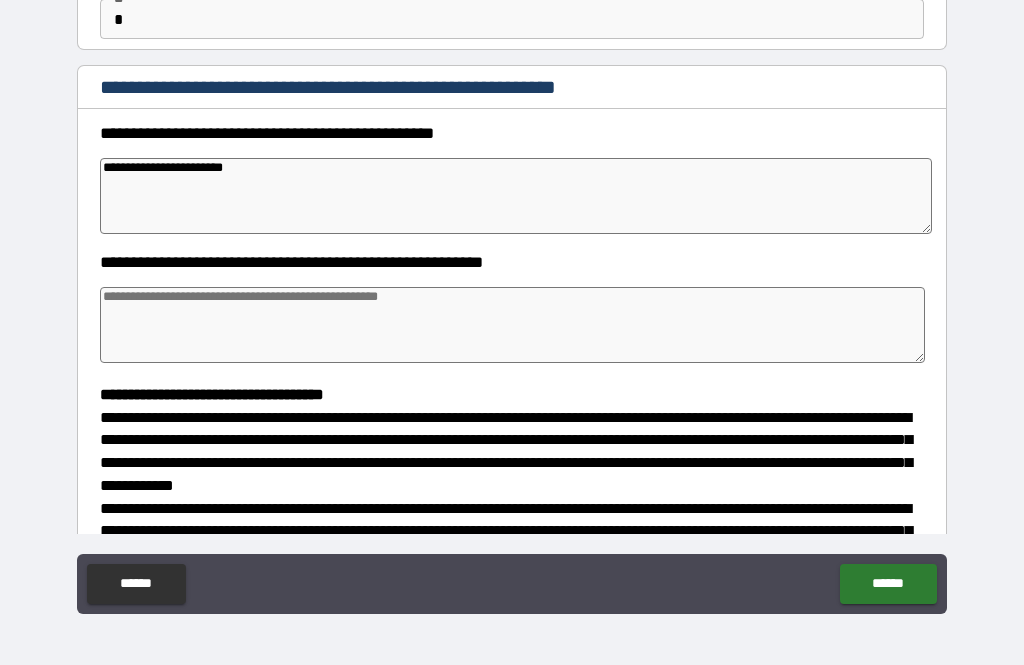 type on "*" 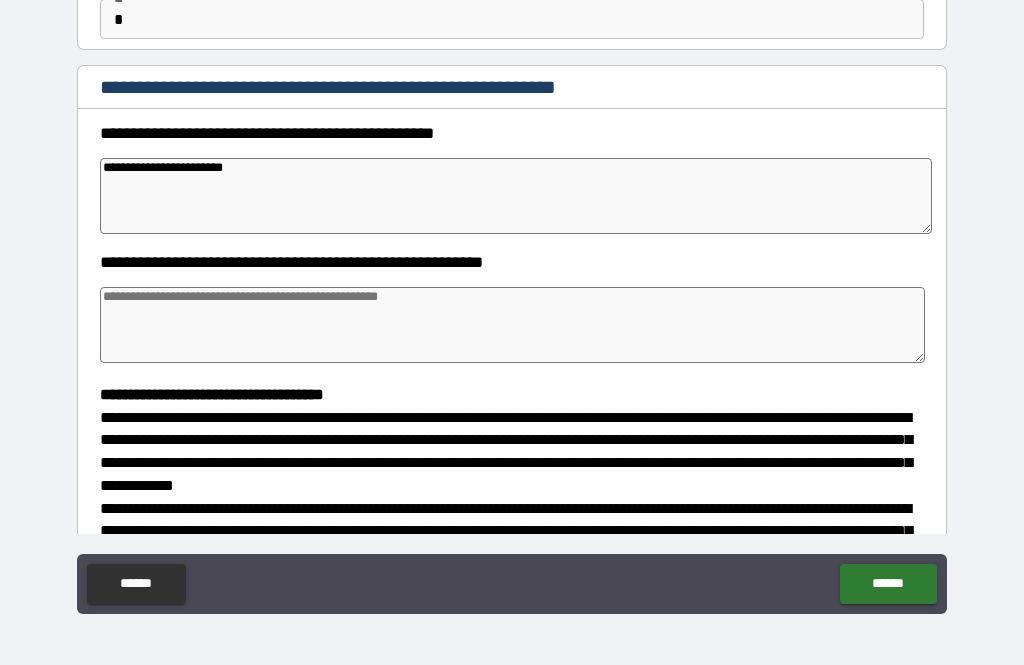 type on "*" 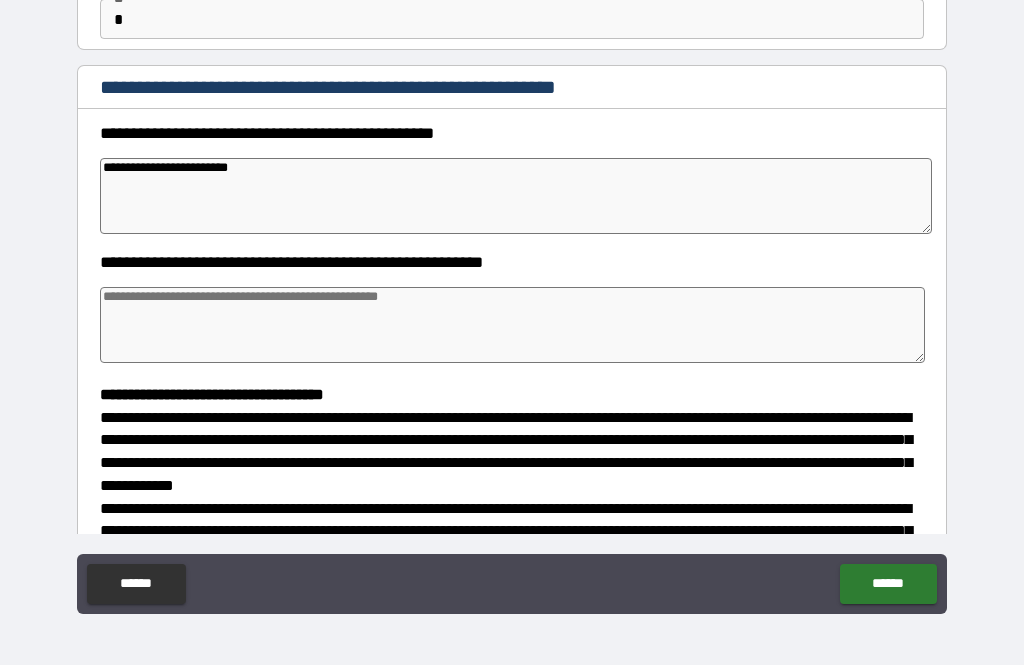 type on "*" 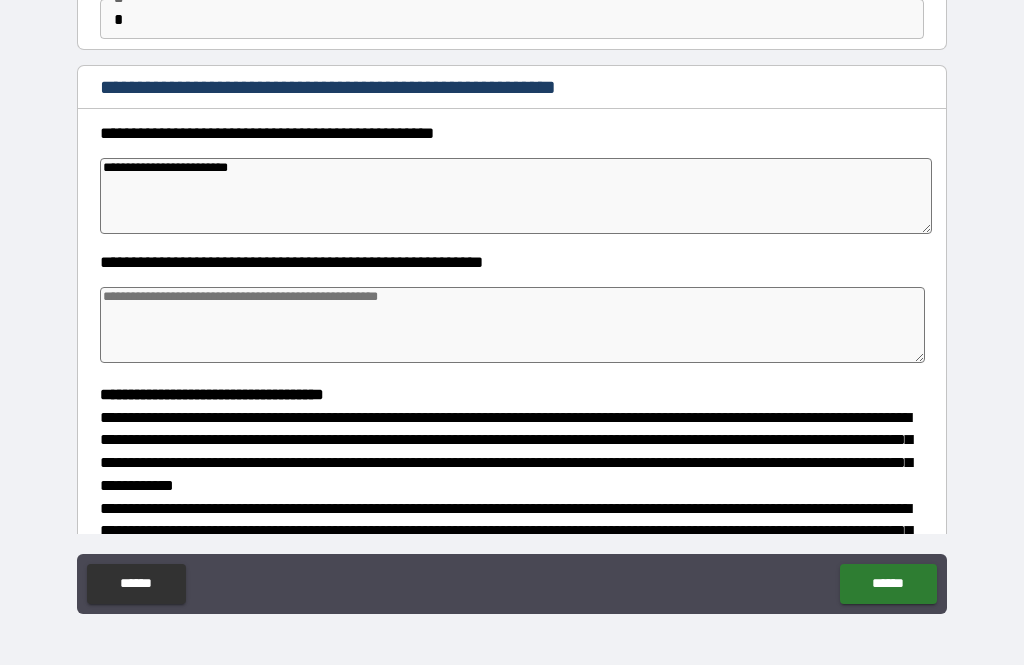 type on "*" 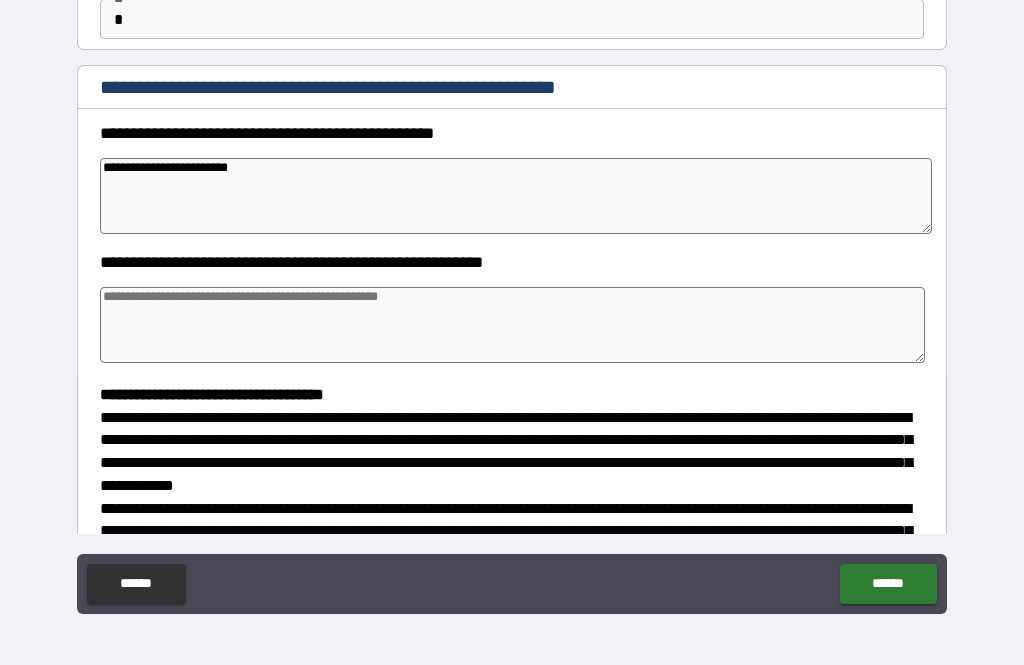 type on "*" 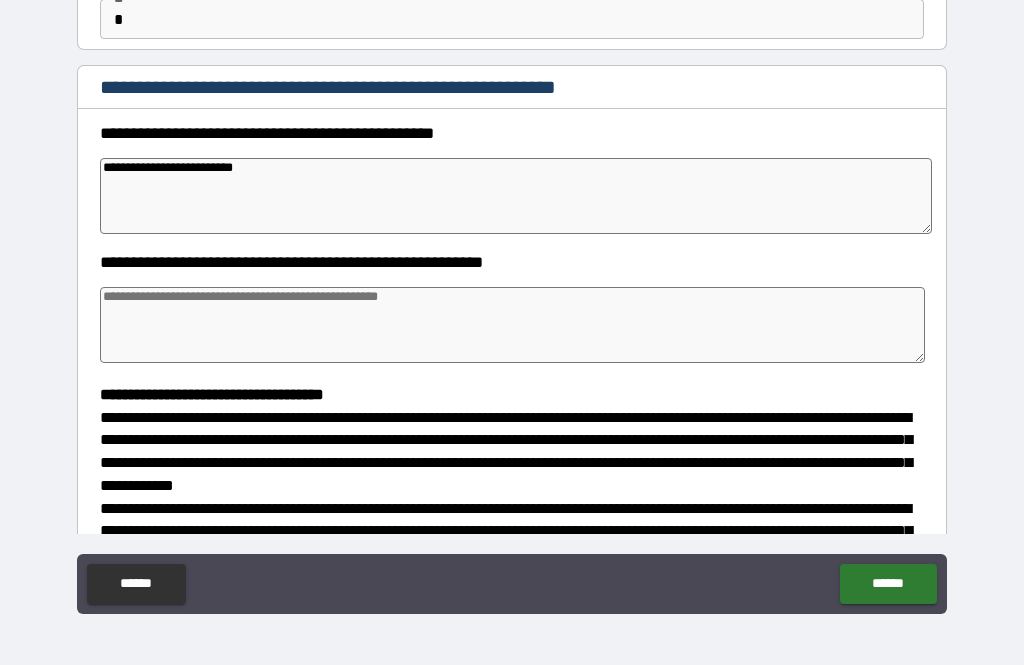 type on "*" 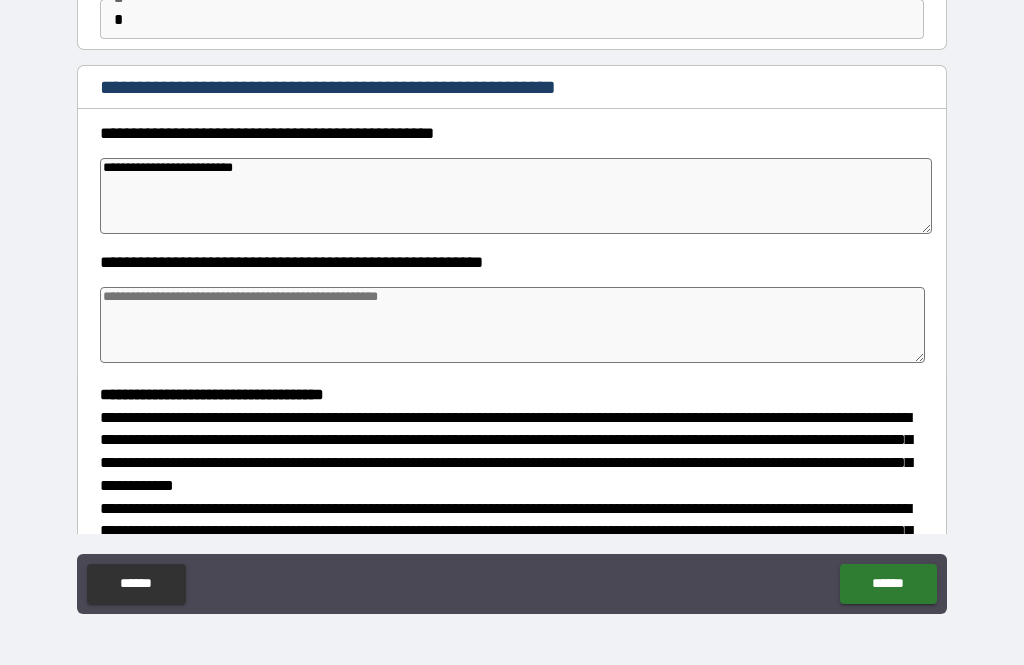 type on "*" 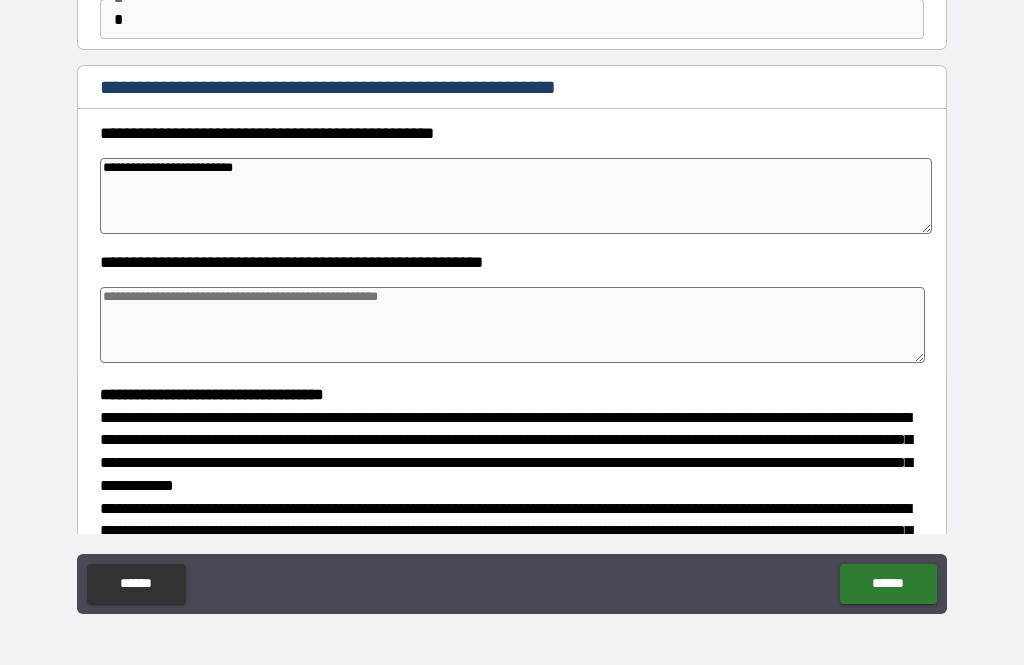type on "*" 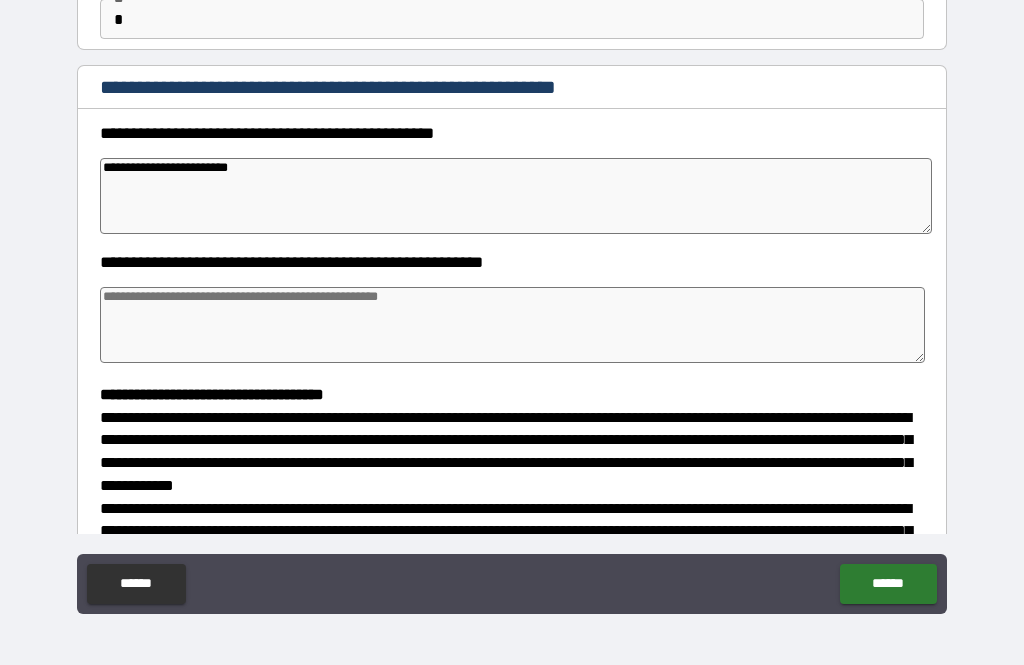 type on "*" 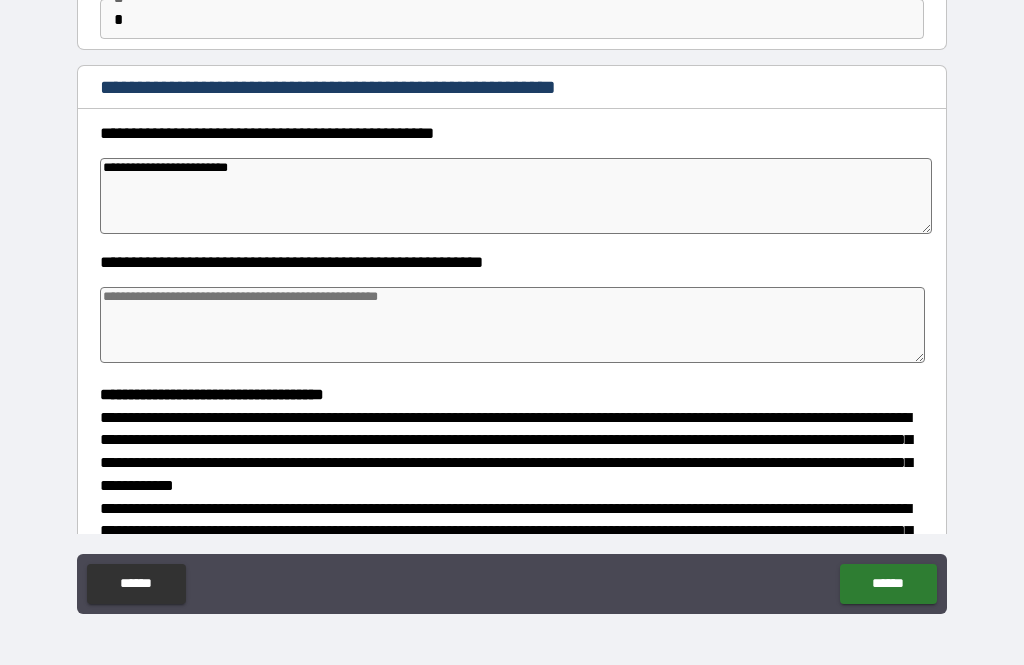 type on "*" 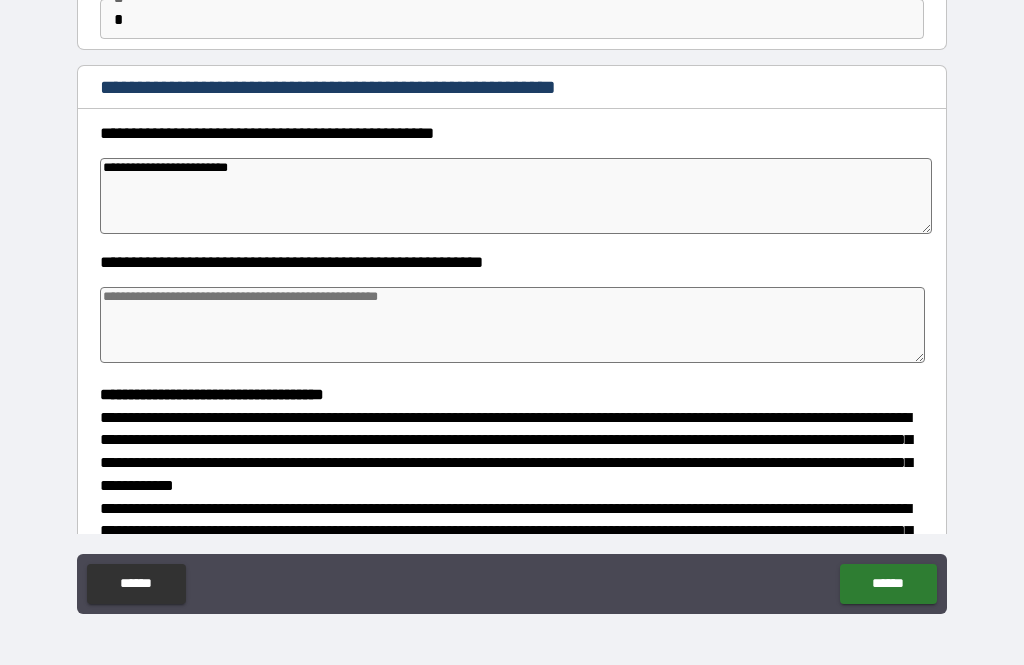 type on "*" 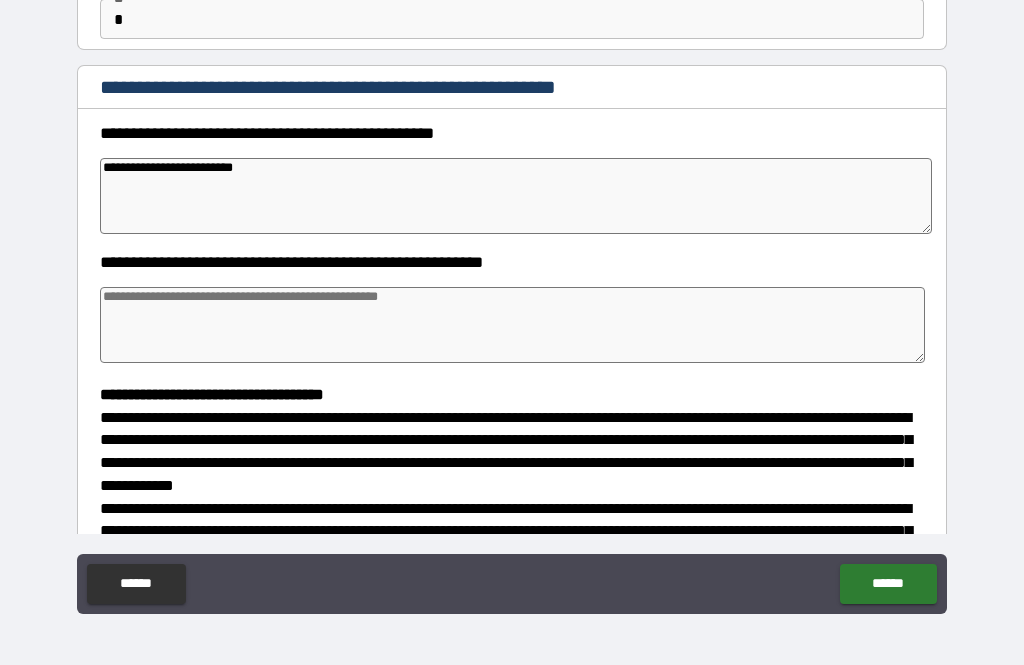 type on "*" 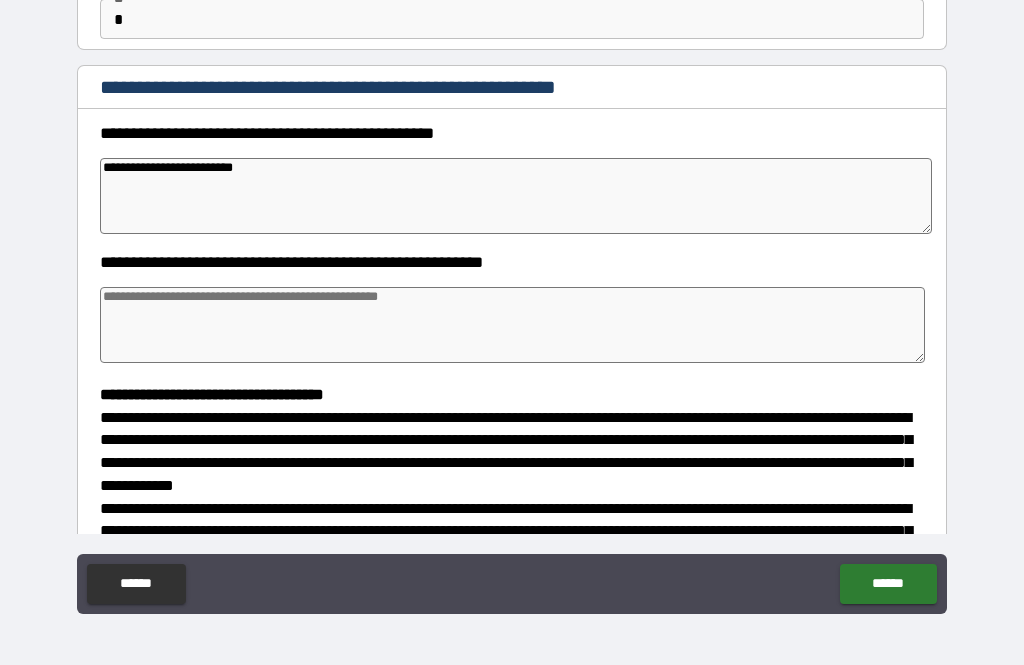 type on "**********" 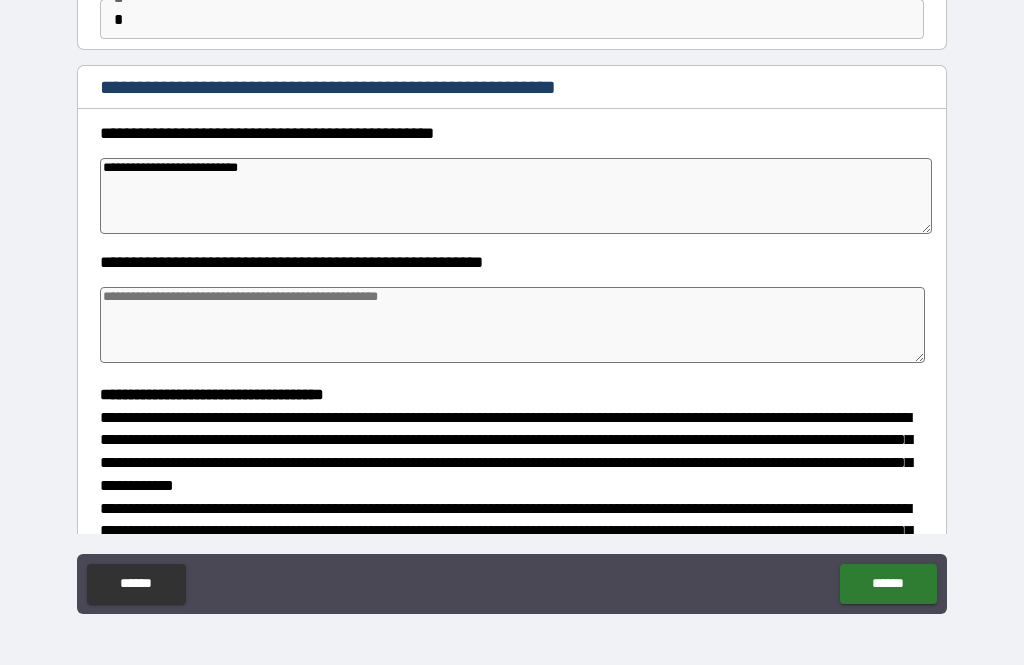 type on "*" 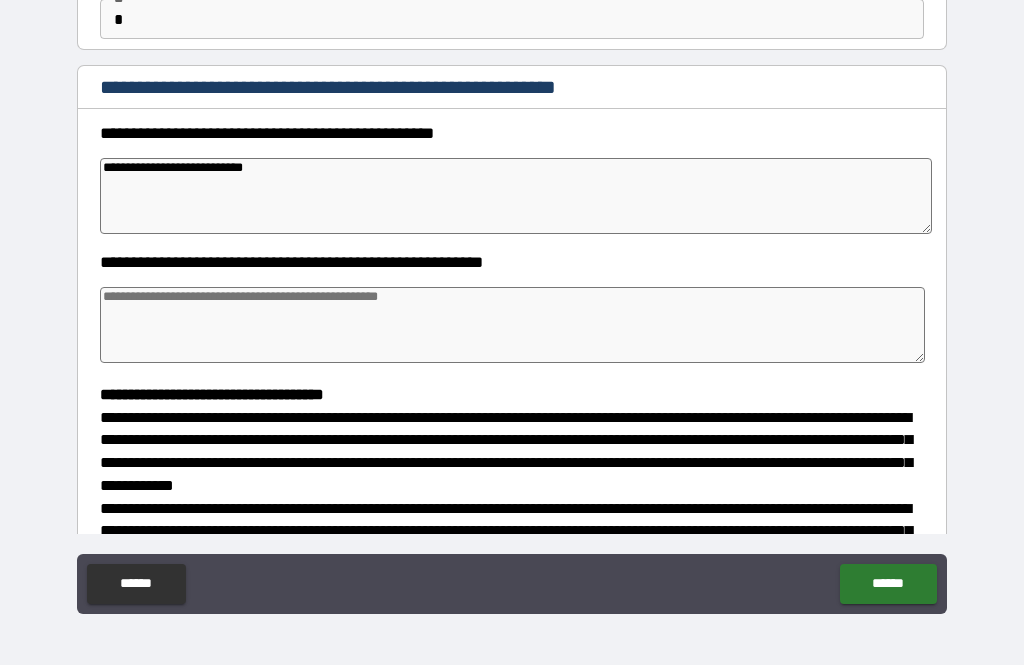 type on "*" 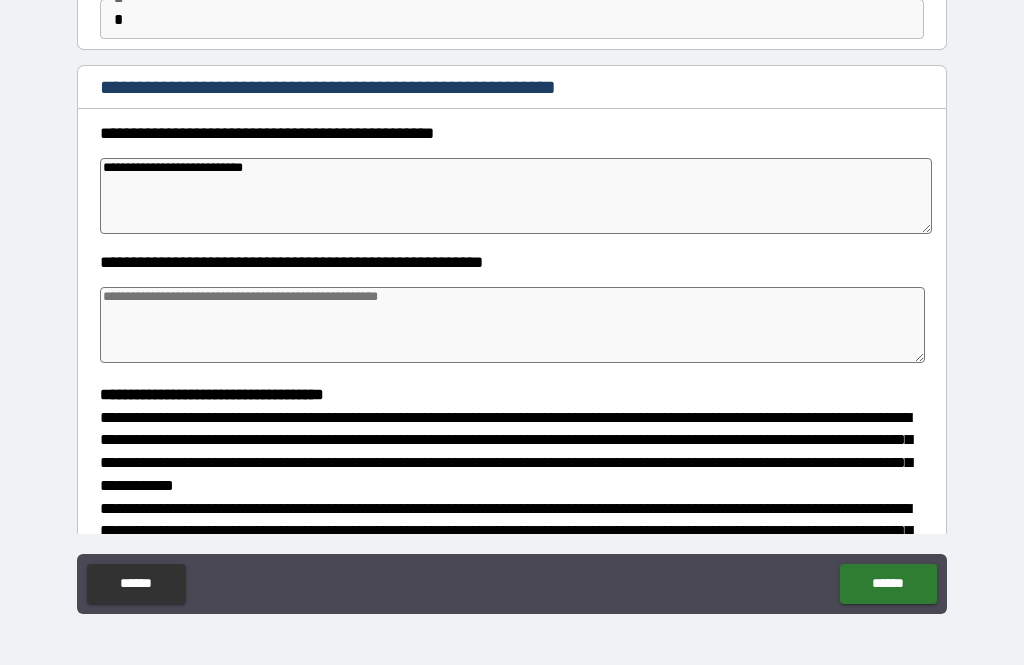 type on "*" 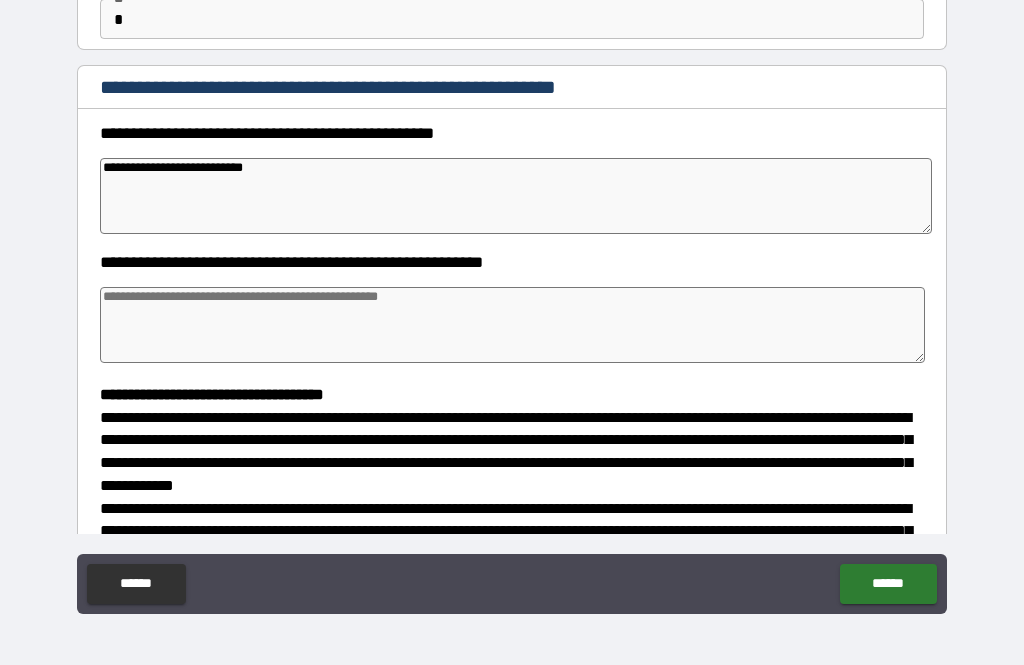 type on "*" 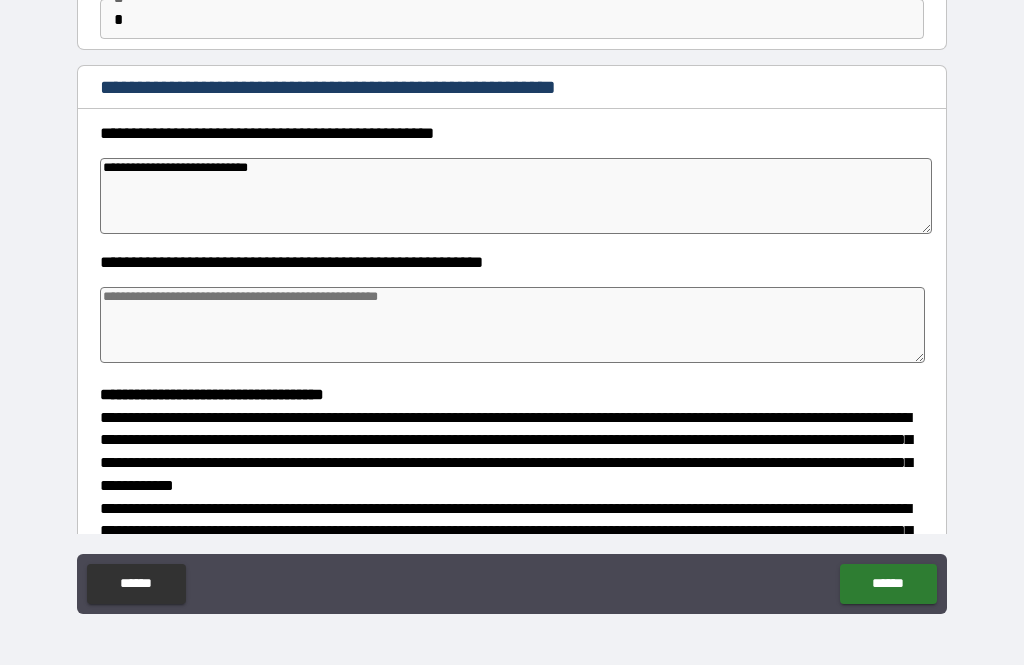 type on "*" 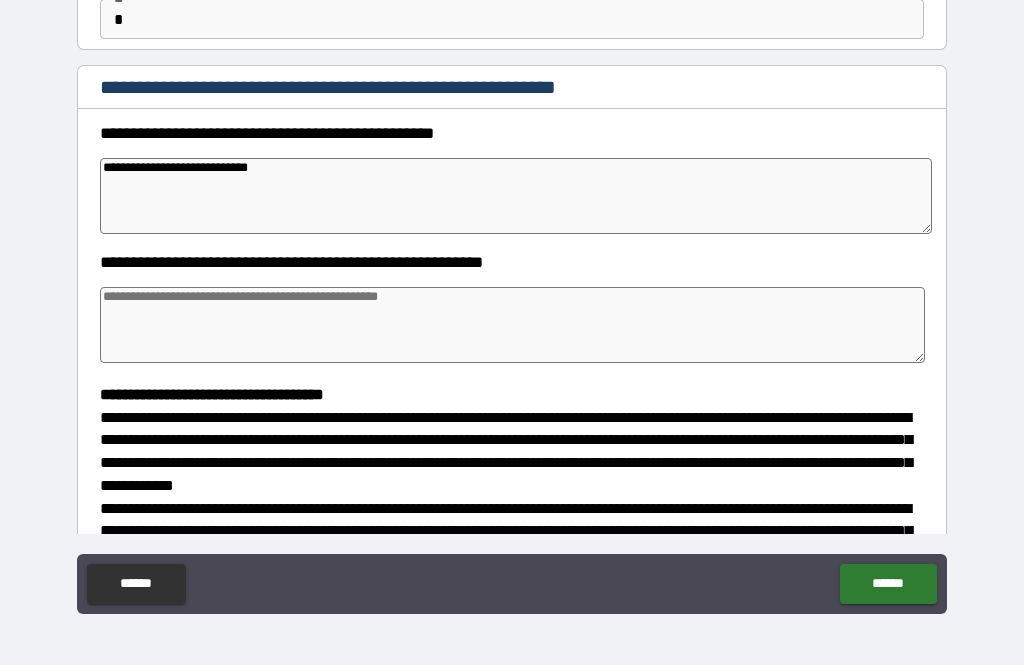 type on "*" 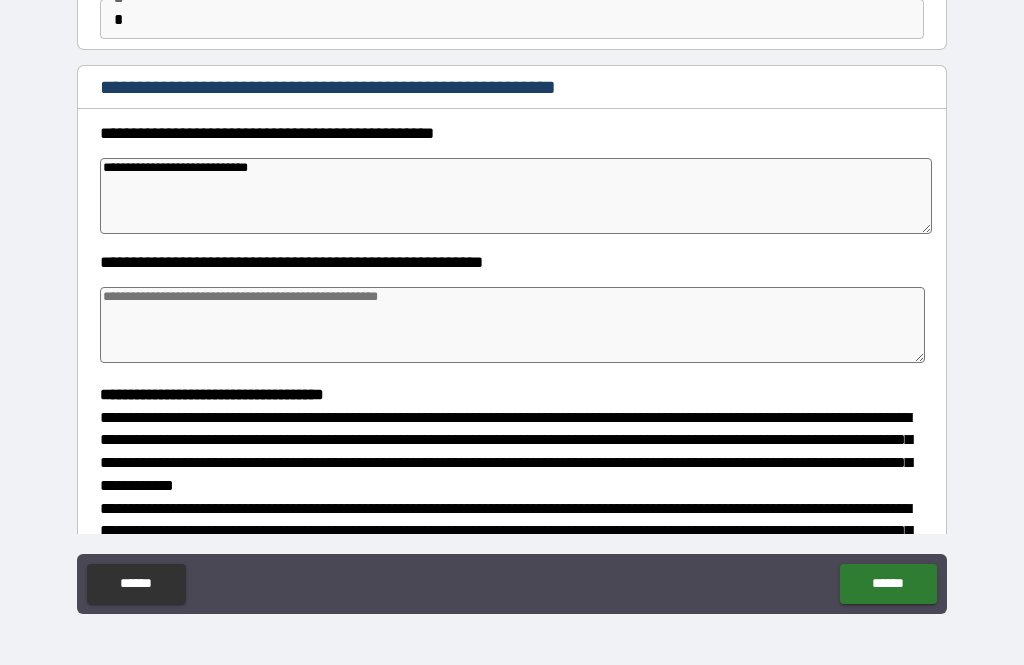 type on "*" 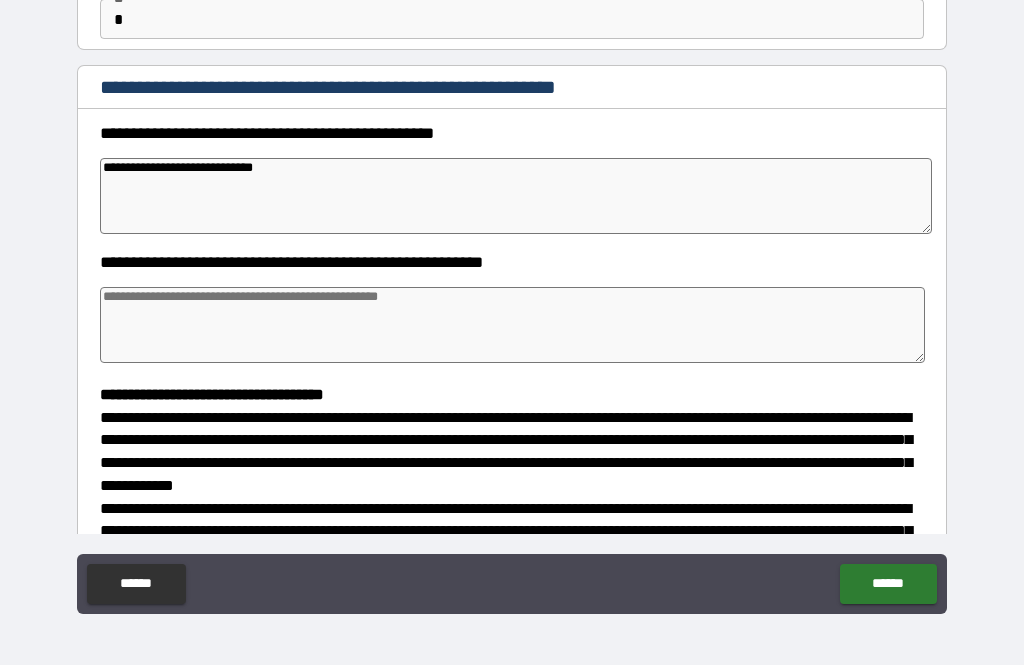 type on "*" 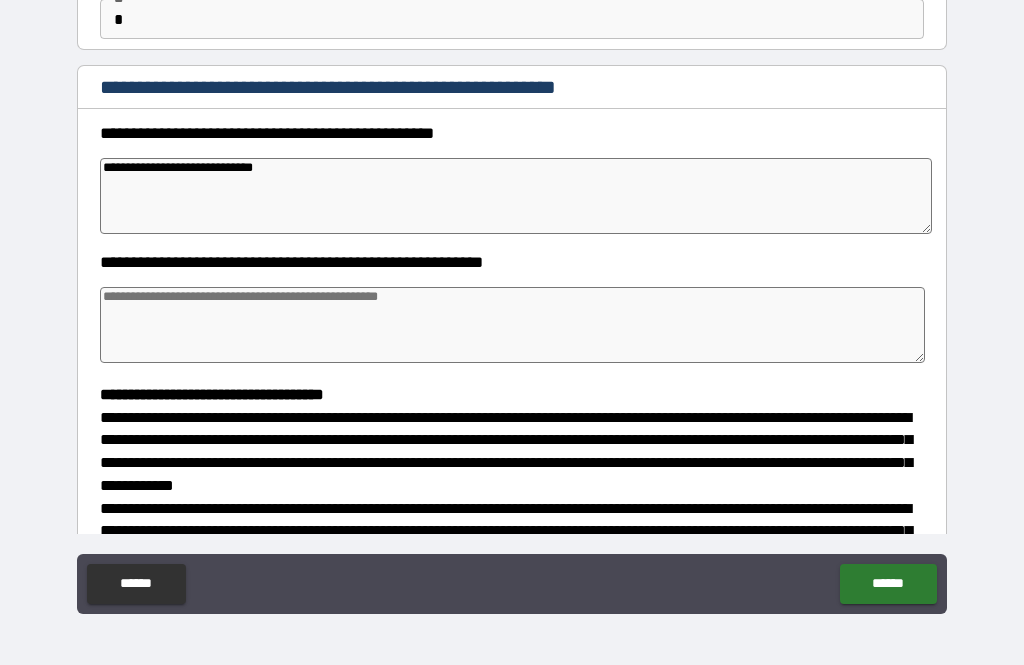type on "*" 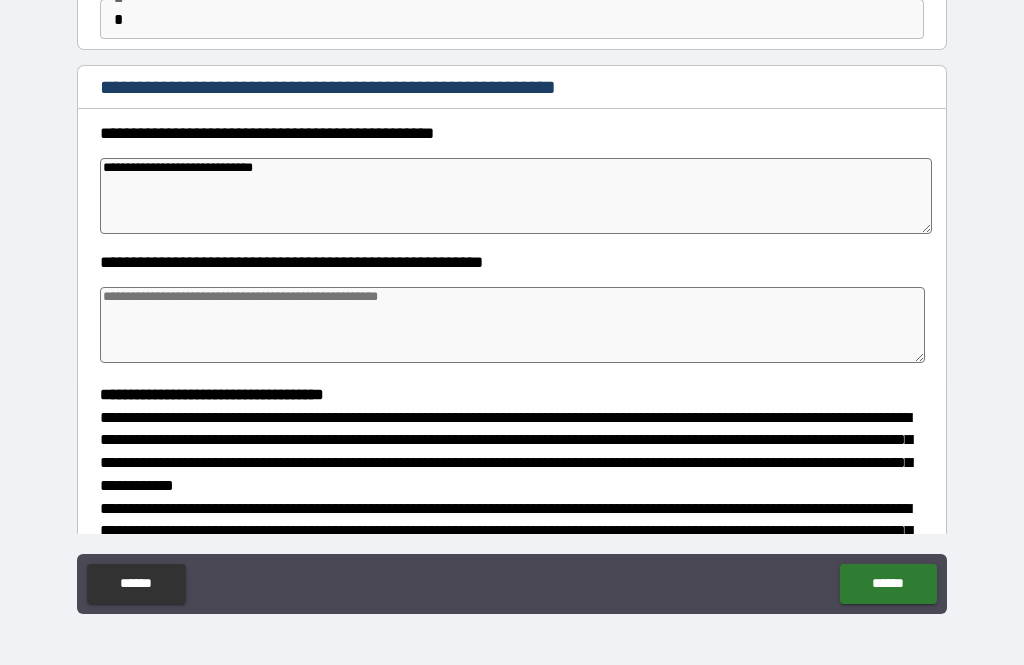 type on "*" 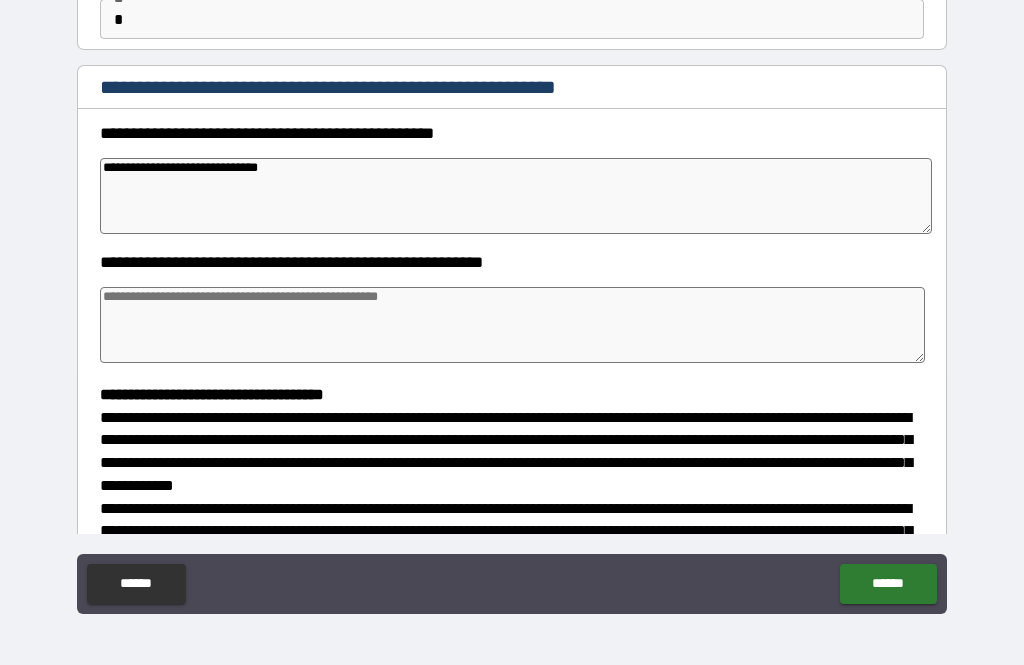 type on "*" 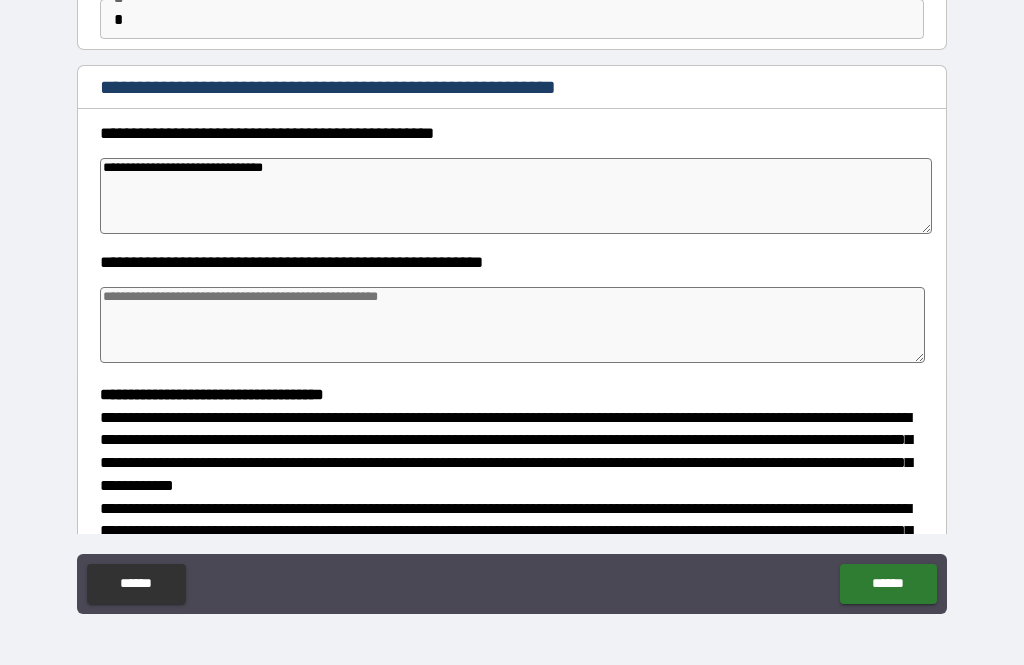 type on "*" 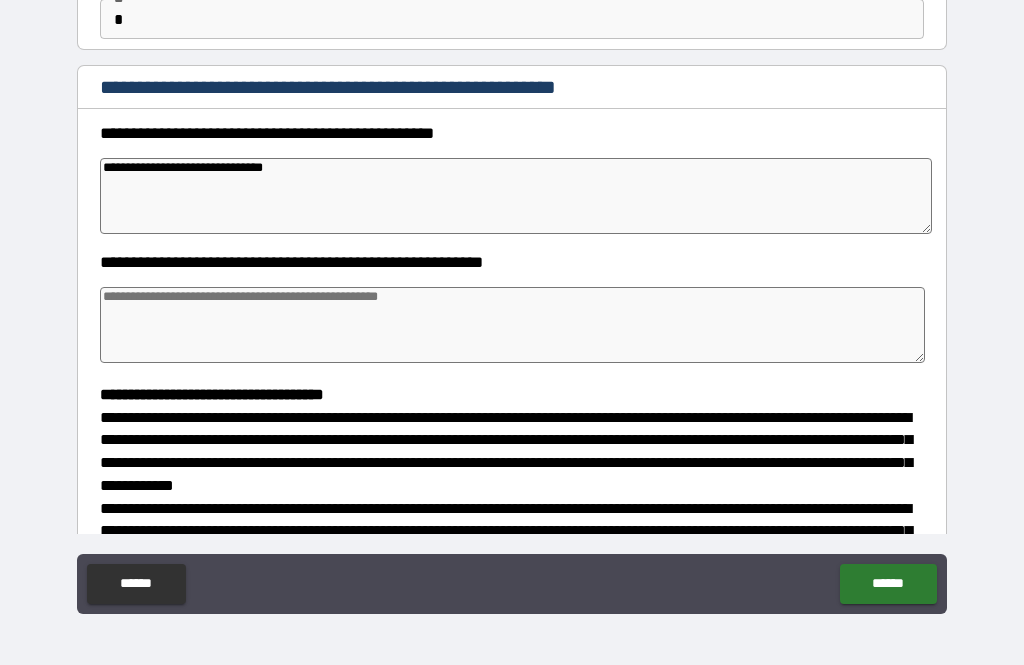 type on "*" 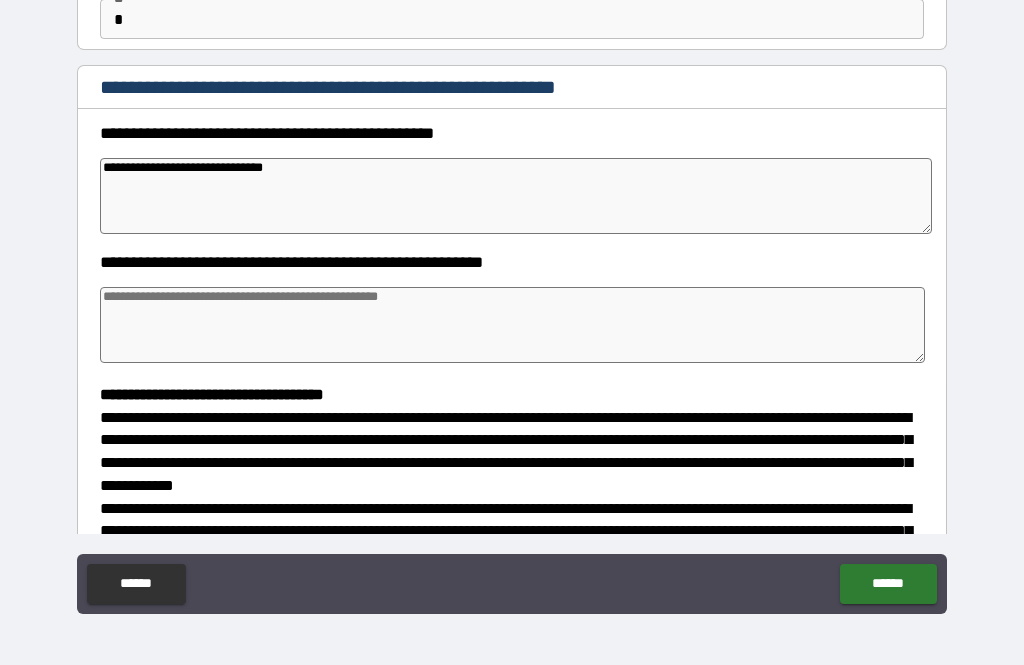 type on "*" 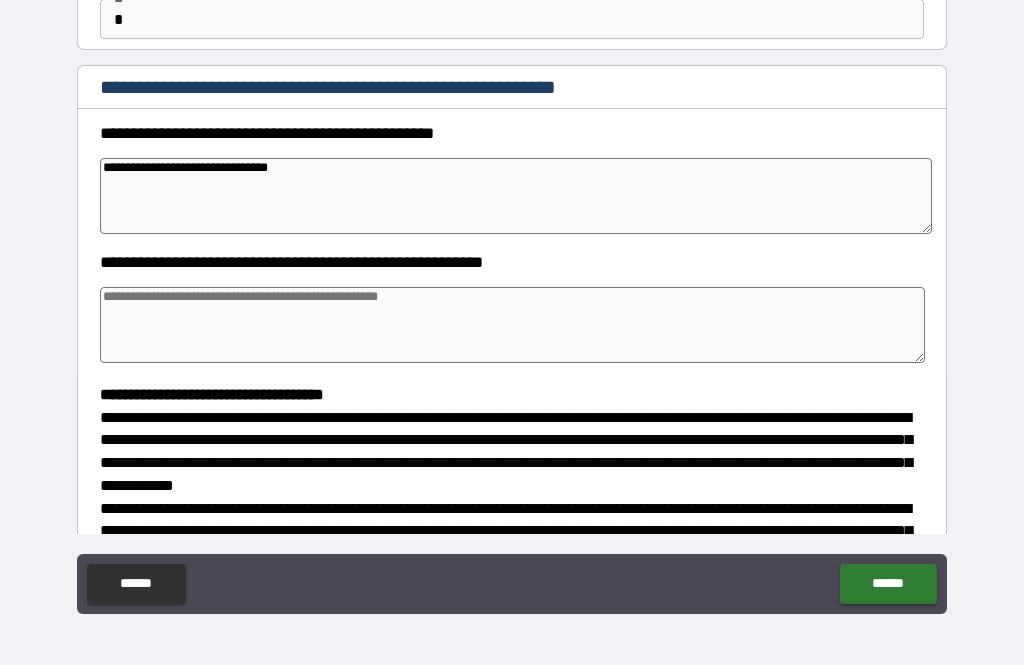 type on "*" 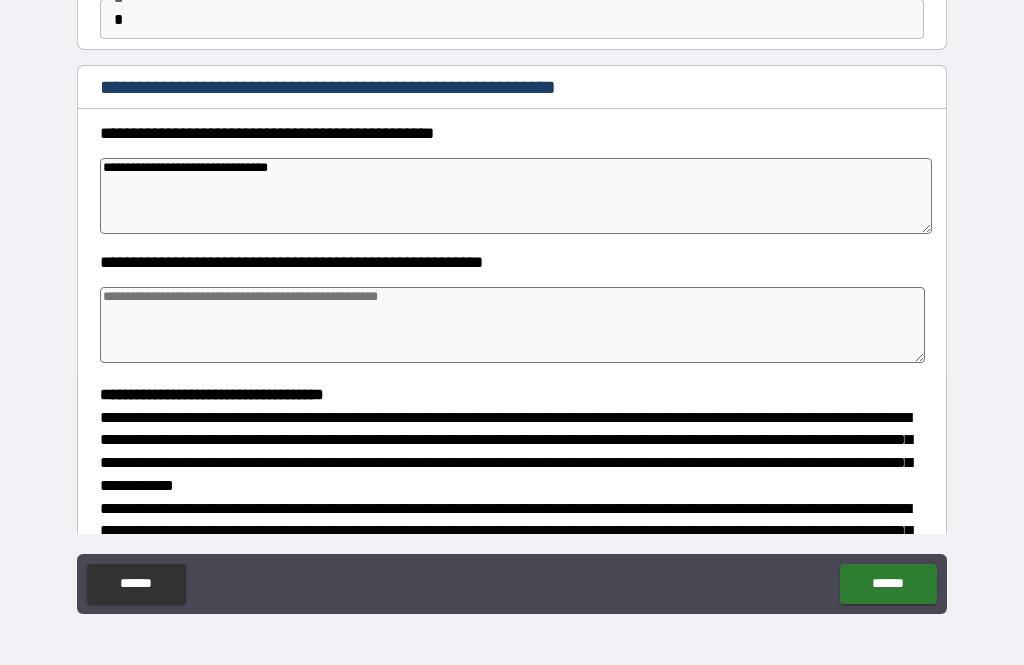 type on "*" 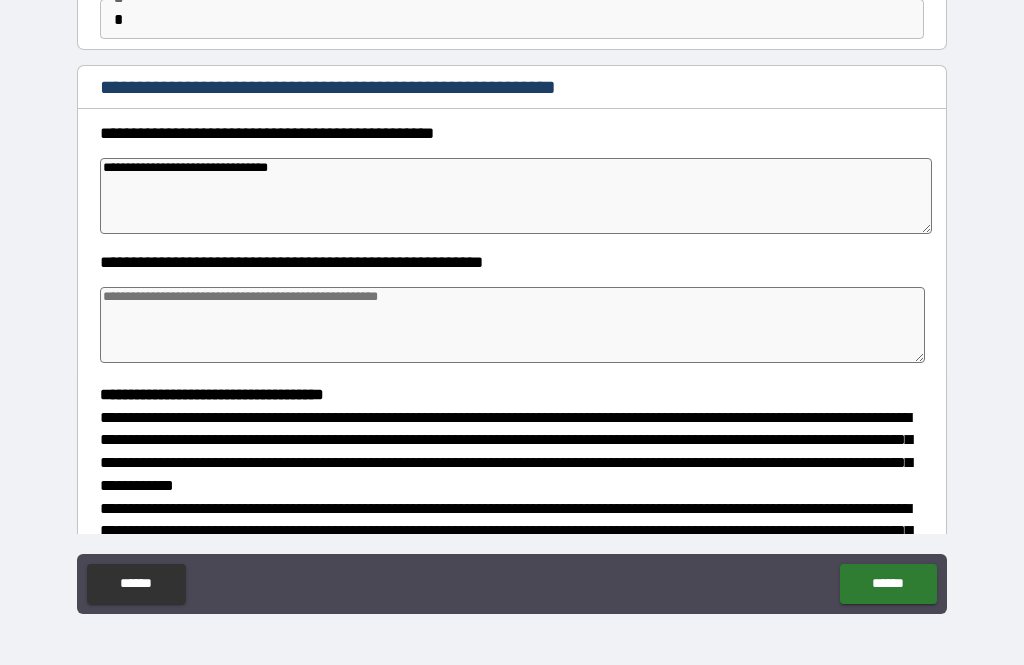 type on "*" 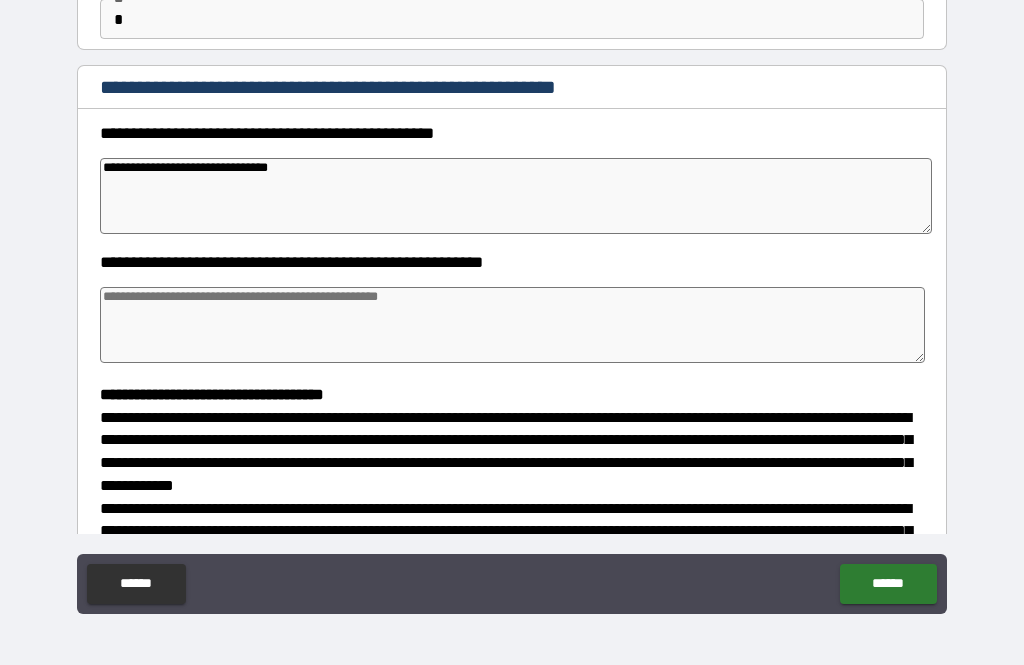 scroll, scrollTop: 228, scrollLeft: 0, axis: vertical 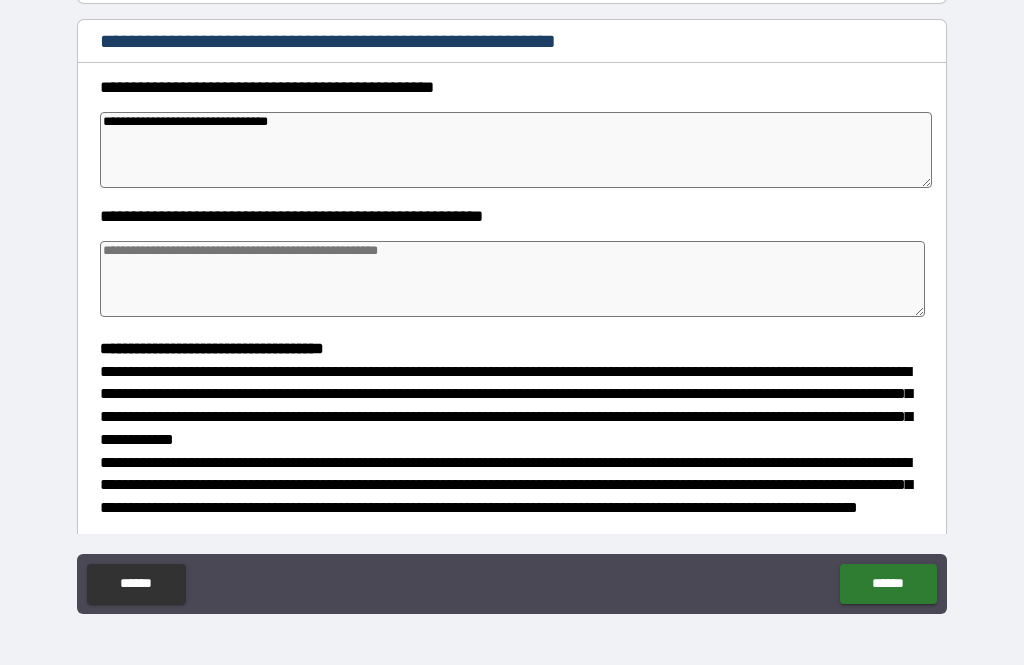 type on "**********" 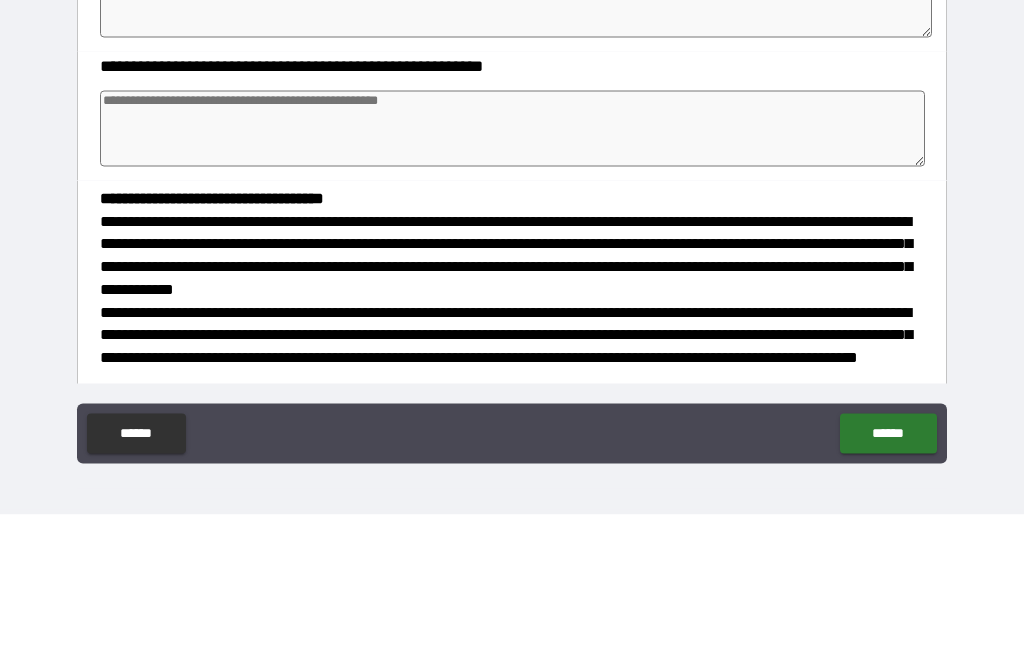 type on "*" 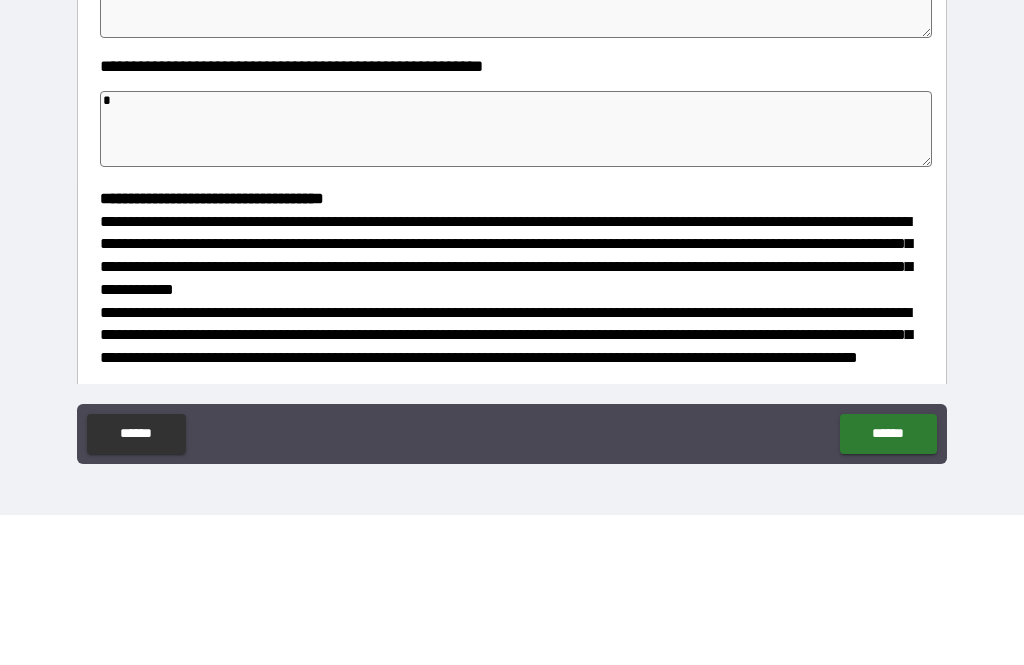 type on "*" 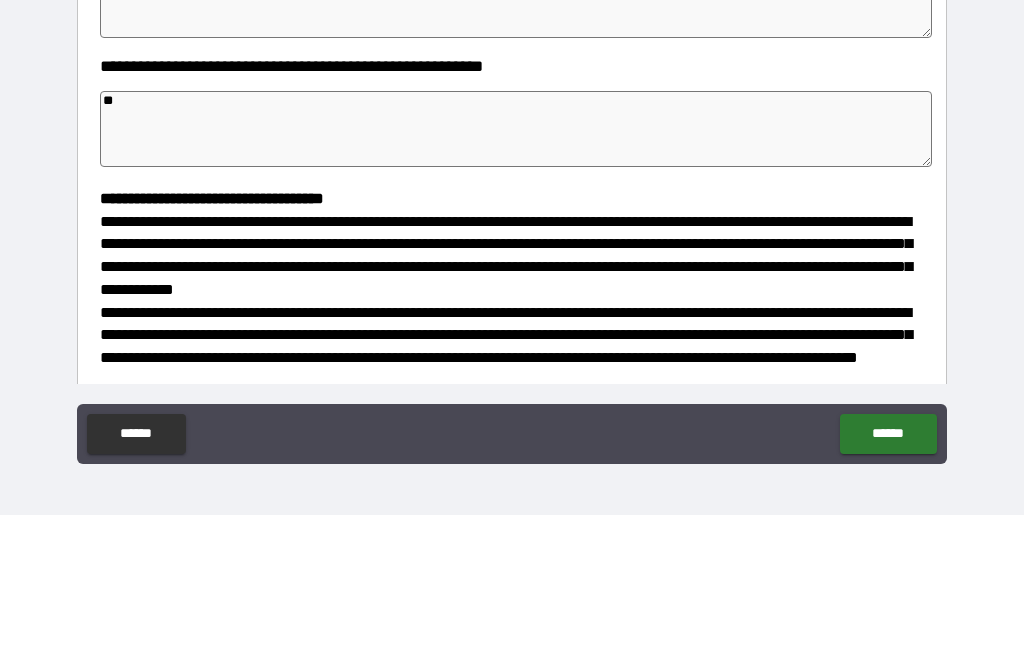 type on "*" 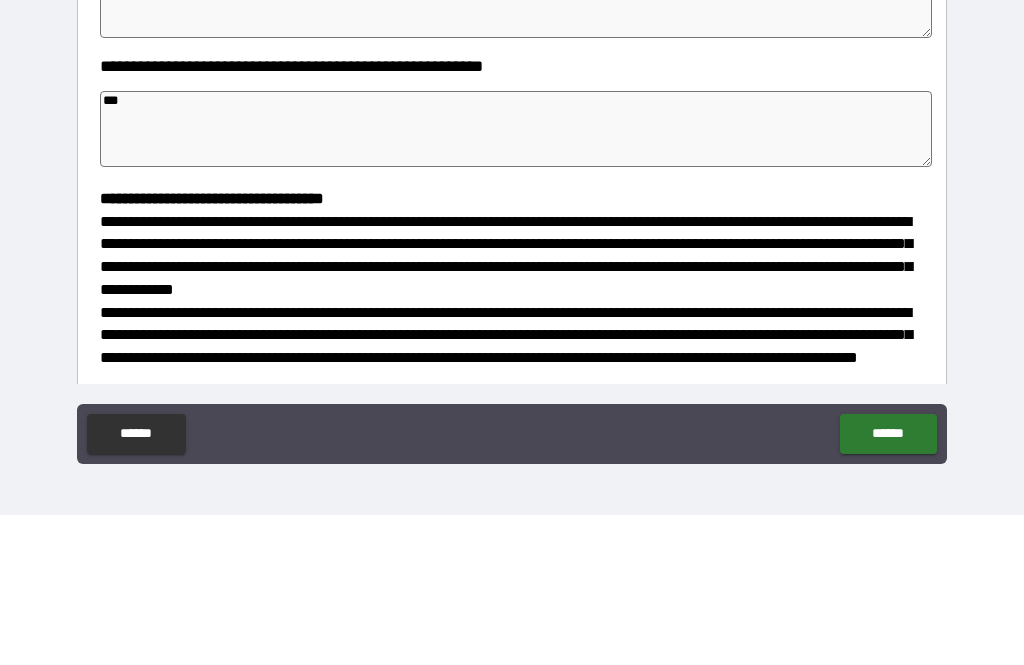 type on "*" 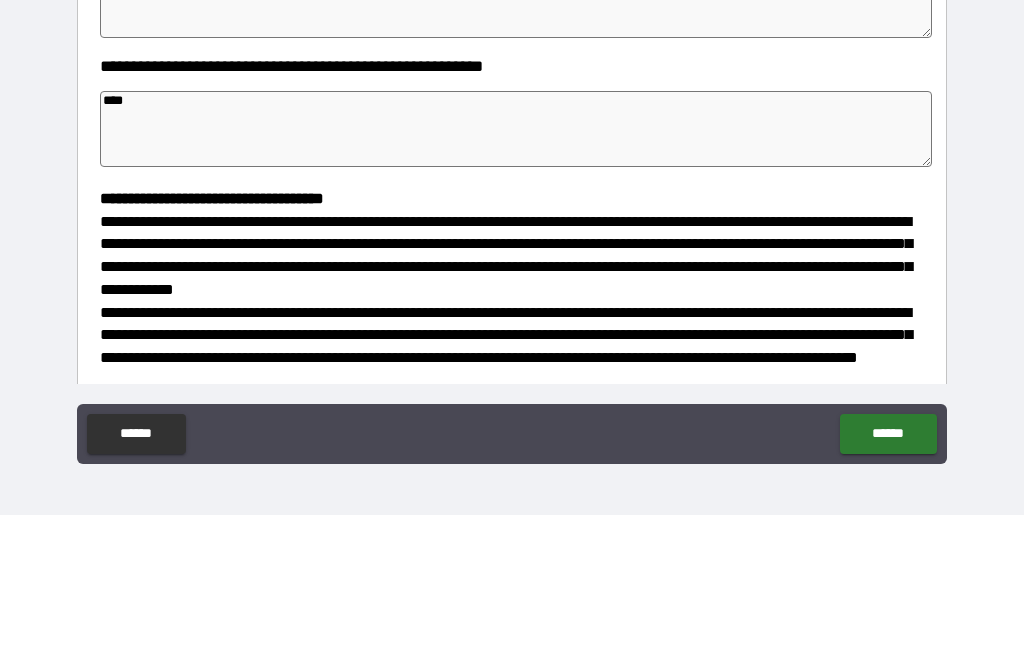 type 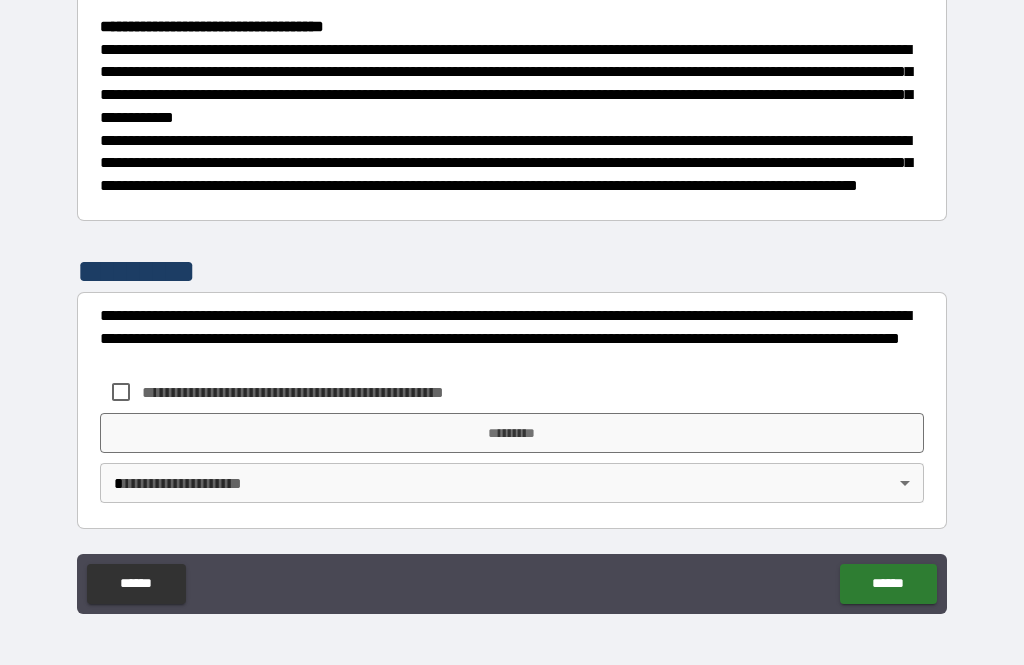 scroll, scrollTop: 566, scrollLeft: 0, axis: vertical 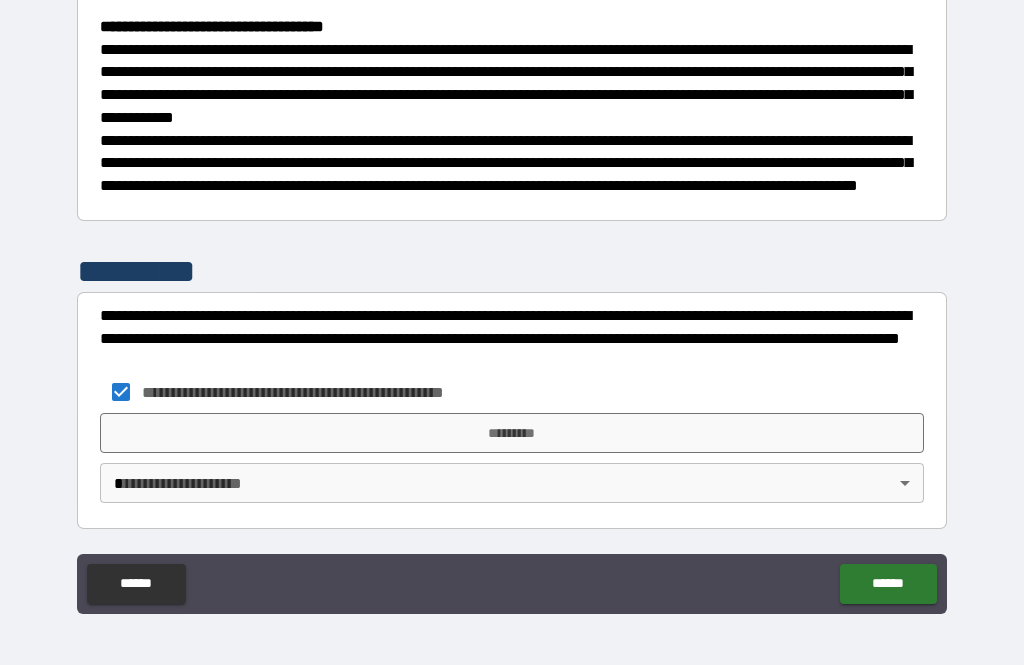 click on "*********" at bounding box center (512, 433) 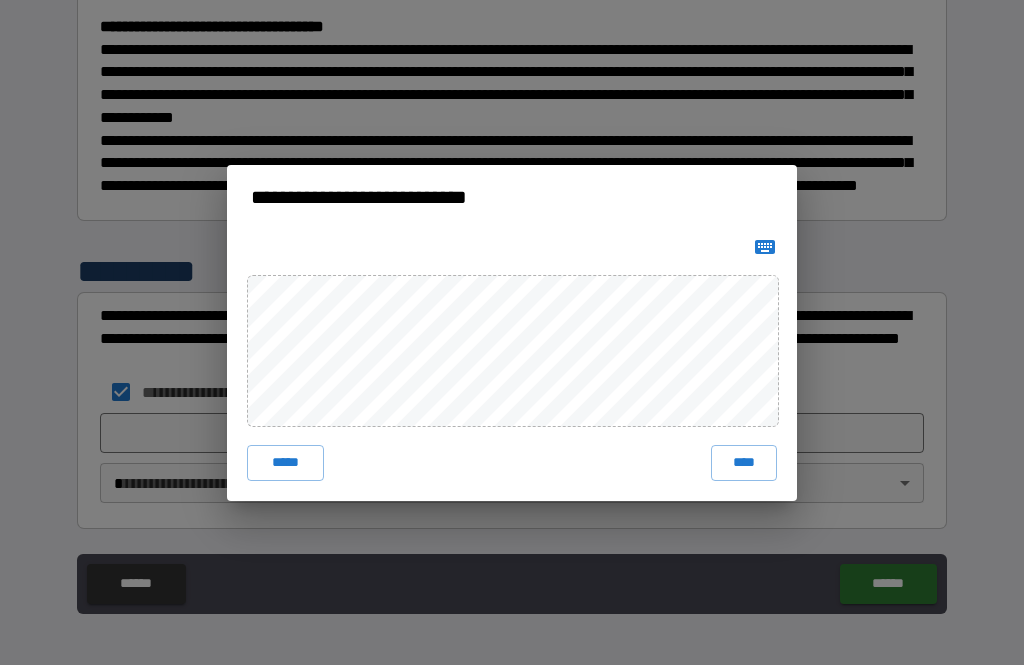 click on "**********" at bounding box center [512, 332] 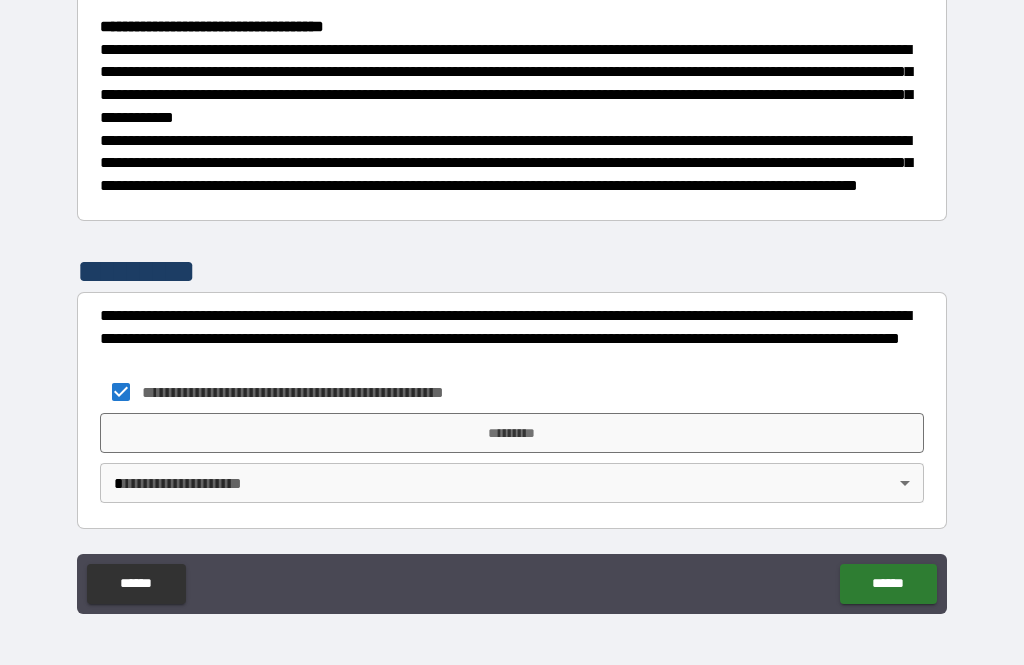 click on "*********" at bounding box center (512, 433) 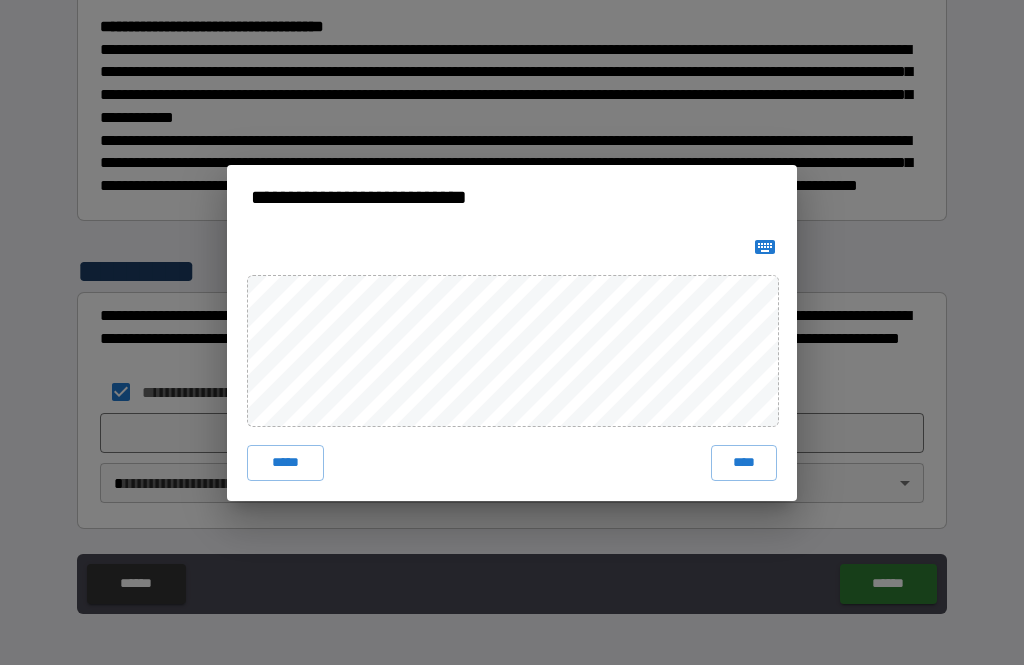 click on "****" at bounding box center [744, 463] 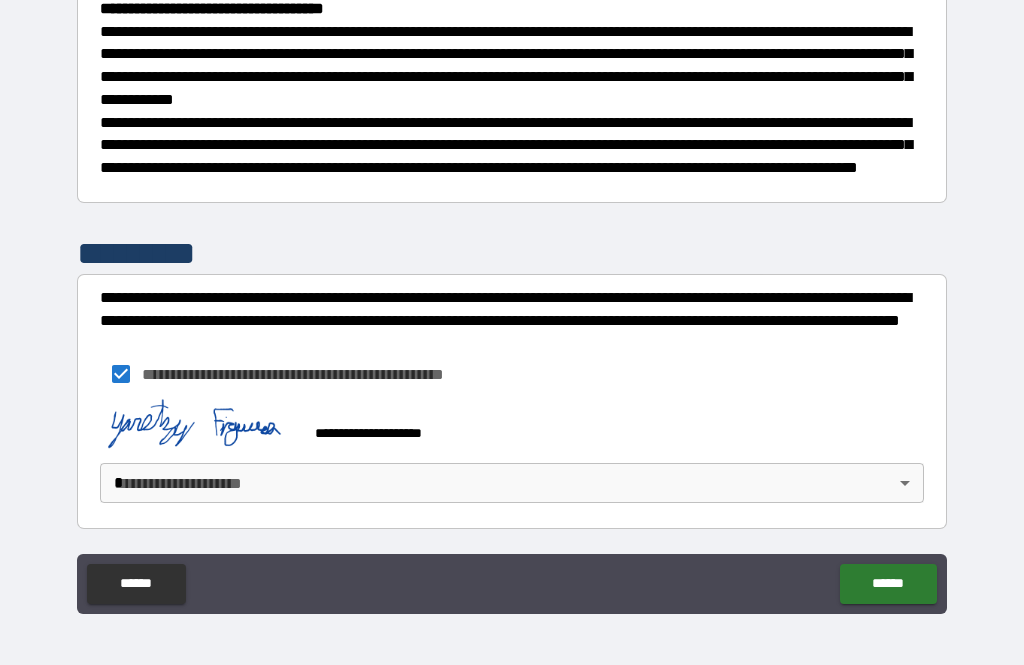 scroll, scrollTop: 583, scrollLeft: 0, axis: vertical 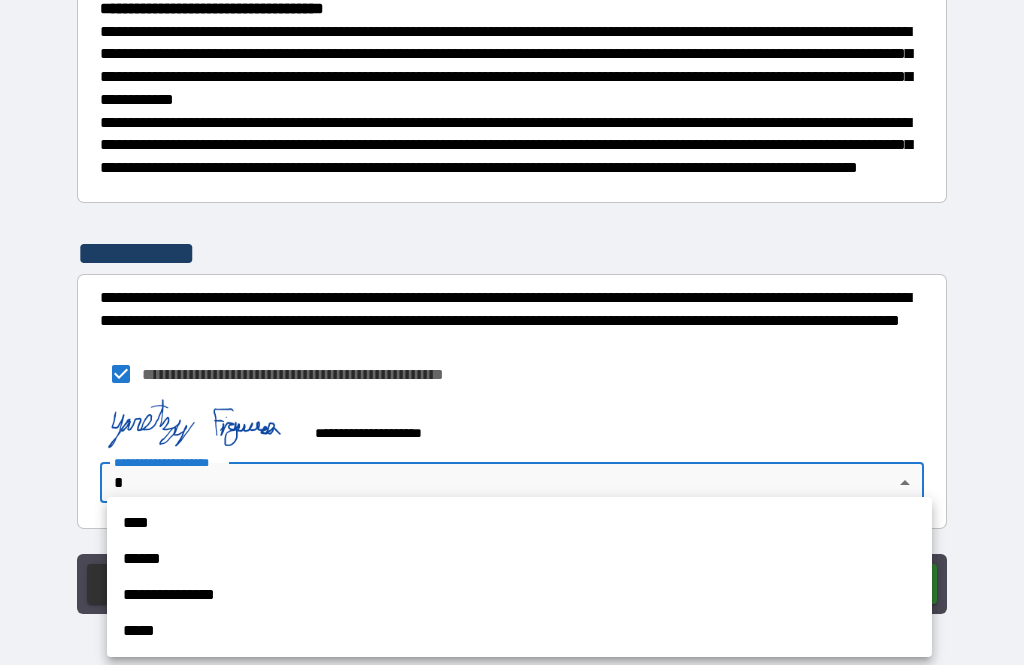 click on "****" at bounding box center (519, 523) 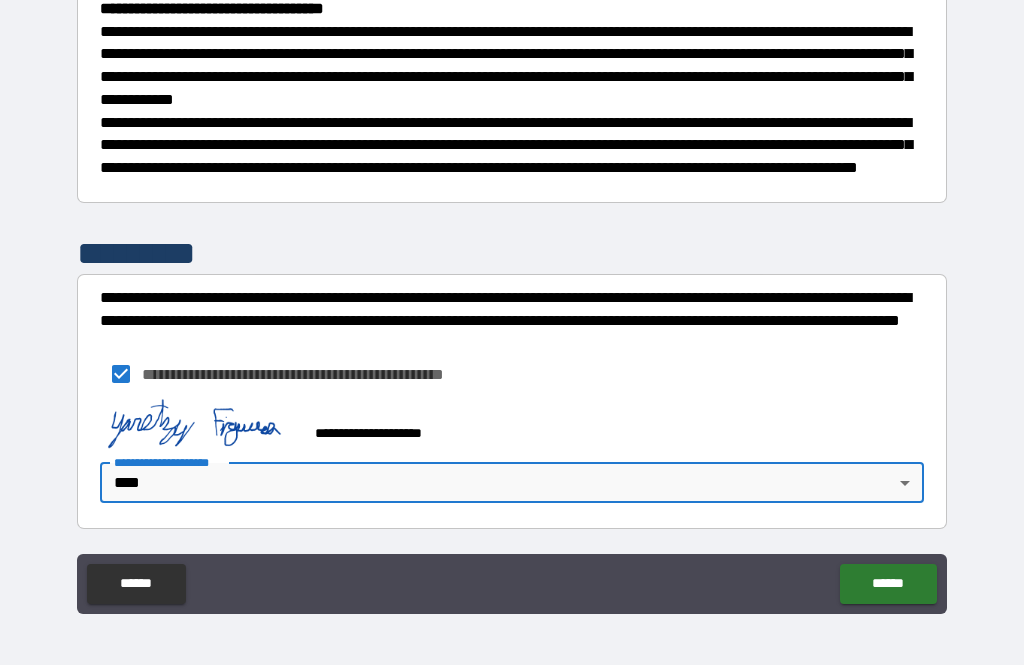 click on "******" at bounding box center (888, 584) 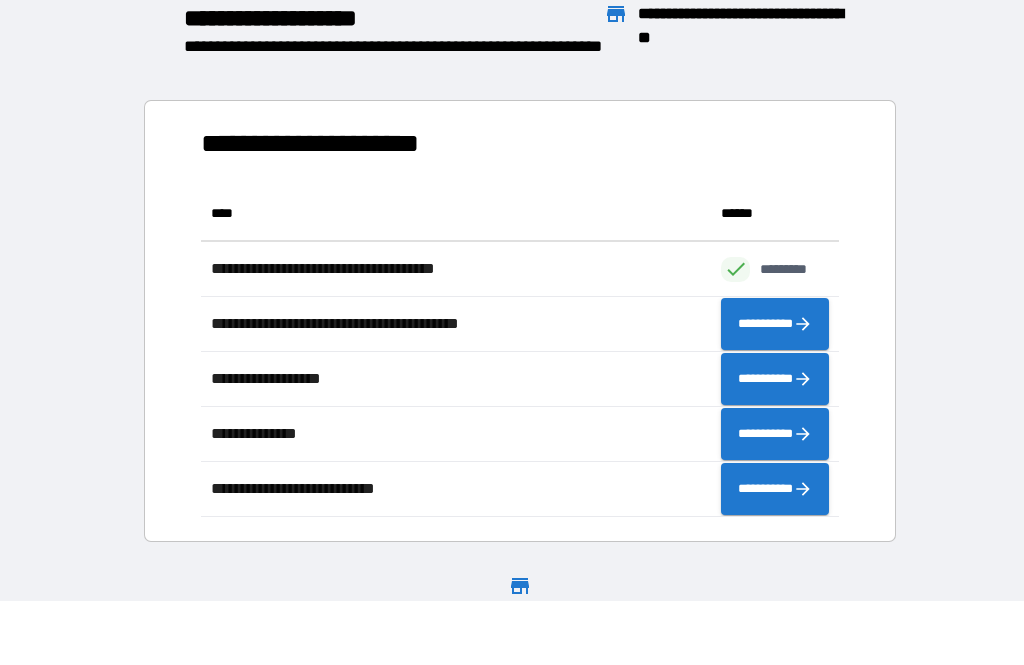 scroll, scrollTop: 1, scrollLeft: 1, axis: both 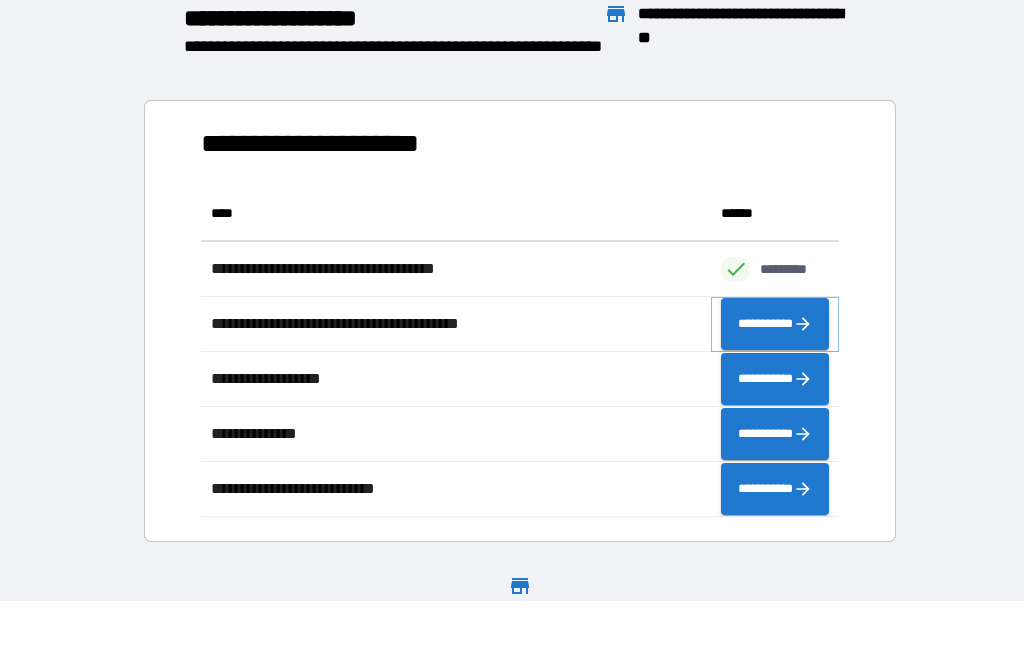 click on "**********" at bounding box center [775, 324] 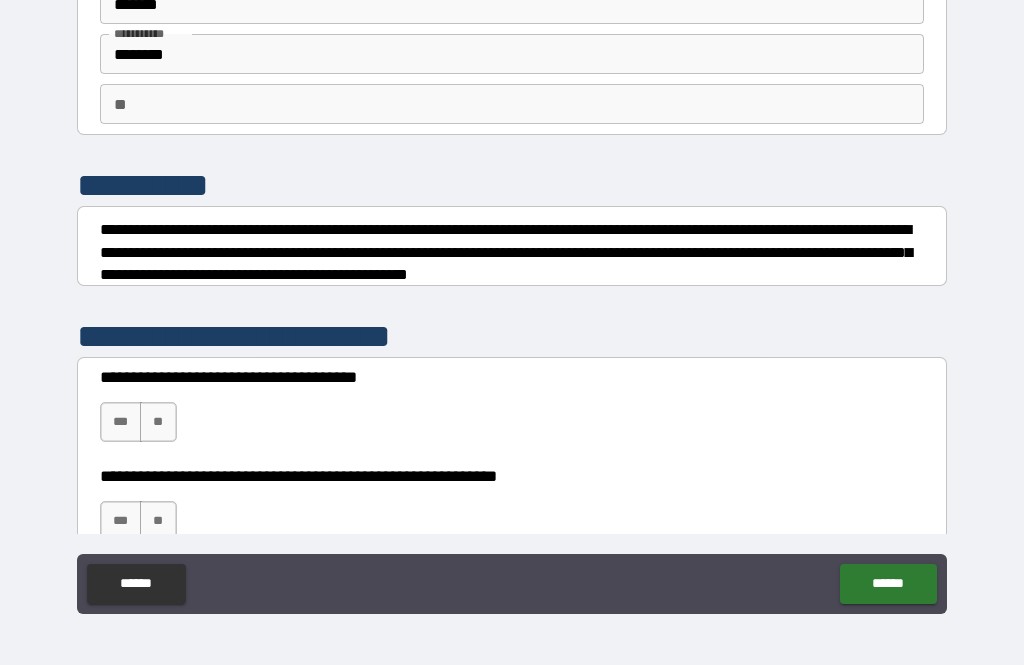 scroll, scrollTop: 92, scrollLeft: 0, axis: vertical 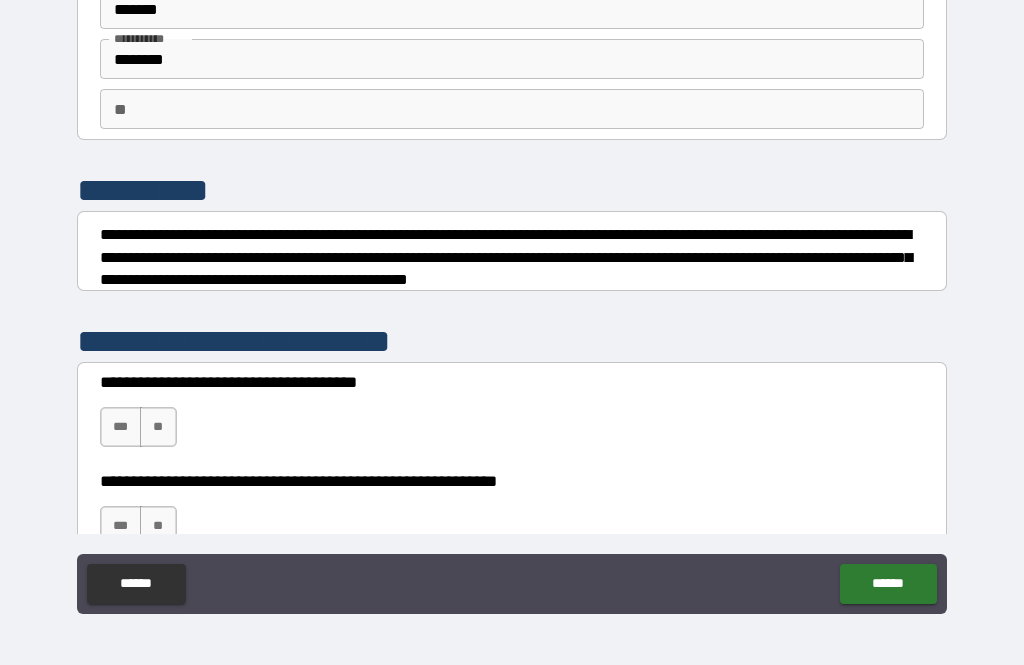click on "***" at bounding box center (121, 427) 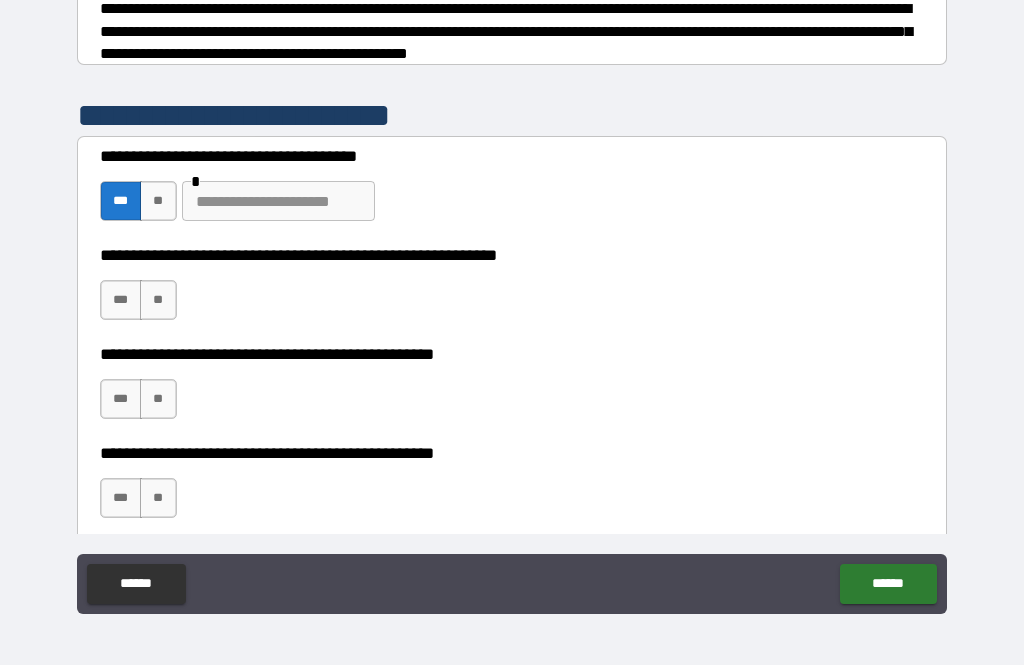 scroll, scrollTop: 321, scrollLeft: 0, axis: vertical 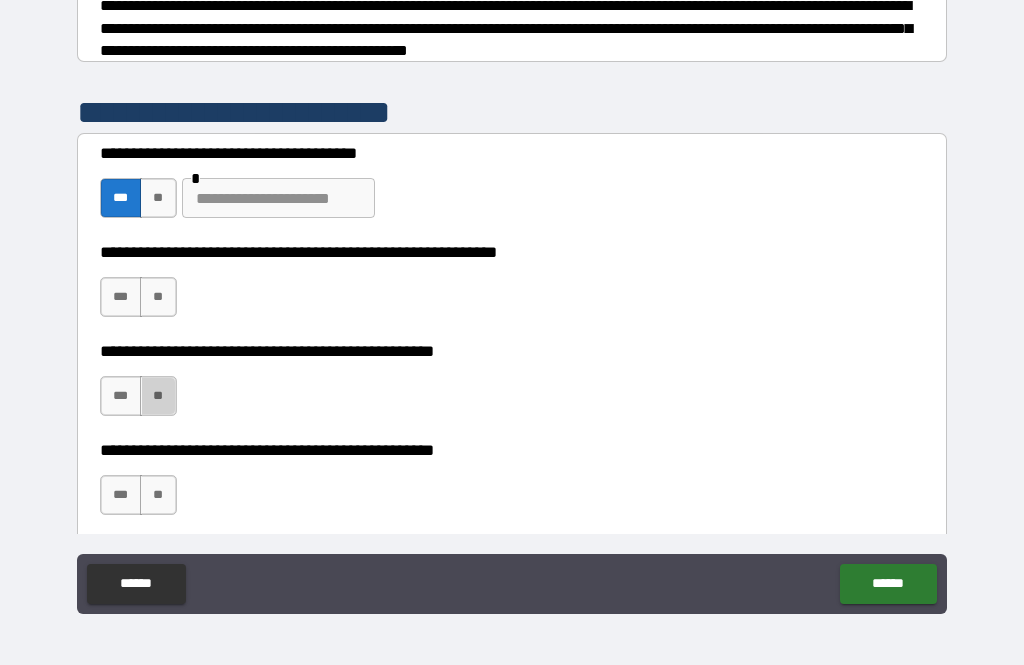 click on "**" at bounding box center (158, 396) 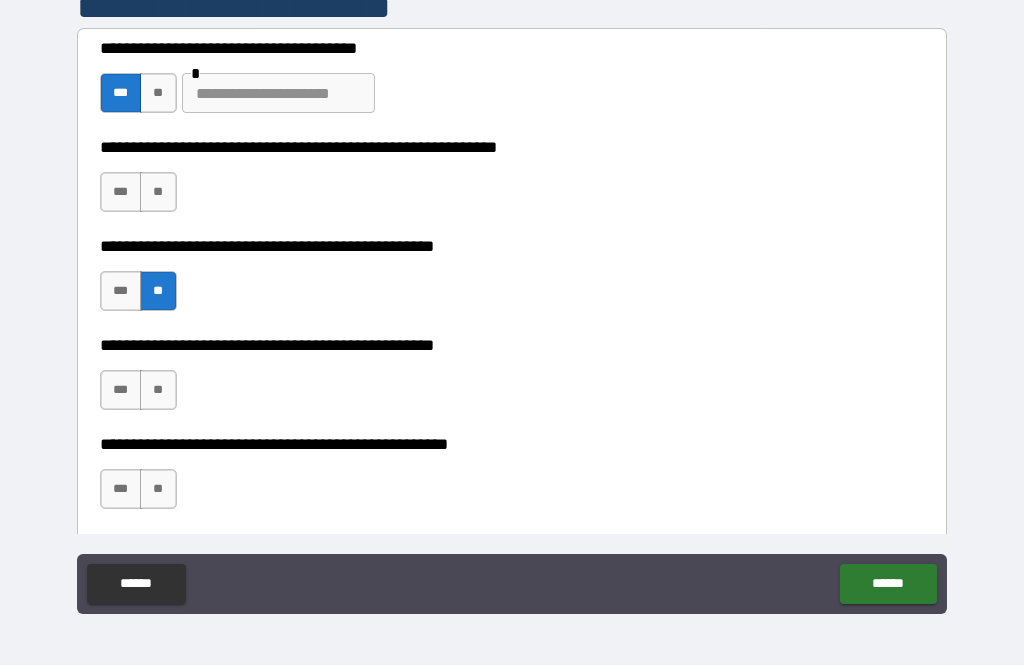 scroll, scrollTop: 427, scrollLeft: 0, axis: vertical 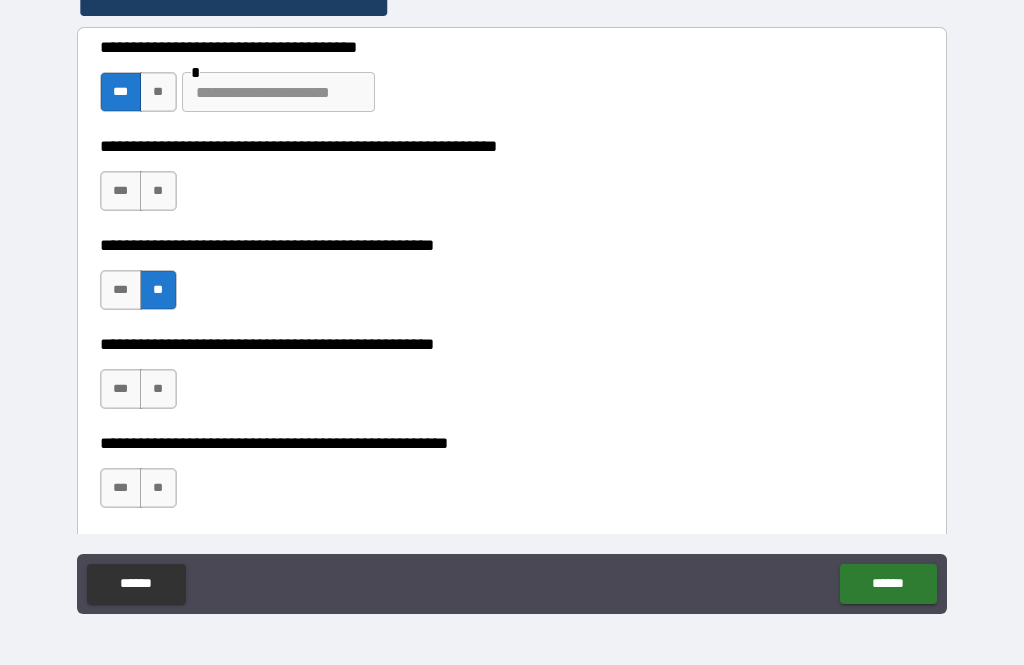 click on "***" at bounding box center (121, 389) 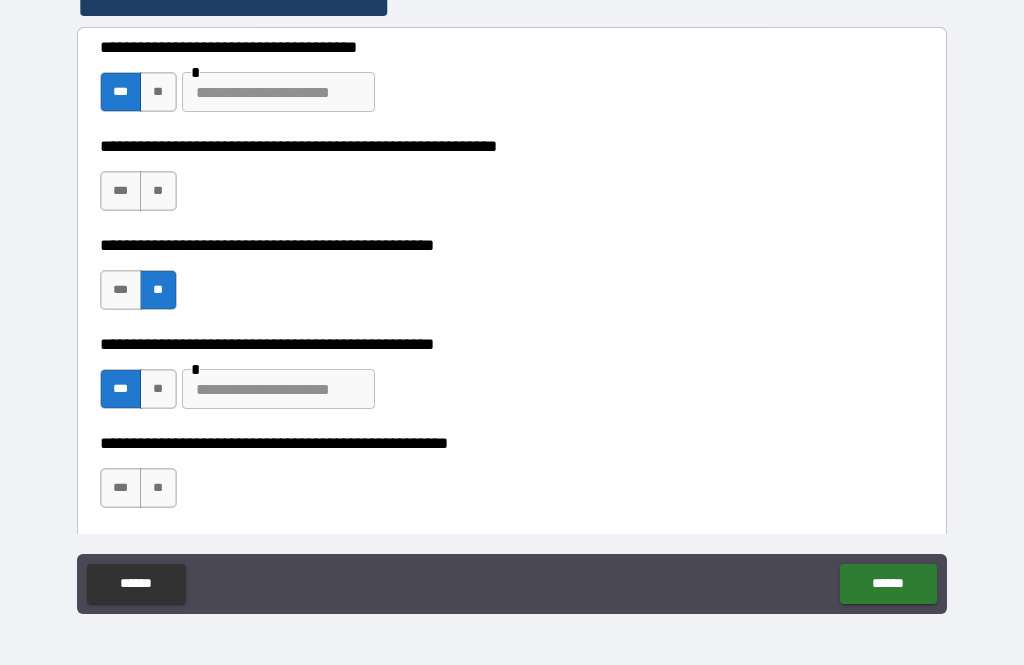 click at bounding box center (278, 389) 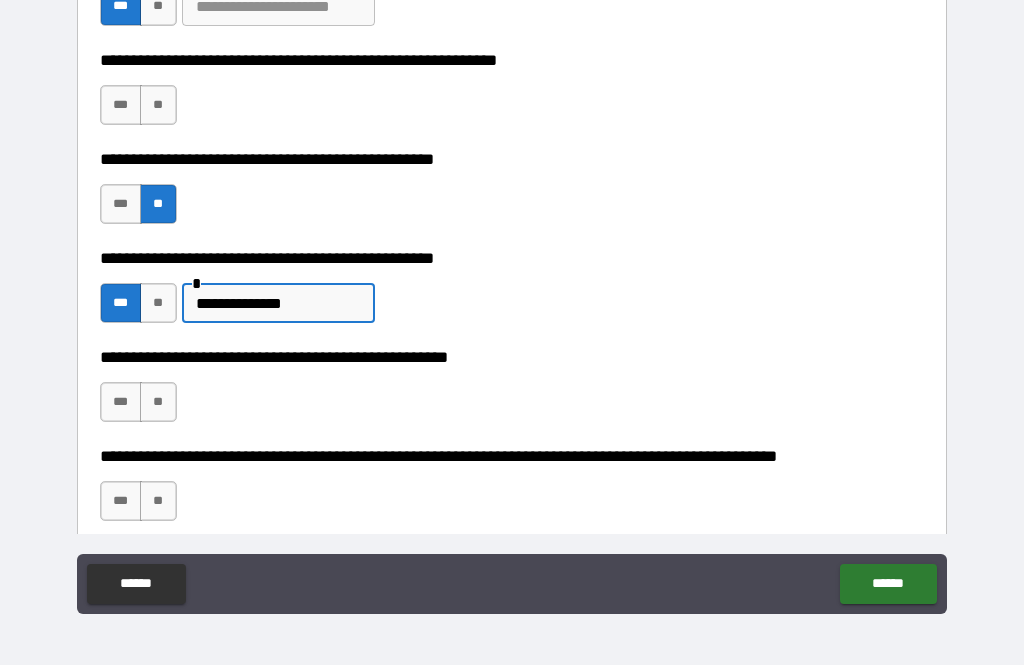 scroll, scrollTop: 531, scrollLeft: 0, axis: vertical 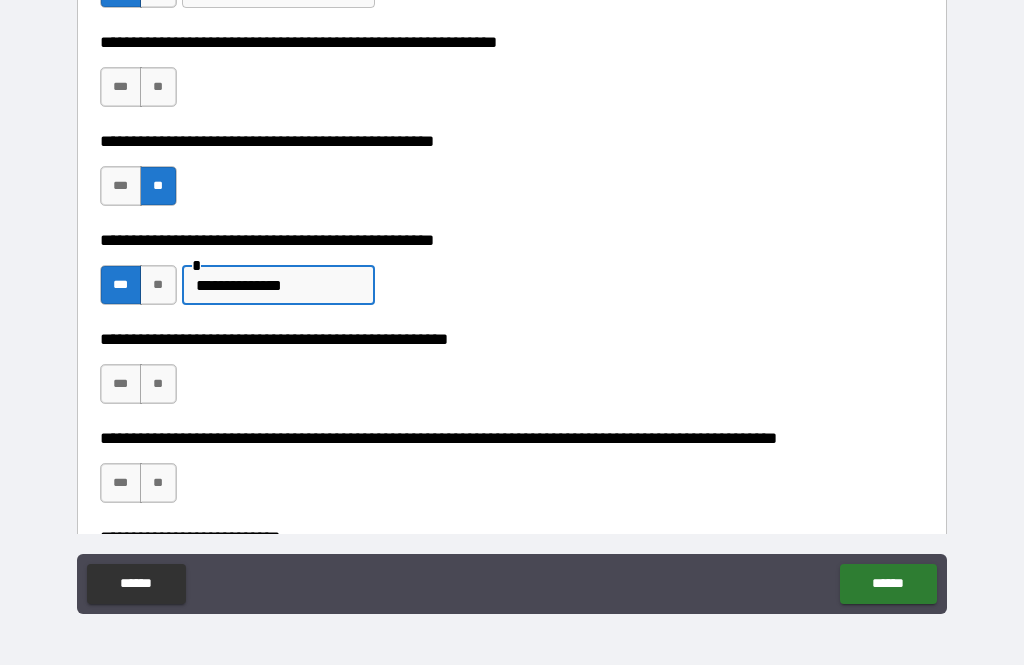 click on "**" at bounding box center [158, 384] 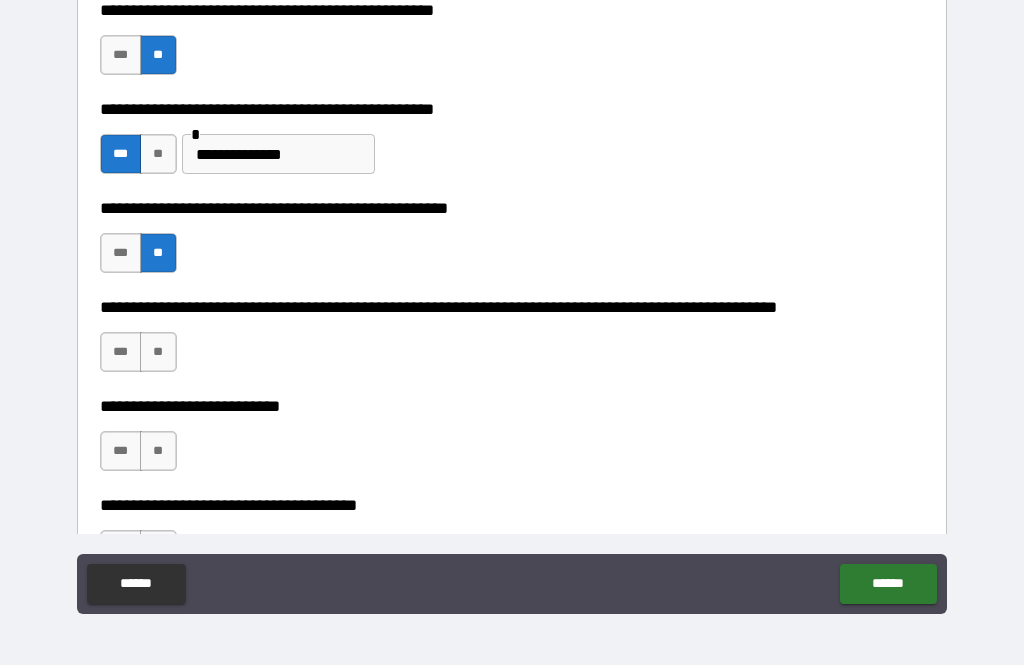 scroll, scrollTop: 671, scrollLeft: 0, axis: vertical 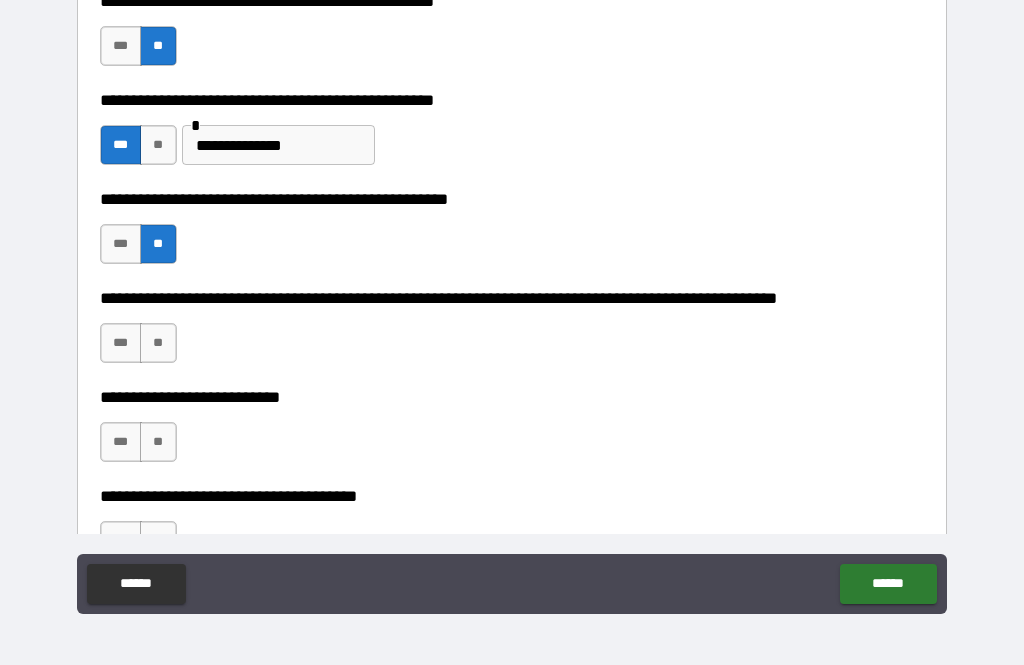click on "**" at bounding box center (158, 343) 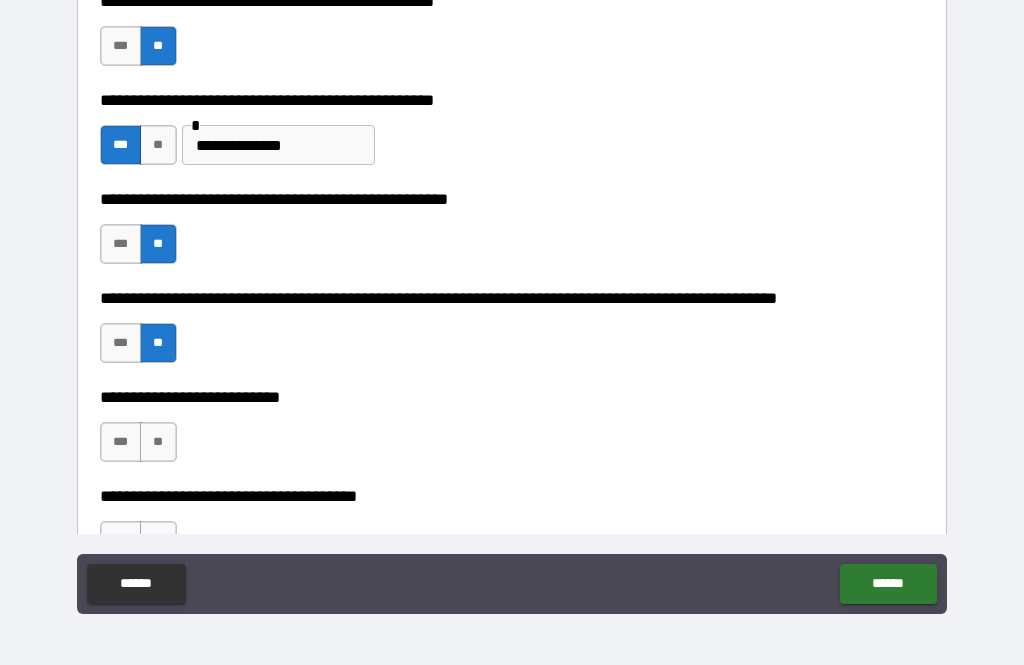 click on "**" at bounding box center (158, 442) 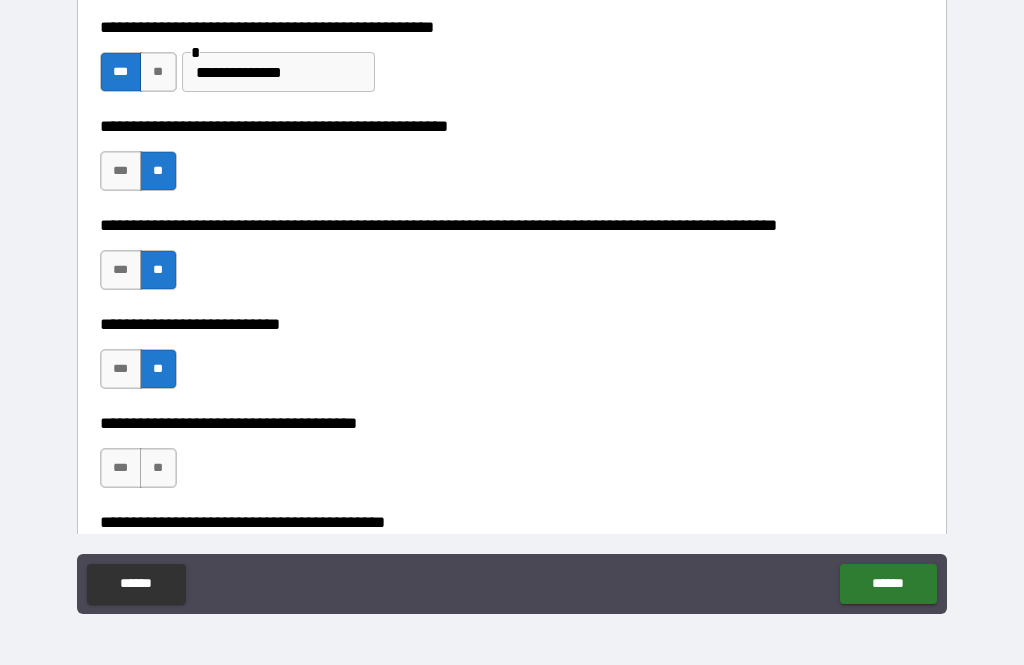 click on "**" at bounding box center [158, 468] 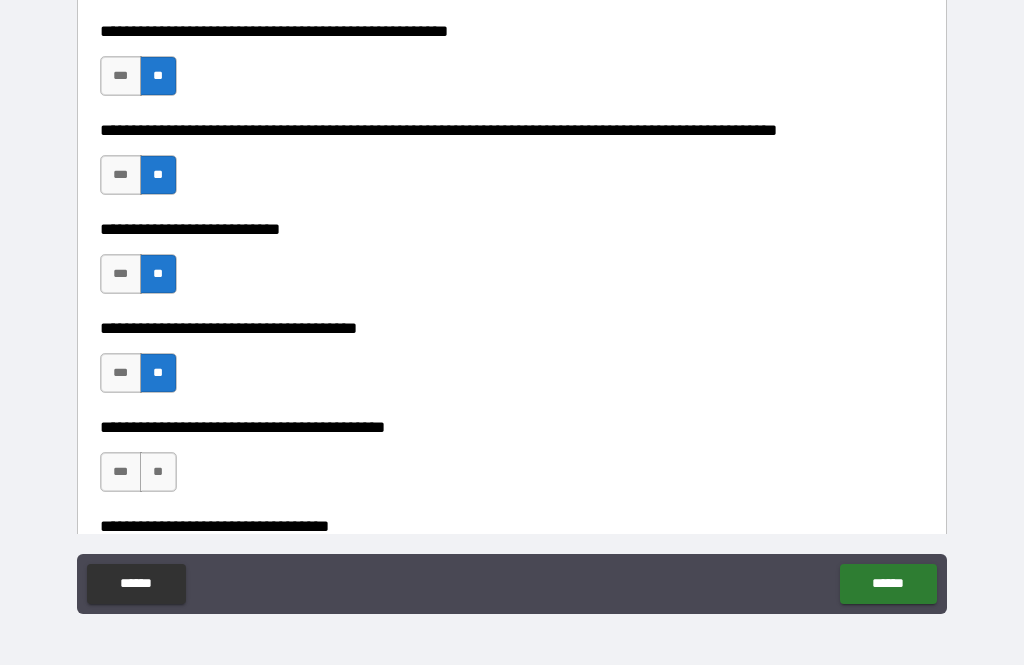 scroll, scrollTop: 852, scrollLeft: 0, axis: vertical 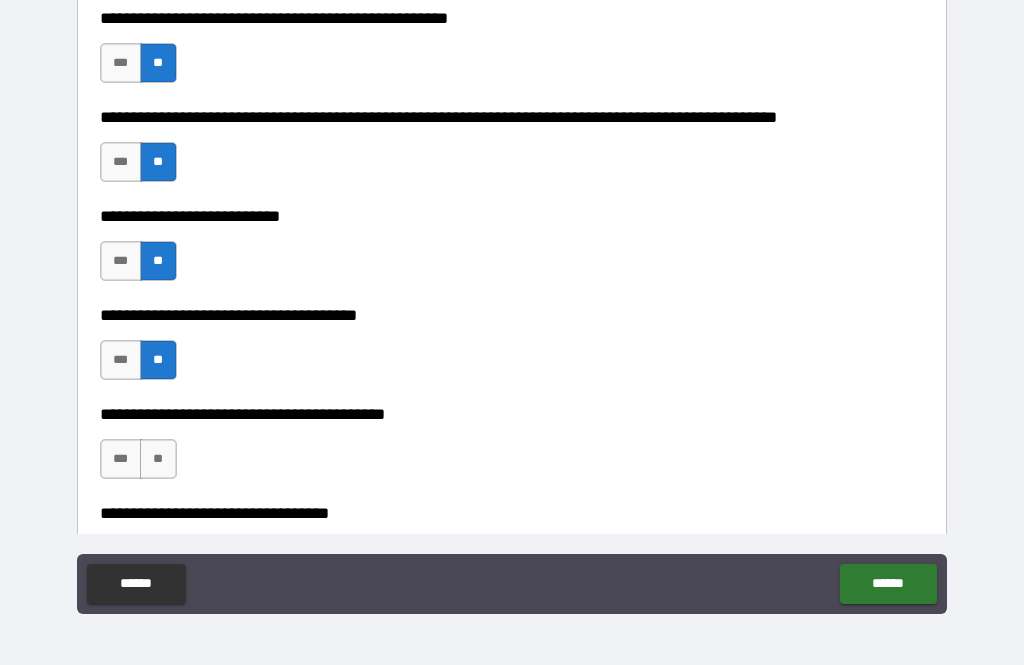 click on "**" at bounding box center [158, 459] 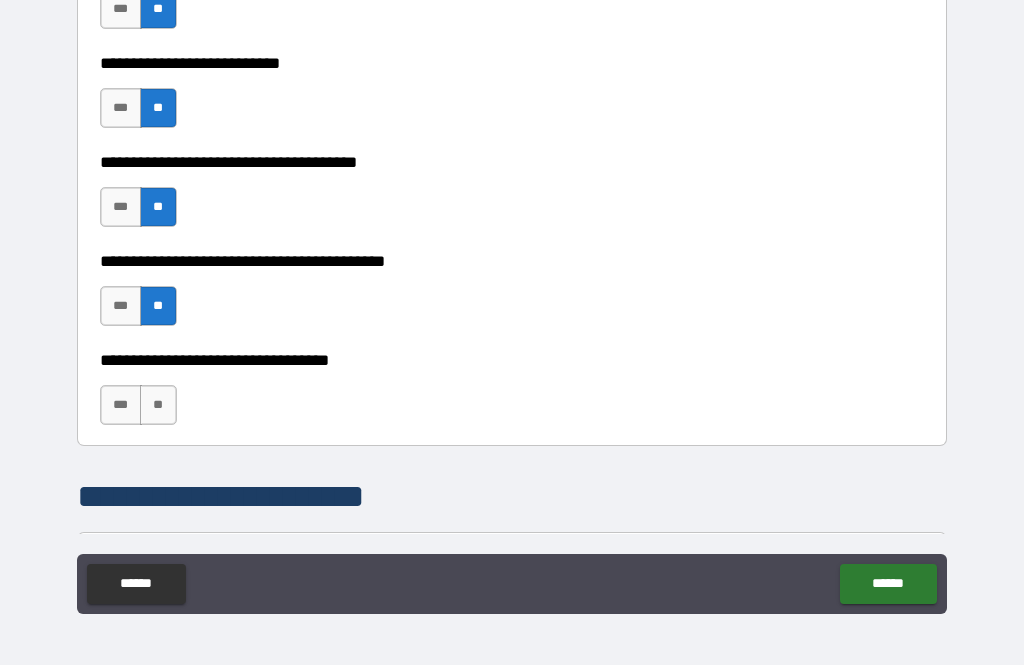scroll, scrollTop: 1009, scrollLeft: 0, axis: vertical 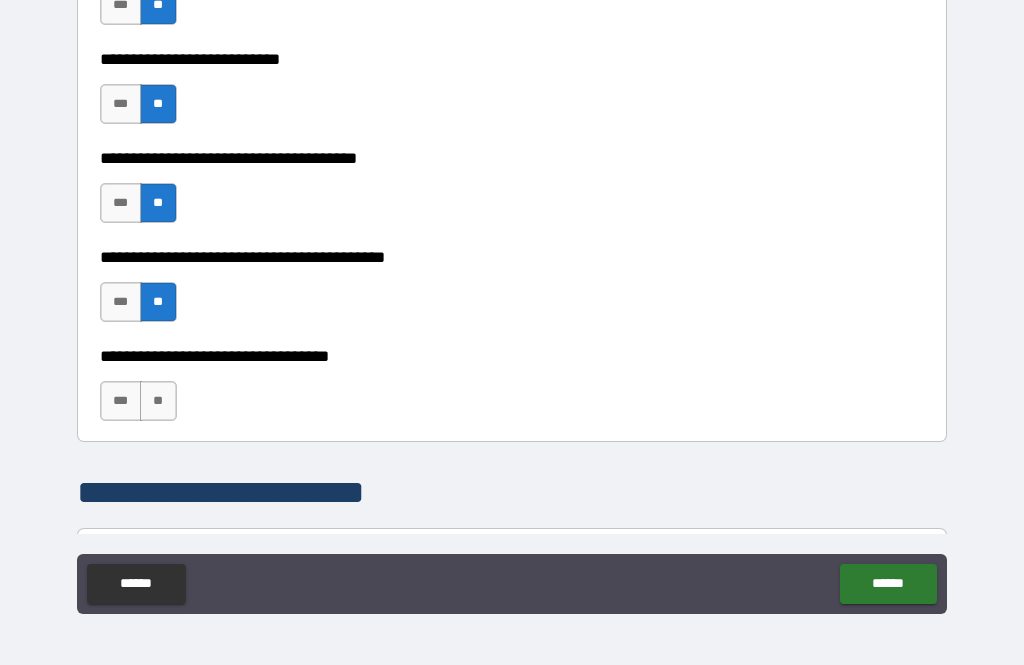click on "**" at bounding box center (158, 401) 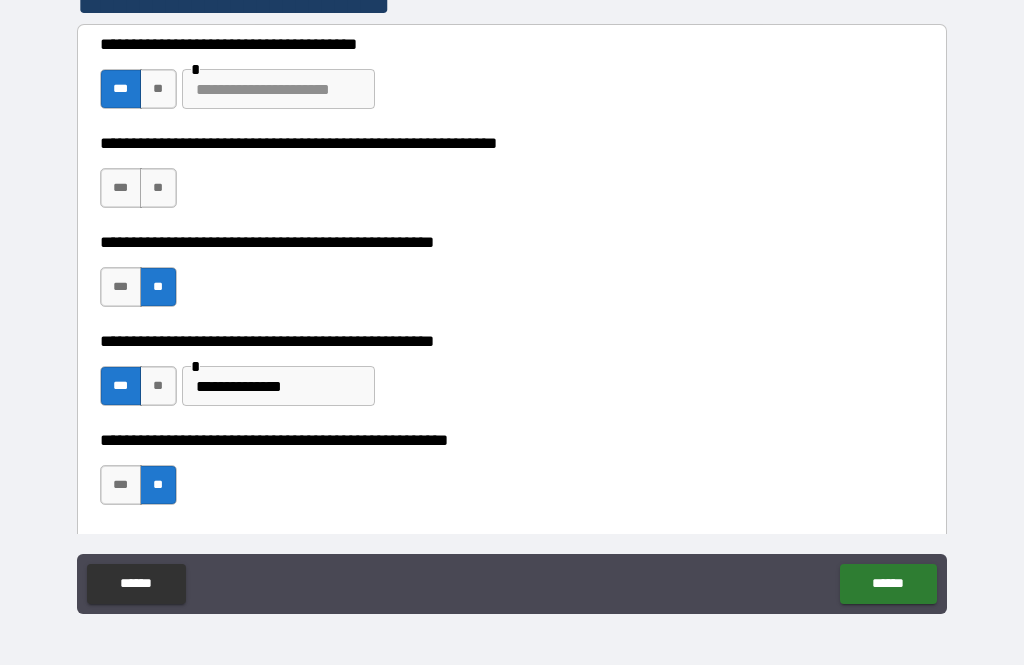 scroll, scrollTop: 429, scrollLeft: 0, axis: vertical 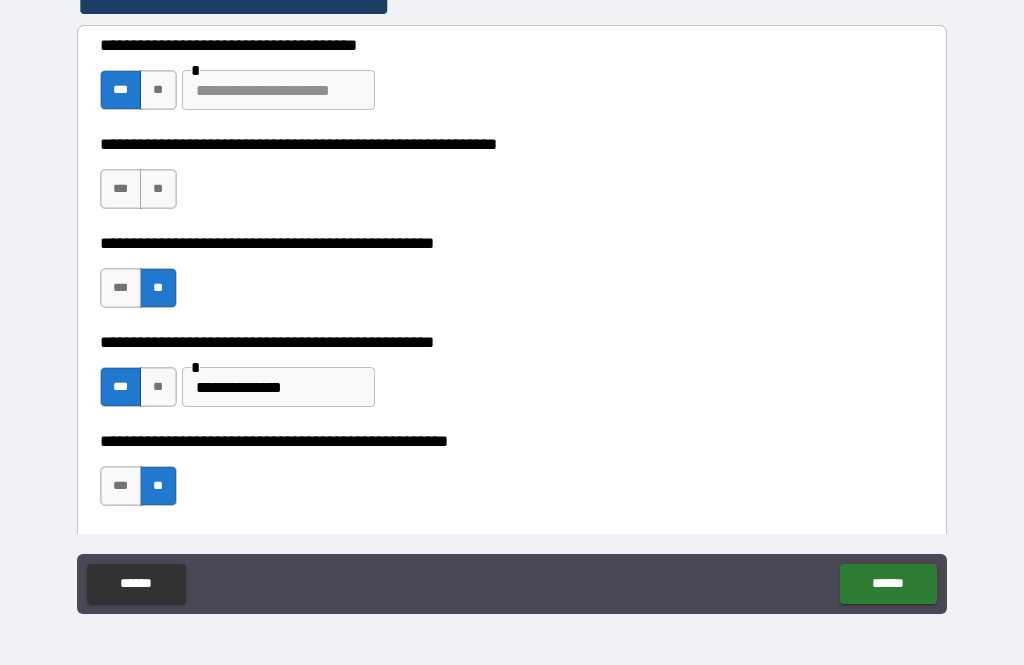 click on "***" at bounding box center [121, 189] 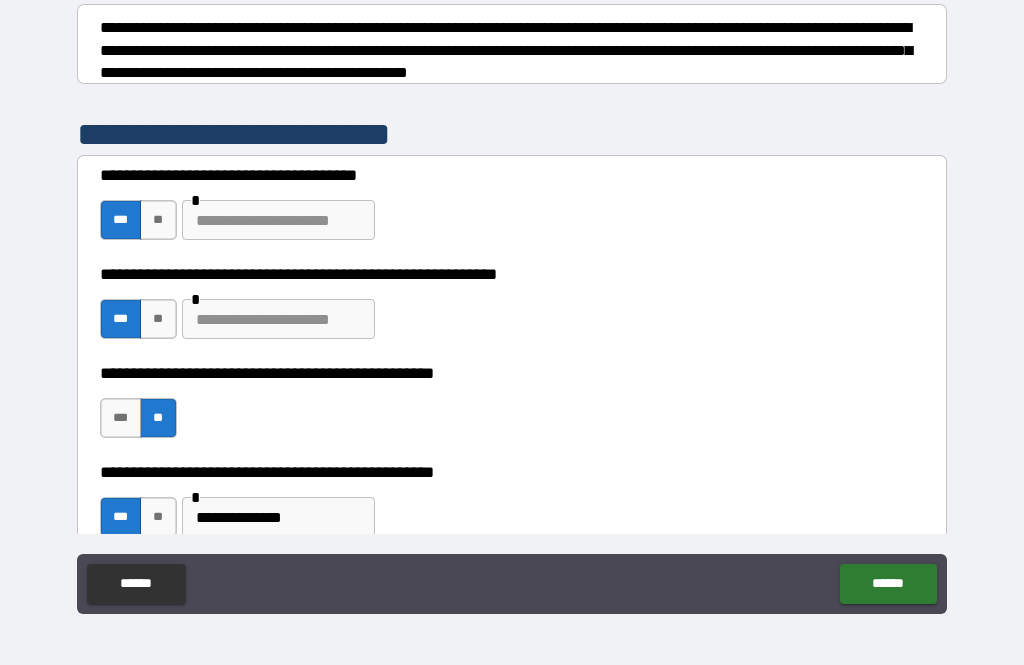 scroll, scrollTop: 288, scrollLeft: 0, axis: vertical 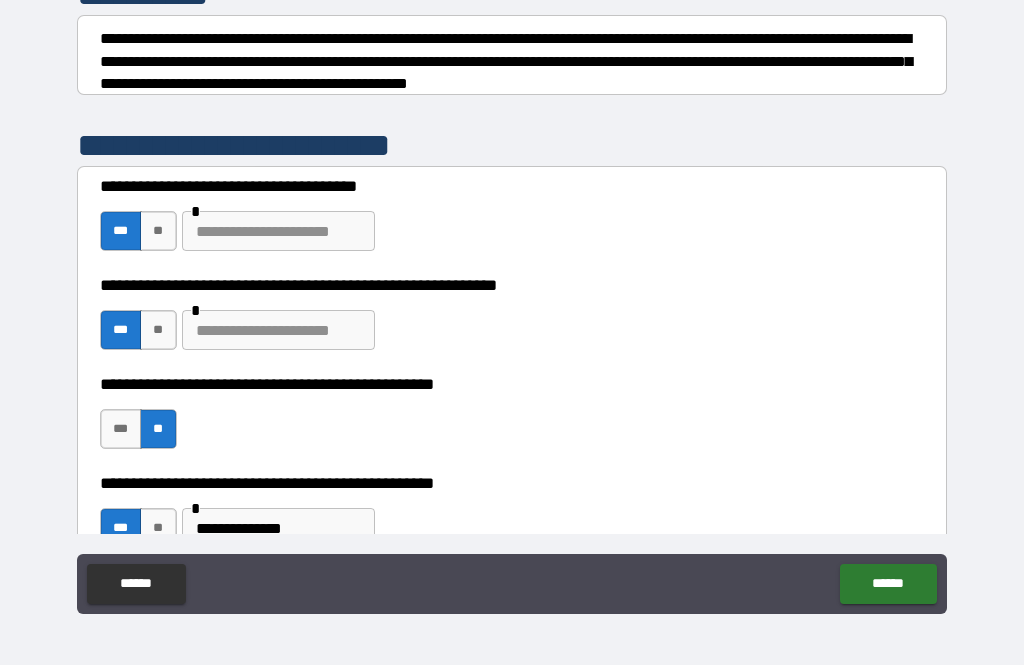click at bounding box center [278, 330] 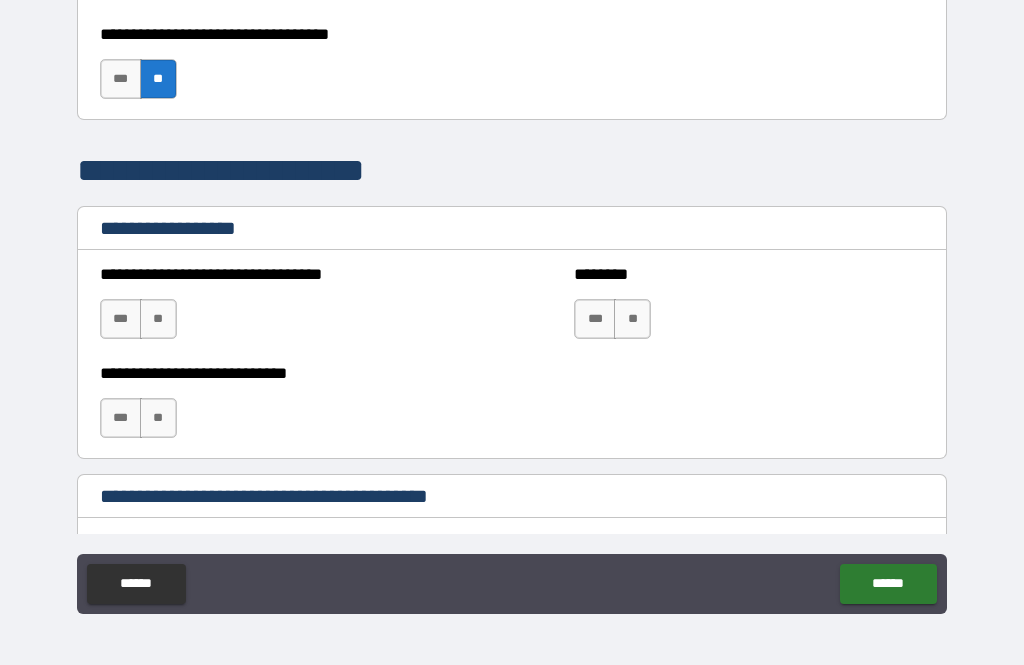 scroll, scrollTop: 1338, scrollLeft: 0, axis: vertical 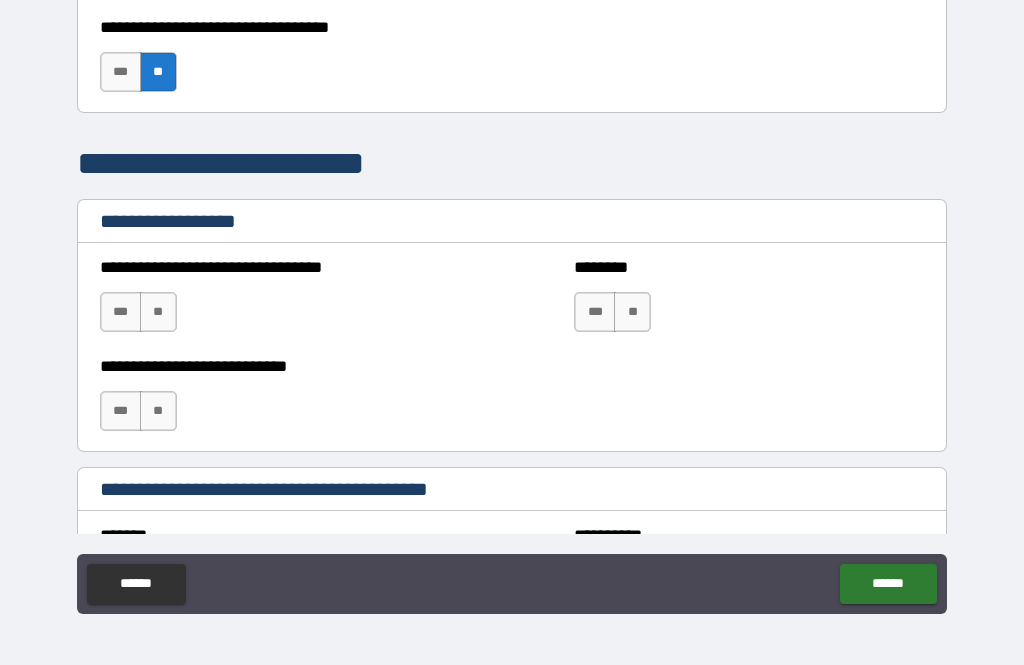 click on "**" at bounding box center (158, 312) 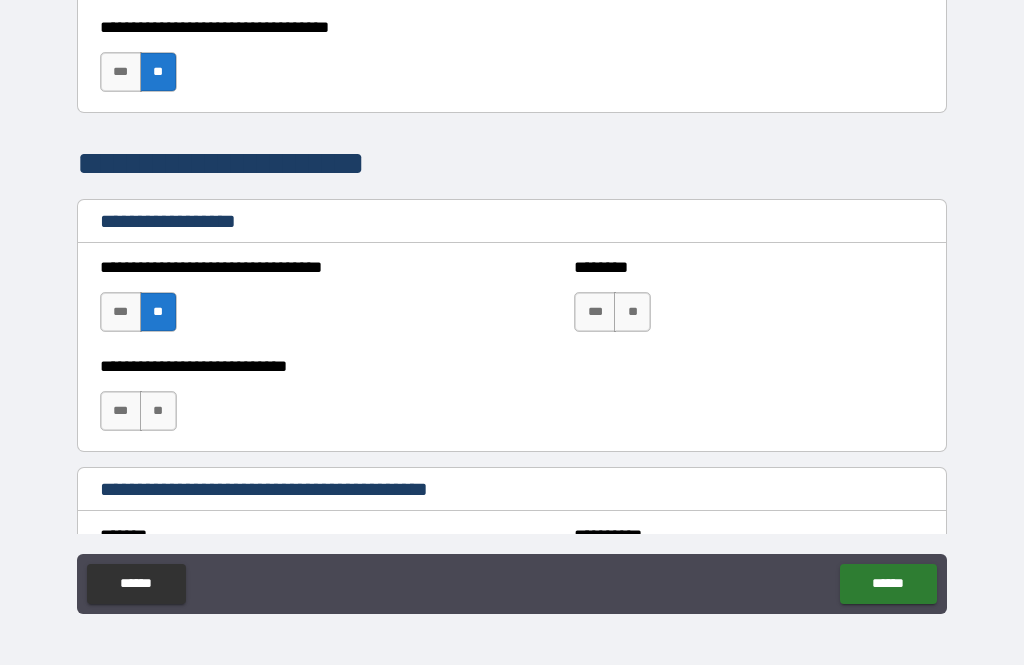 click on "***" at bounding box center (121, 411) 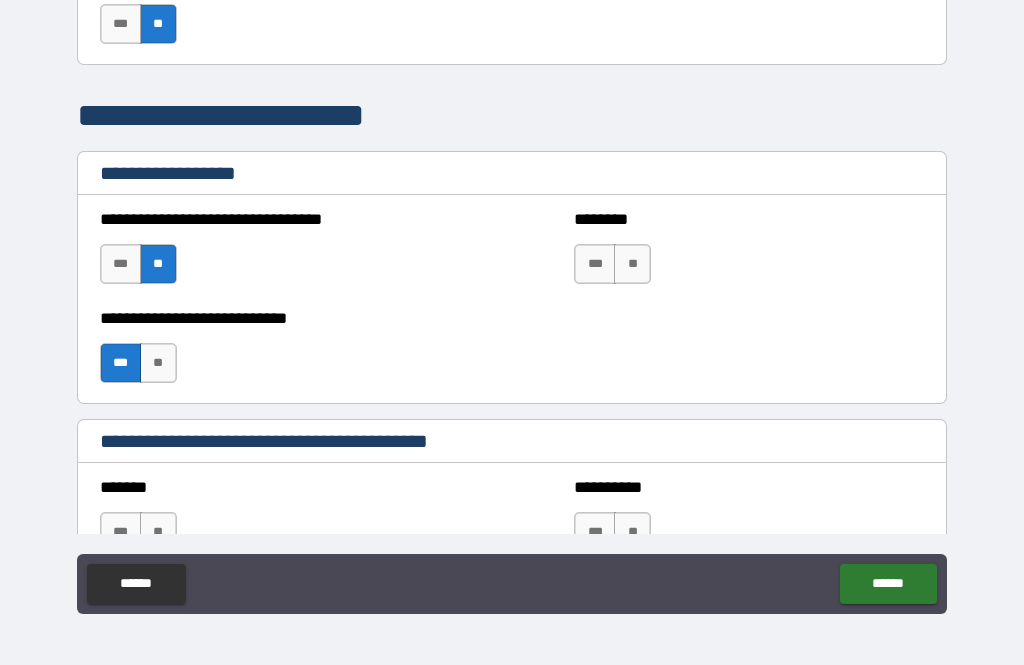 scroll, scrollTop: 1403, scrollLeft: 0, axis: vertical 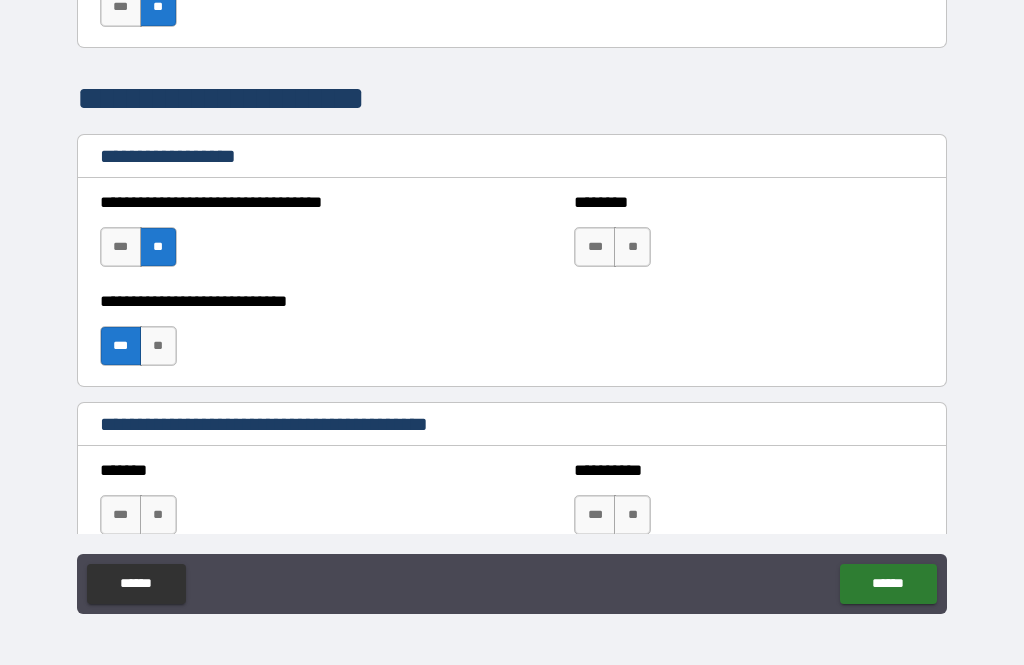 click on "**" at bounding box center (632, 247) 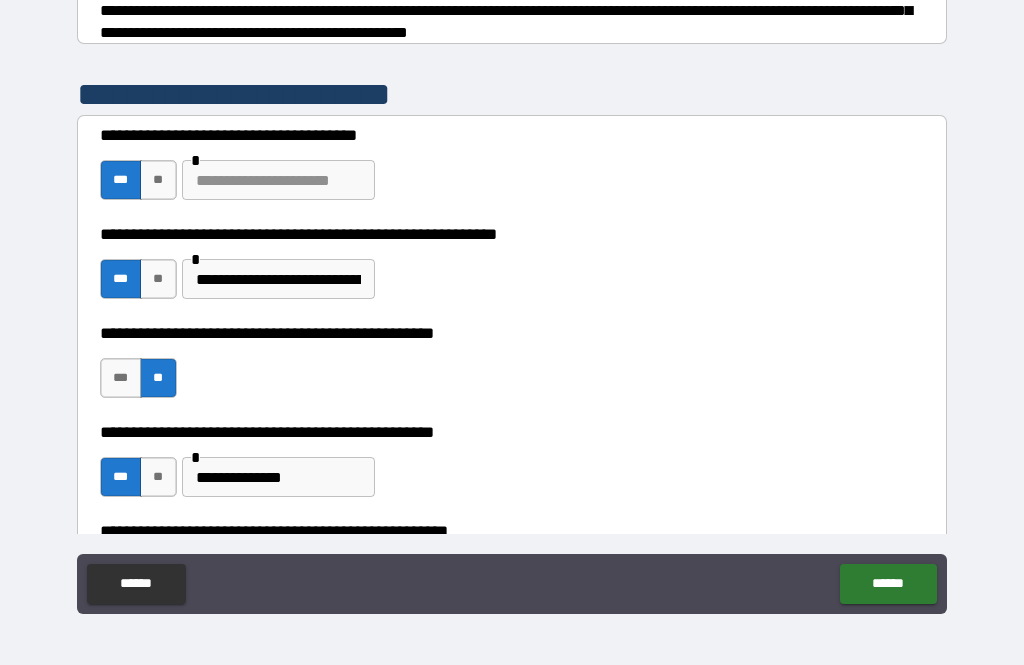 scroll, scrollTop: 335, scrollLeft: 0, axis: vertical 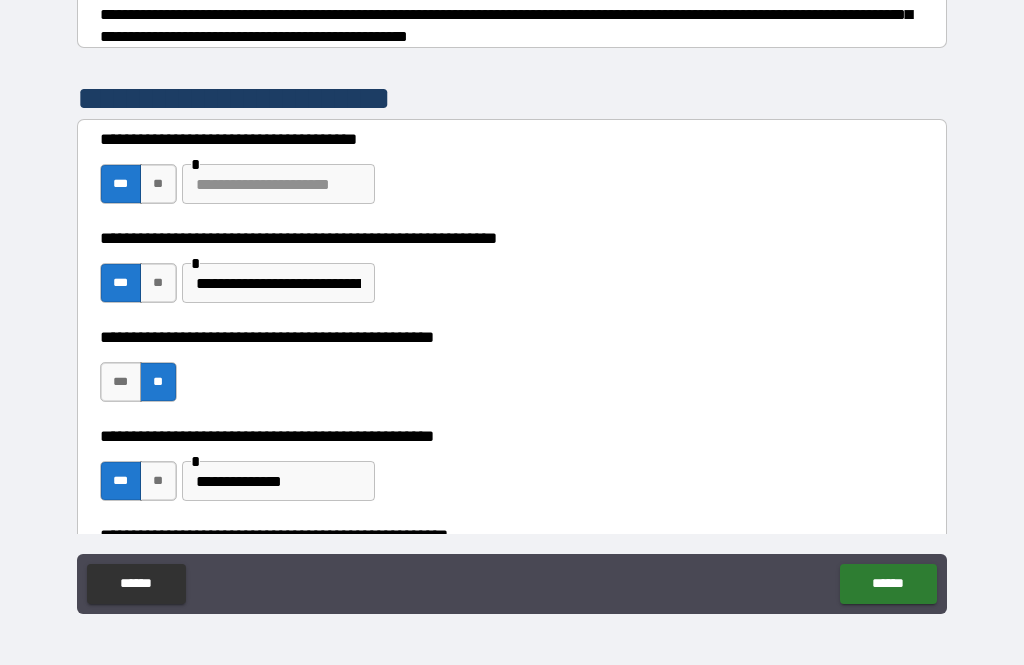 click on "**" at bounding box center [158, 481] 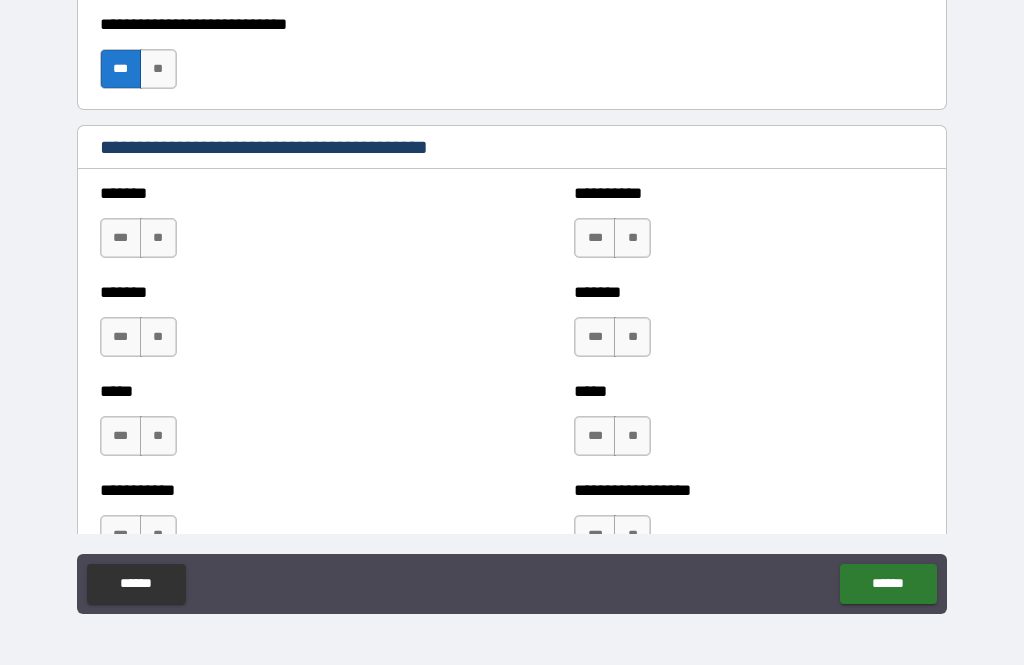 scroll, scrollTop: 1683, scrollLeft: 0, axis: vertical 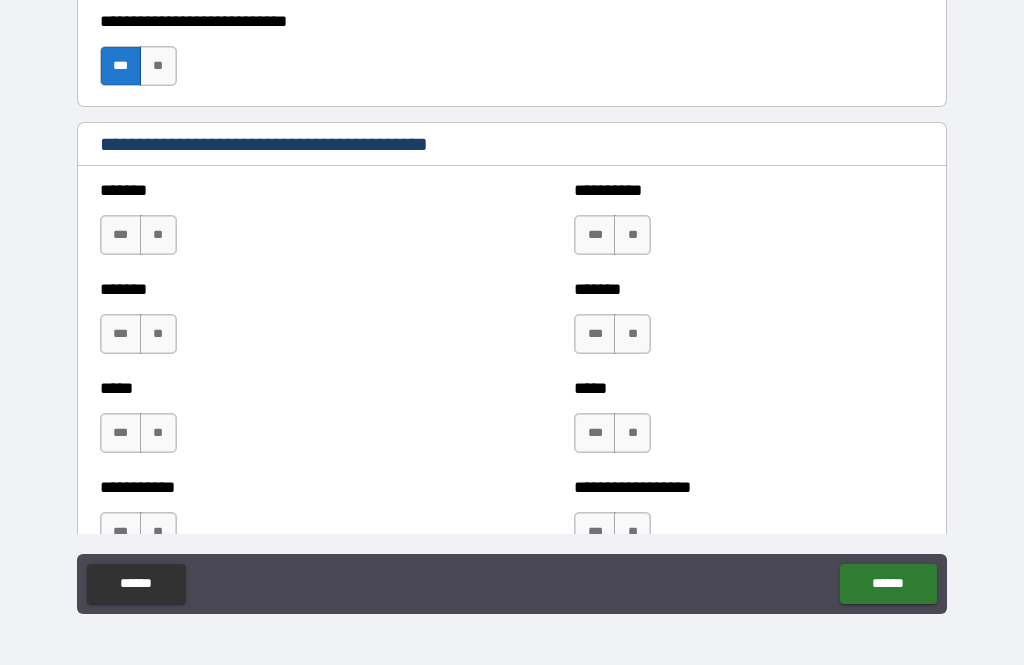 click on "**" at bounding box center (158, 235) 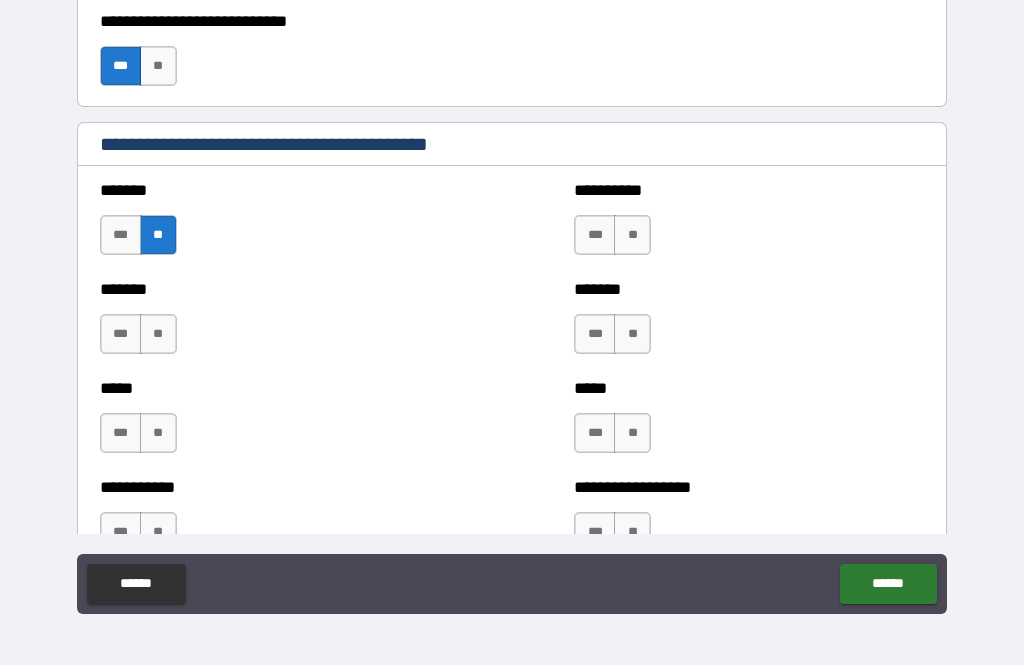 click on "**" at bounding box center (158, 334) 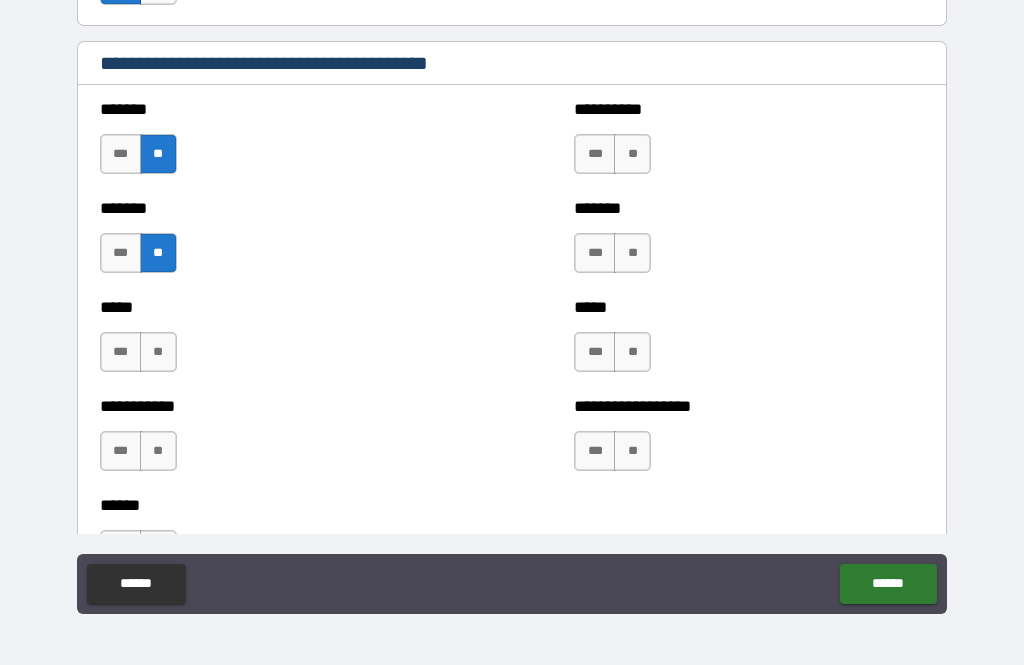 scroll, scrollTop: 1764, scrollLeft: 0, axis: vertical 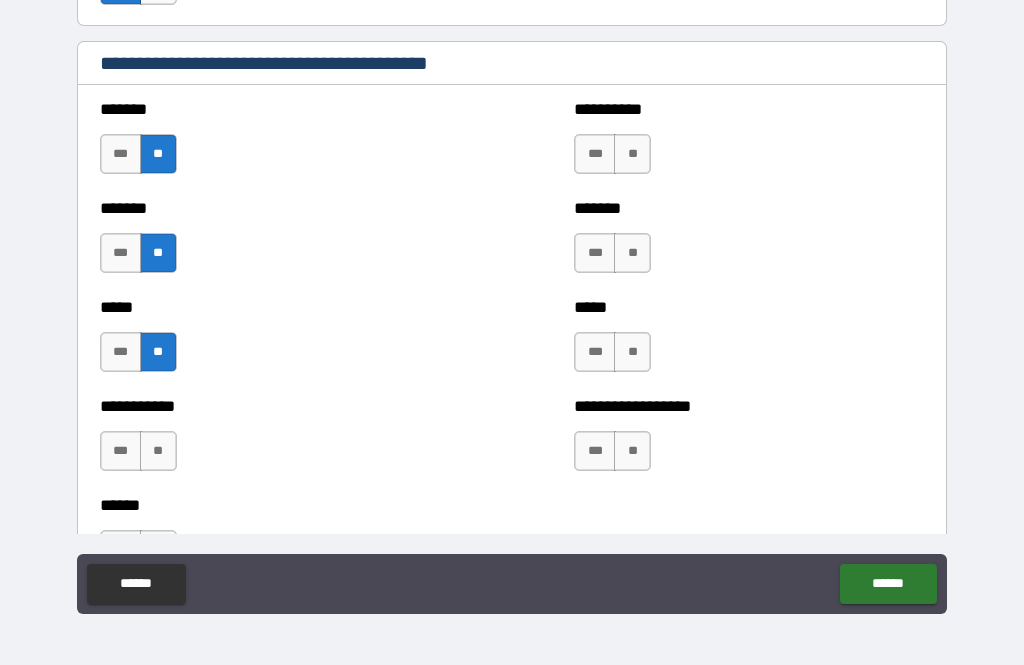 click on "**" at bounding box center (158, 451) 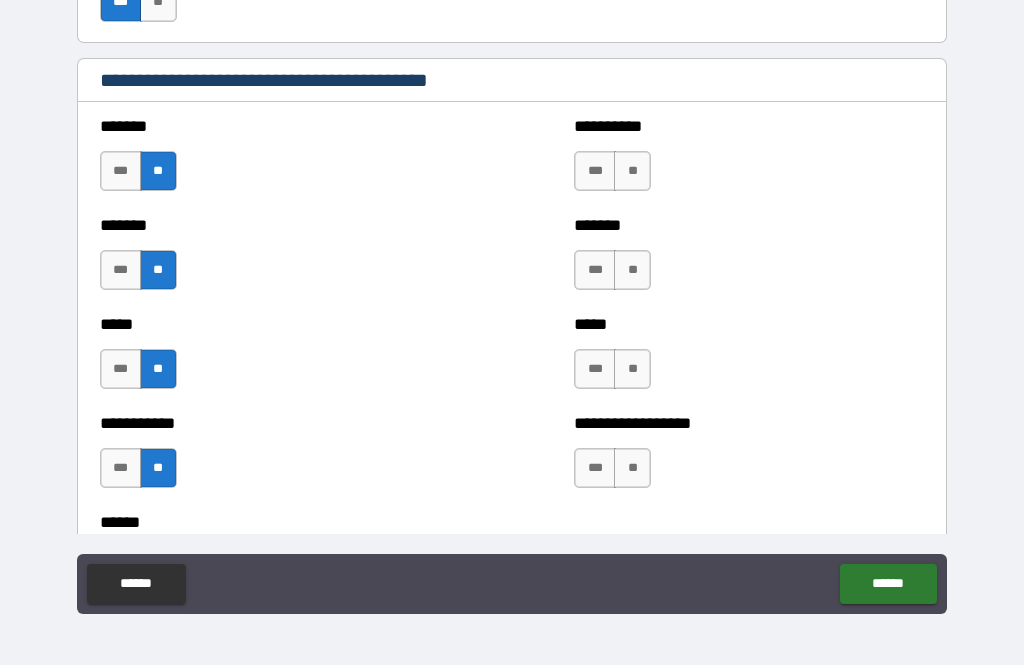 scroll, scrollTop: 1746, scrollLeft: 0, axis: vertical 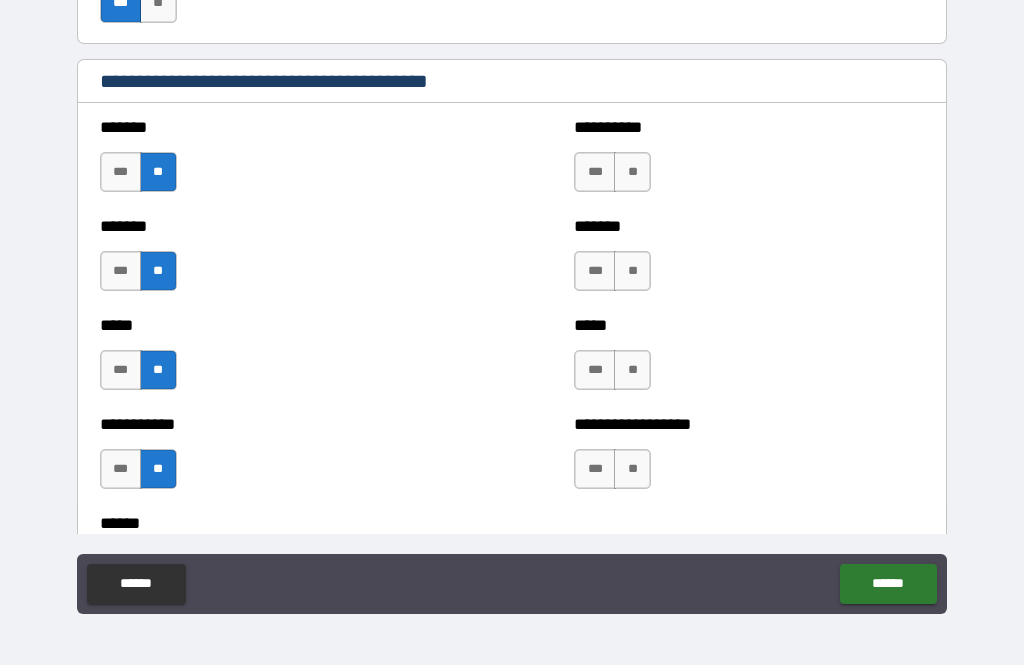 click on "**" at bounding box center (632, 172) 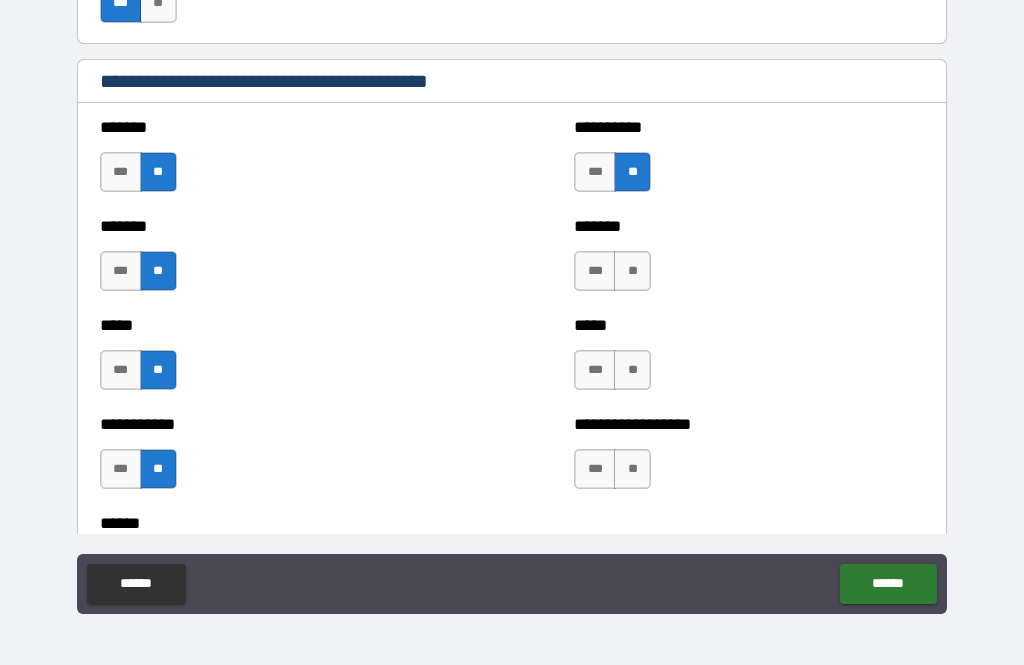 click on "**" at bounding box center [632, 271] 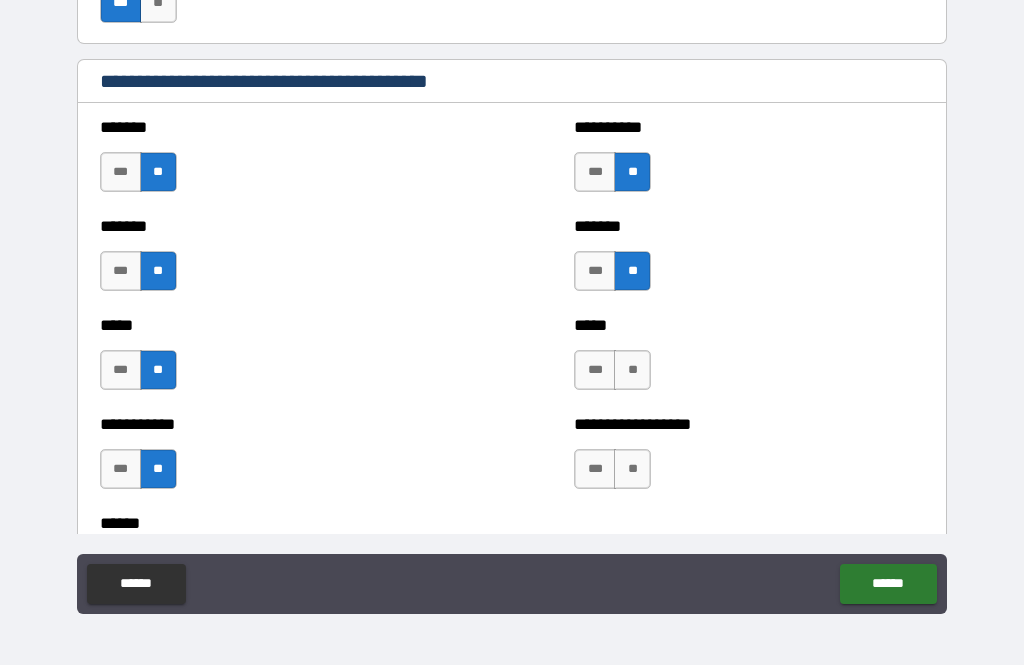 click on "**" at bounding box center (632, 370) 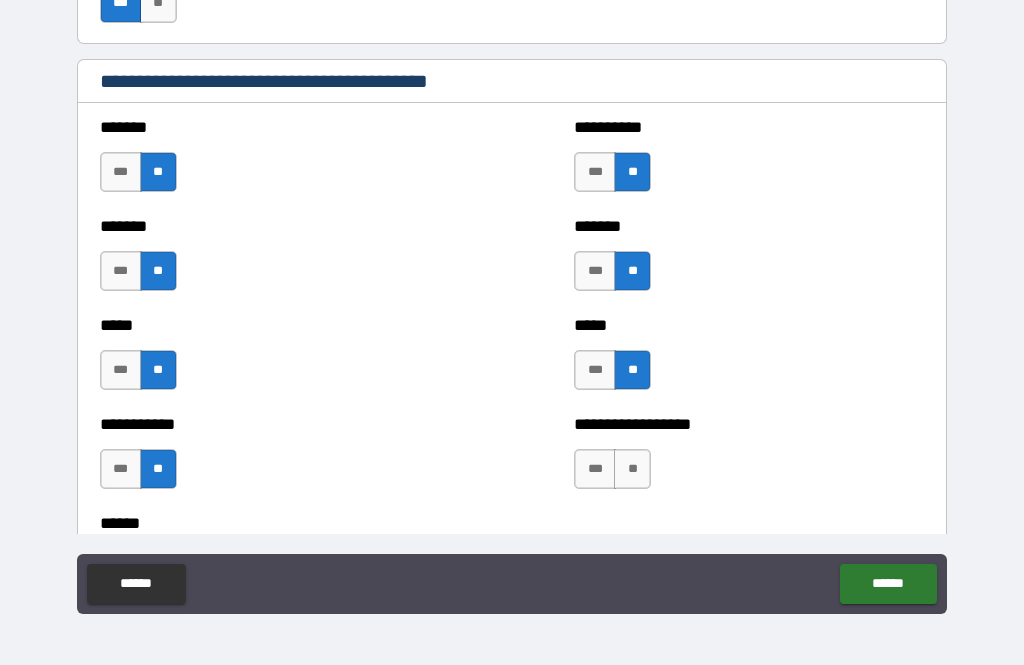 click on "**" at bounding box center (632, 469) 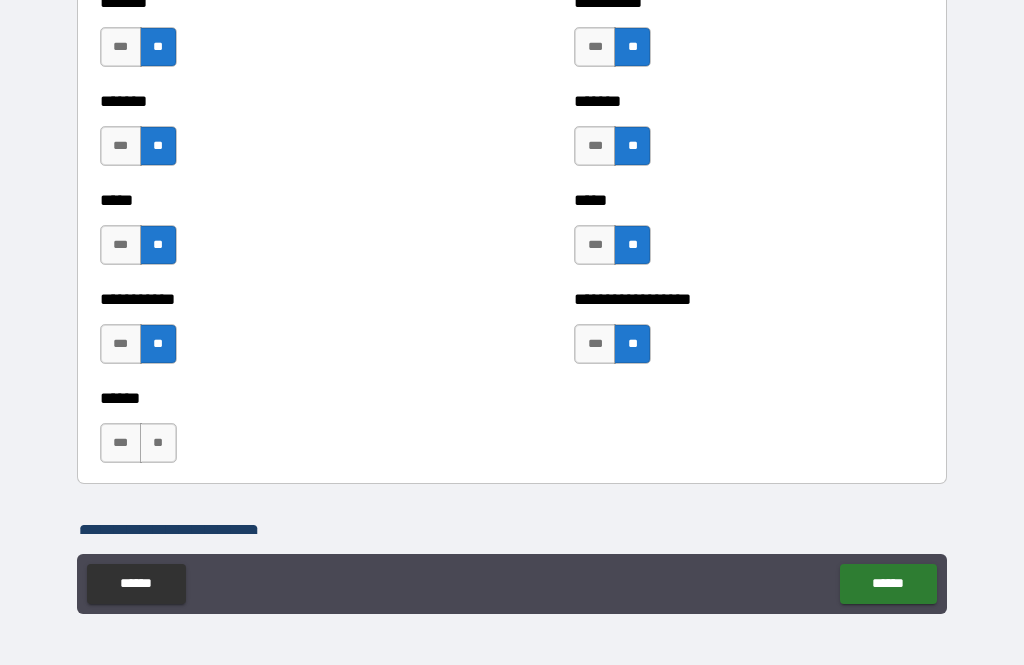 scroll, scrollTop: 1974, scrollLeft: 0, axis: vertical 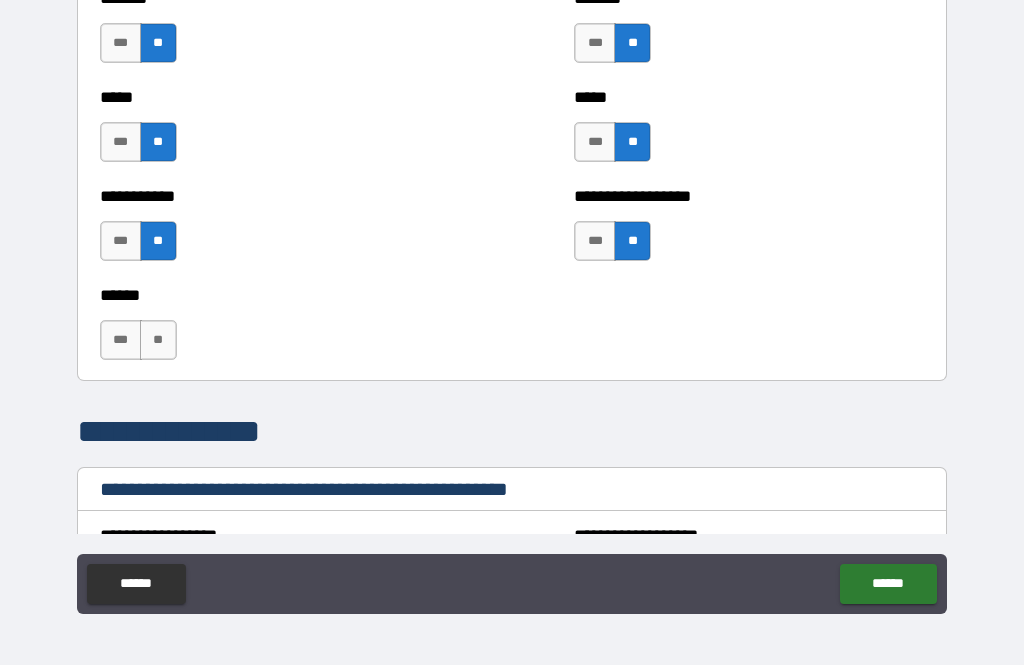 click on "**" at bounding box center [158, 340] 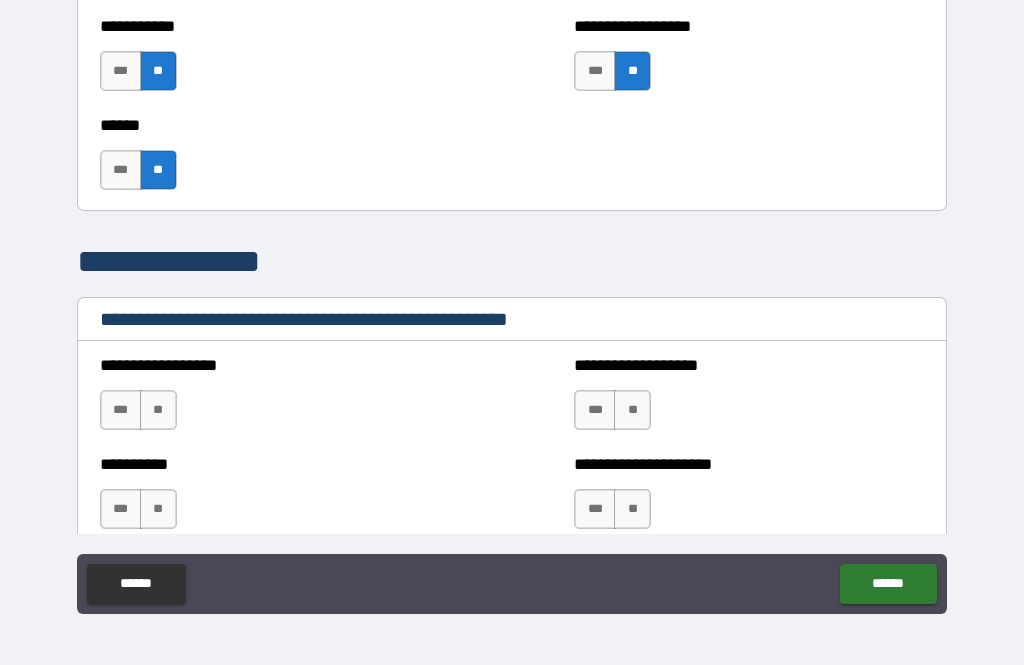 scroll, scrollTop: 2146, scrollLeft: 0, axis: vertical 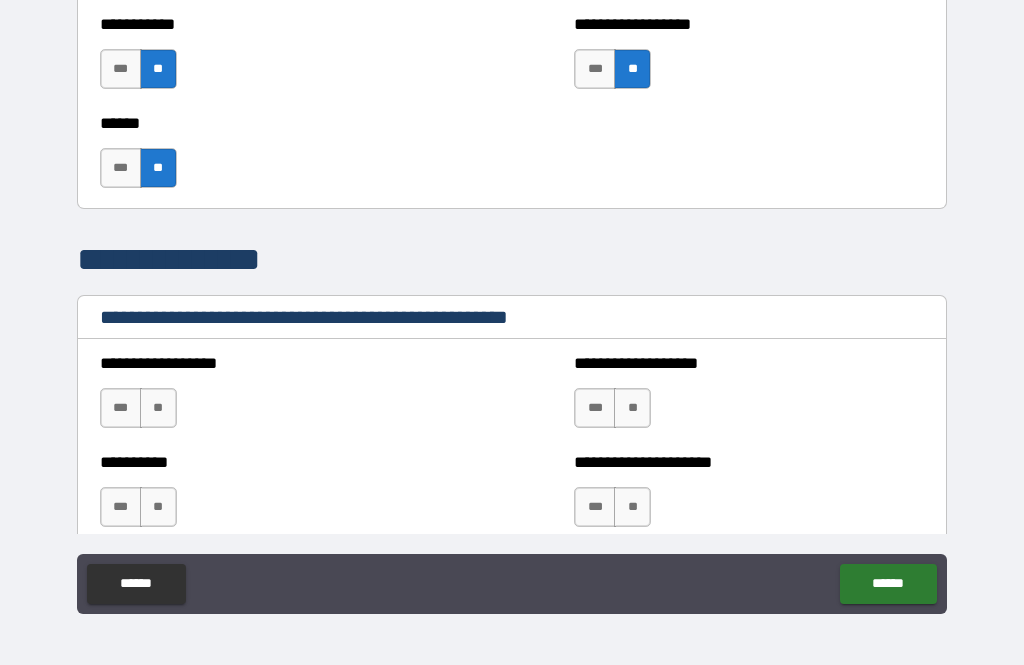 click on "**" at bounding box center [158, 408] 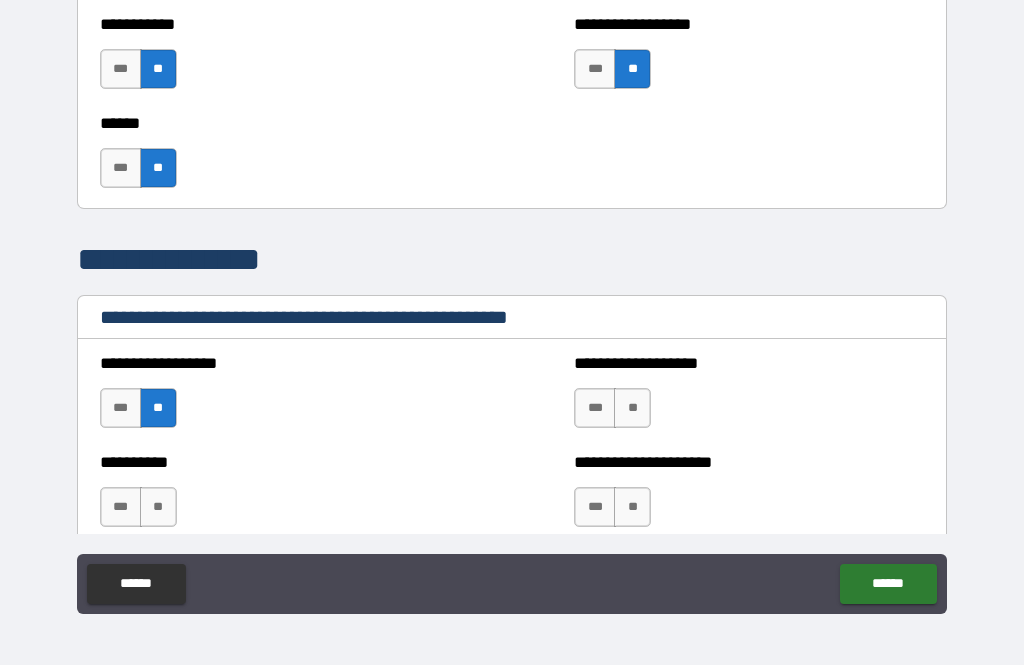 click on "**" at bounding box center [632, 408] 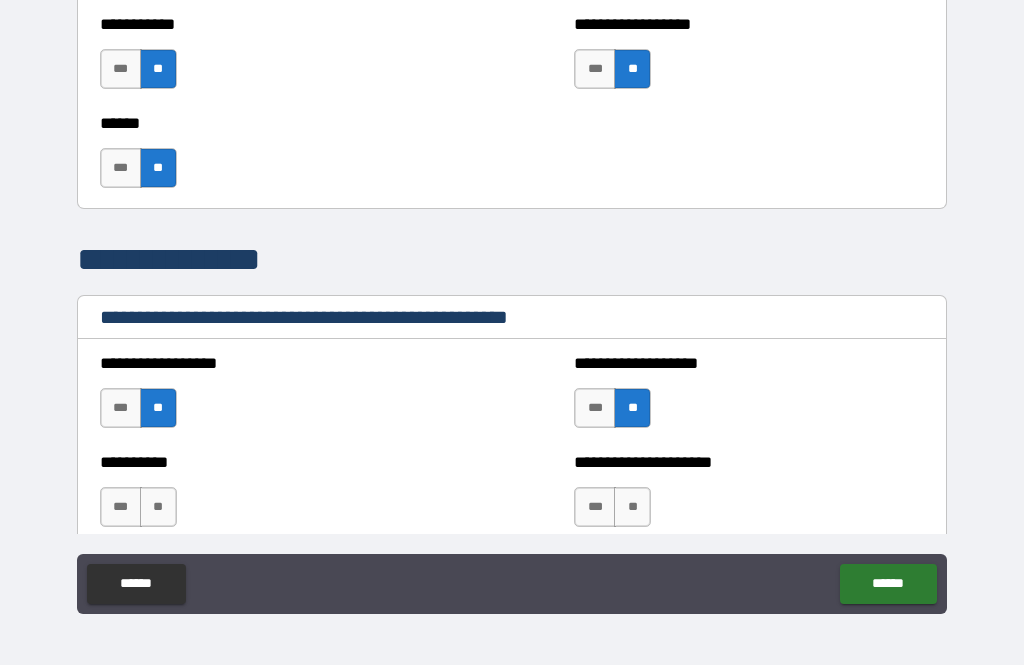 click on "**" at bounding box center (632, 507) 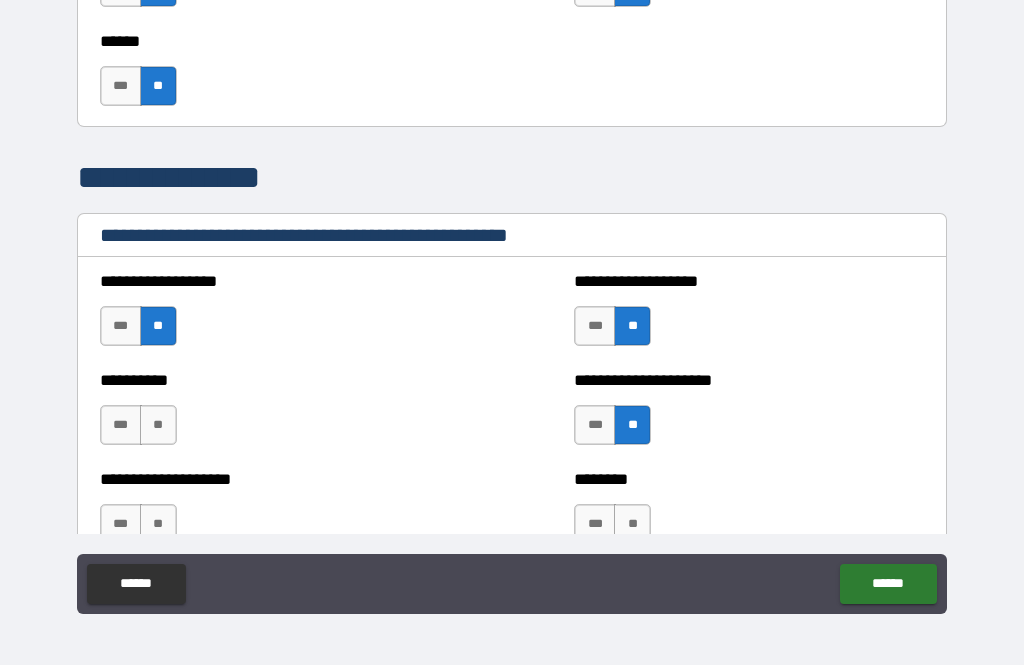 scroll, scrollTop: 2255, scrollLeft: 0, axis: vertical 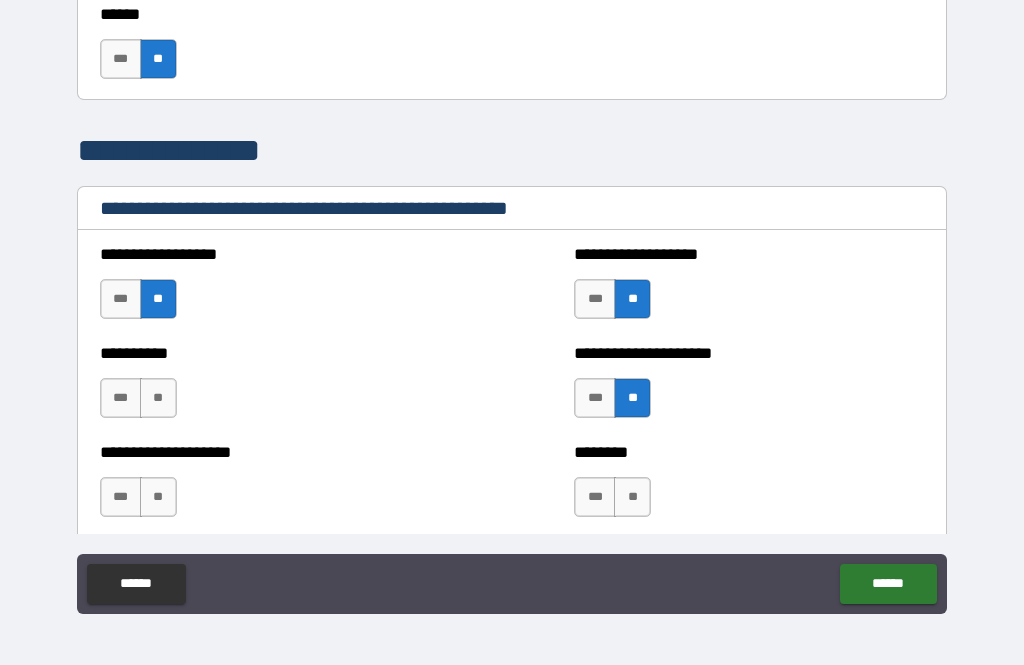 click on "**********" at bounding box center (275, 388) 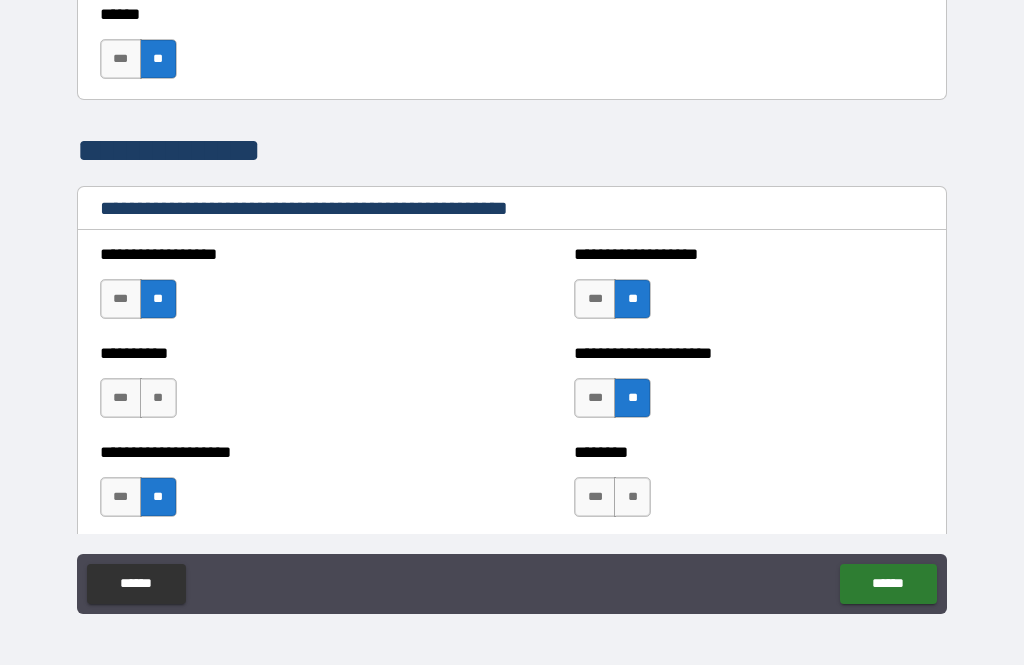 click on "**" at bounding box center (158, 398) 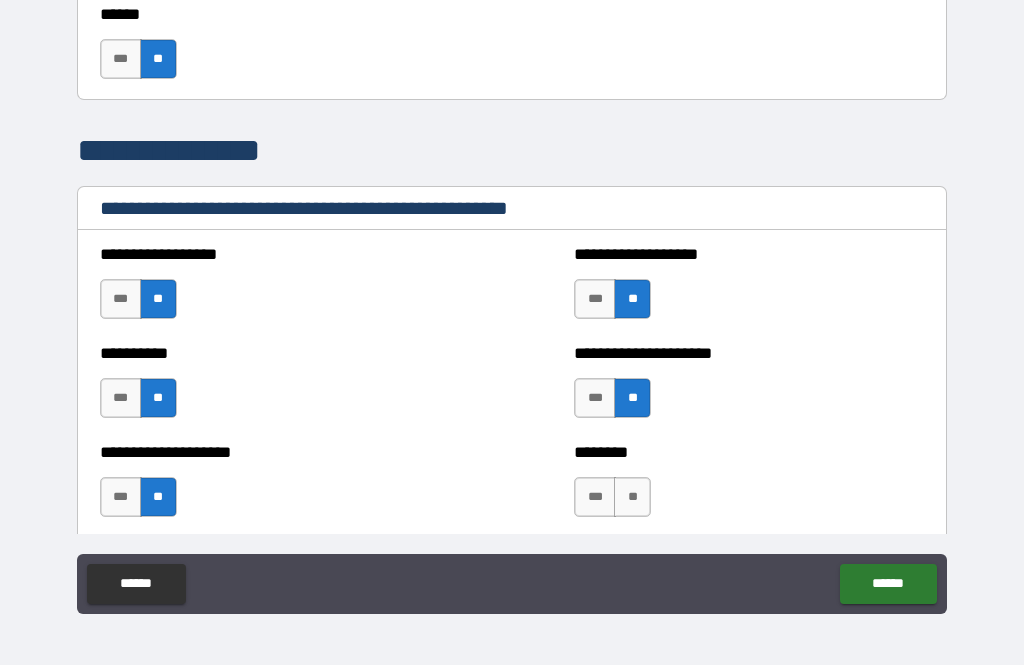 click on "**" at bounding box center [632, 497] 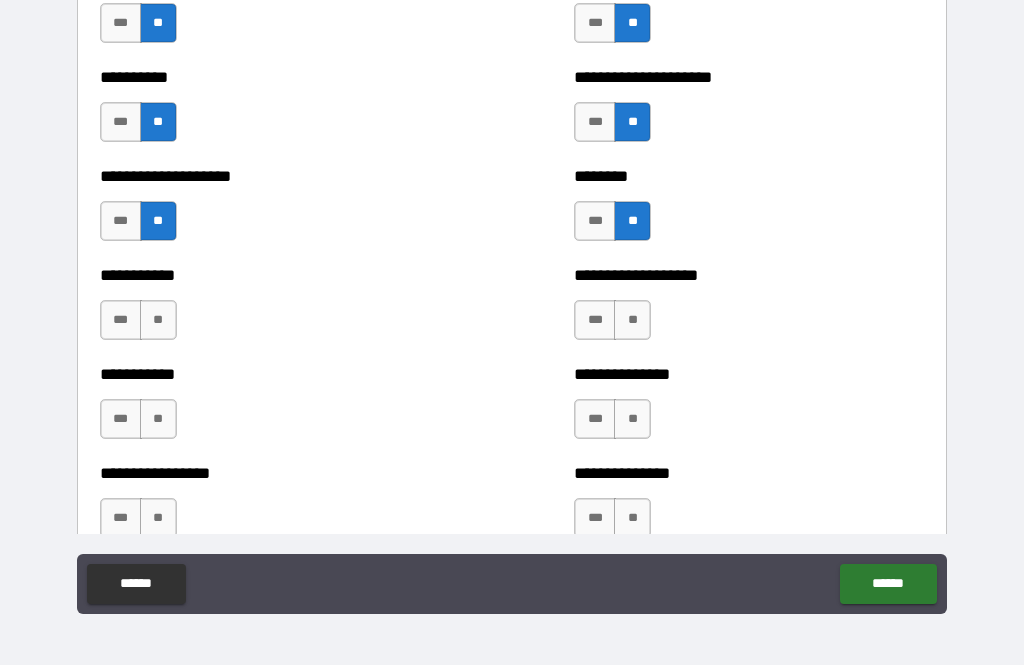 scroll, scrollTop: 2531, scrollLeft: 0, axis: vertical 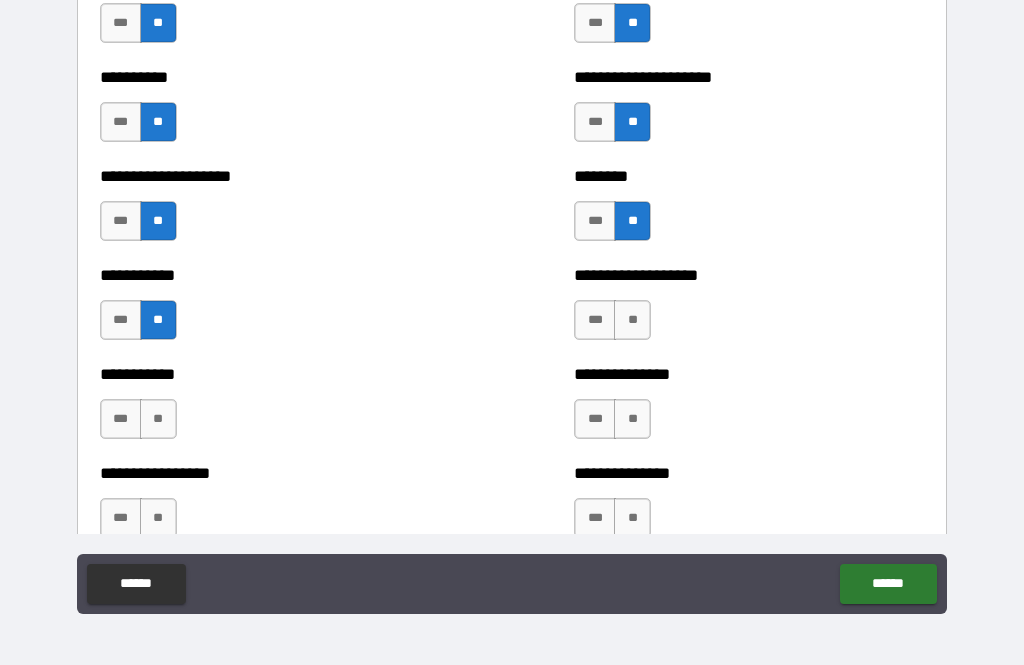 click on "**" at bounding box center [158, 419] 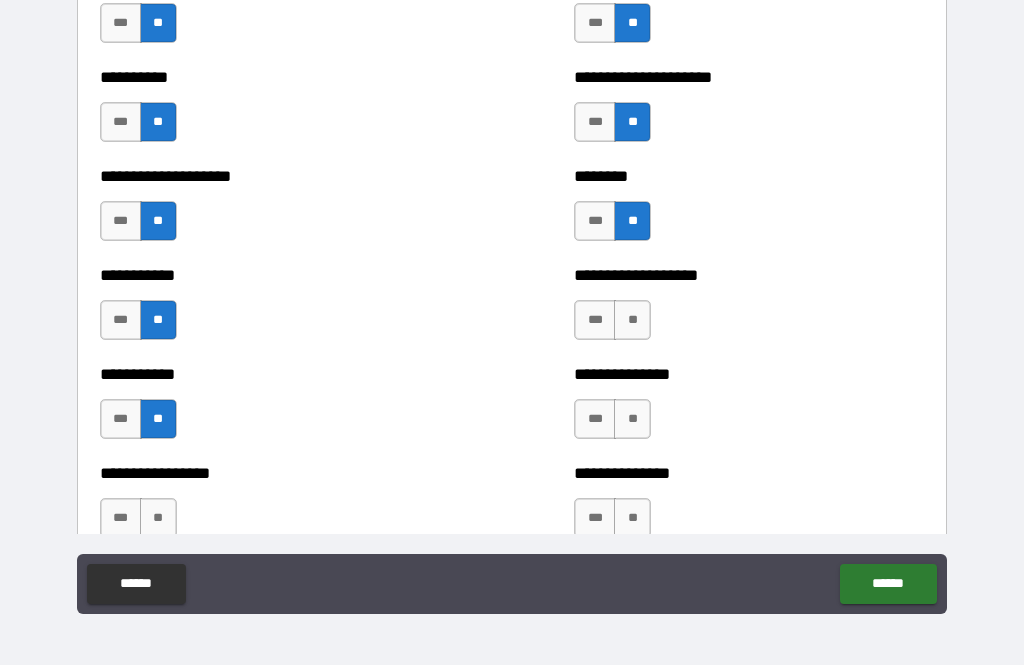 click on "**" at bounding box center (158, 518) 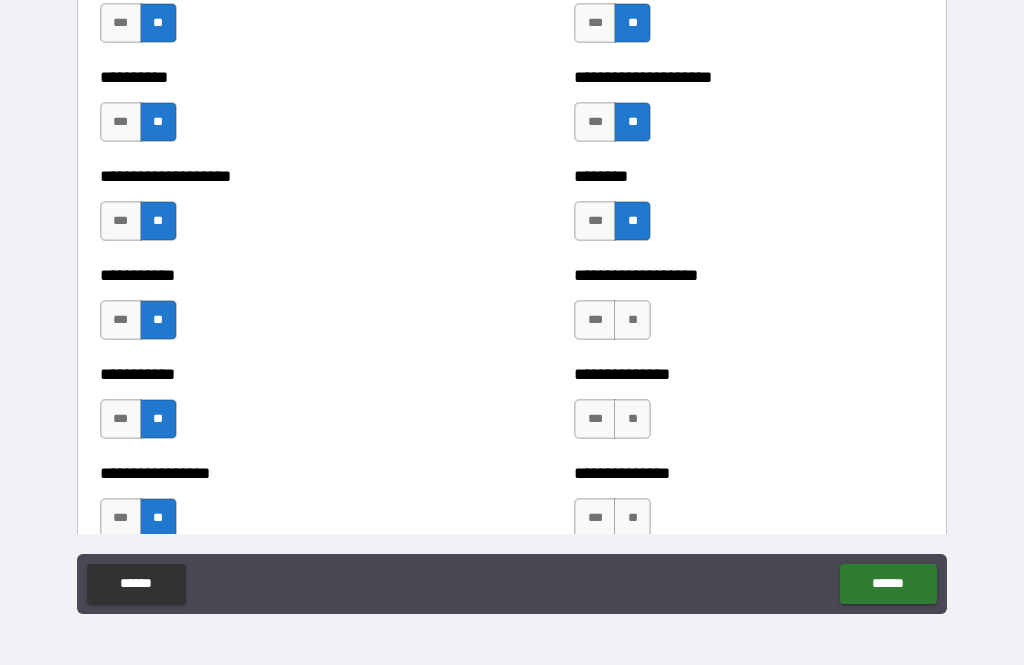 click on "**" at bounding box center (632, 320) 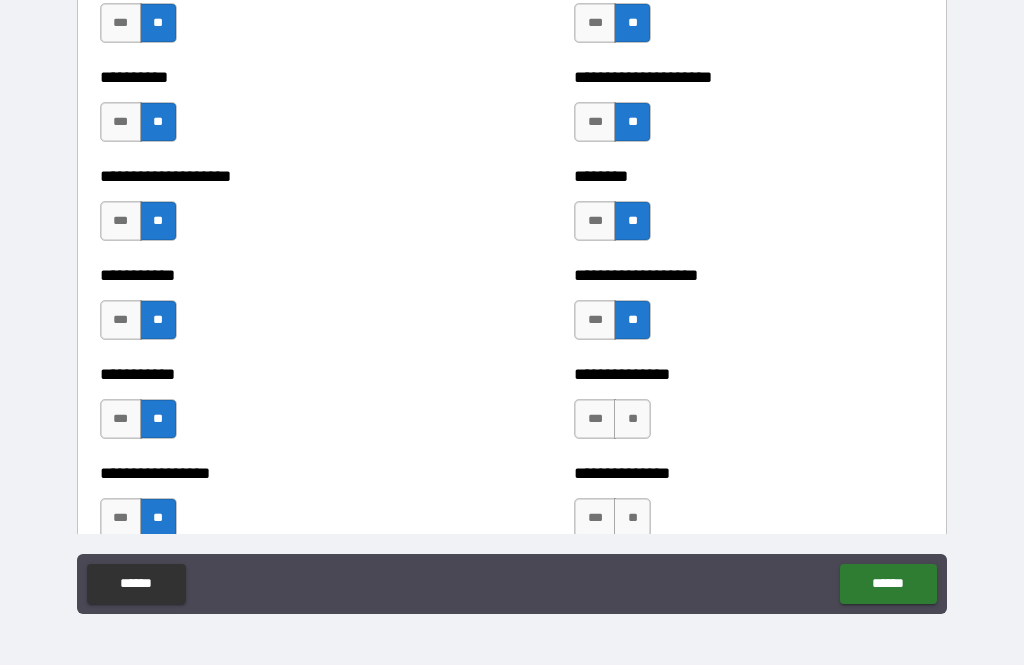 click on "**" at bounding box center [632, 419] 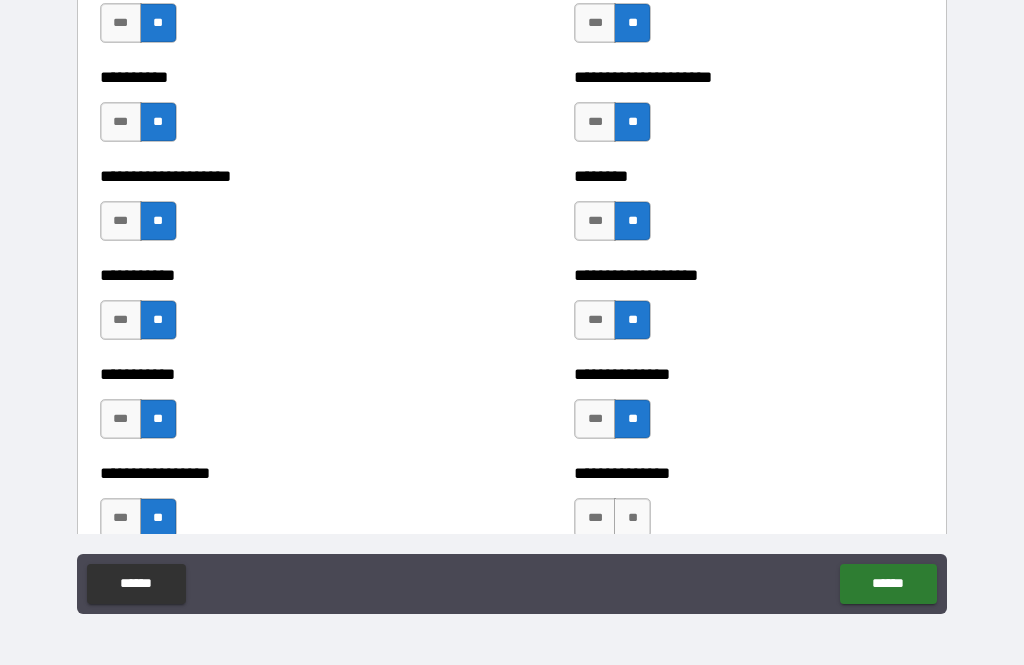 click on "**" at bounding box center (632, 518) 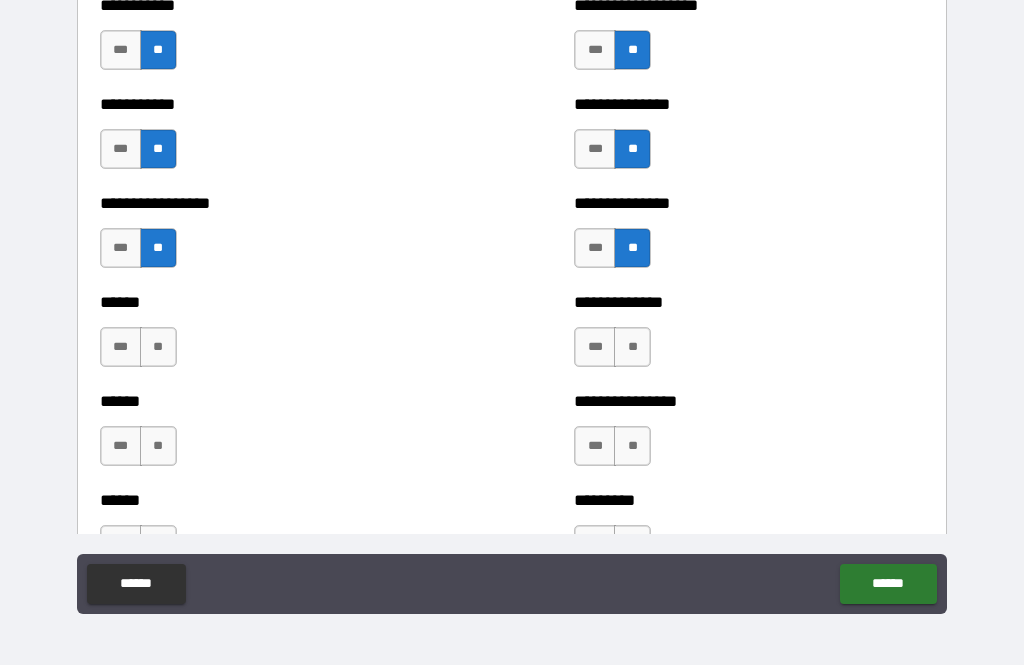 scroll, scrollTop: 2802, scrollLeft: 0, axis: vertical 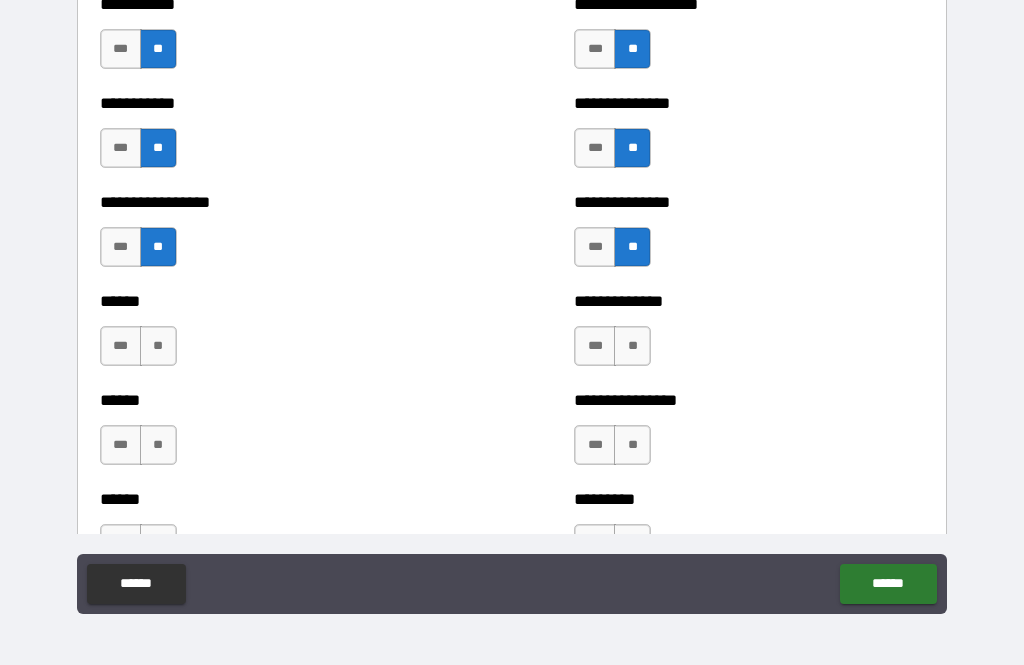 click on "**" at bounding box center [158, 346] 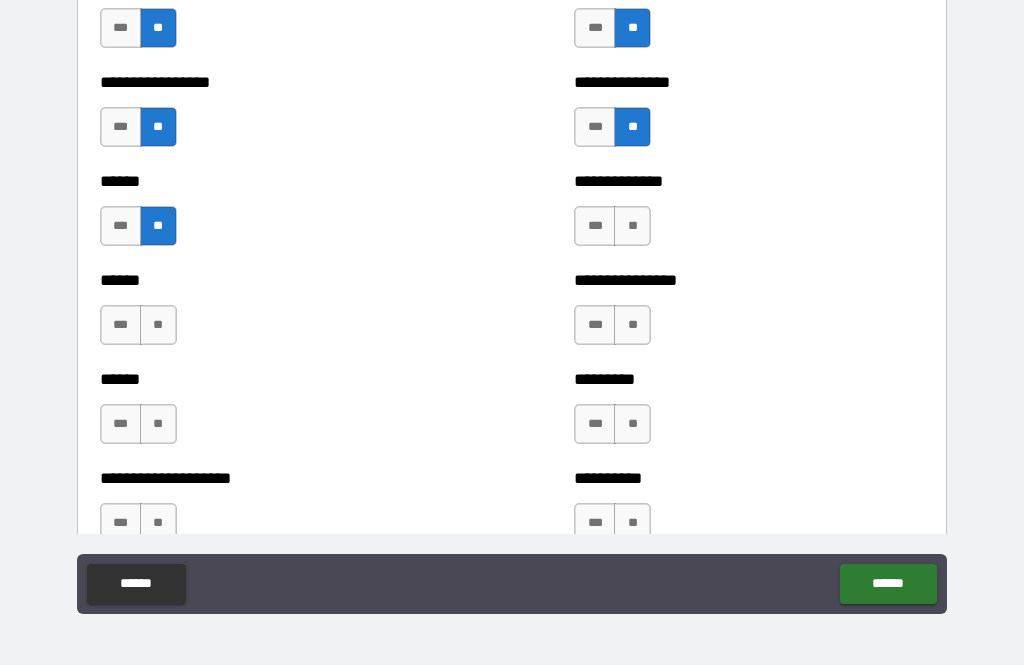 scroll, scrollTop: 2921, scrollLeft: 0, axis: vertical 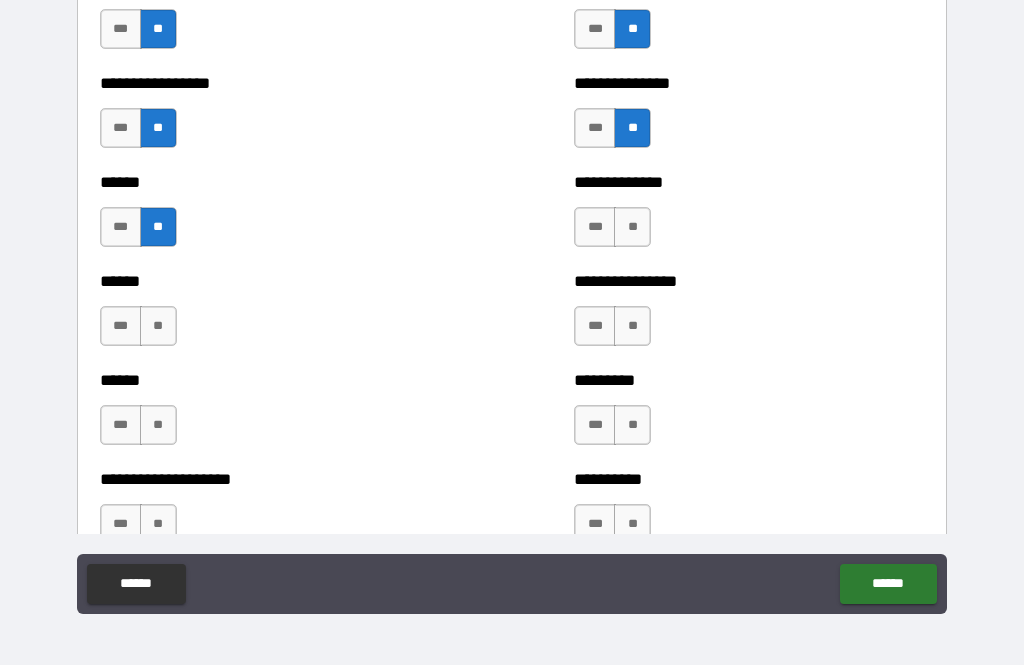 click on "**" at bounding box center [158, 326] 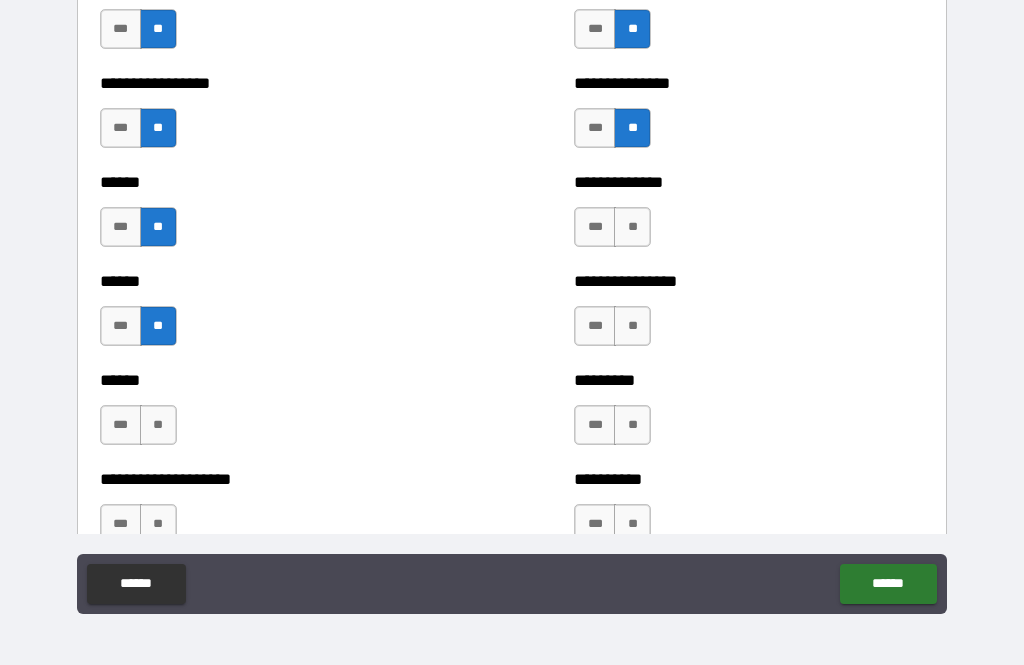 click on "**" at bounding box center (158, 425) 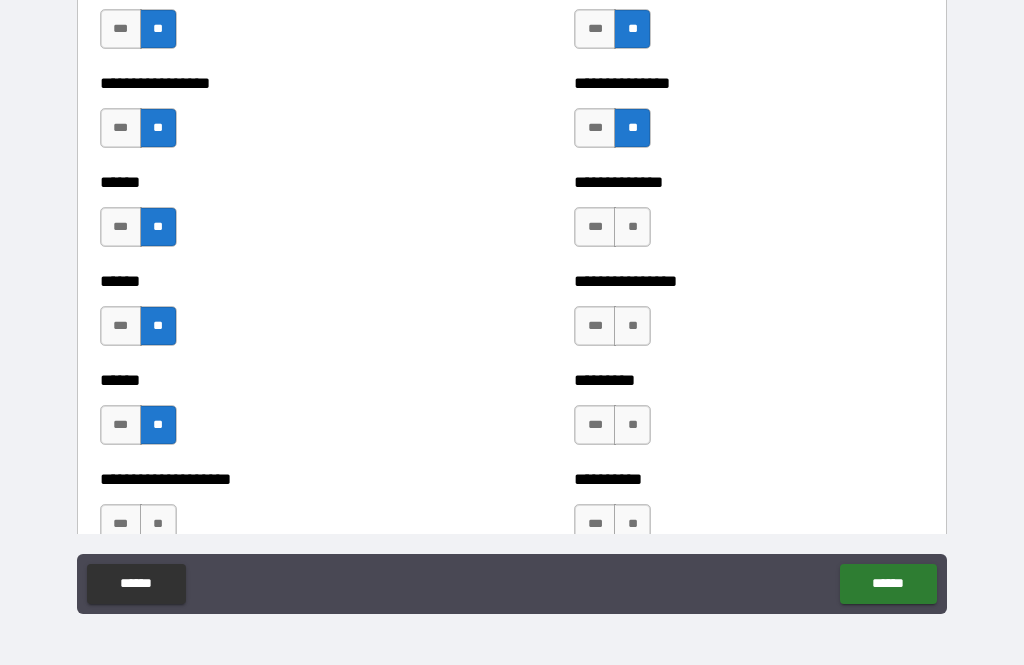 click on "**" at bounding box center [632, 227] 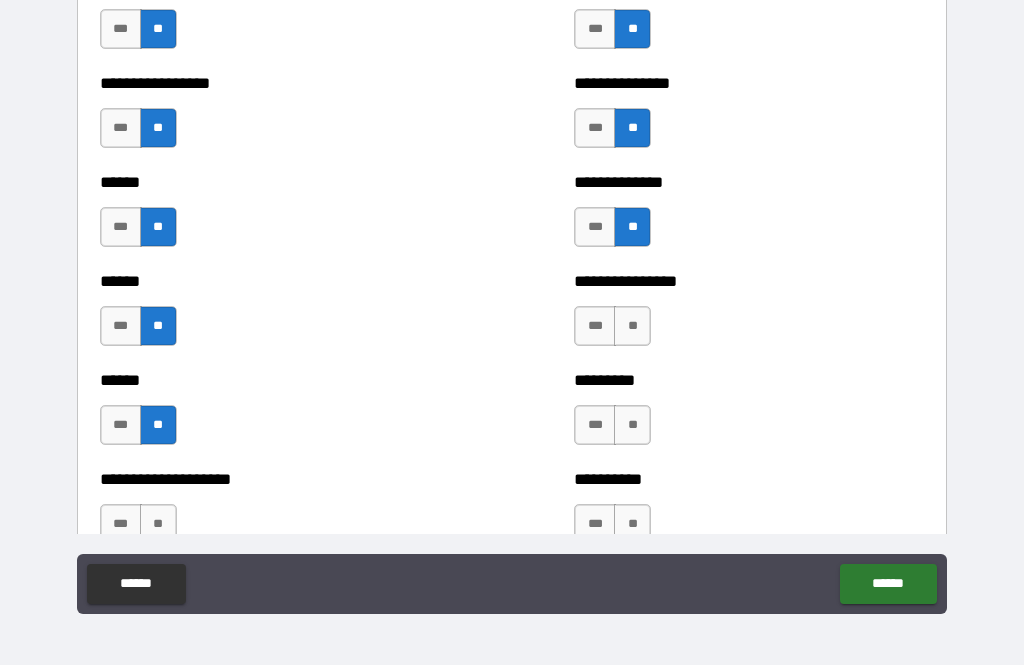 click on "**" at bounding box center [632, 326] 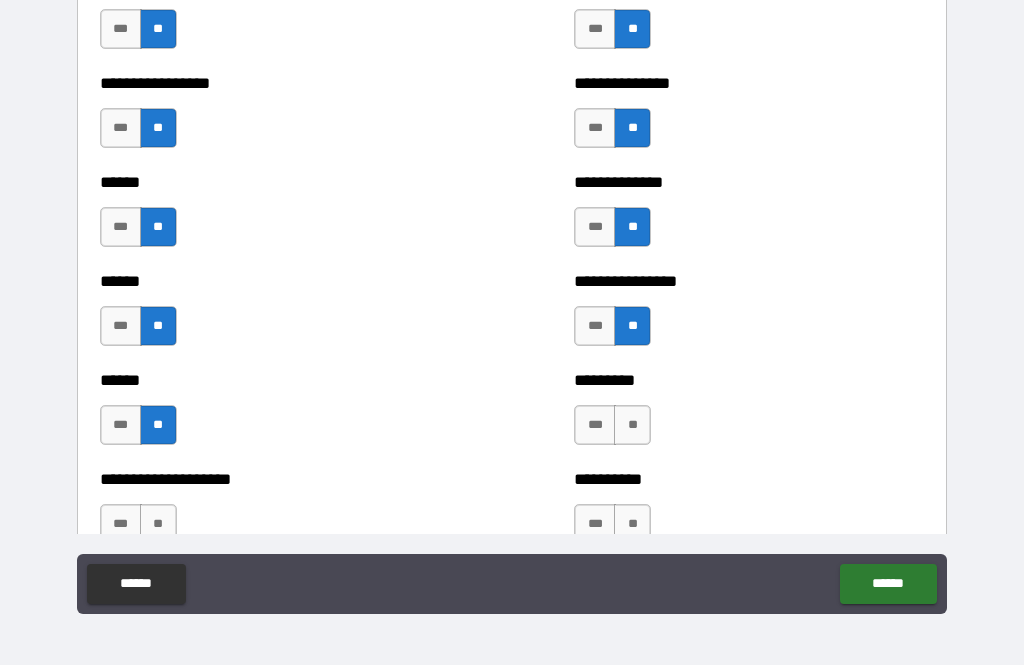 click on "**" at bounding box center [632, 425] 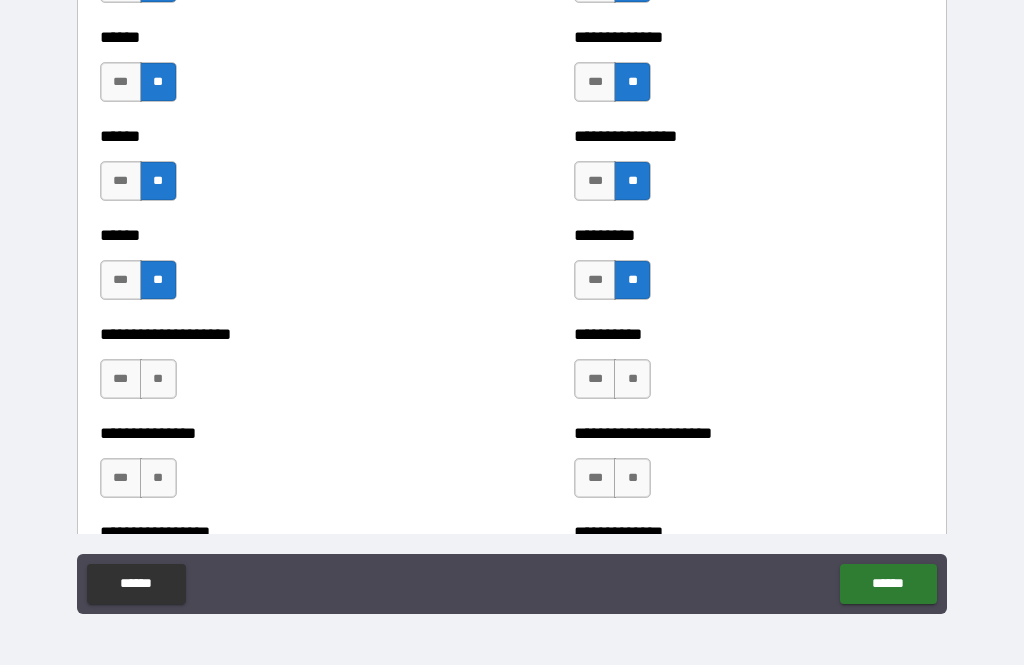scroll, scrollTop: 3111, scrollLeft: 0, axis: vertical 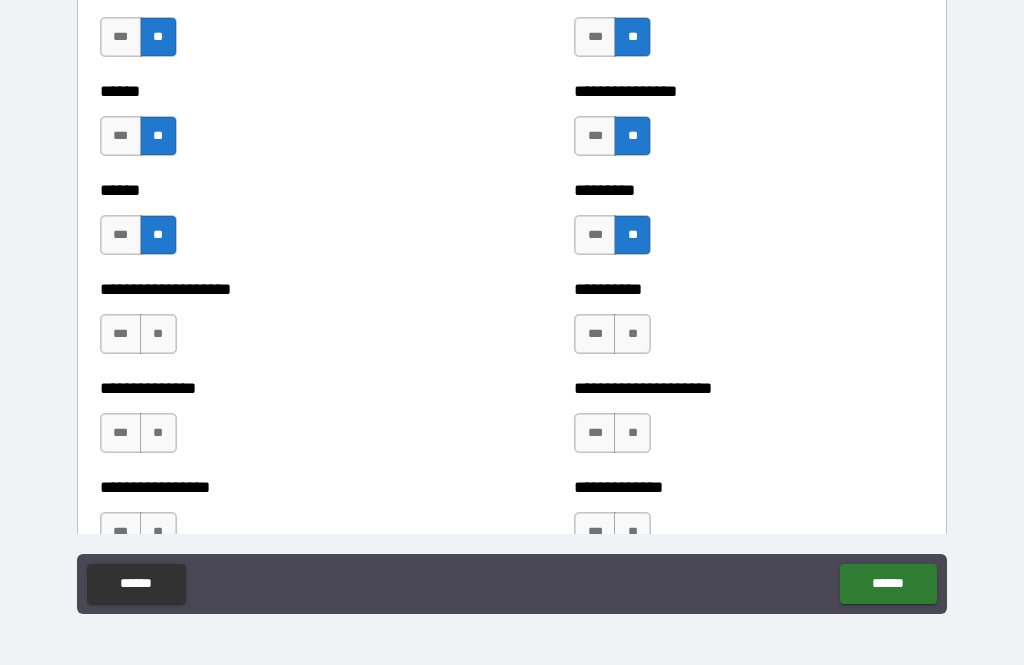 click on "**" at bounding box center [158, 334] 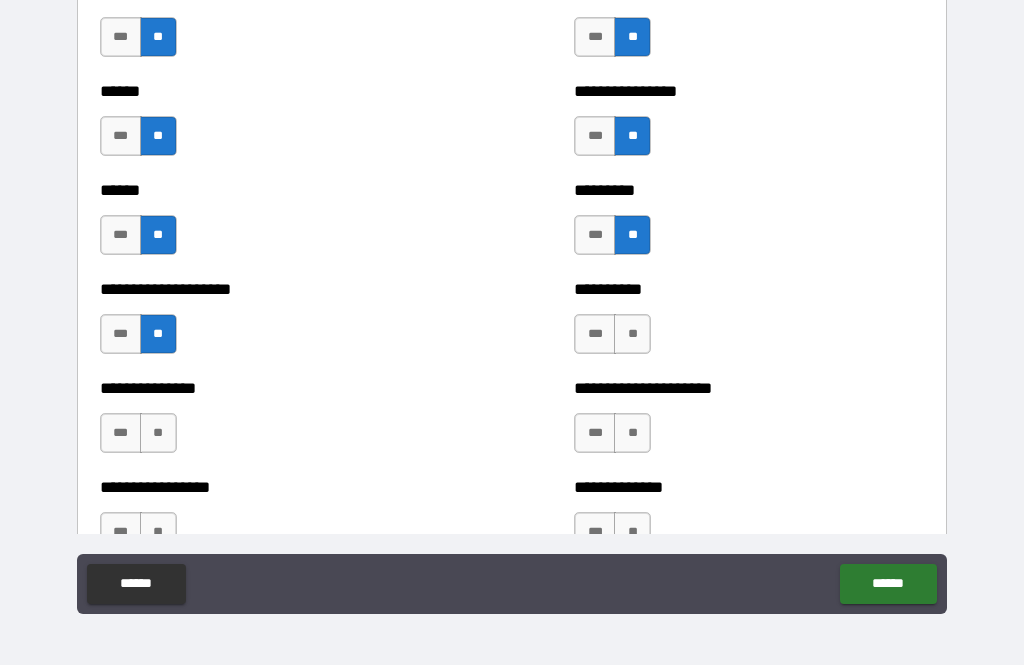 click on "**" at bounding box center (158, 433) 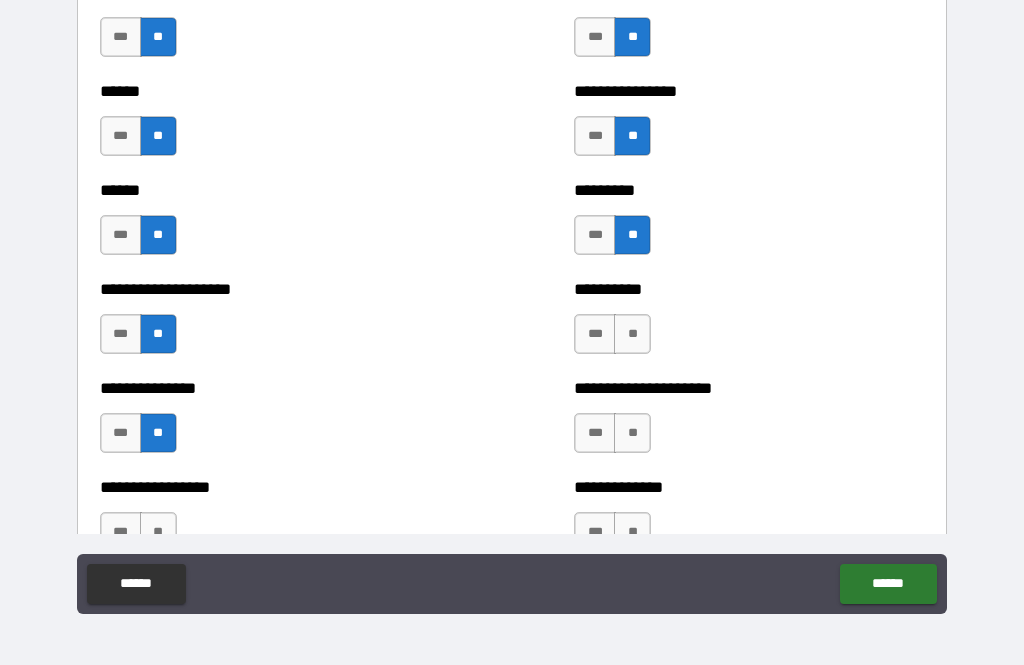 click on "**" at bounding box center (158, 532) 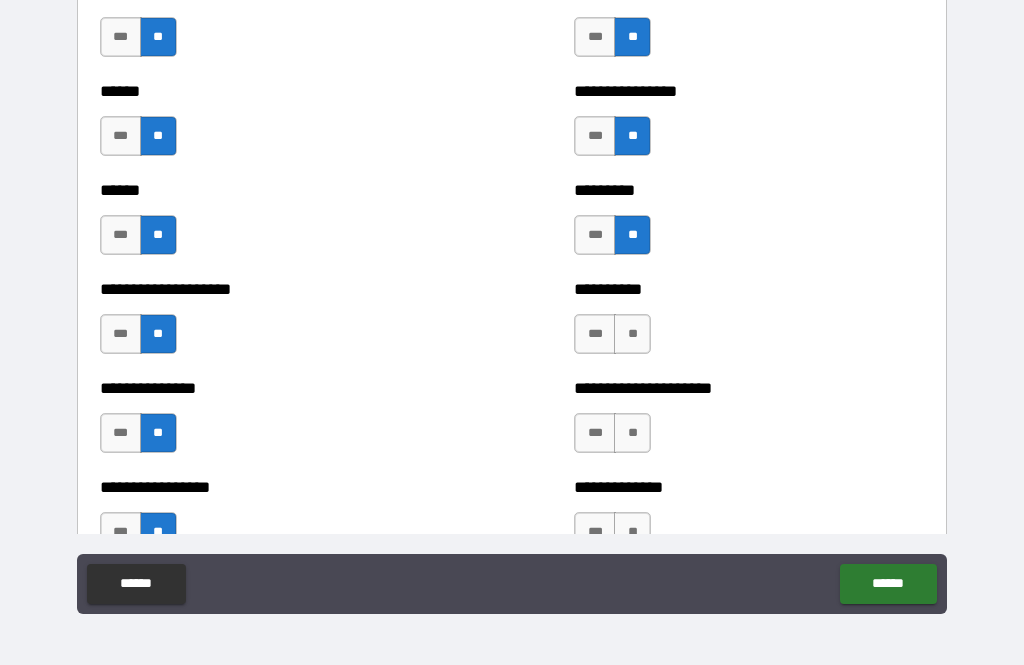 click on "**" at bounding box center (632, 334) 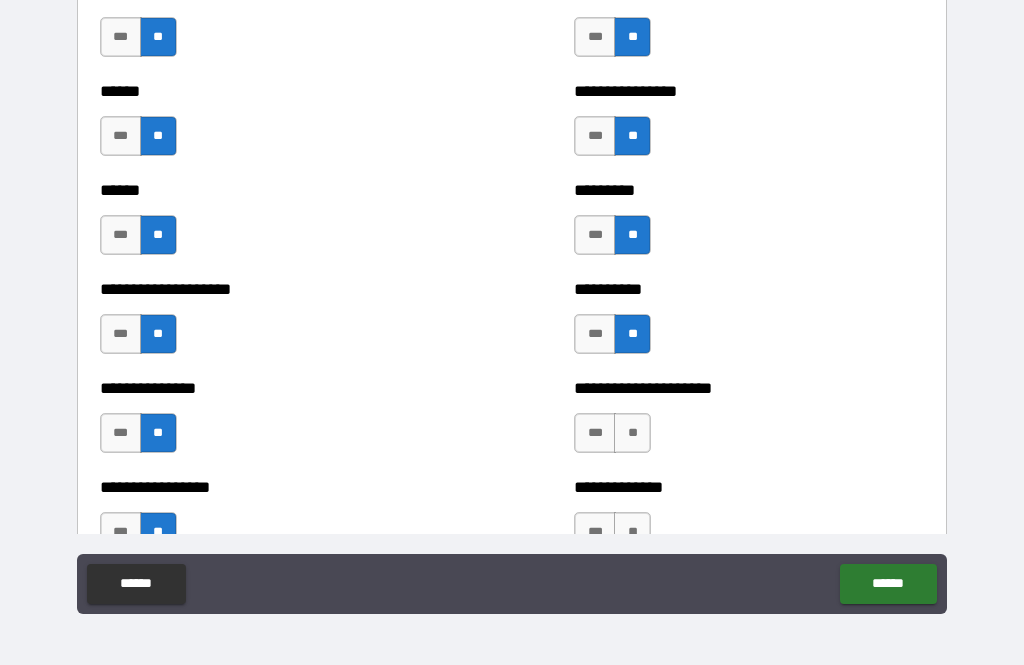 click on "**" at bounding box center (632, 433) 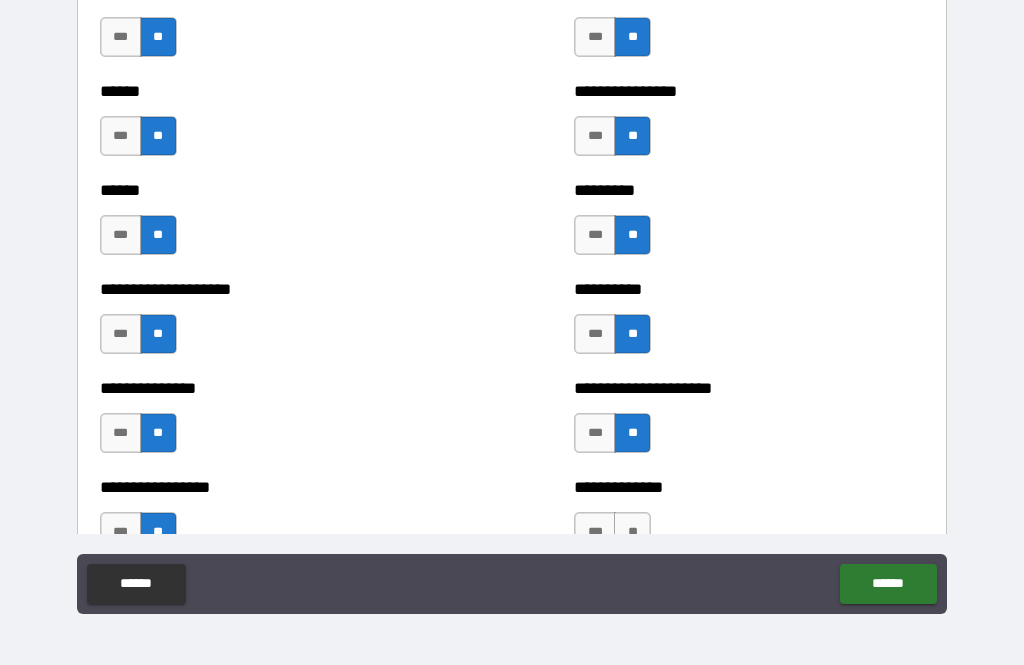 click on "**" at bounding box center (632, 532) 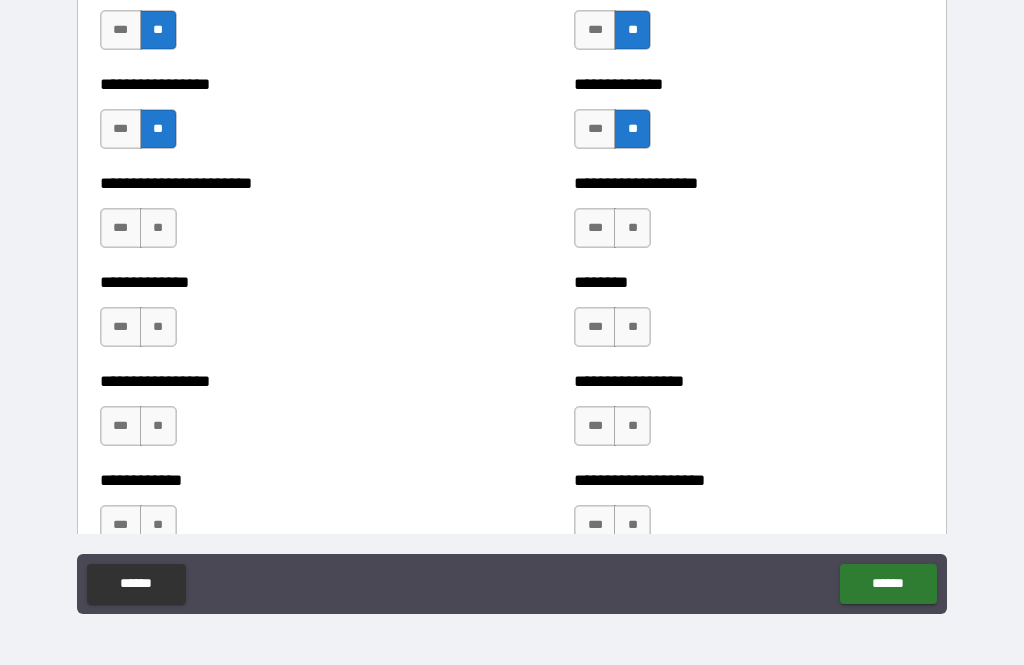 scroll, scrollTop: 3551, scrollLeft: 0, axis: vertical 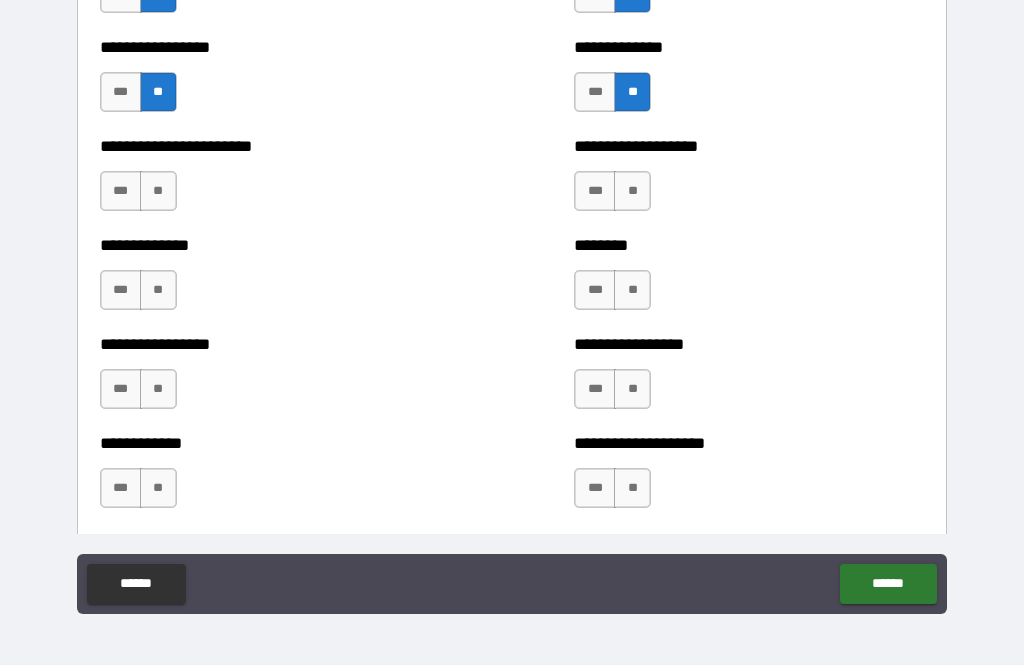click on "**" at bounding box center (158, 191) 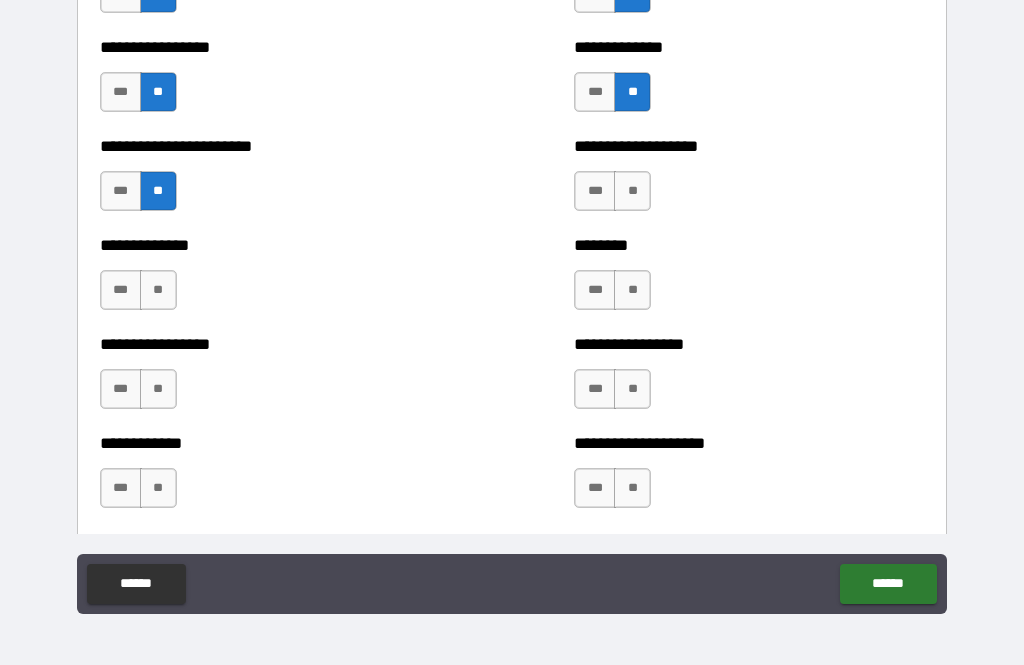 click on "**" at bounding box center (158, 290) 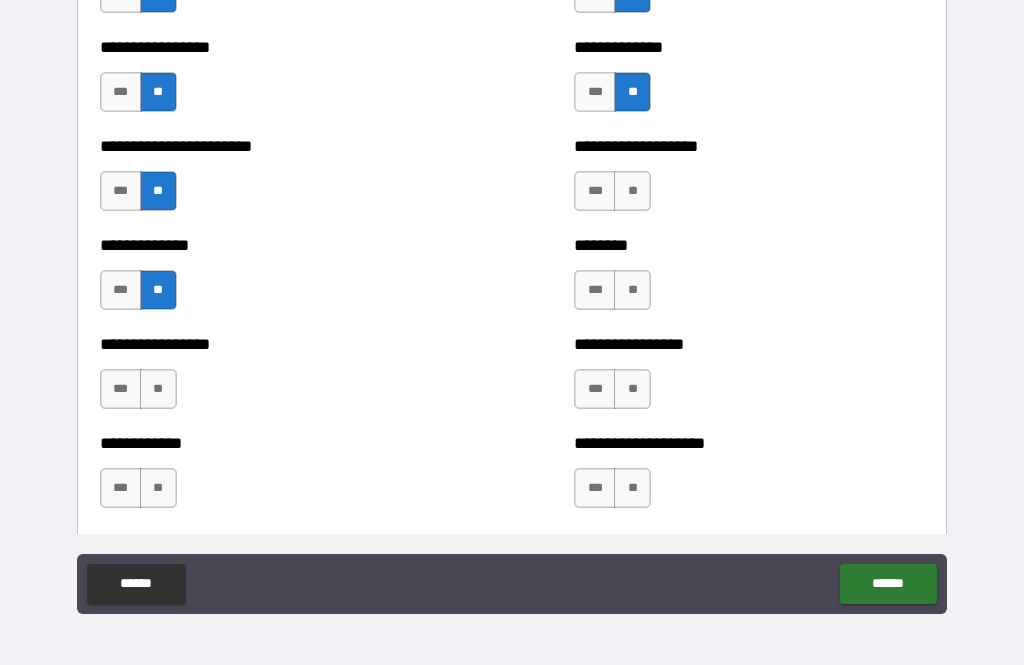 click on "**" at bounding box center [158, 389] 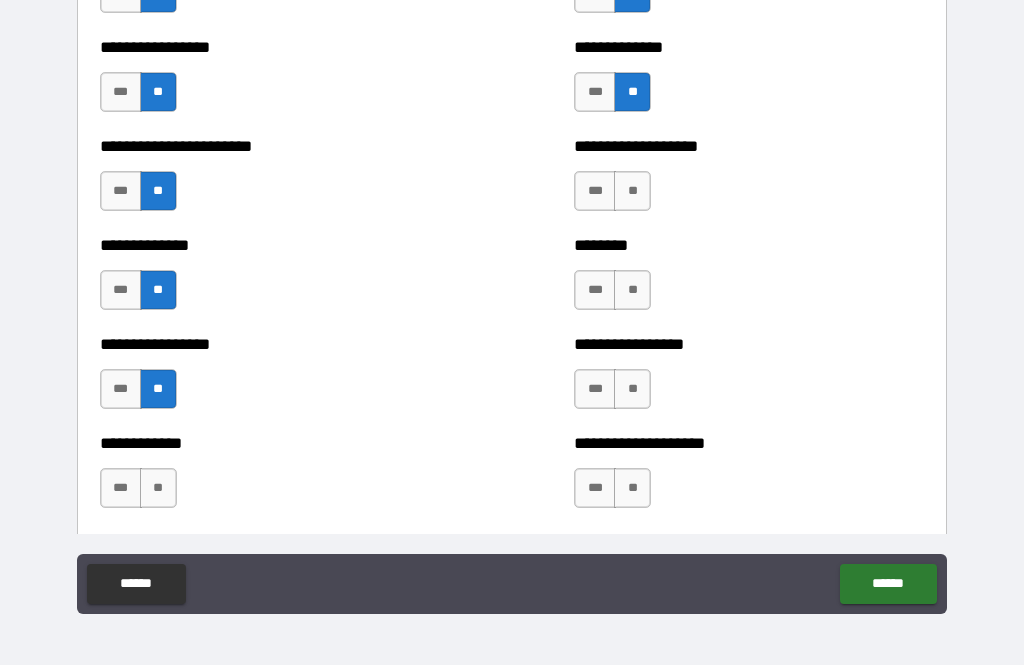 click on "**" at bounding box center [158, 488] 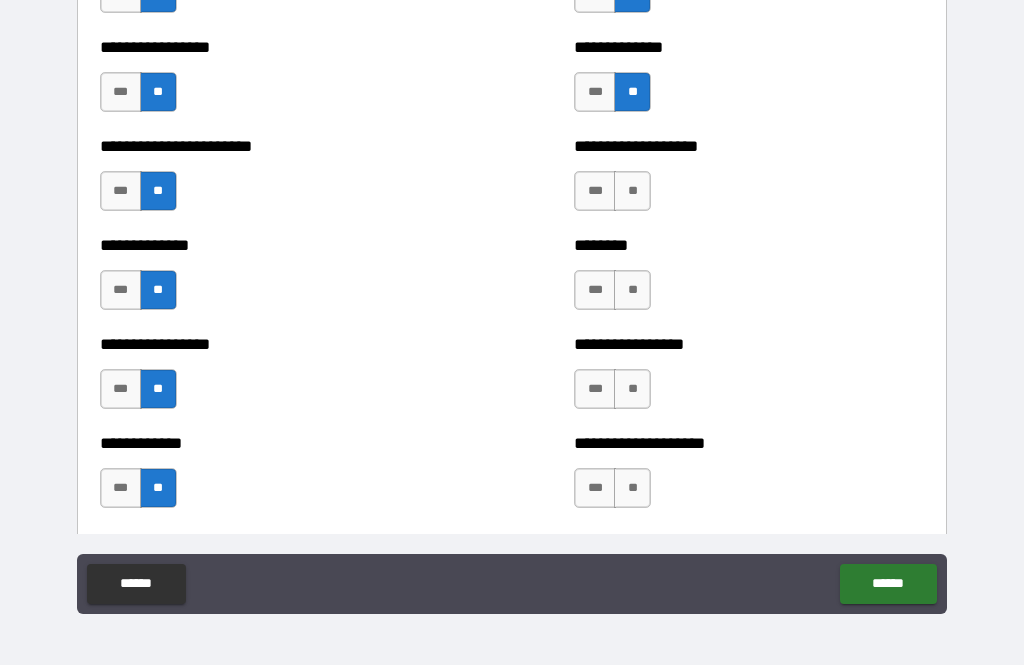 click on "**" at bounding box center (632, 191) 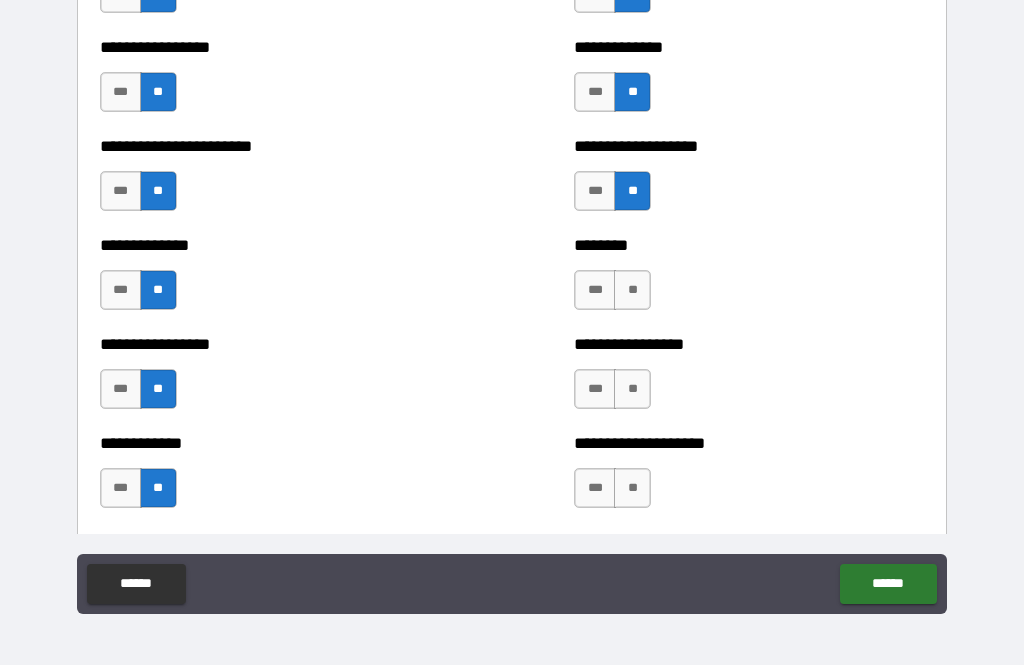 click on "**" at bounding box center (632, 290) 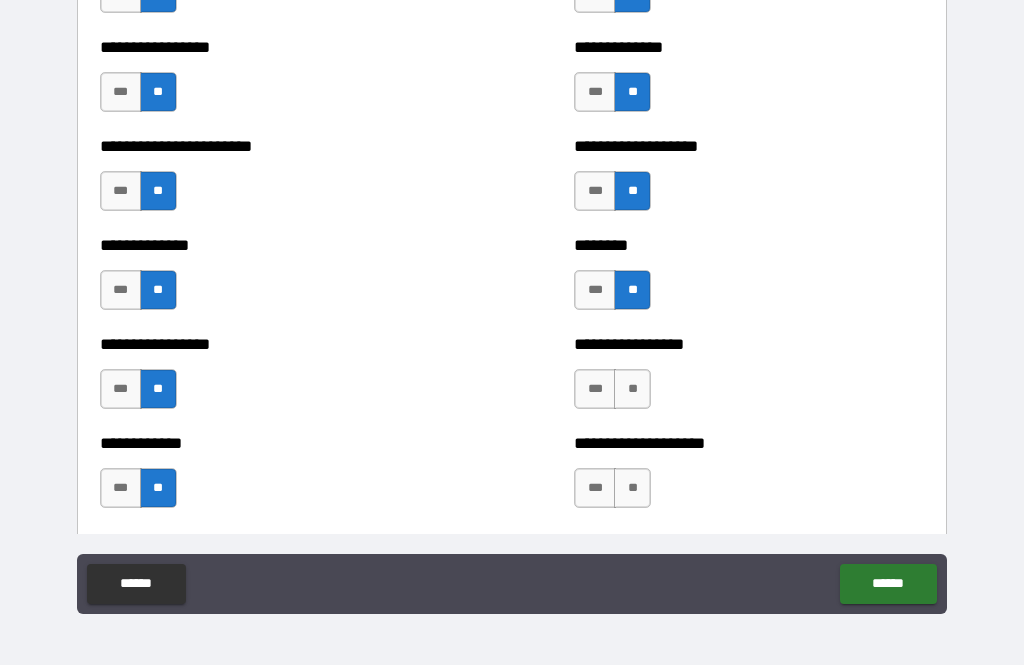 click on "**" at bounding box center (632, 389) 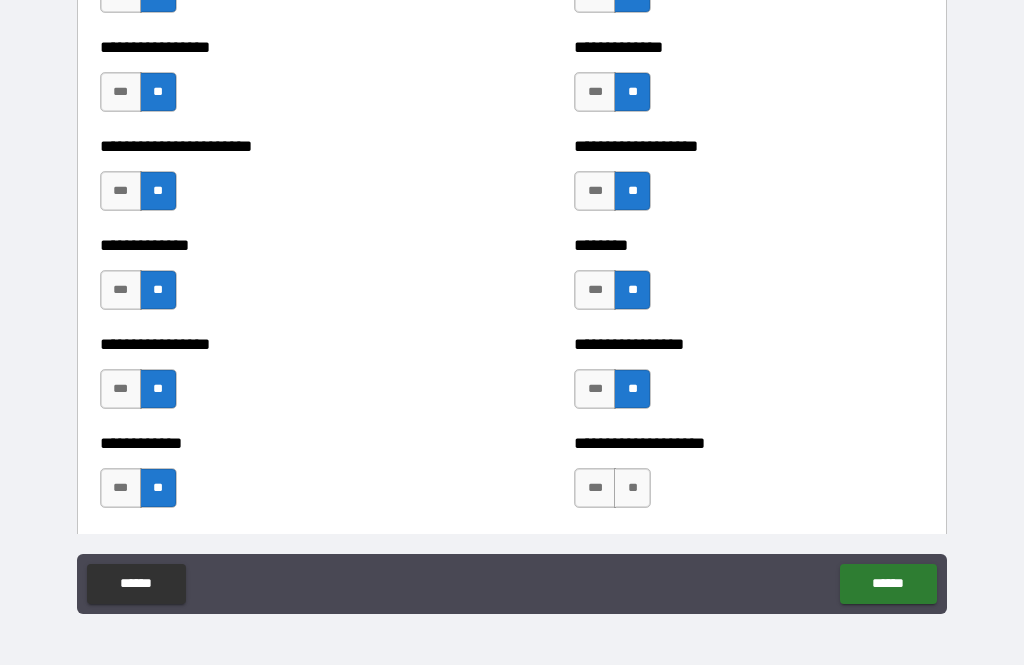 click on "**" at bounding box center [632, 488] 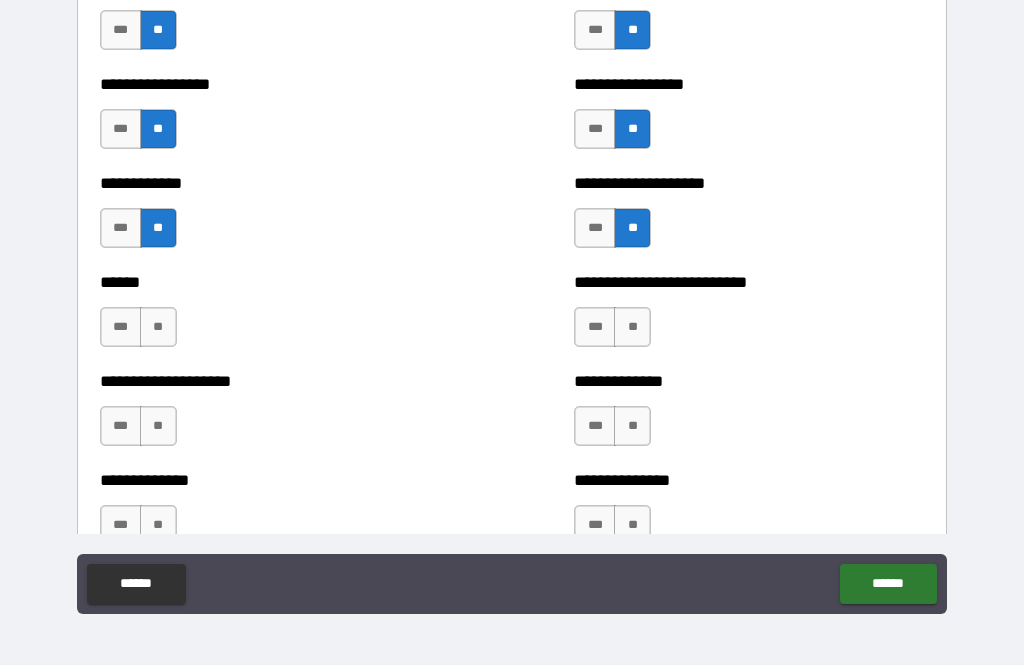 scroll, scrollTop: 3812, scrollLeft: 0, axis: vertical 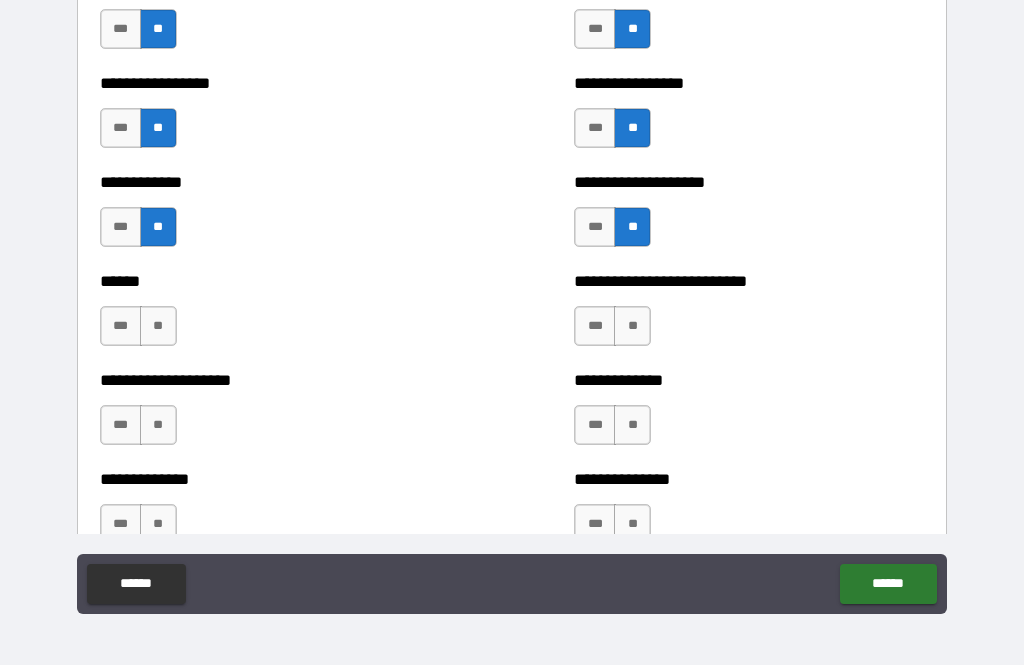 click on "**" at bounding box center (158, 326) 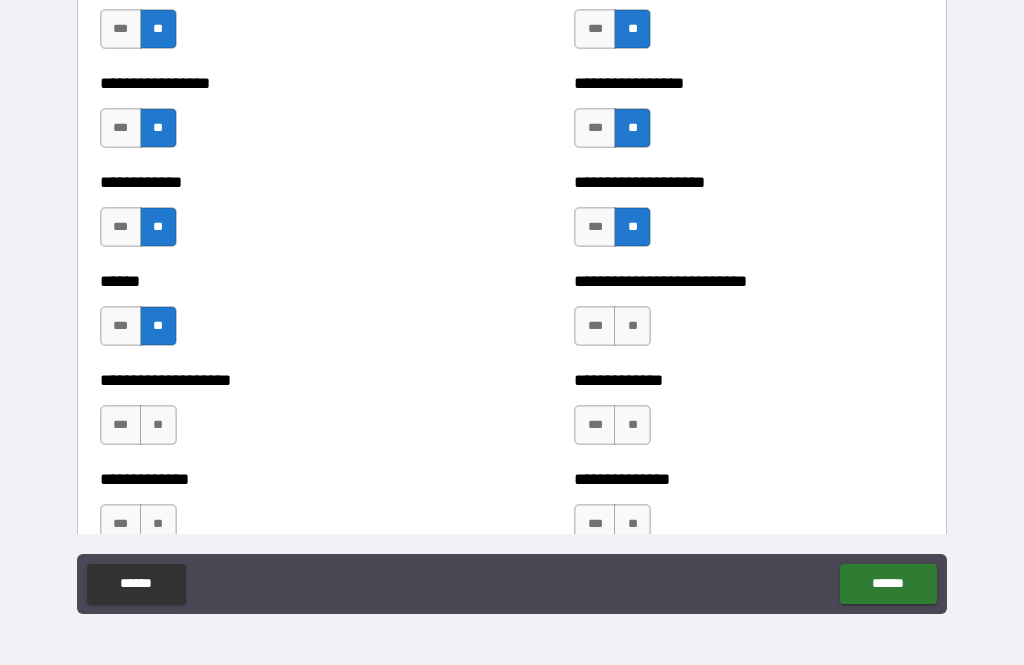 click on "**" at bounding box center [158, 425] 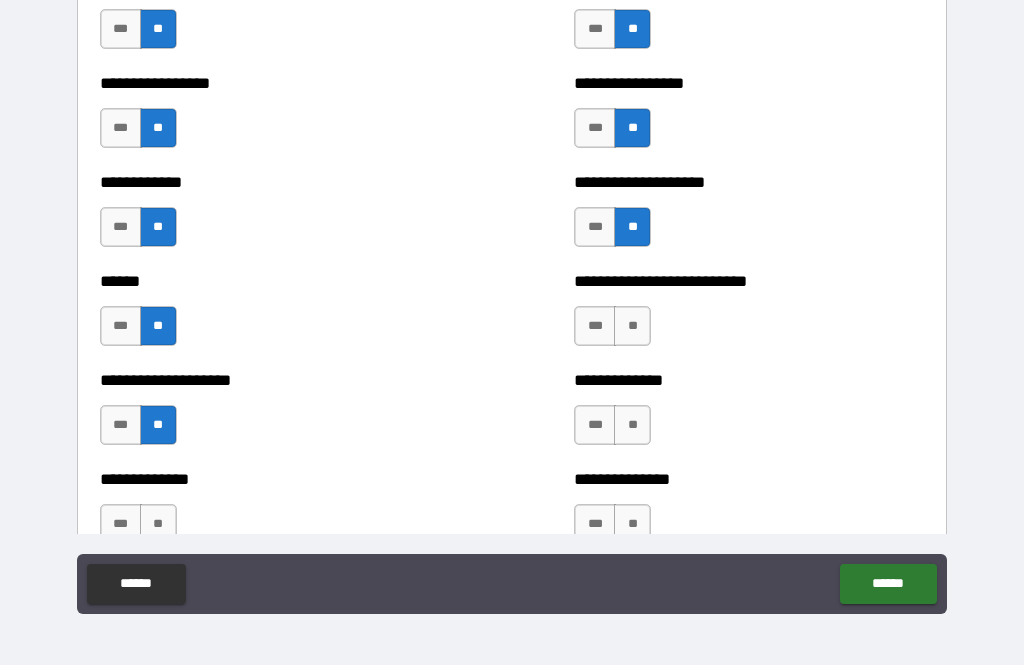 click on "**" at bounding box center [158, 524] 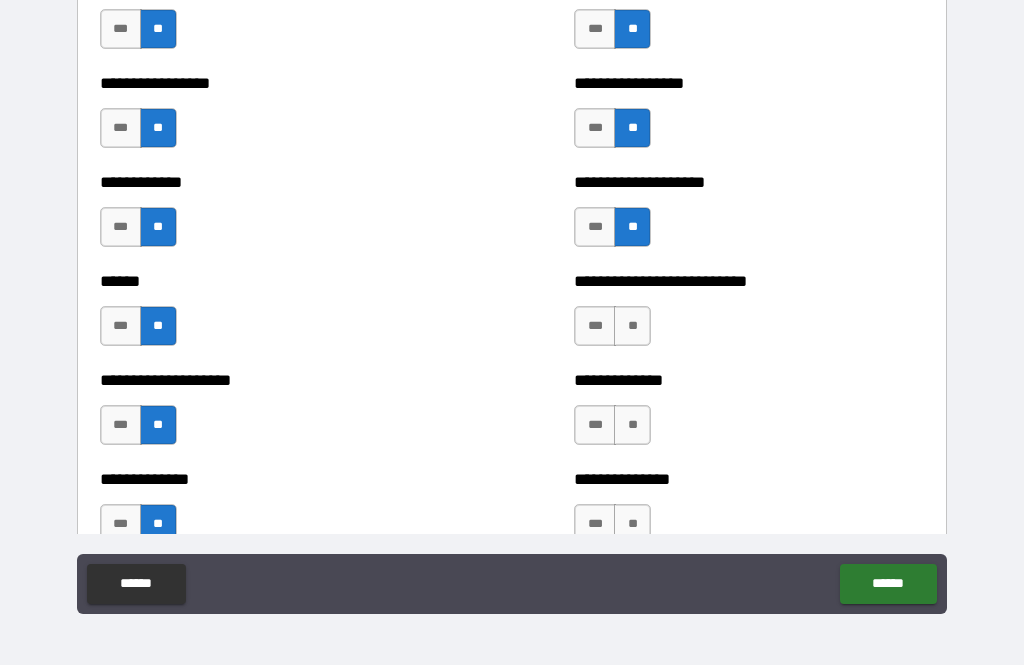 click on "**" at bounding box center (632, 326) 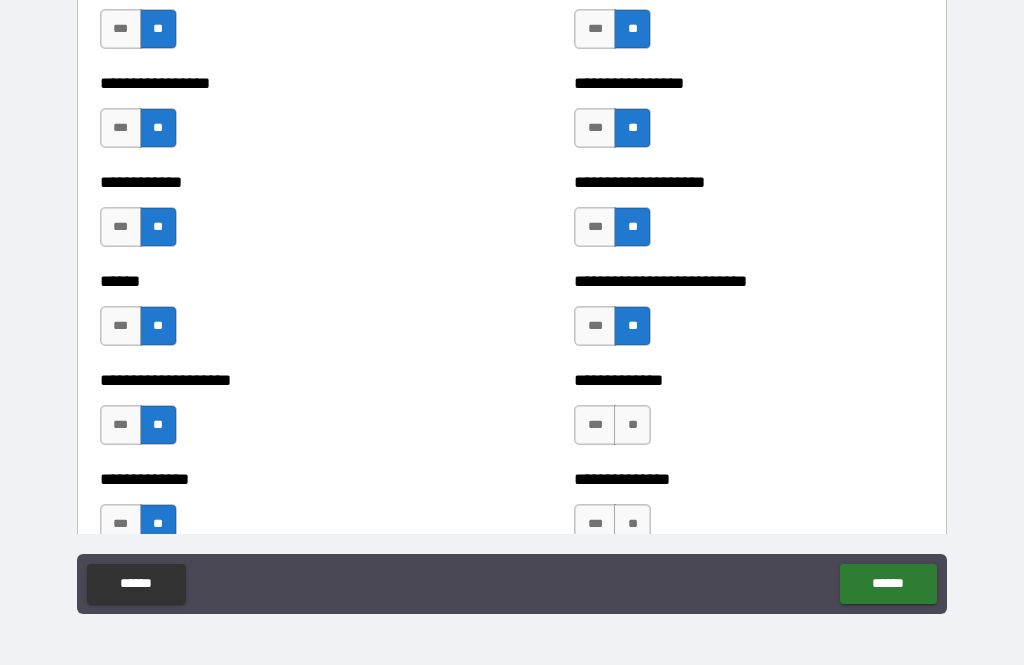 click on "**" at bounding box center (632, 425) 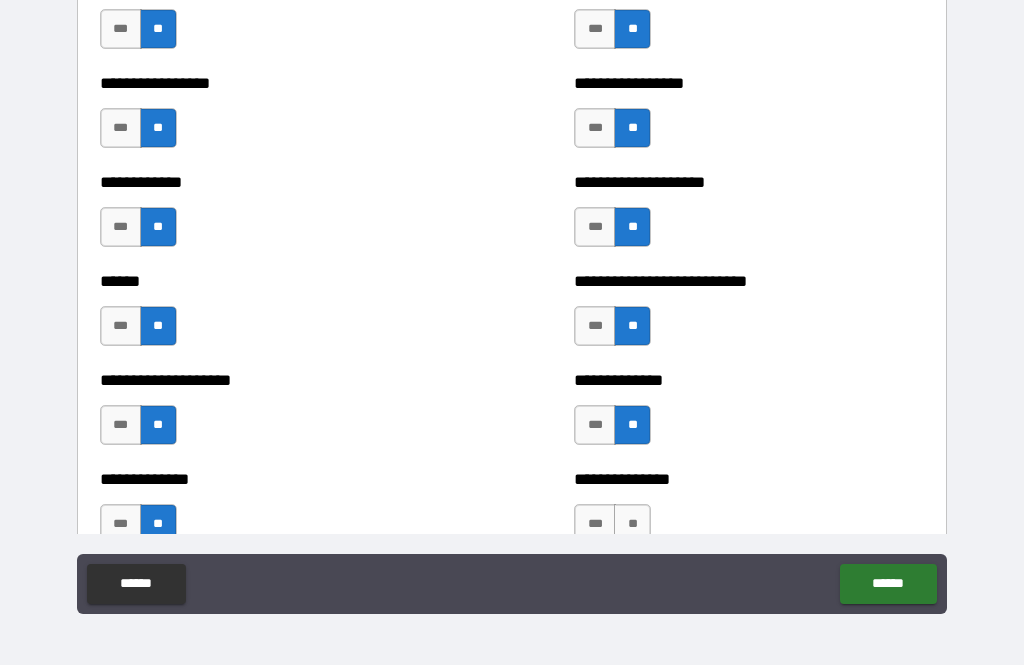 click on "**" at bounding box center (632, 524) 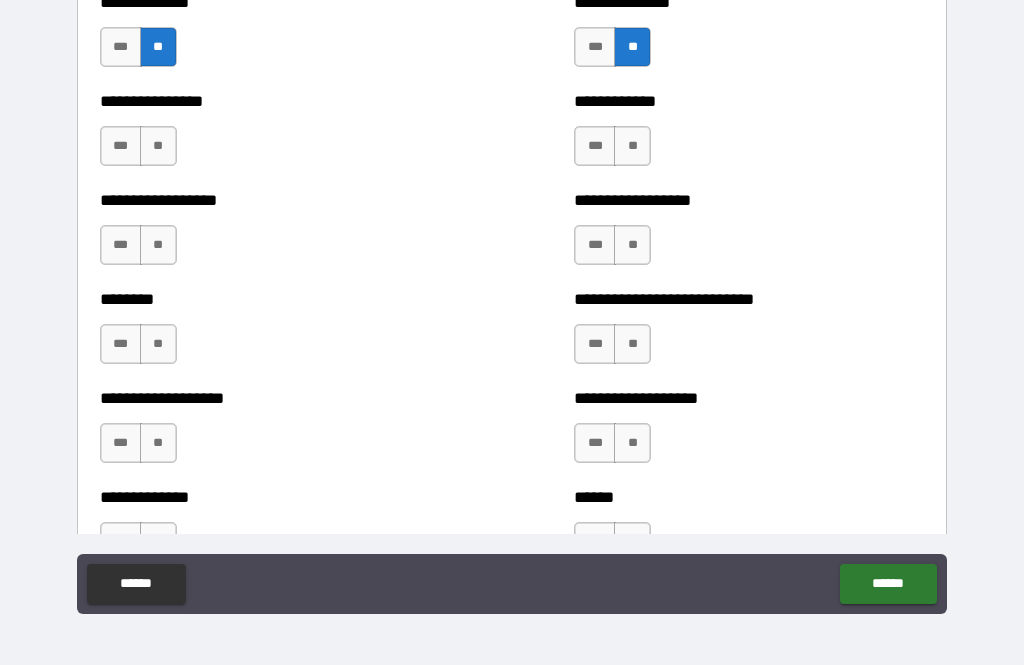 scroll, scrollTop: 4288, scrollLeft: 0, axis: vertical 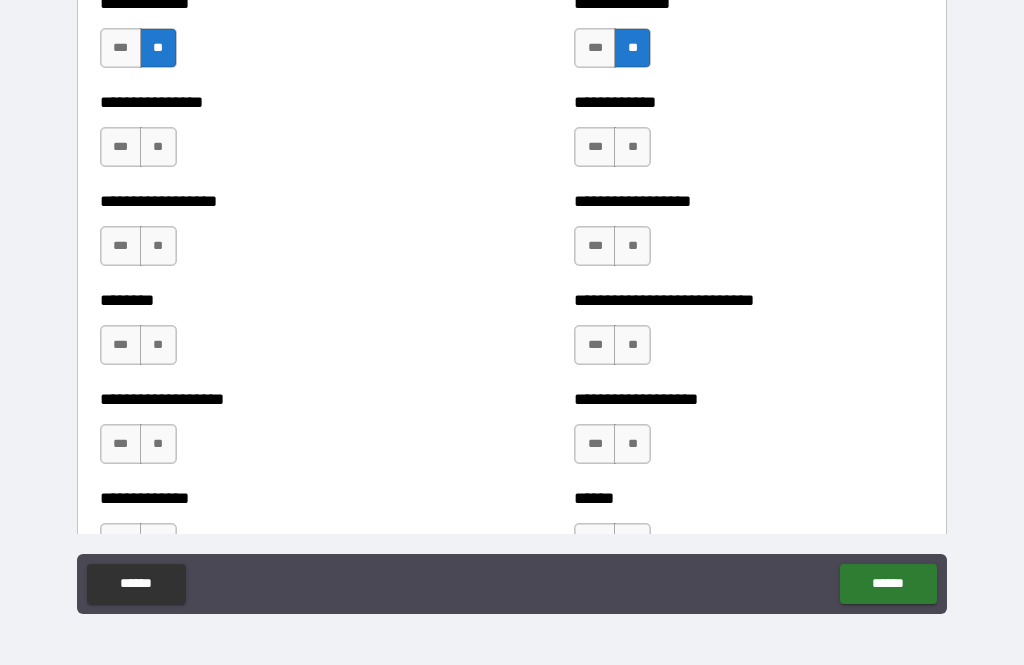 click on "**" at bounding box center (158, 147) 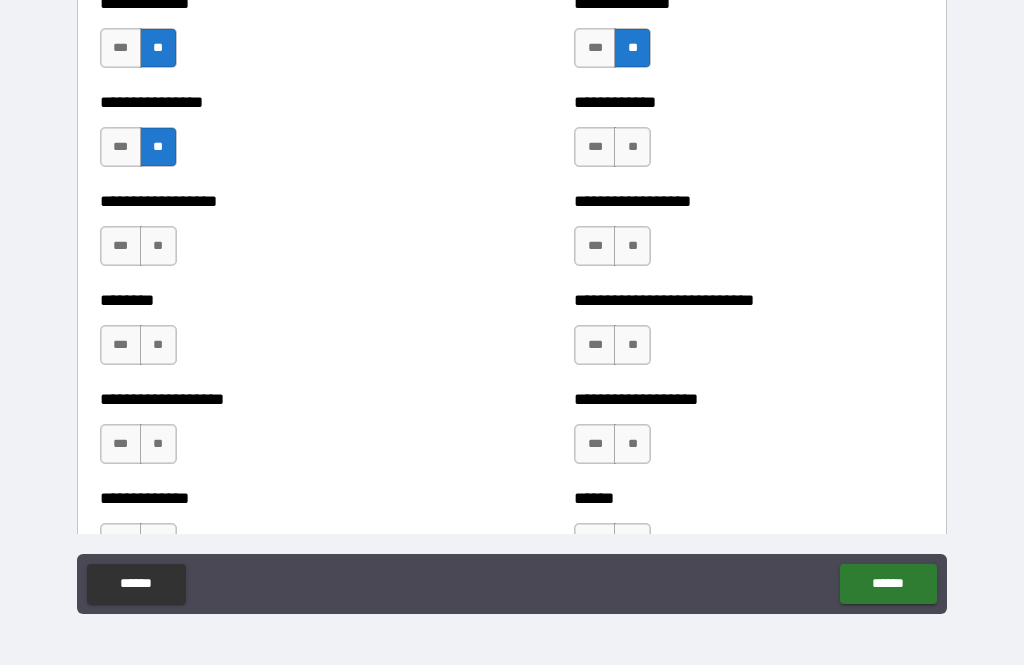 click on "**" at bounding box center [158, 246] 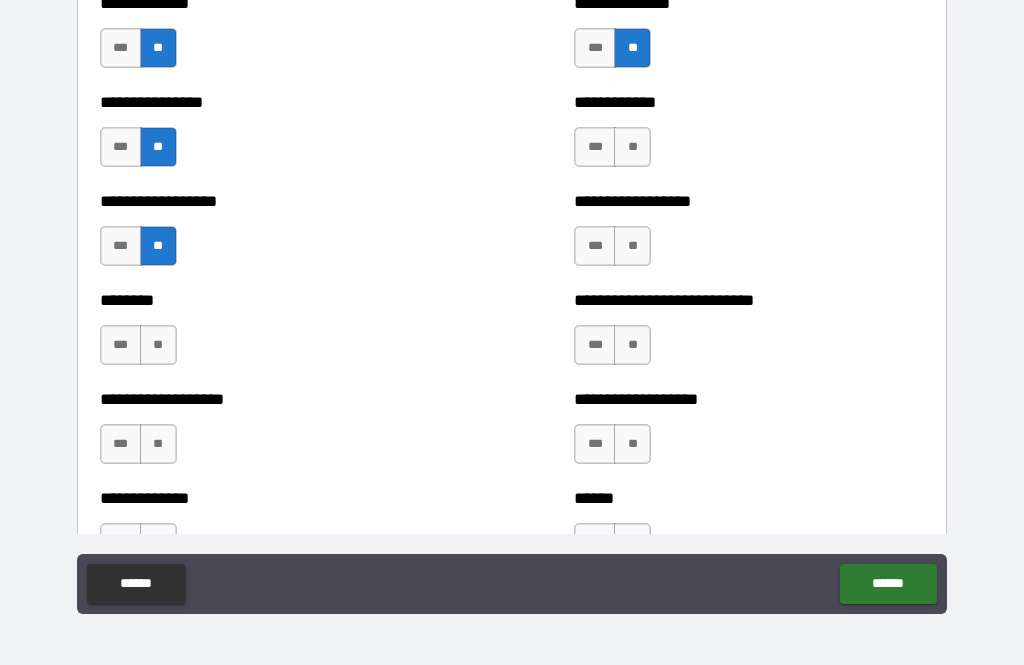 click on "**" at bounding box center [158, 345] 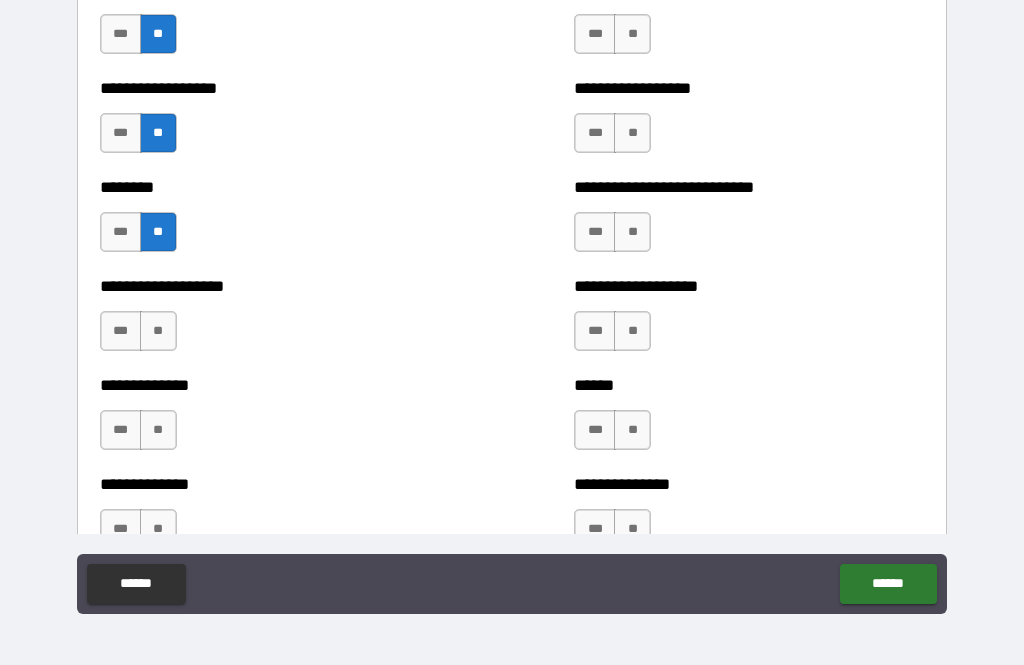 scroll, scrollTop: 4409, scrollLeft: 0, axis: vertical 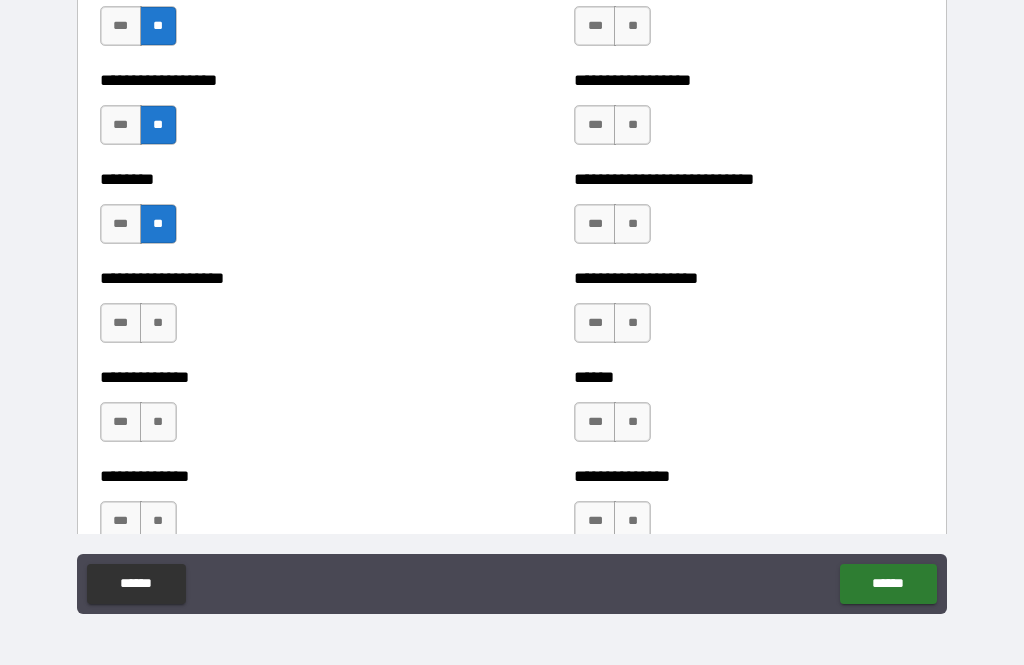 click on "***" at bounding box center [121, 323] 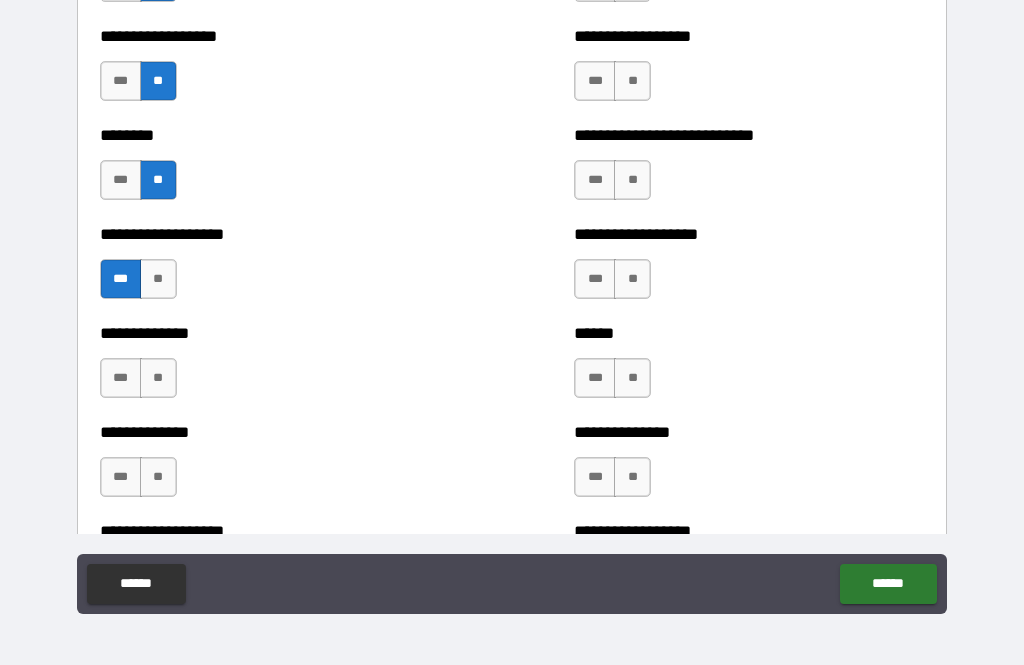 scroll, scrollTop: 4461, scrollLeft: 0, axis: vertical 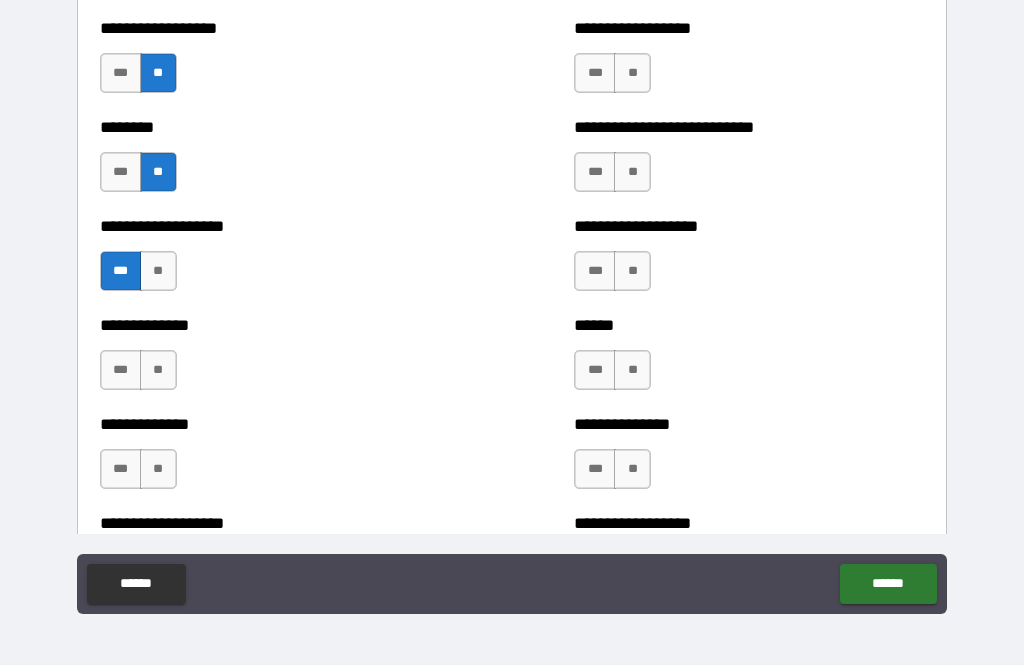 click on "**" at bounding box center (158, 370) 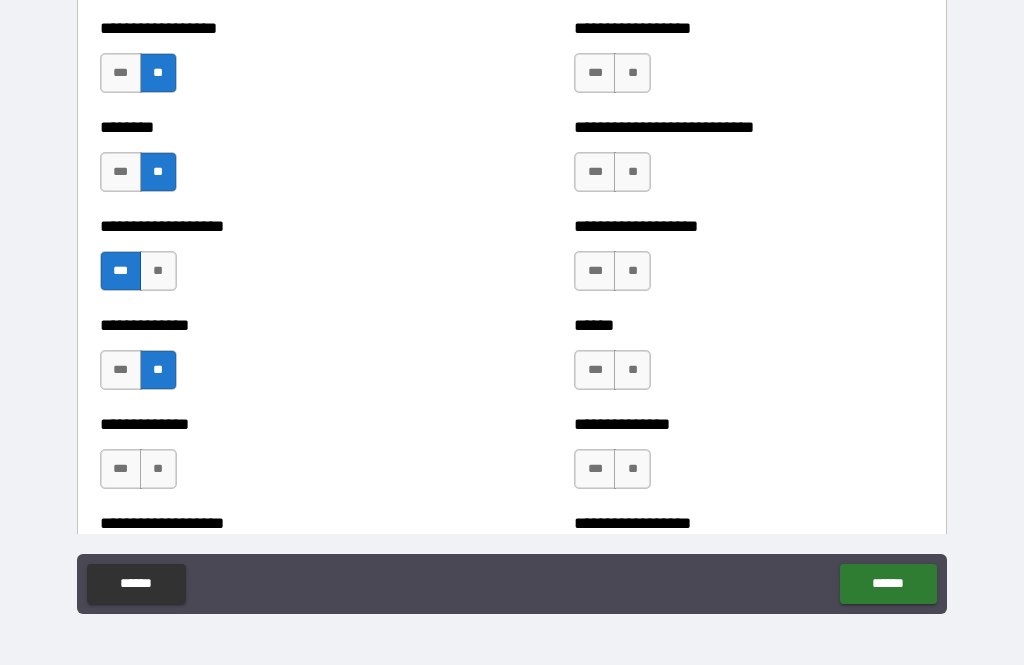 click on "**" at bounding box center [158, 469] 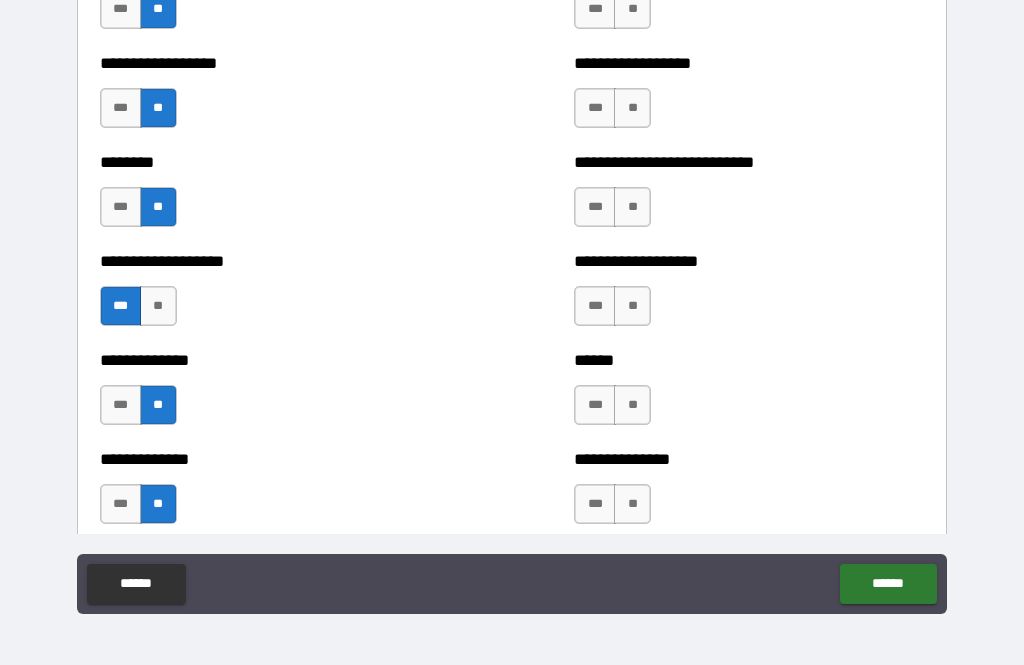 scroll, scrollTop: 4425, scrollLeft: 0, axis: vertical 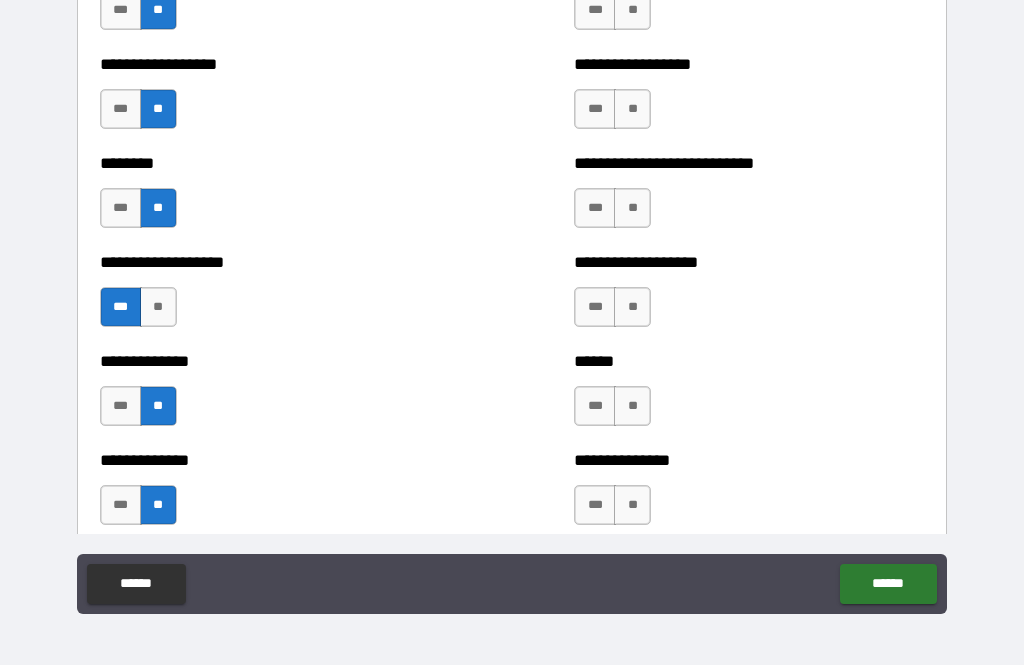 click on "***" at bounding box center [121, 505] 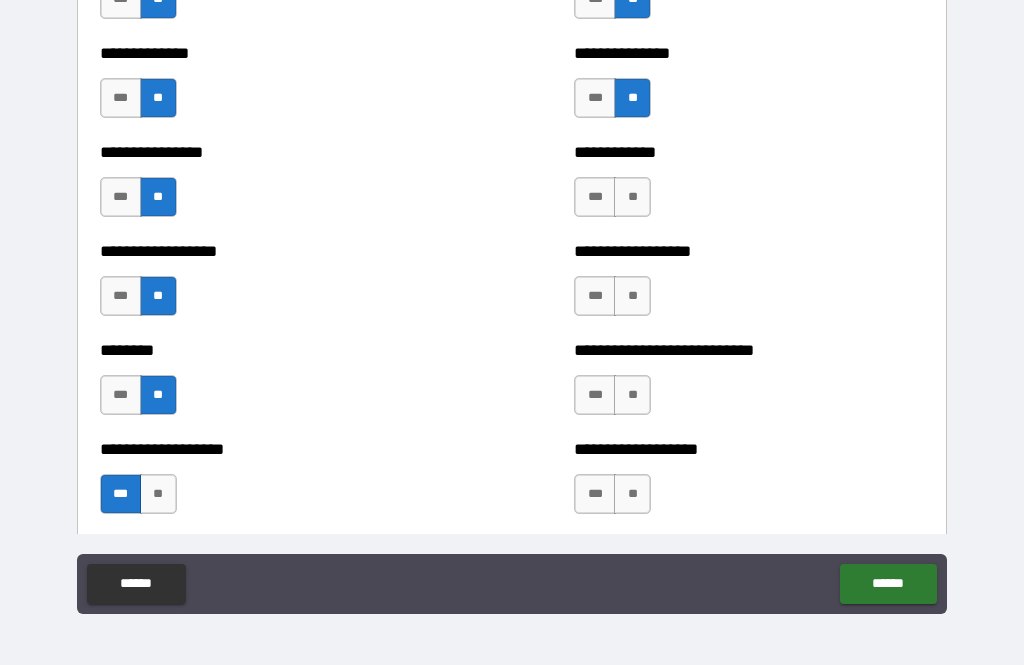scroll, scrollTop: 4224, scrollLeft: 0, axis: vertical 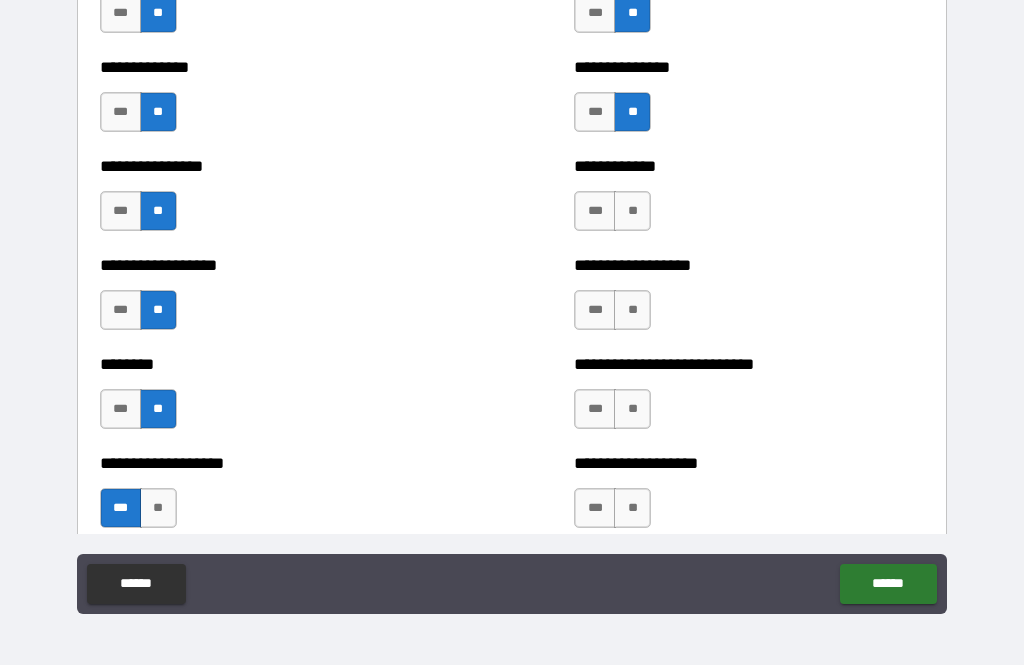 click on "**" at bounding box center (632, 211) 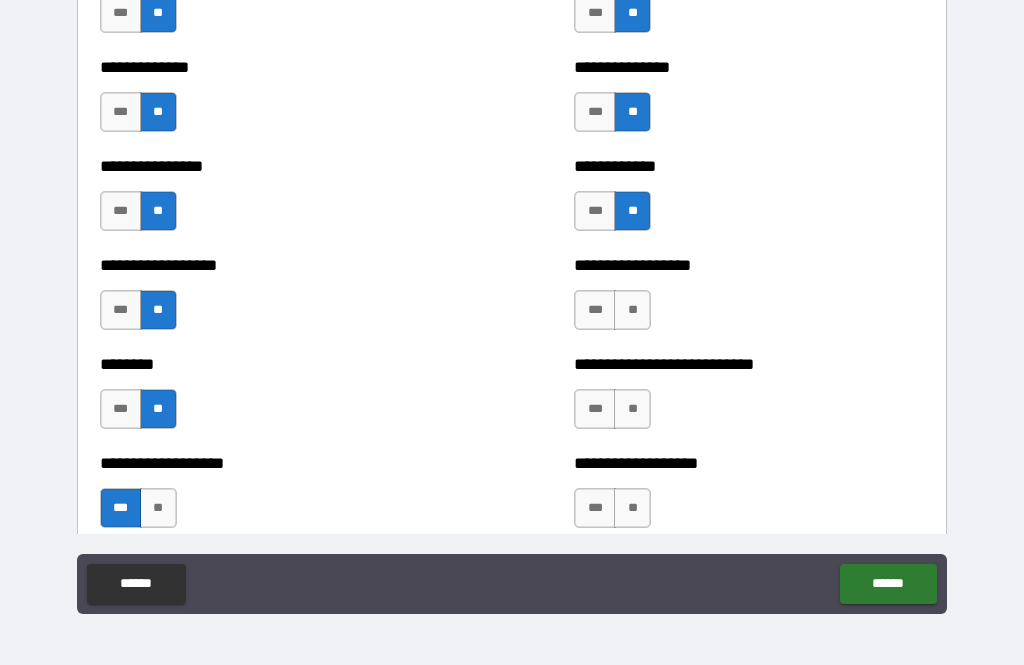 click on "**" at bounding box center (632, 310) 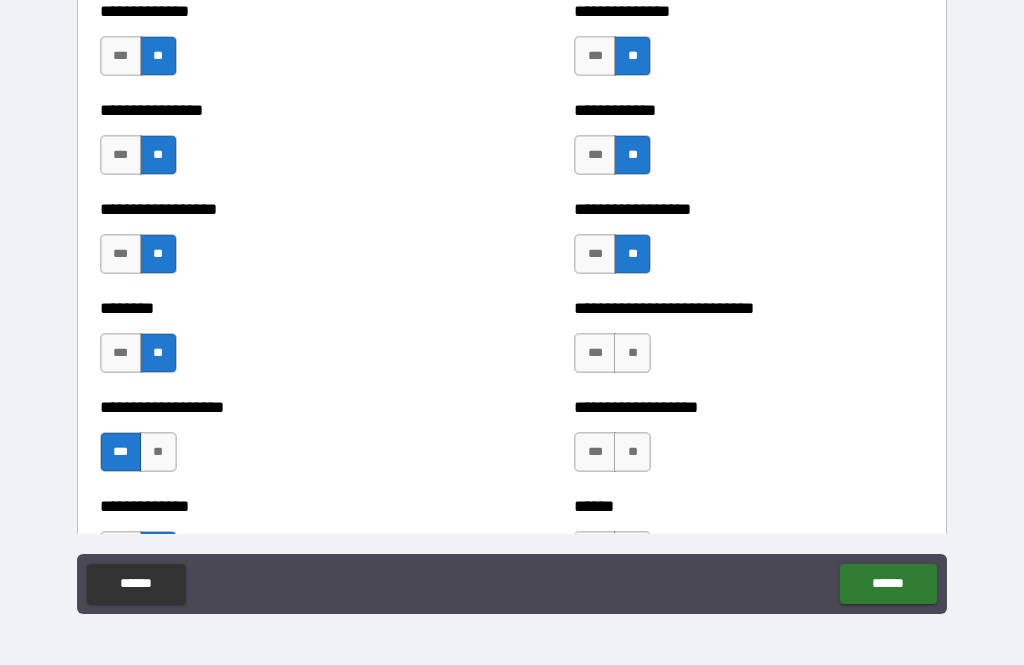 scroll, scrollTop: 4285, scrollLeft: 0, axis: vertical 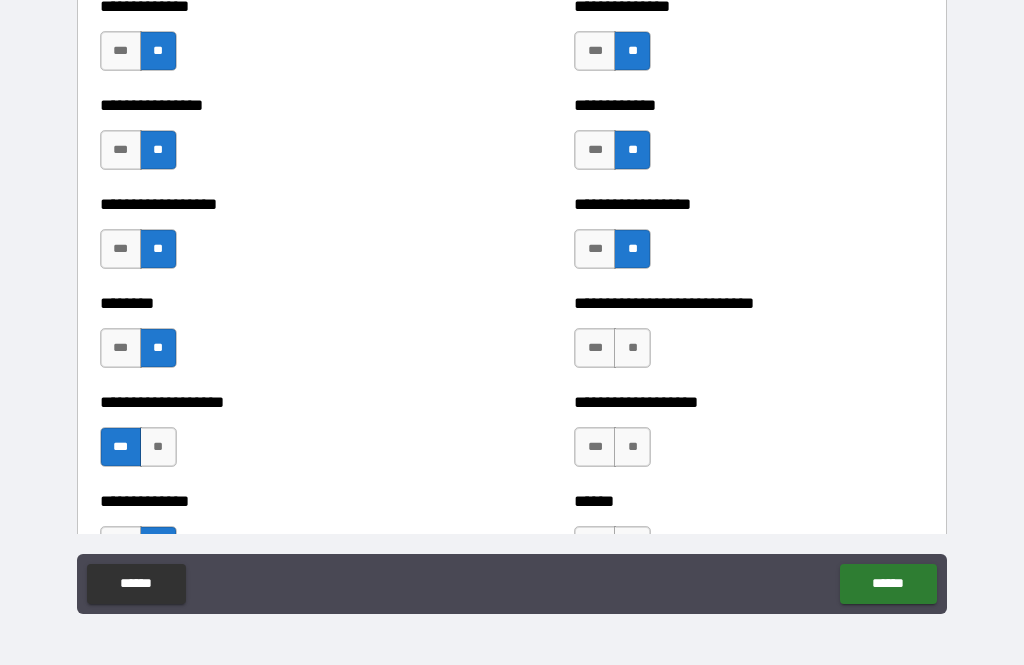 click on "**" at bounding box center (632, 348) 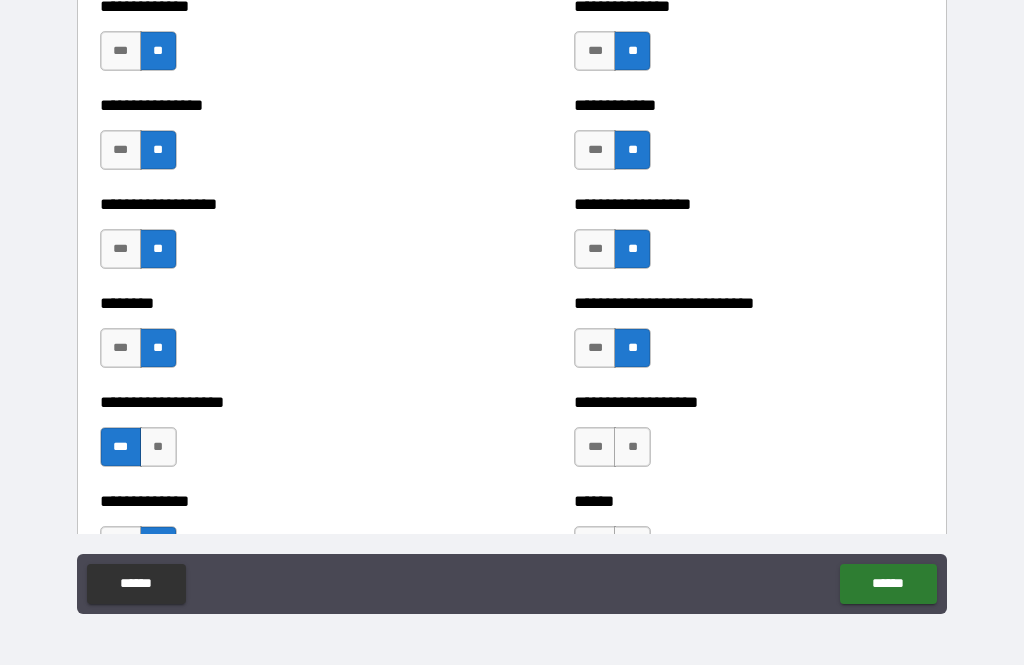 click on "**" at bounding box center [632, 447] 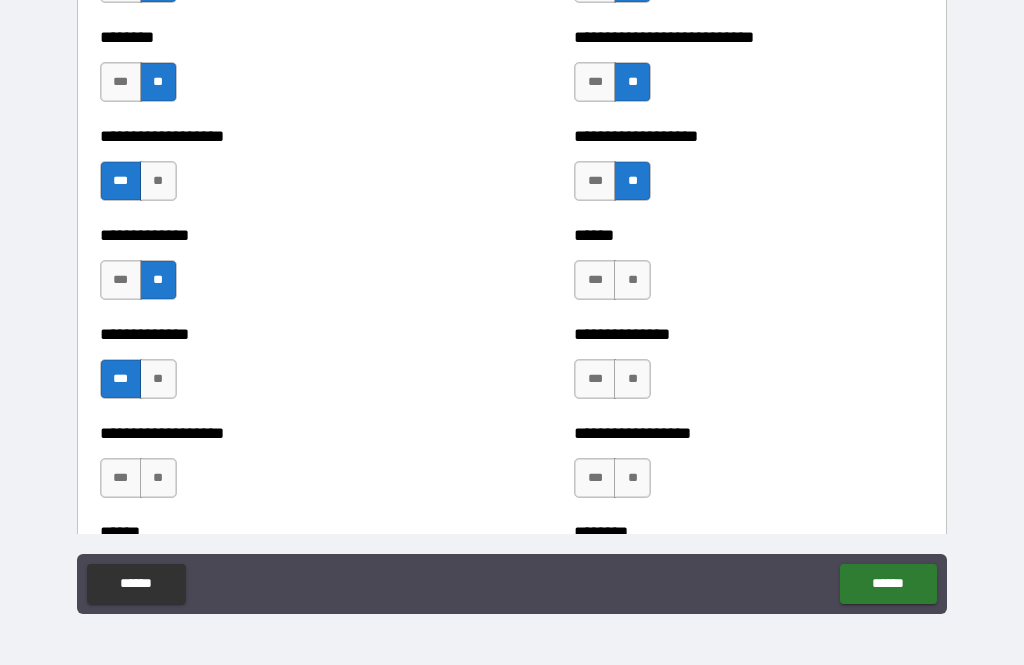 scroll, scrollTop: 4558, scrollLeft: 0, axis: vertical 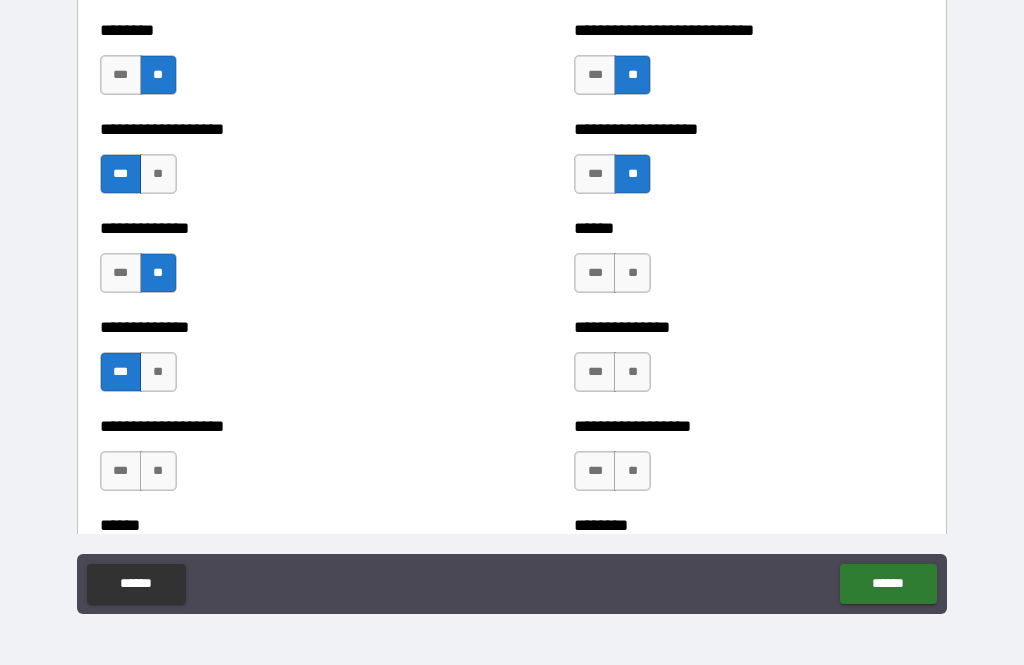 click on "**" at bounding box center (632, 273) 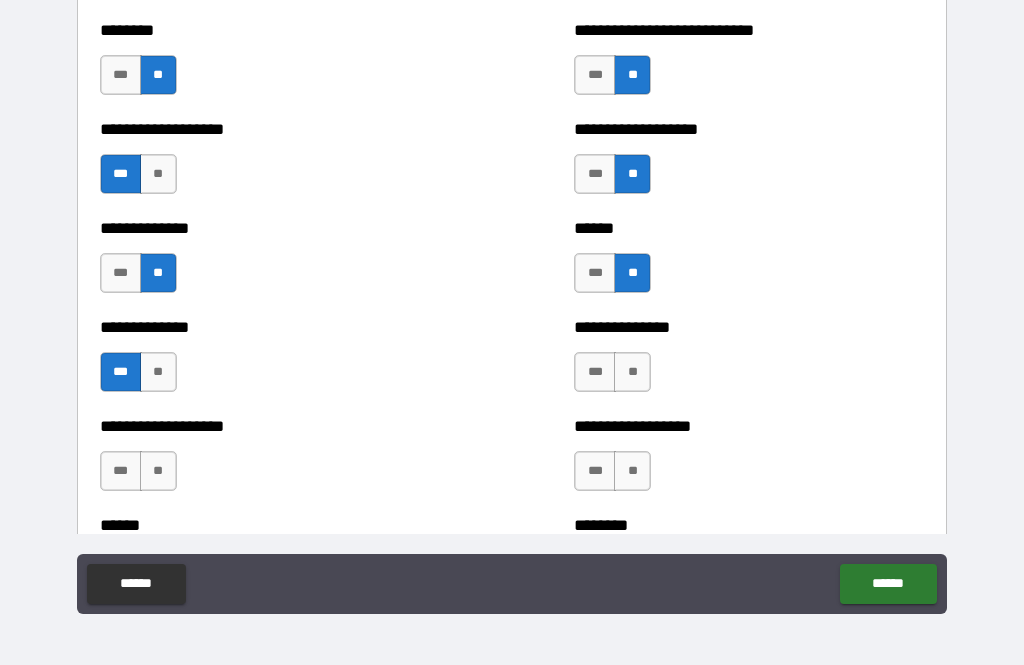 click on "**" at bounding box center (632, 372) 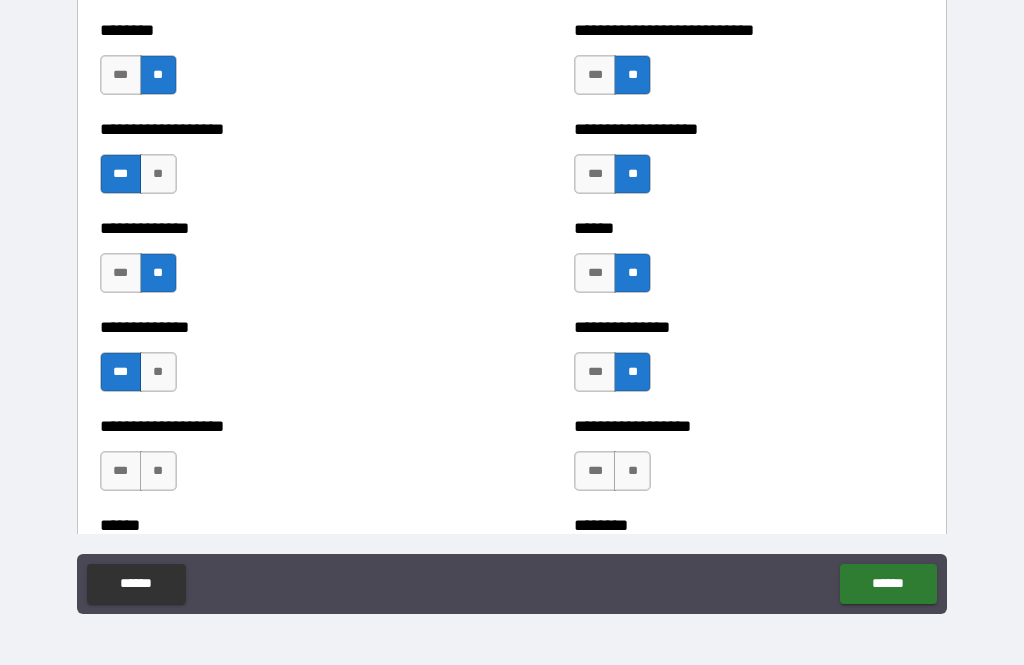 click on "**" at bounding box center (632, 471) 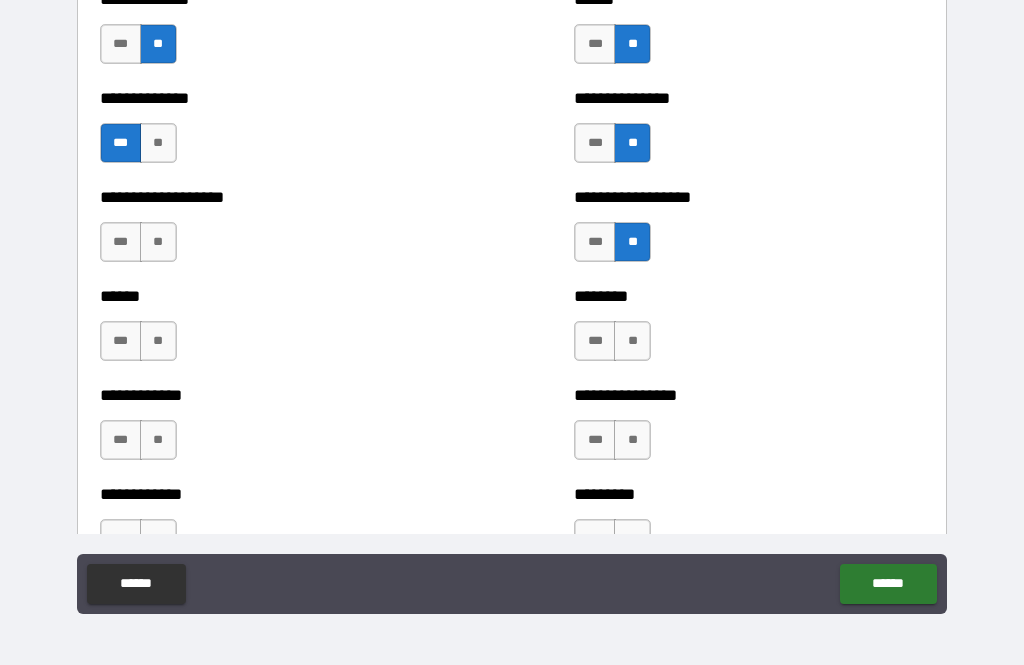 scroll, scrollTop: 4808, scrollLeft: 0, axis: vertical 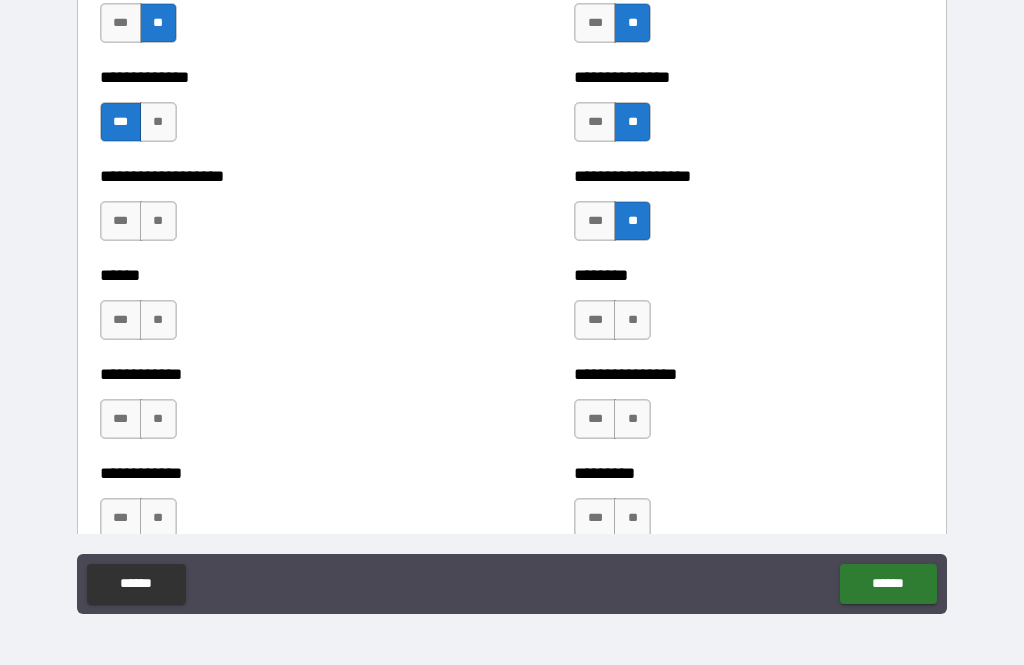click on "**" at bounding box center [158, 221] 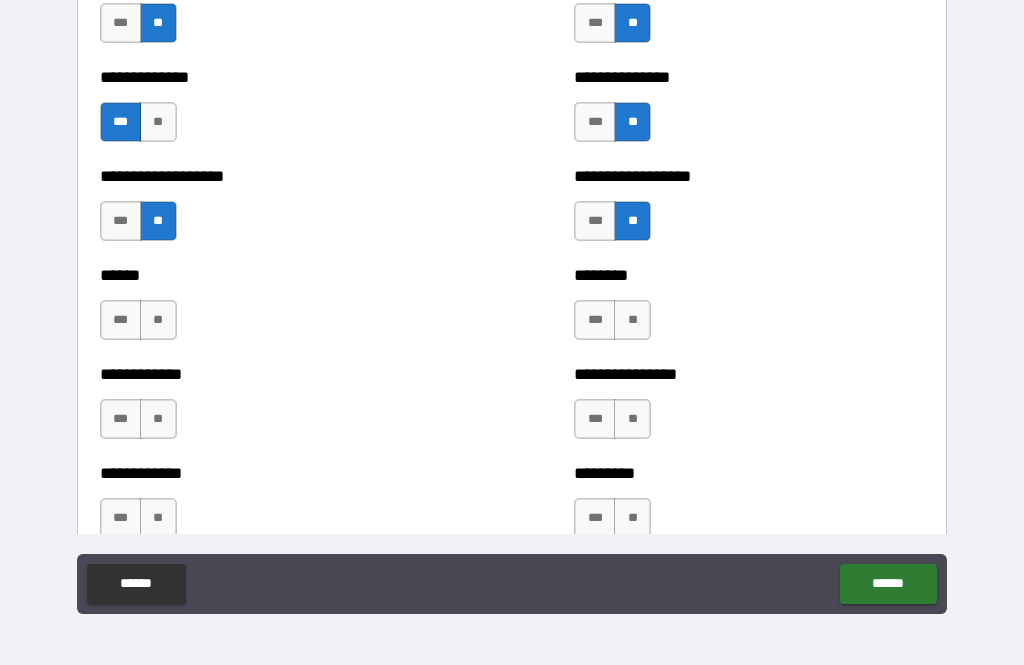 click on "**" at bounding box center (158, 320) 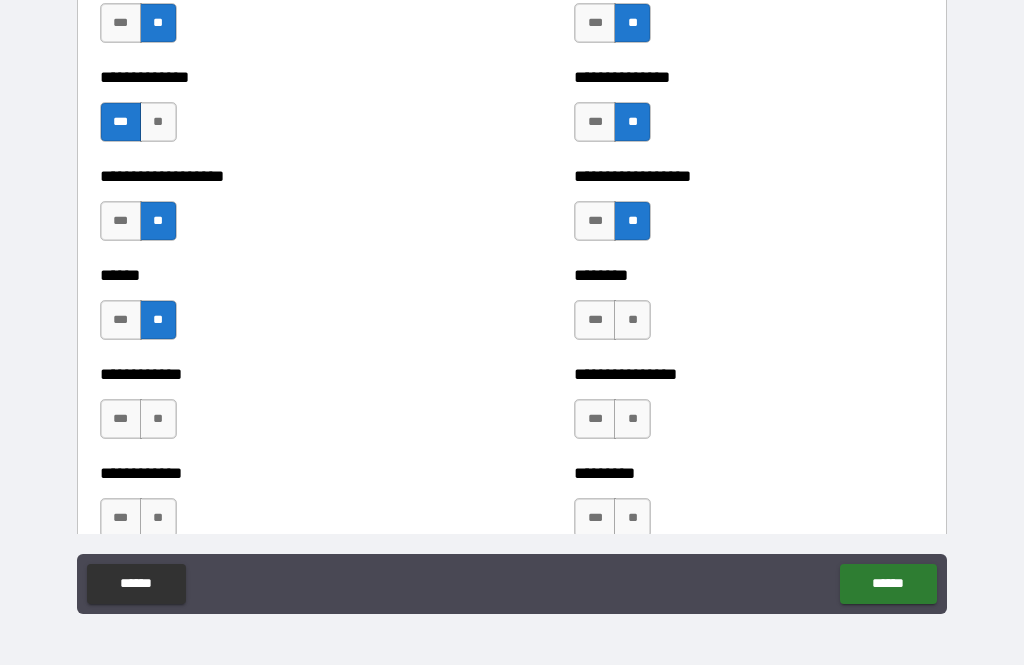click on "**" at bounding box center (158, 419) 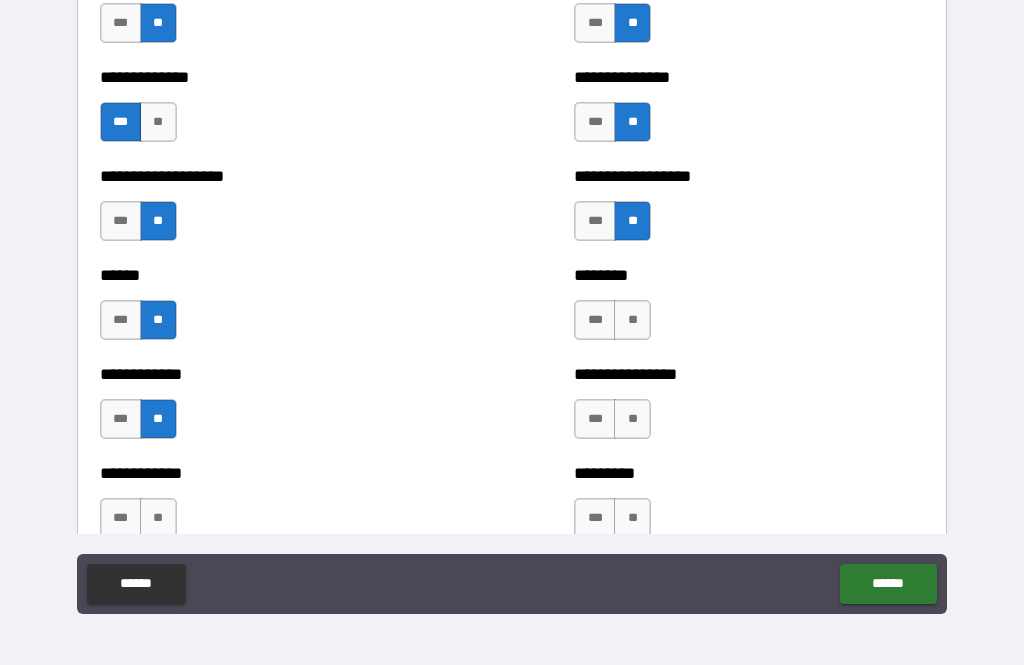 click on "**" at bounding box center (158, 518) 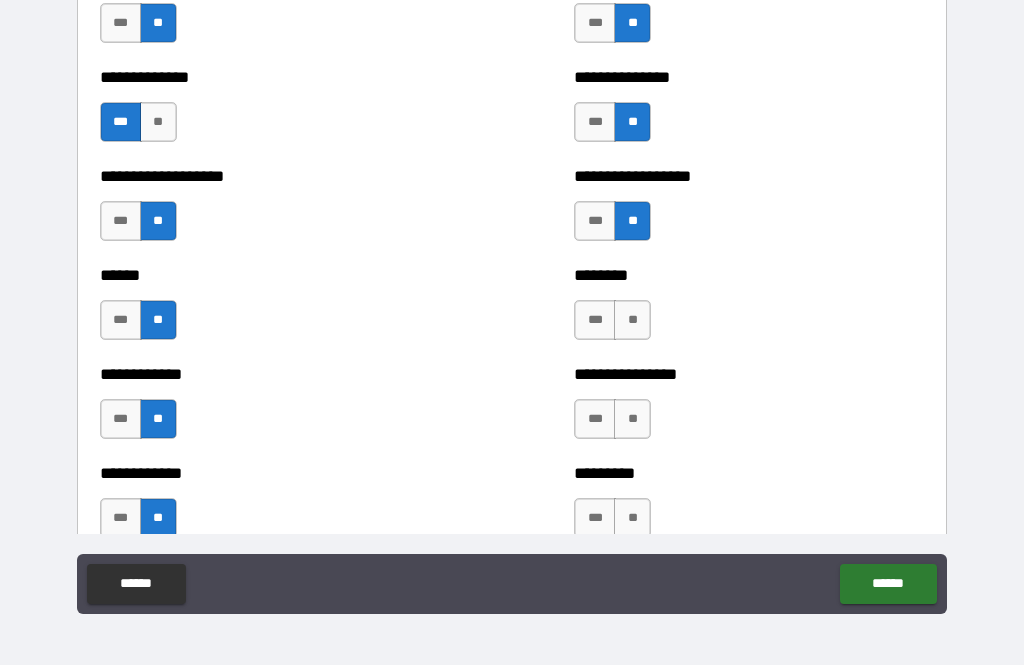 click on "**" at bounding box center (632, 320) 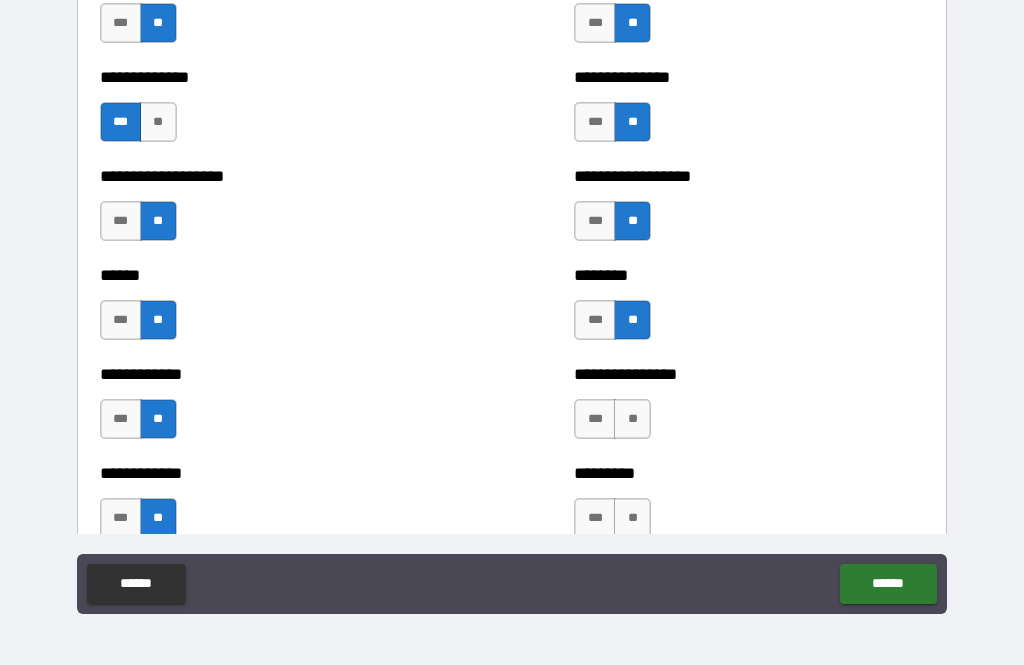 click on "**" at bounding box center (632, 419) 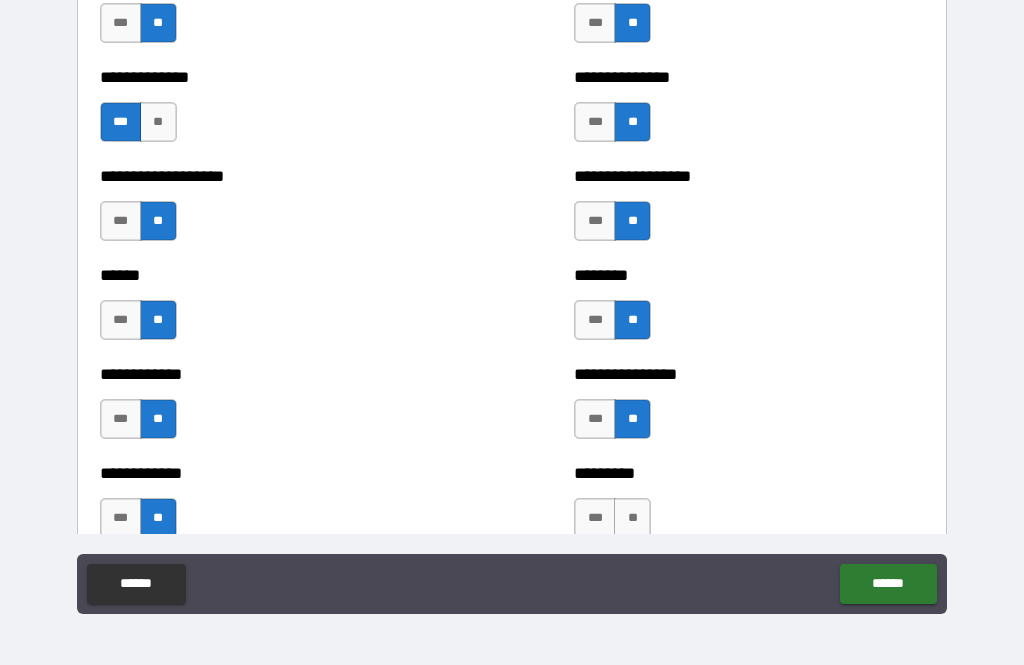 click on "**" at bounding box center (632, 518) 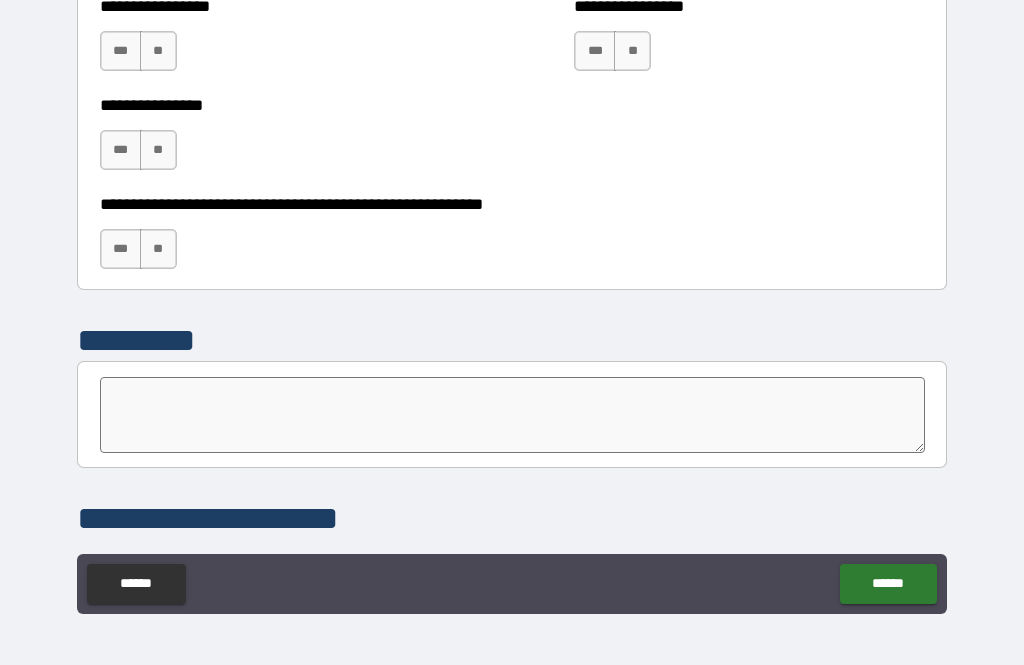 scroll, scrollTop: 6158, scrollLeft: 0, axis: vertical 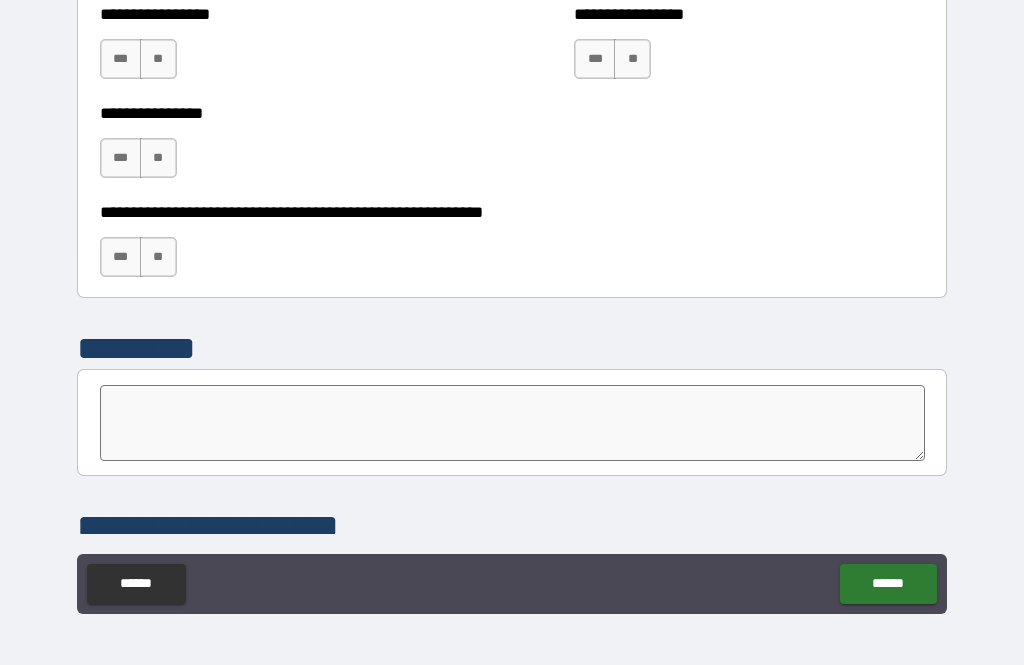 click on "**" at bounding box center [158, 257] 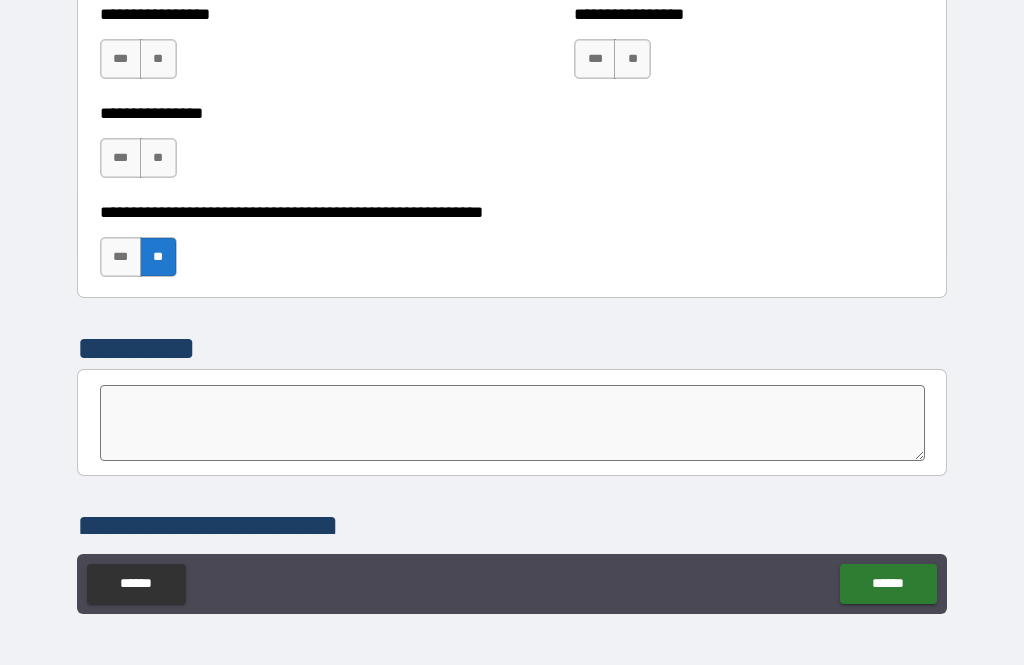 click on "**" at bounding box center [158, 158] 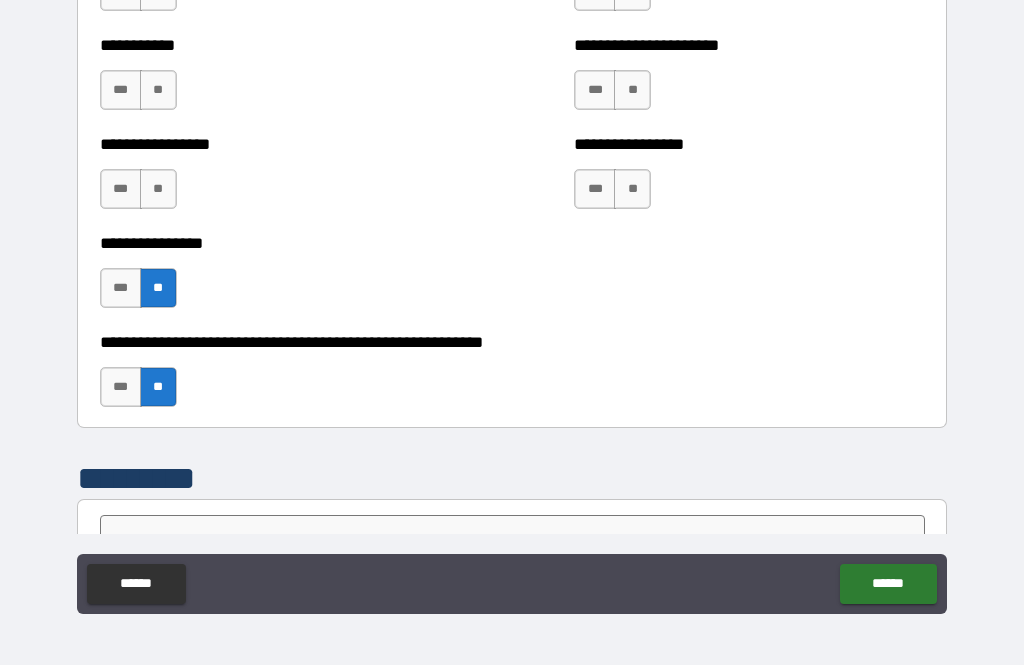 scroll, scrollTop: 6027, scrollLeft: 0, axis: vertical 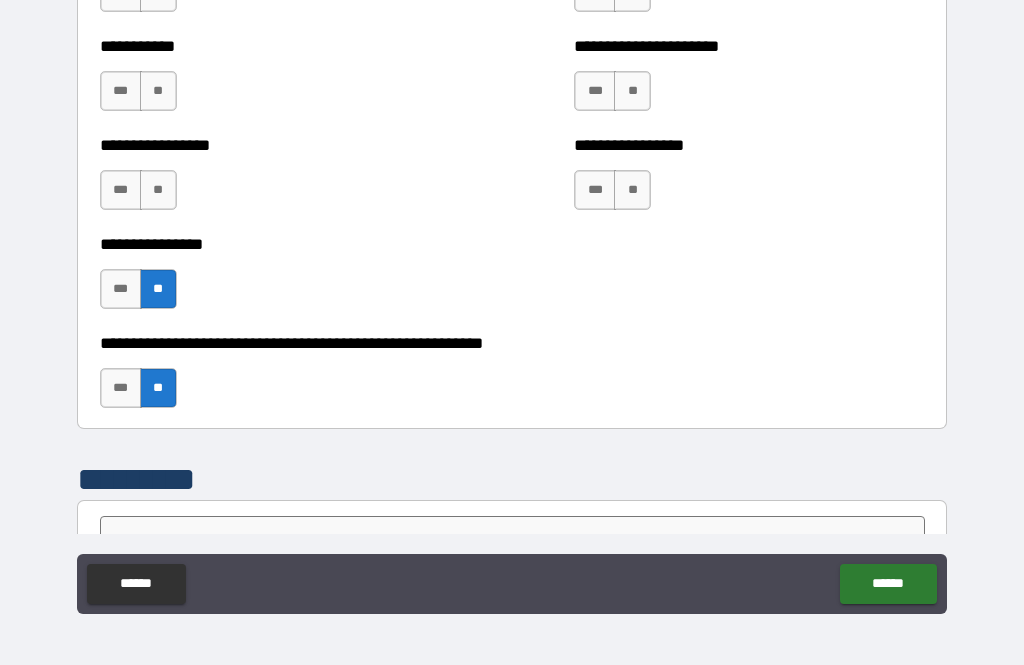 click on "**" at bounding box center [158, 190] 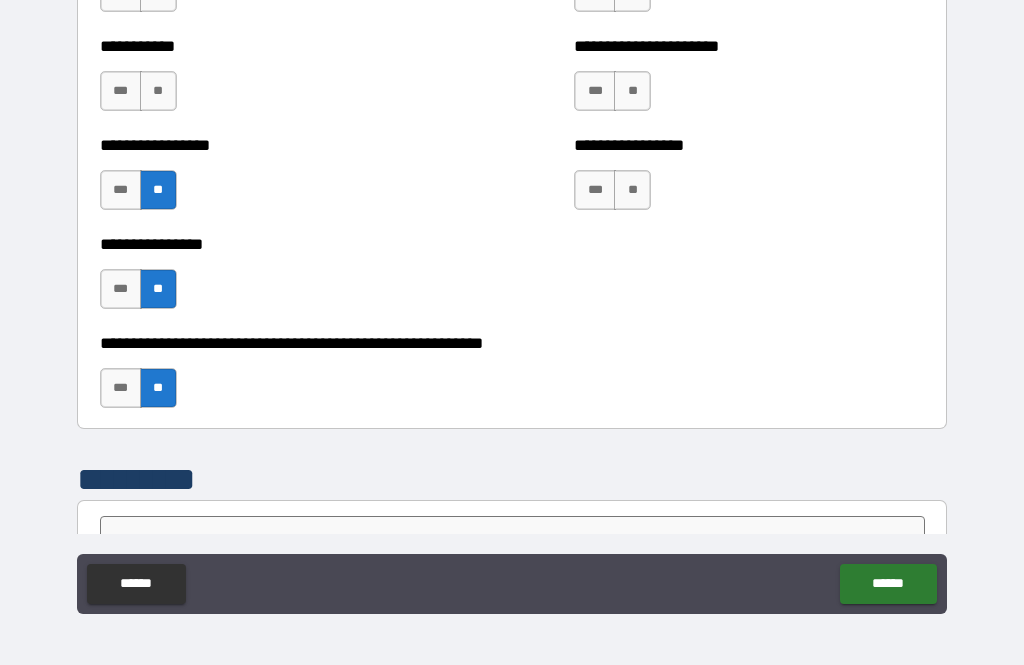 click on "**" at bounding box center (632, 190) 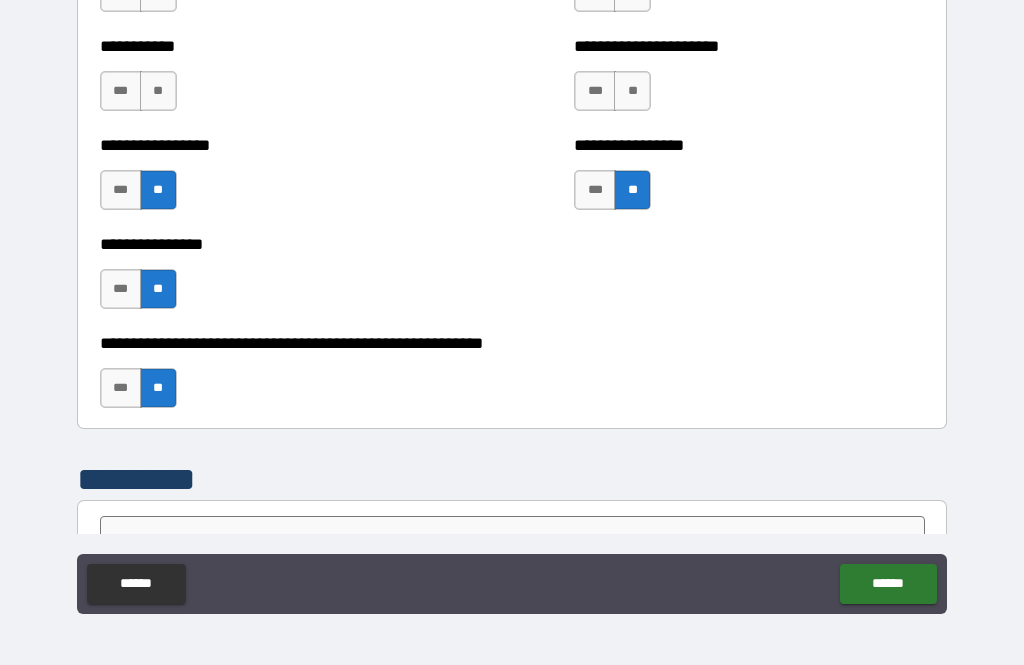 click on "**" at bounding box center [632, 91] 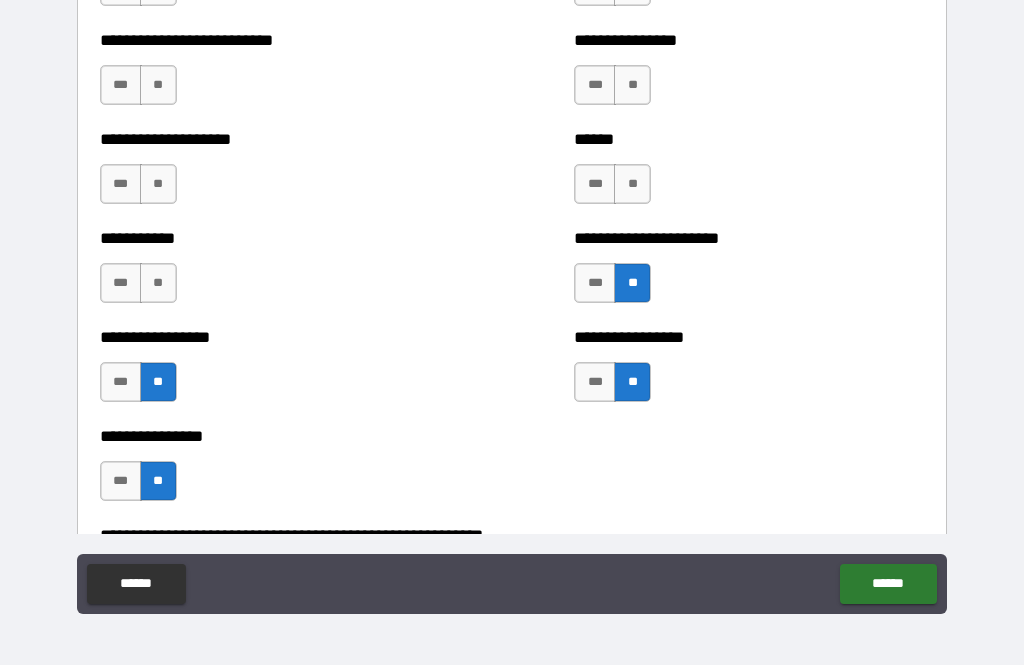 scroll, scrollTop: 5826, scrollLeft: 0, axis: vertical 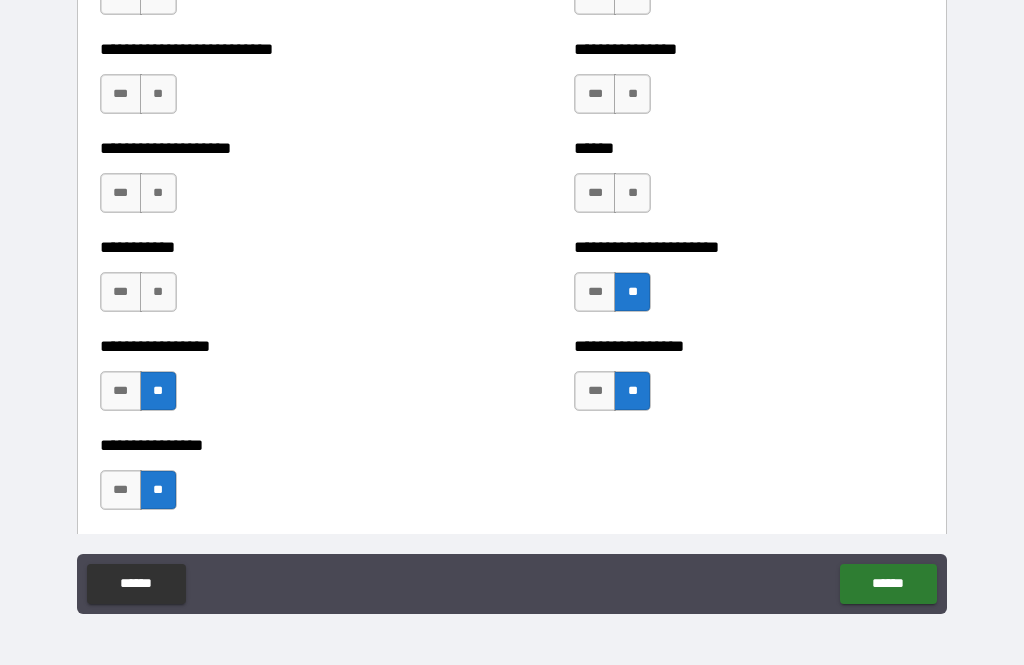 click on "**" at bounding box center (158, 292) 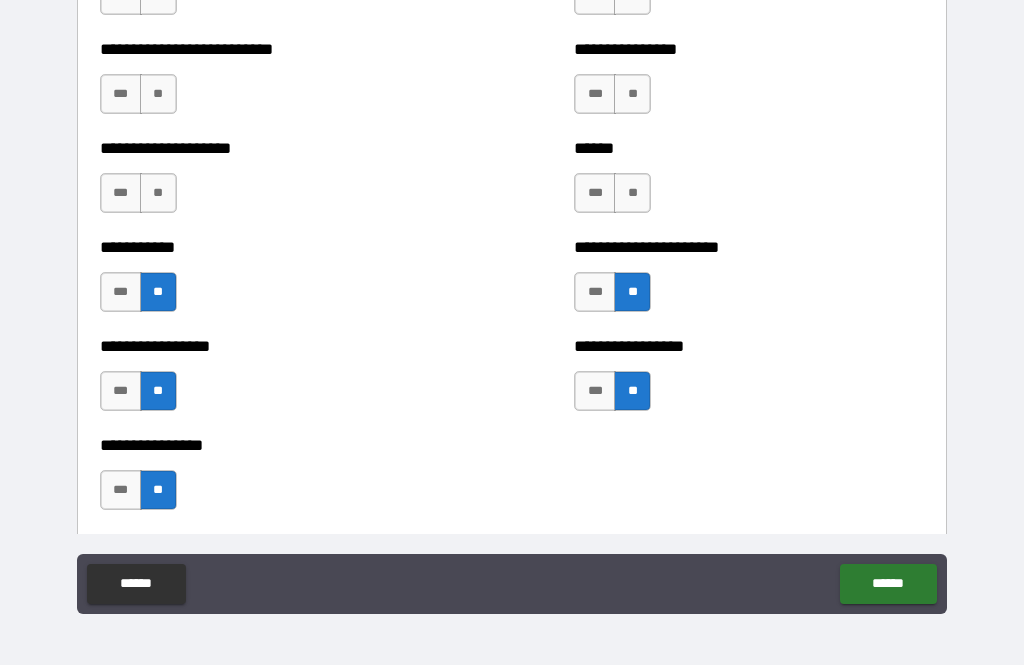 click on "**" at bounding box center [158, 193] 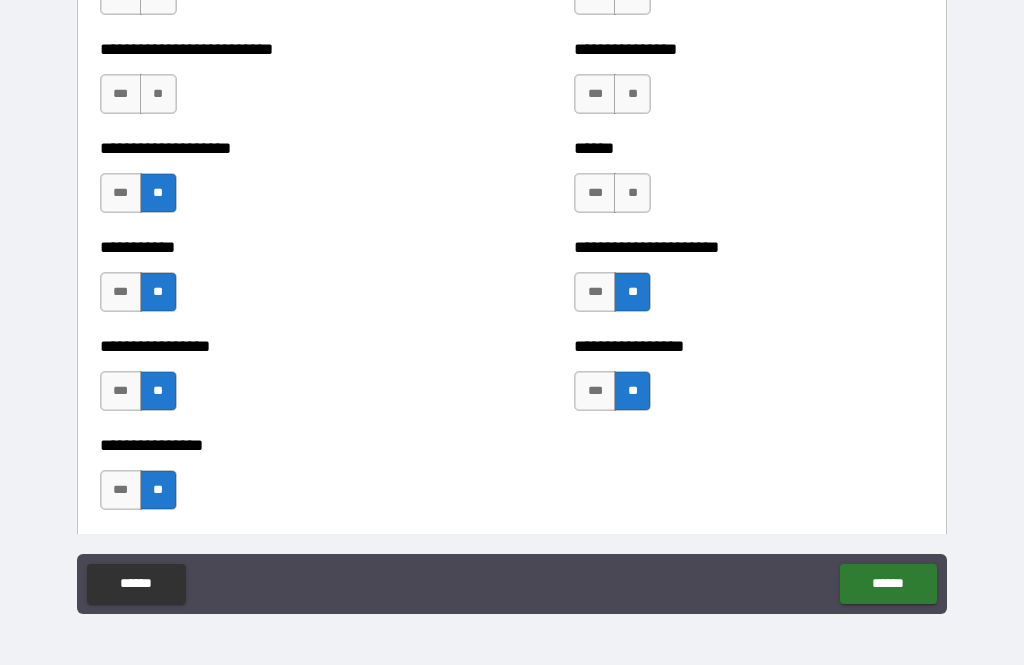 click on "**" at bounding box center (632, 193) 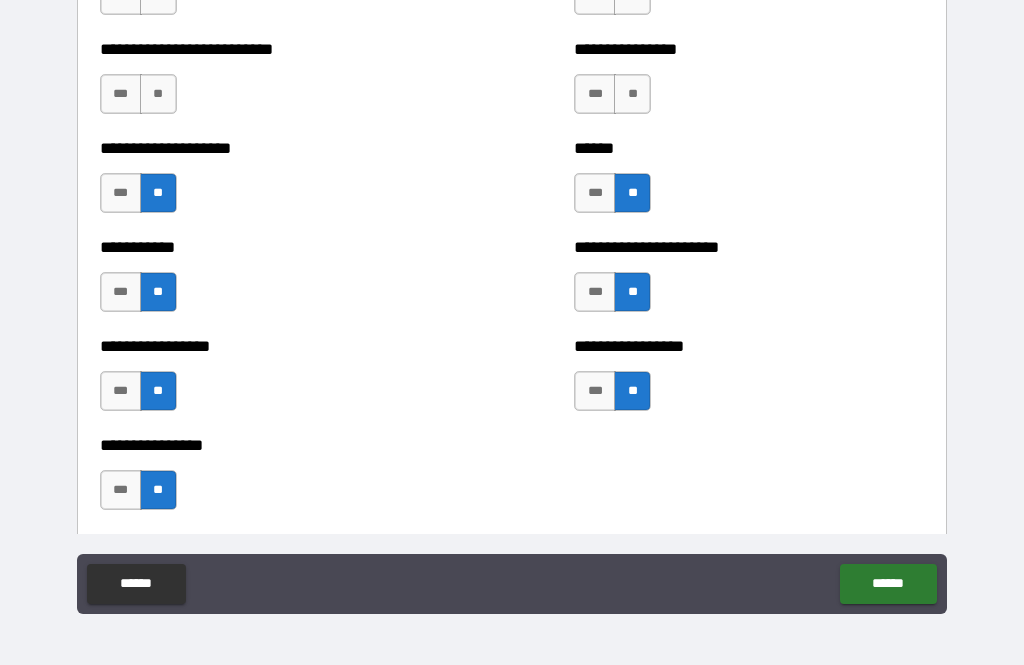 click on "**" at bounding box center (632, 94) 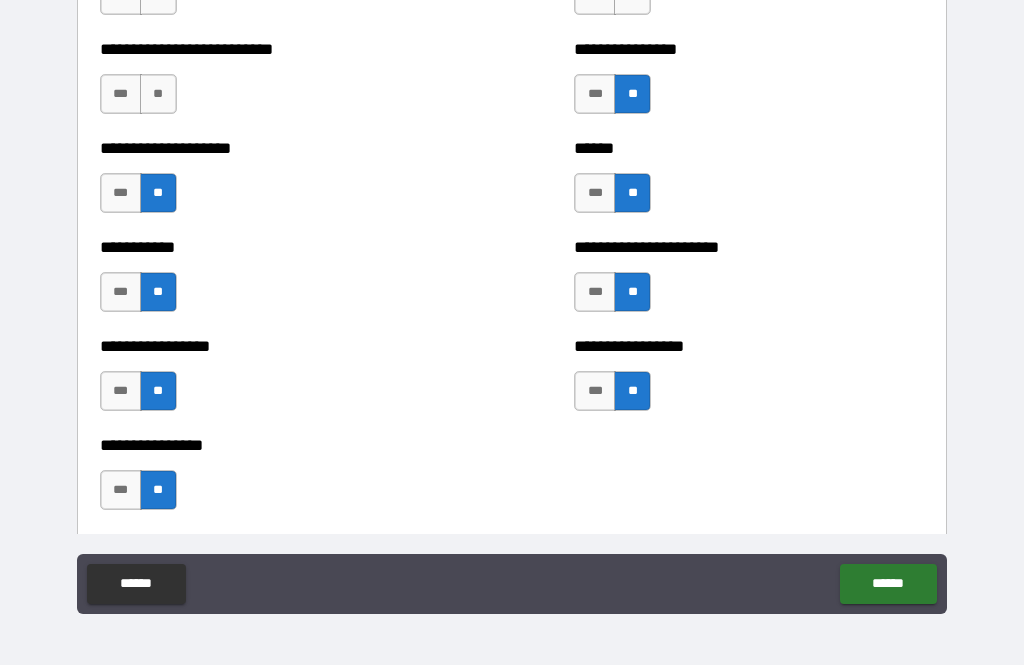 click on "**" at bounding box center [158, 94] 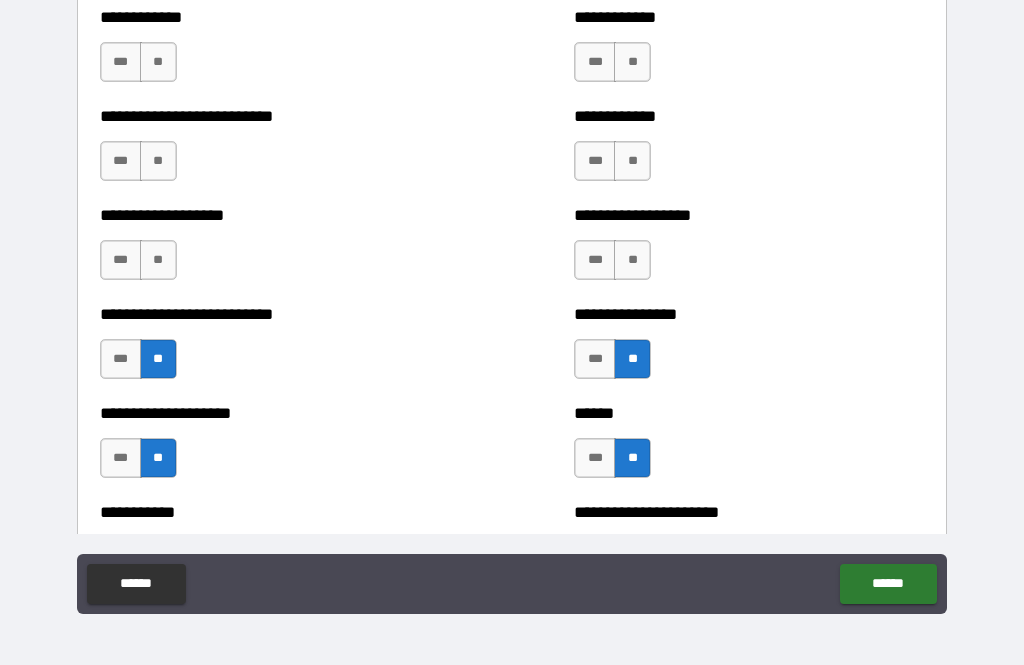 scroll, scrollTop: 5555, scrollLeft: 0, axis: vertical 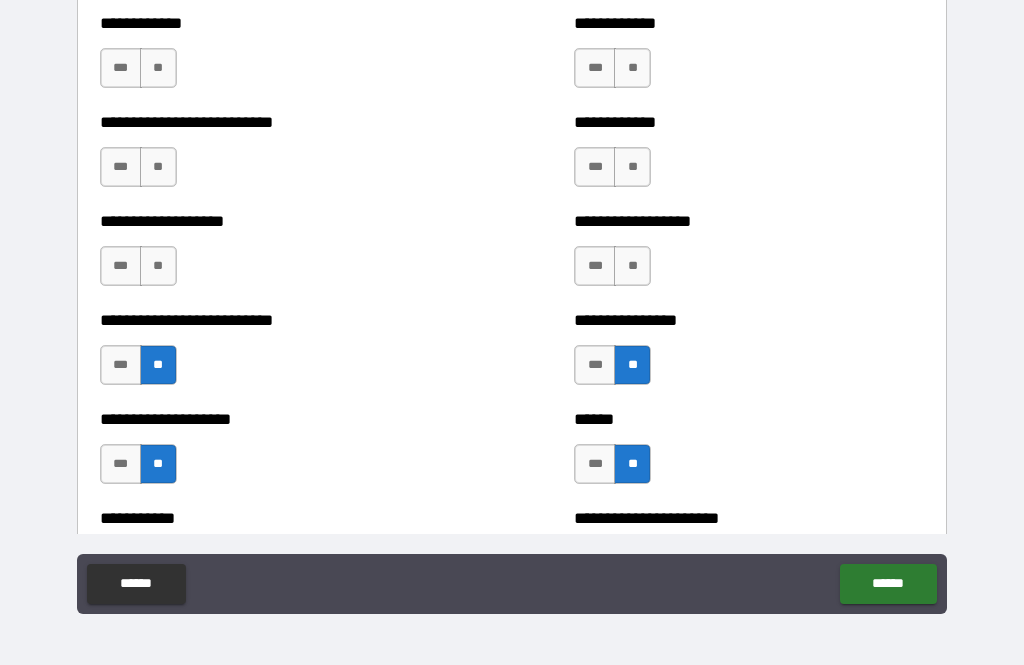 click on "**" at bounding box center (158, 266) 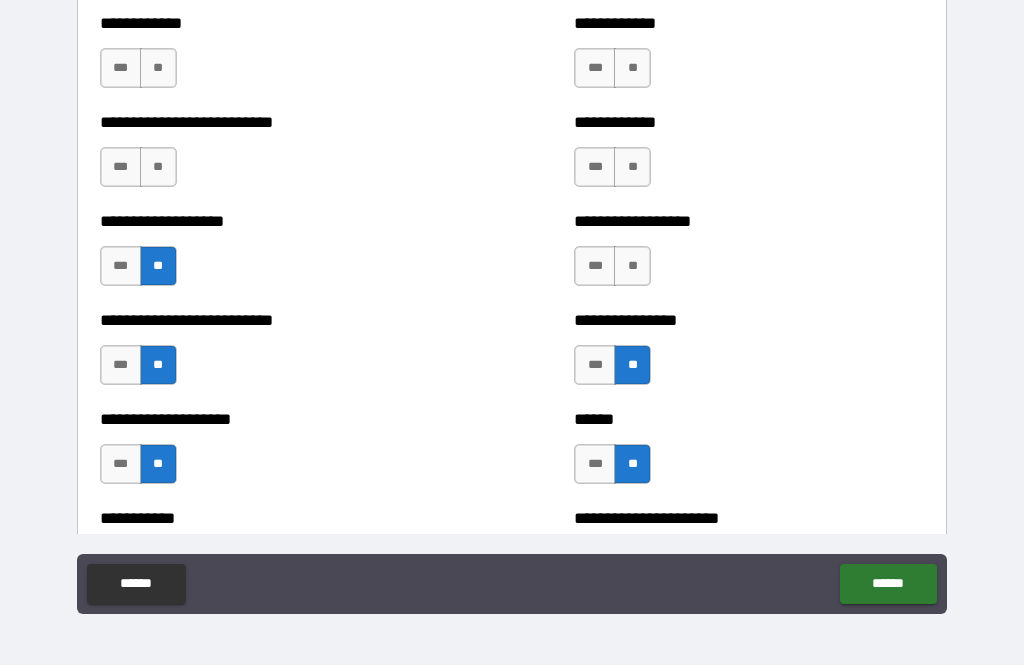 click on "**" at bounding box center (632, 266) 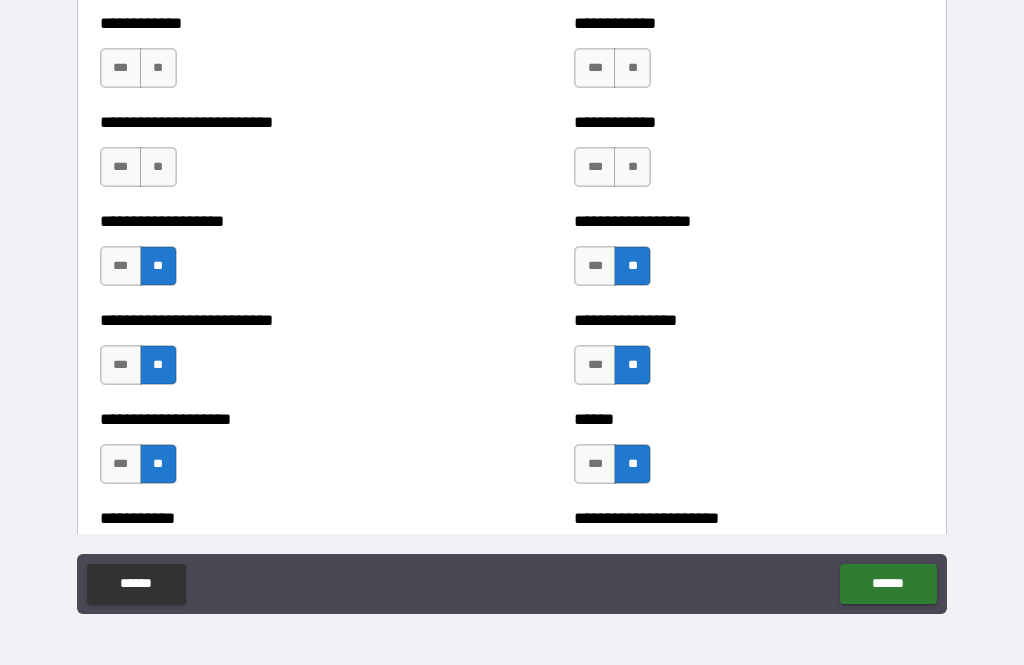 click on "**" at bounding box center (632, 167) 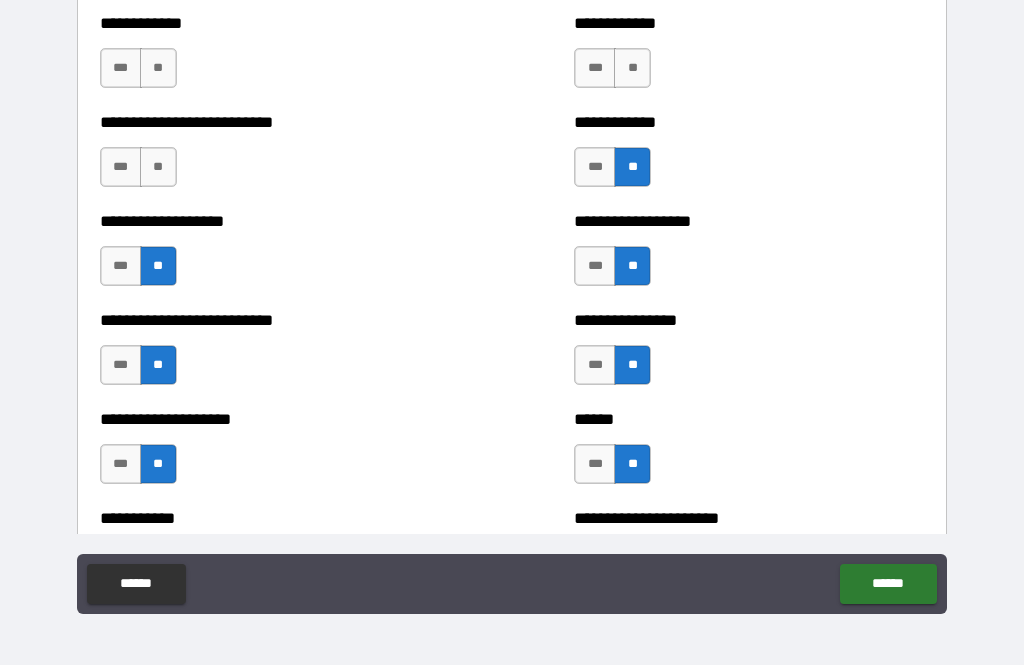 click on "**" at bounding box center [158, 167] 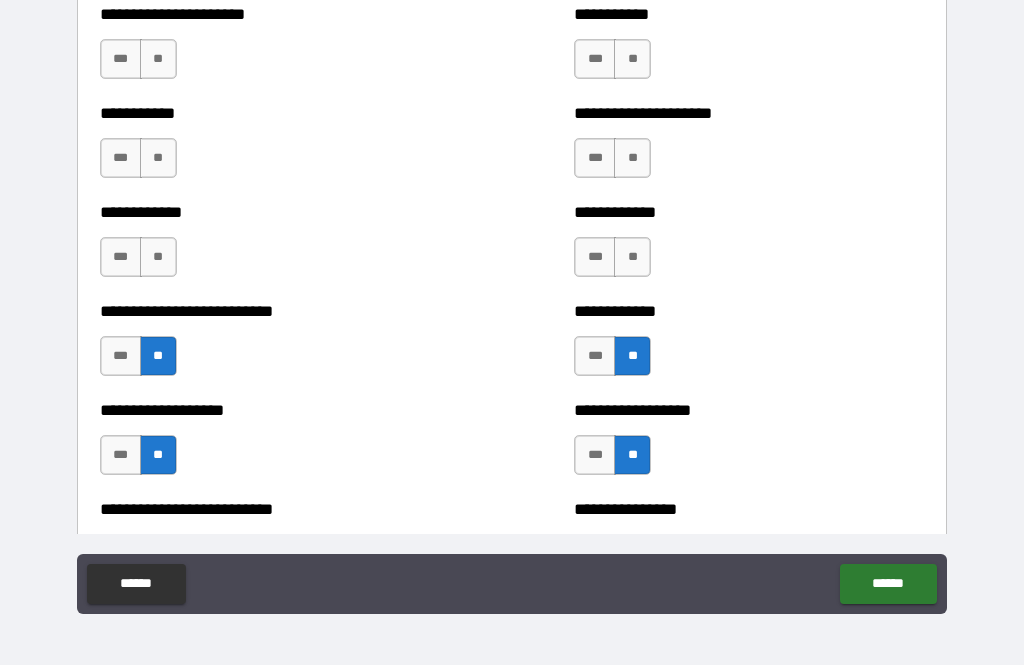 scroll, scrollTop: 5365, scrollLeft: 0, axis: vertical 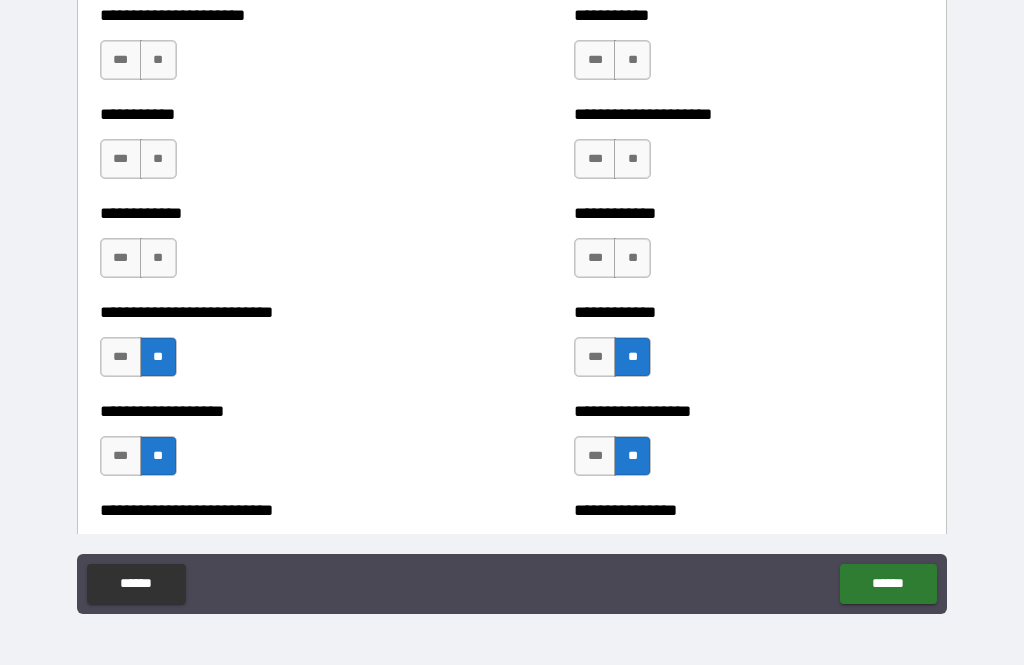 click on "**" at bounding box center (158, 258) 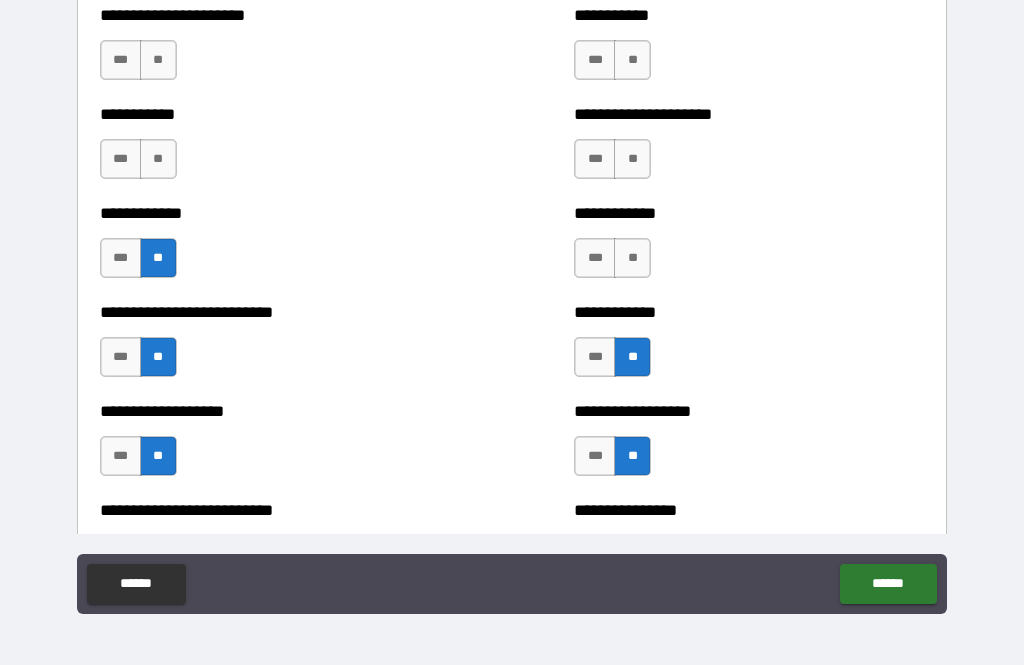 click on "**" at bounding box center (632, 258) 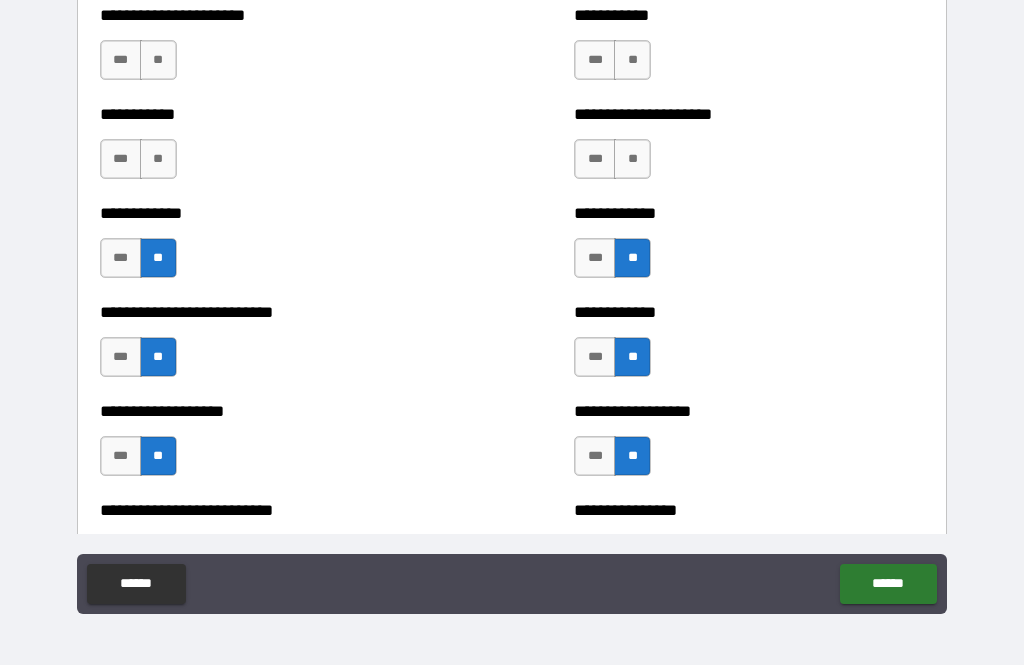 click on "**" at bounding box center [632, 159] 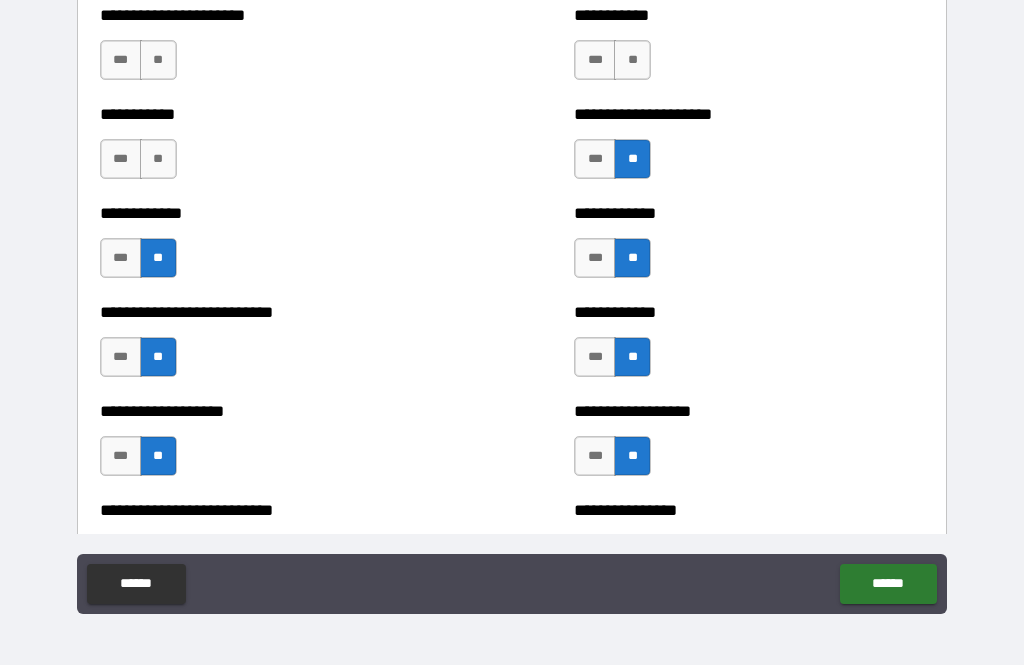 click on "**" at bounding box center (632, 60) 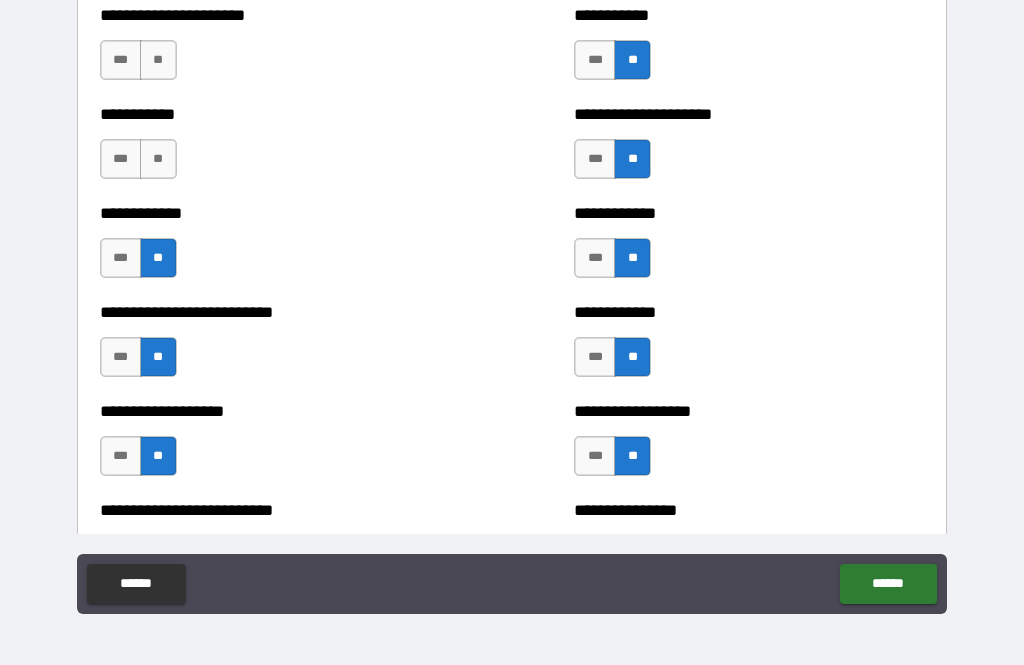 click on "**" at bounding box center [158, 159] 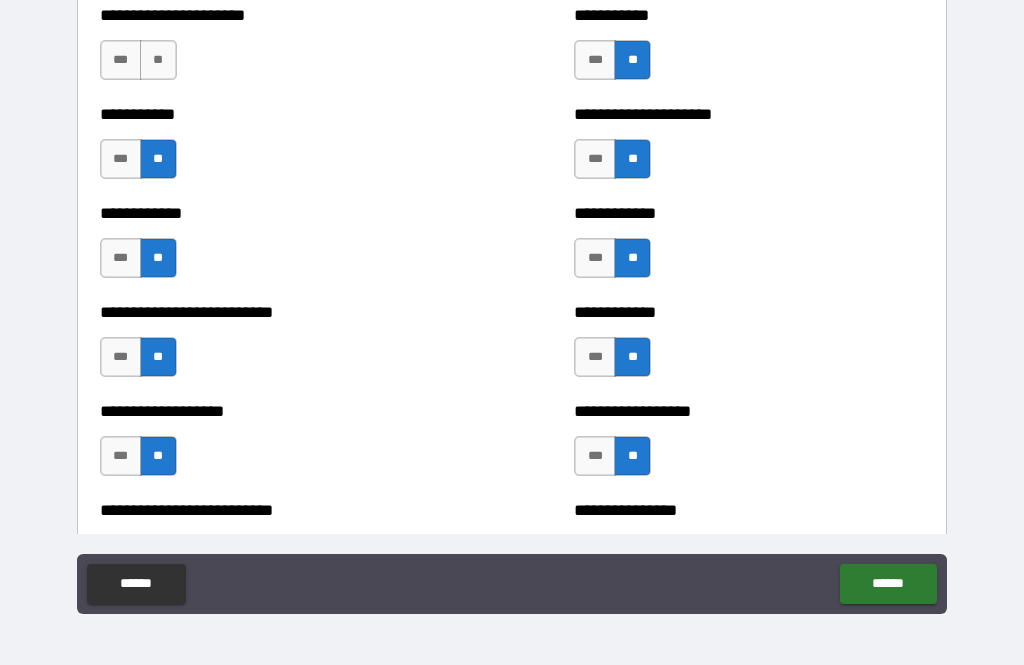click on "**" at bounding box center [158, 60] 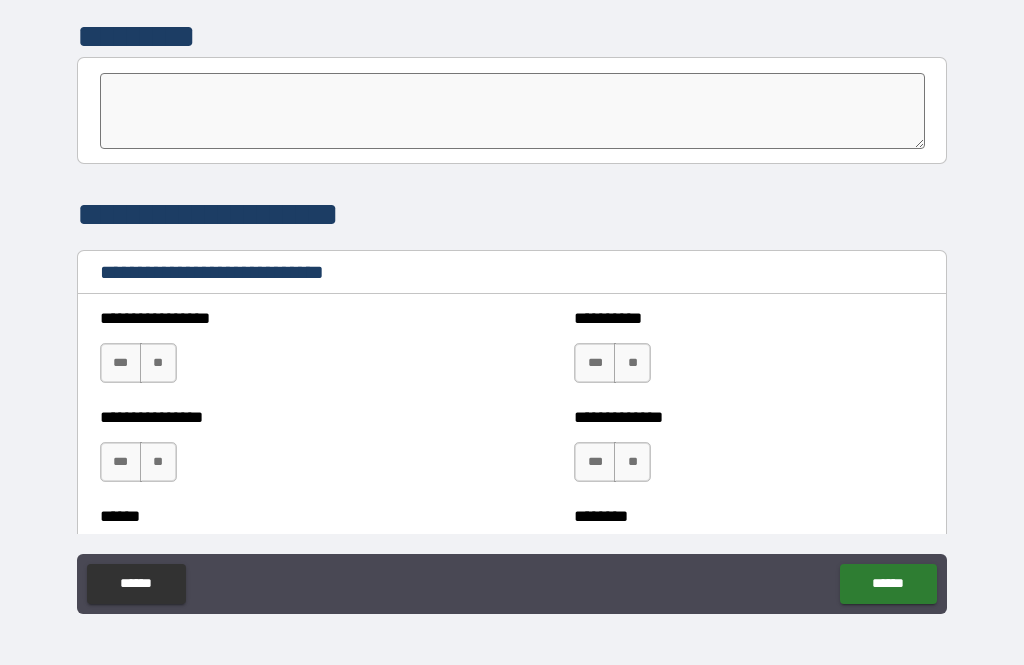 scroll, scrollTop: 6470, scrollLeft: 0, axis: vertical 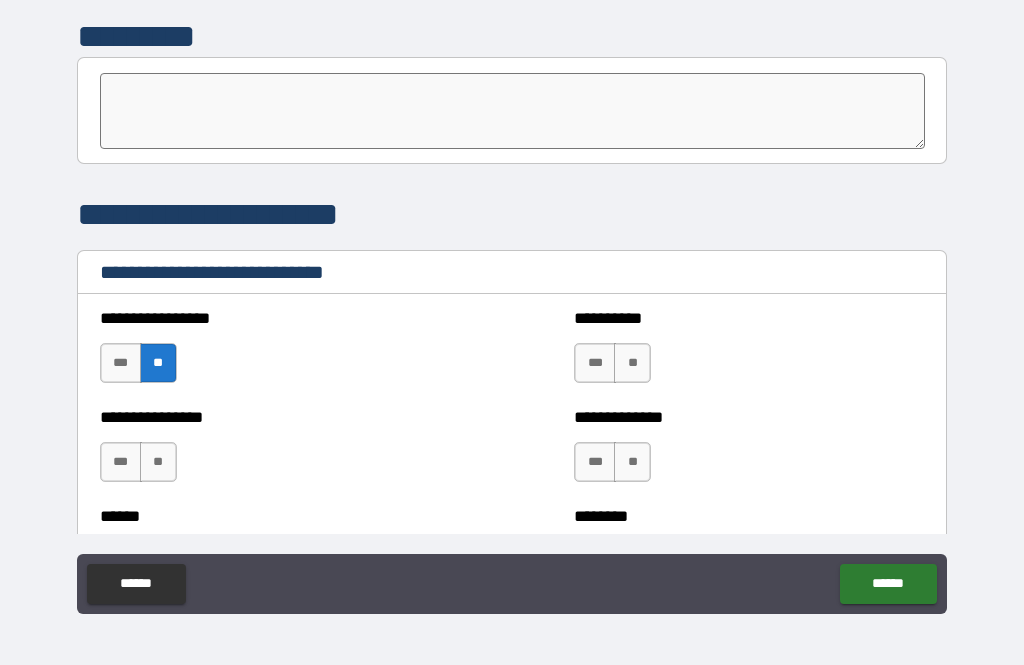 click on "**" at bounding box center [158, 462] 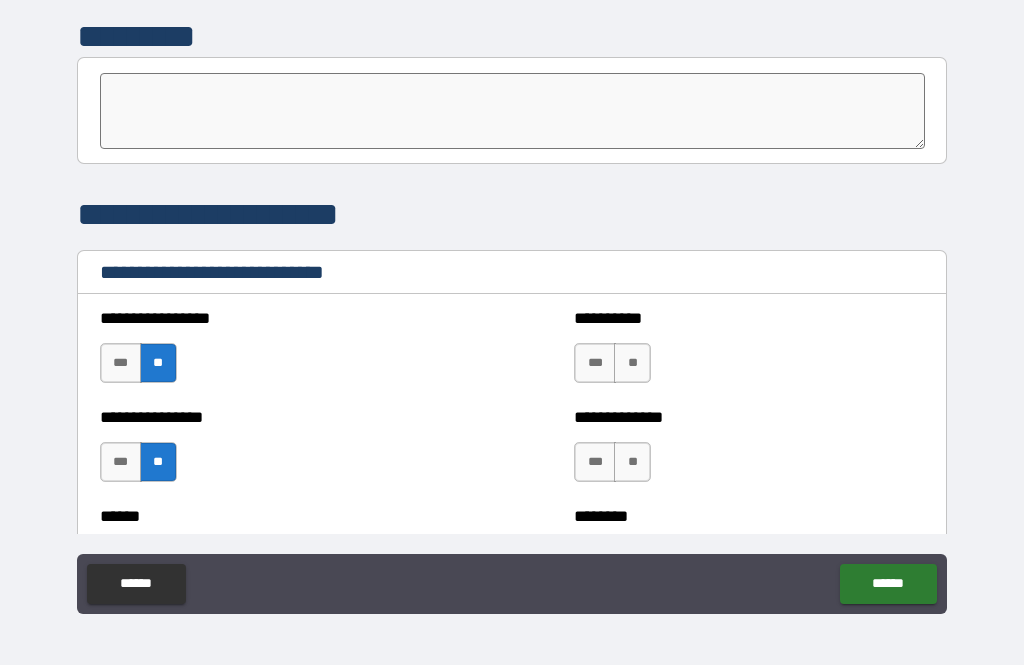 click on "**" at bounding box center (632, 363) 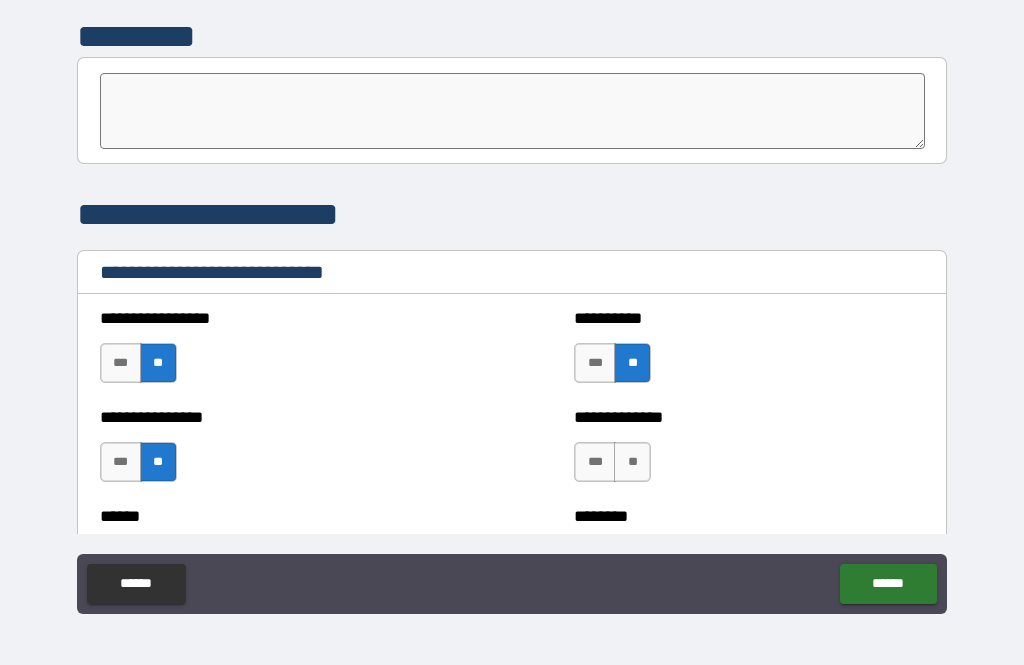 click on "***" at bounding box center (595, 462) 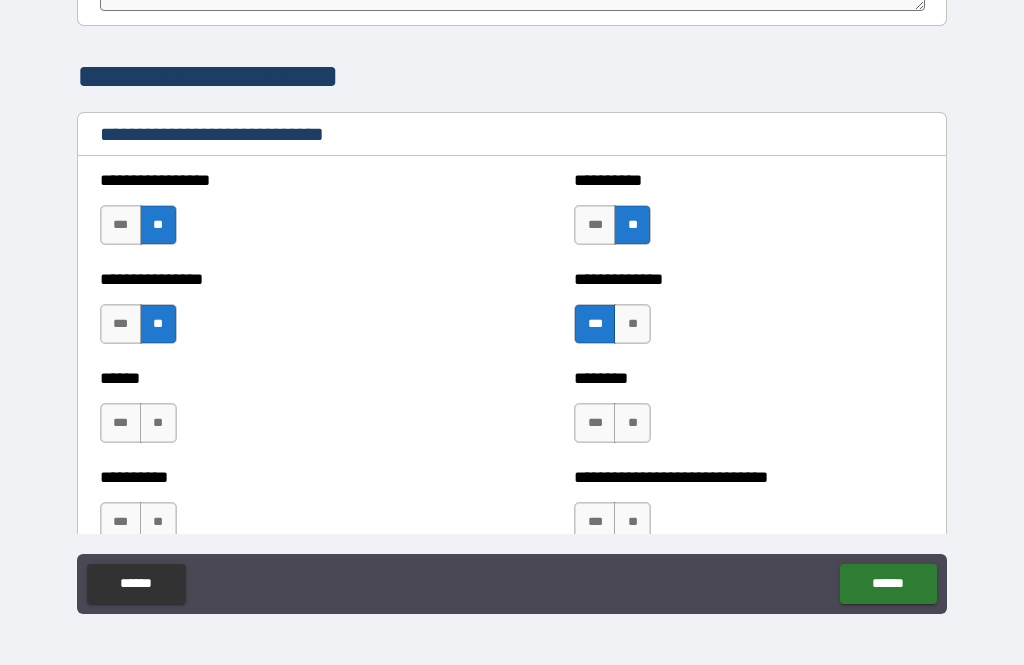 scroll, scrollTop: 6613, scrollLeft: 0, axis: vertical 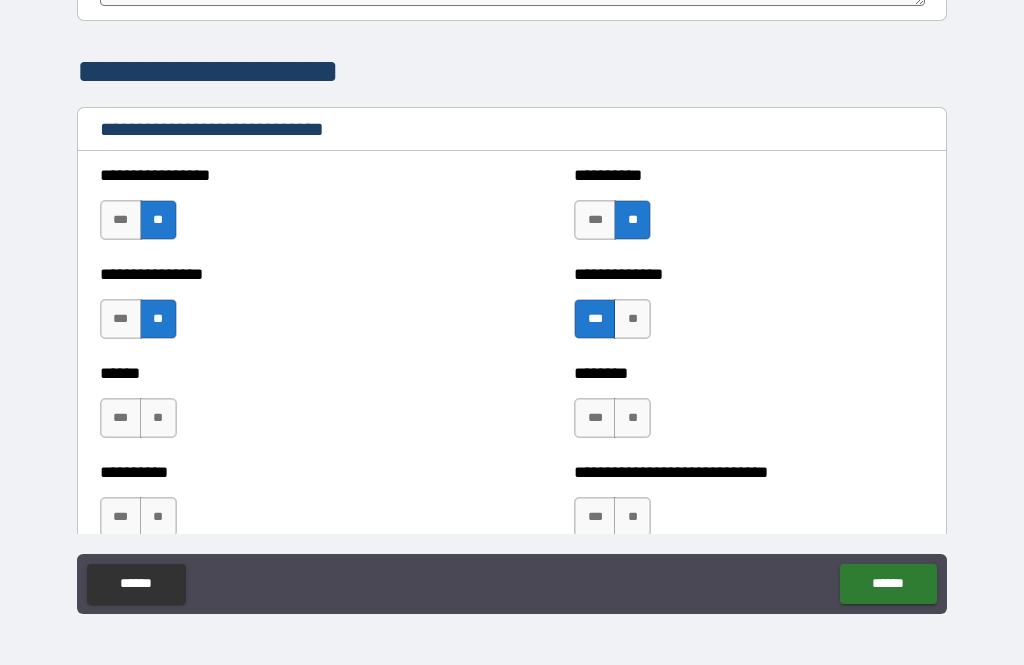 click on "***" at bounding box center [595, 418] 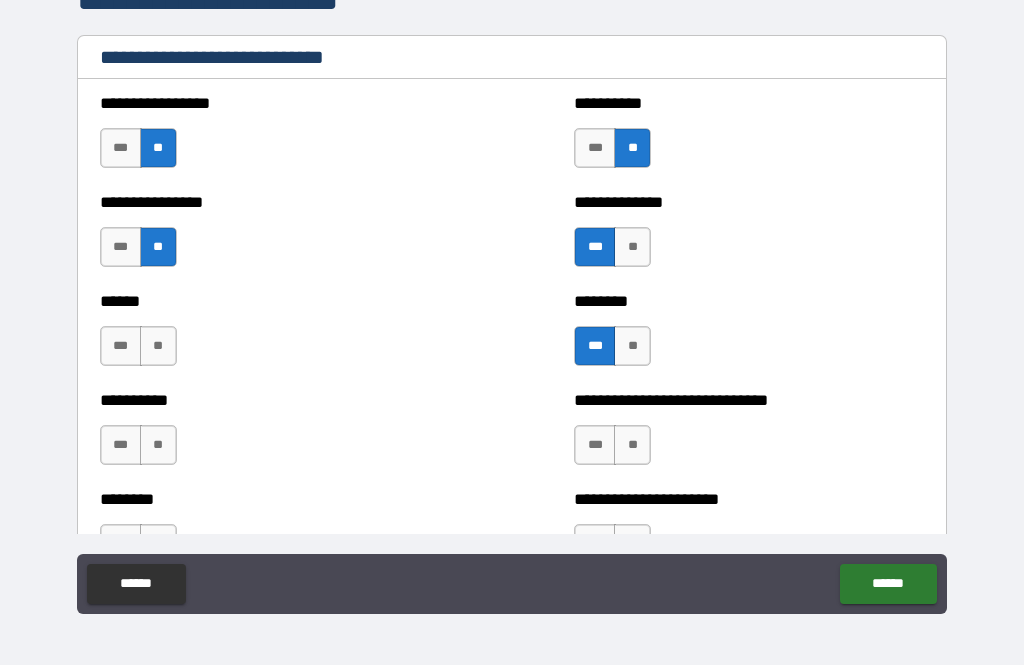 scroll, scrollTop: 6690, scrollLeft: 0, axis: vertical 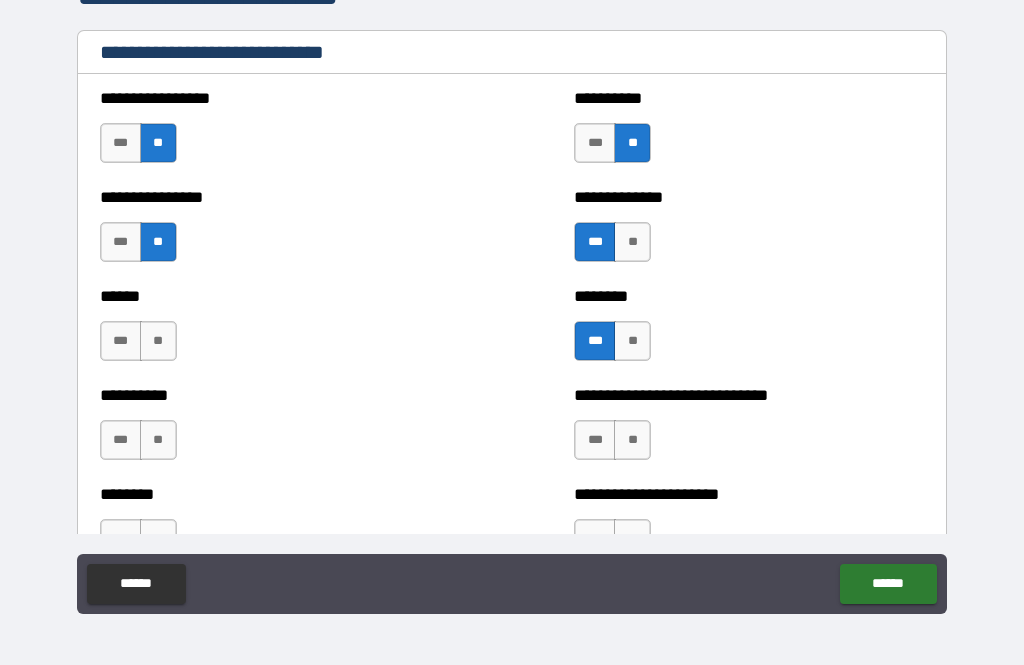 click on "***" at bounding box center (121, 341) 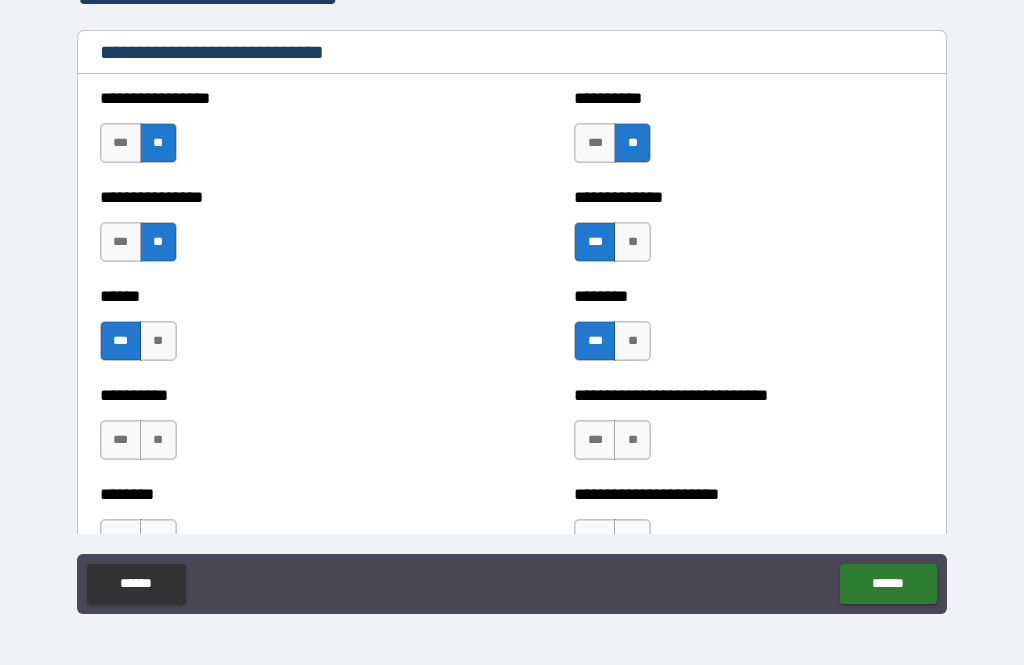 click on "**" at bounding box center (158, 440) 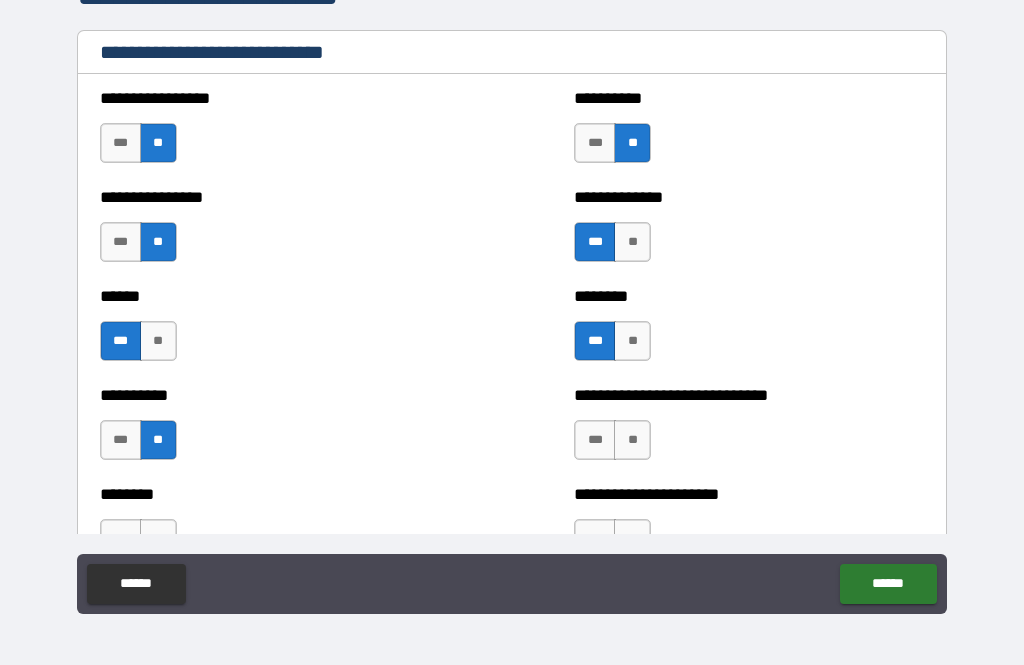 click on "**" at bounding box center (632, 440) 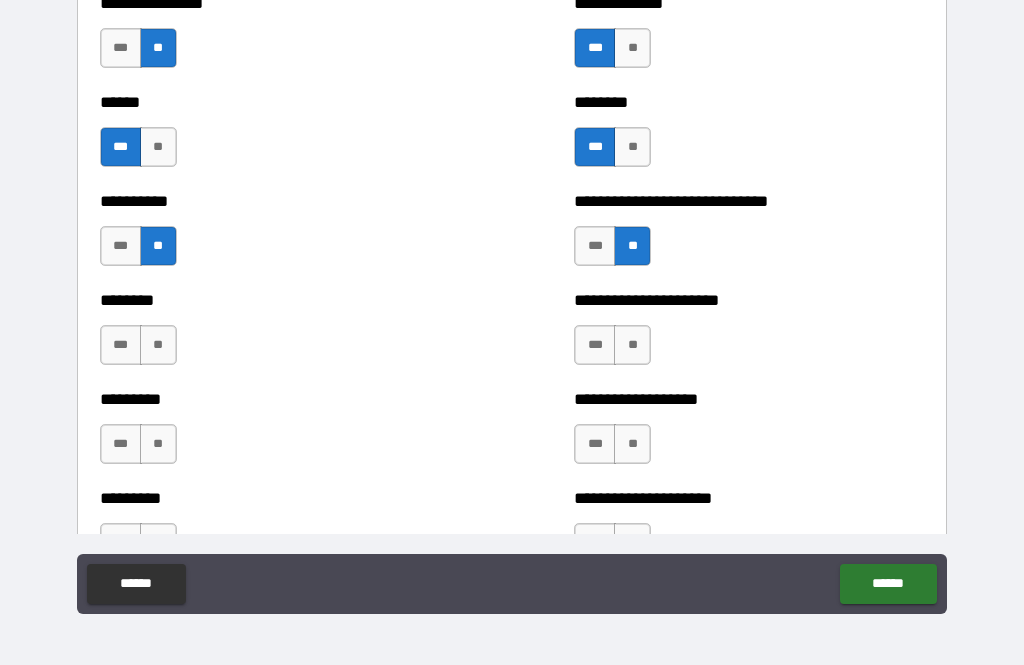 scroll, scrollTop: 6885, scrollLeft: 0, axis: vertical 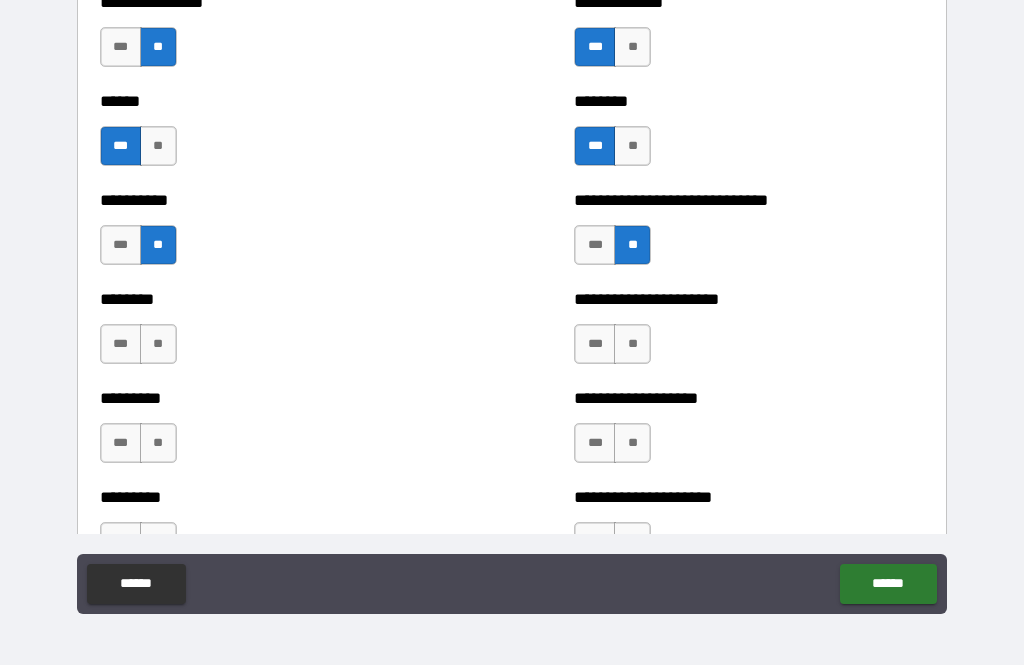 click on "**" at bounding box center [632, 344] 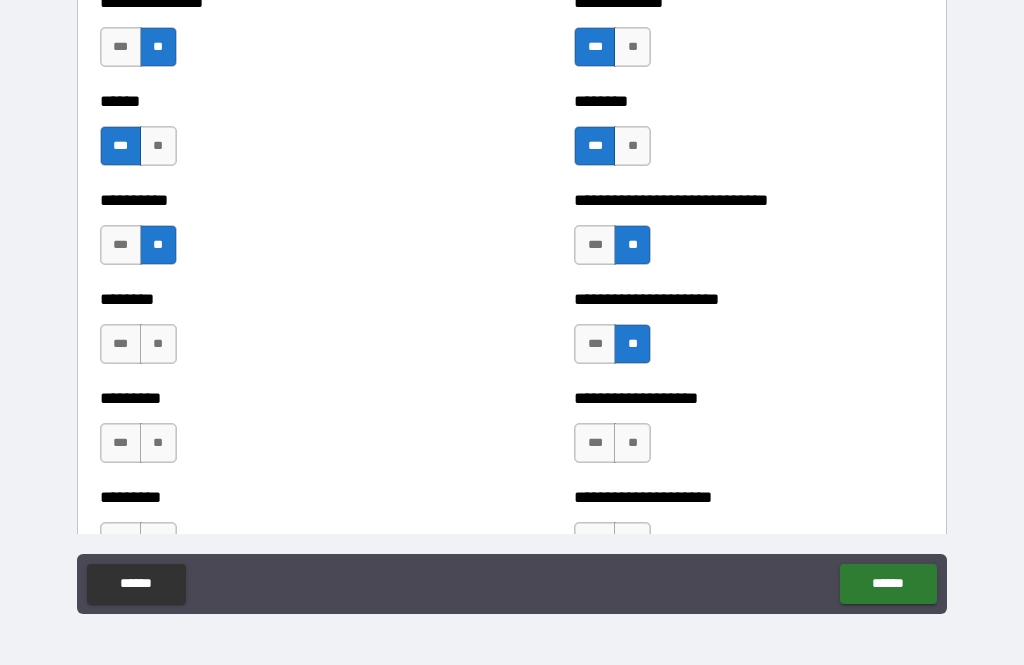 click on "**" at bounding box center [158, 344] 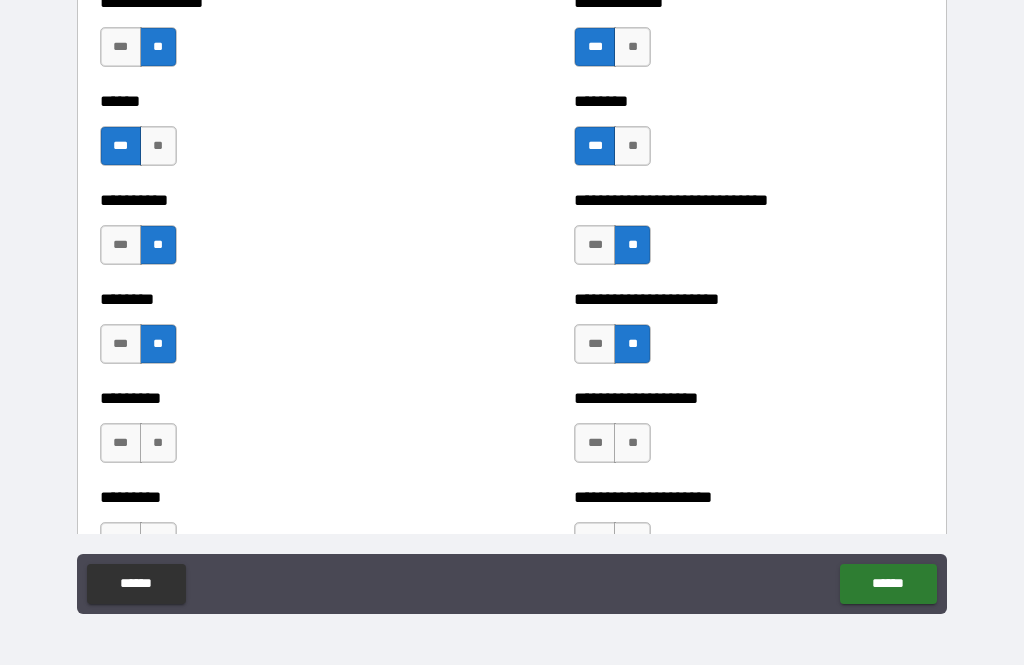 click on "**" at bounding box center [158, 443] 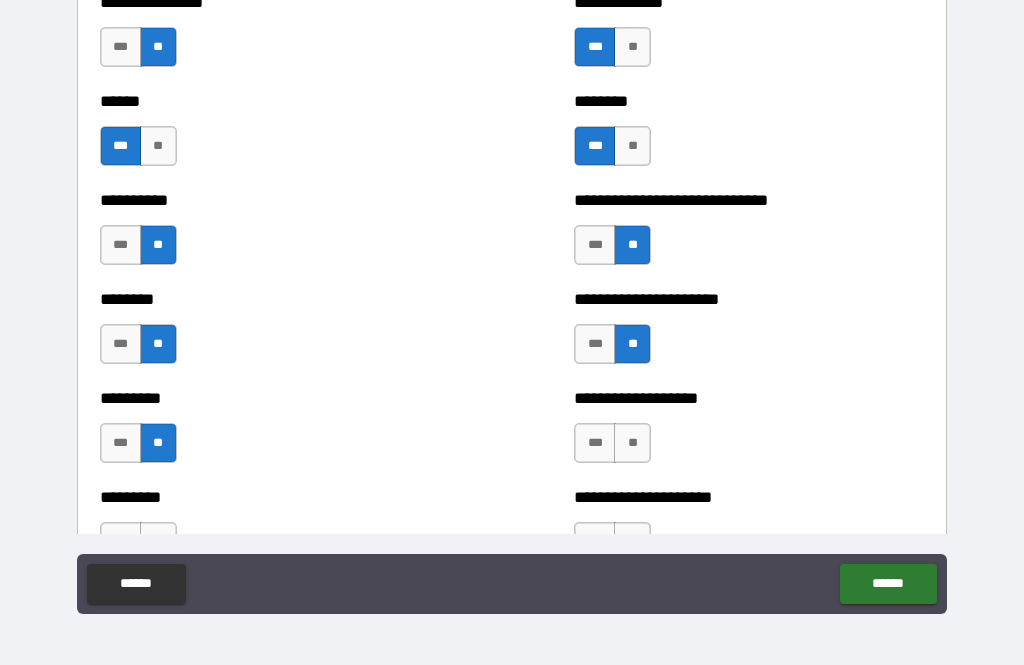click on "**" at bounding box center [632, 443] 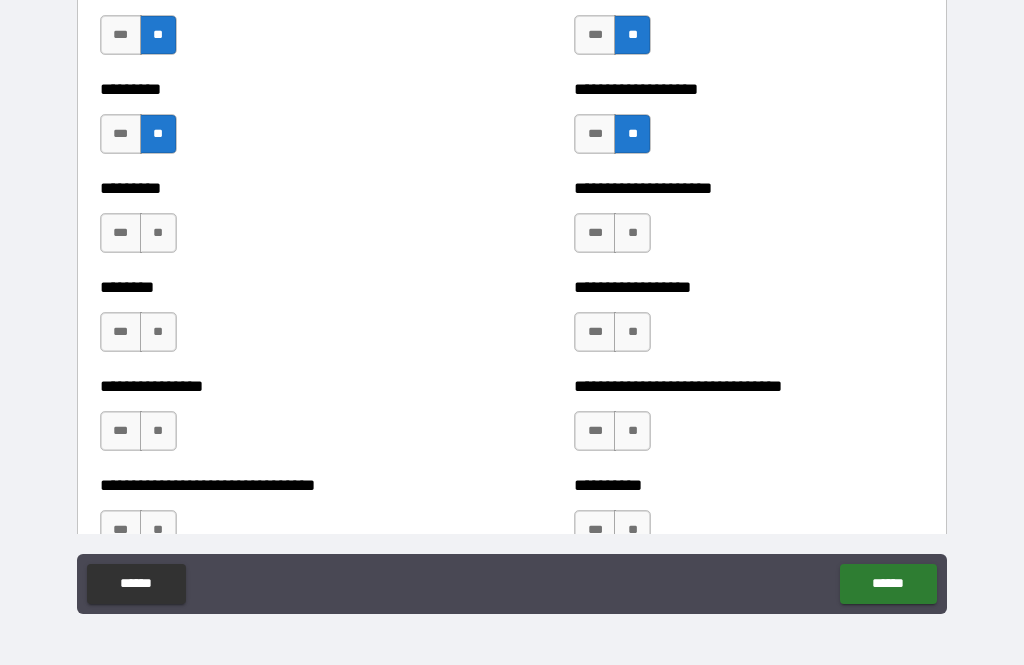 scroll, scrollTop: 7203, scrollLeft: 0, axis: vertical 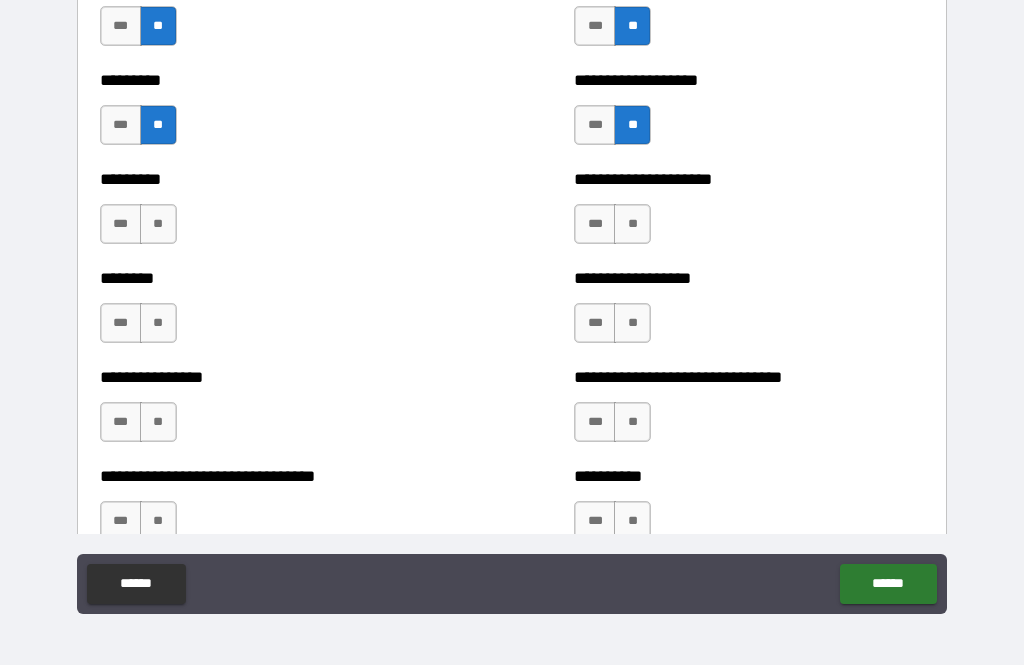 click on "**" at bounding box center [158, 224] 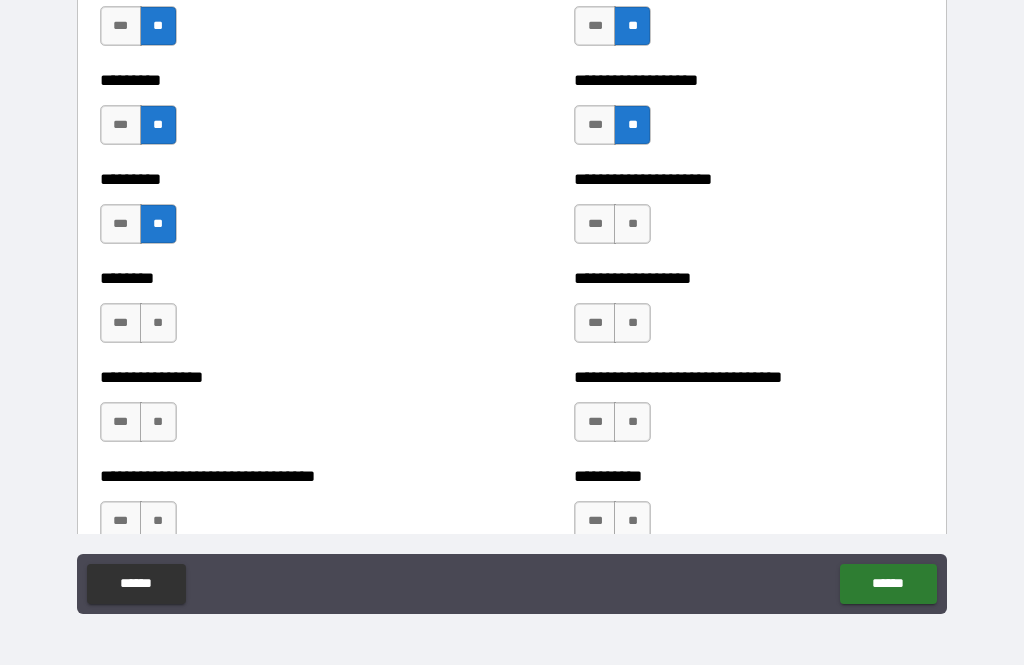 click on "***" at bounding box center [121, 323] 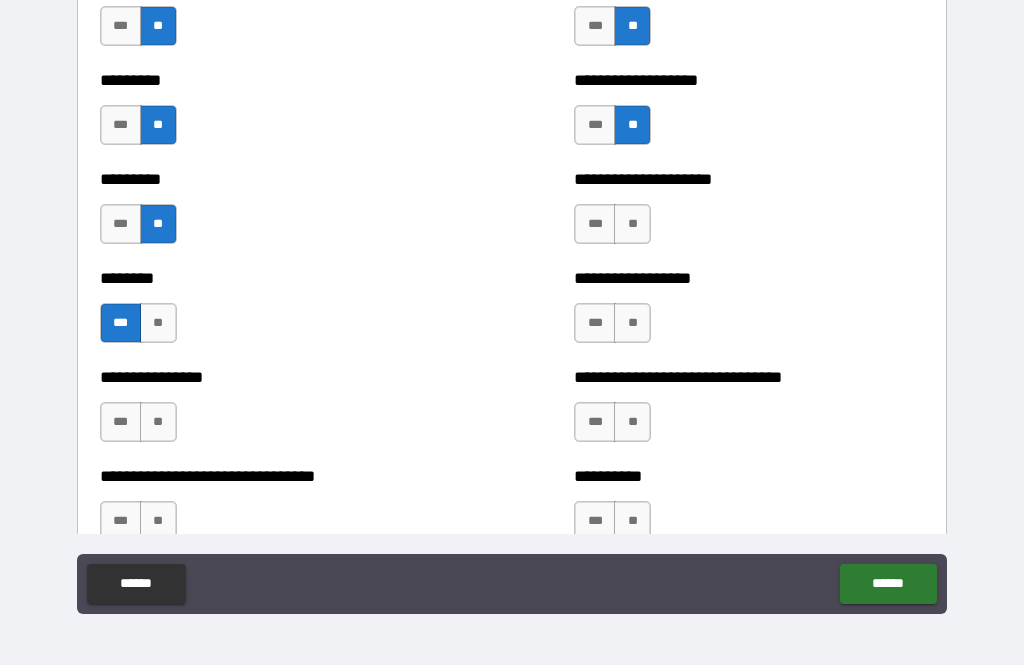 click on "**" at bounding box center [158, 422] 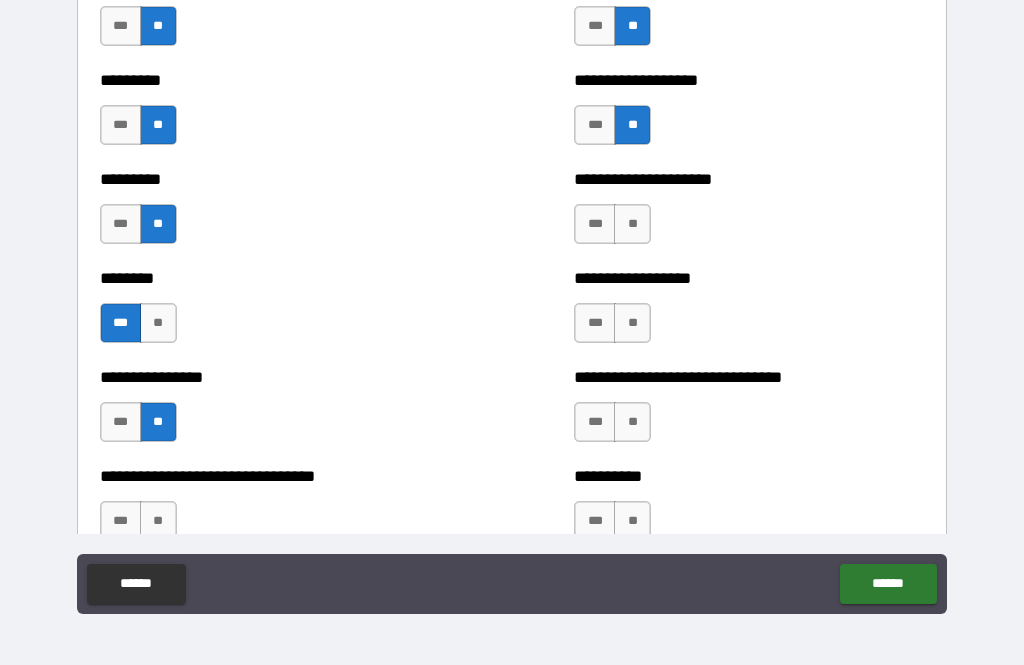 click on "**" at bounding box center (158, 521) 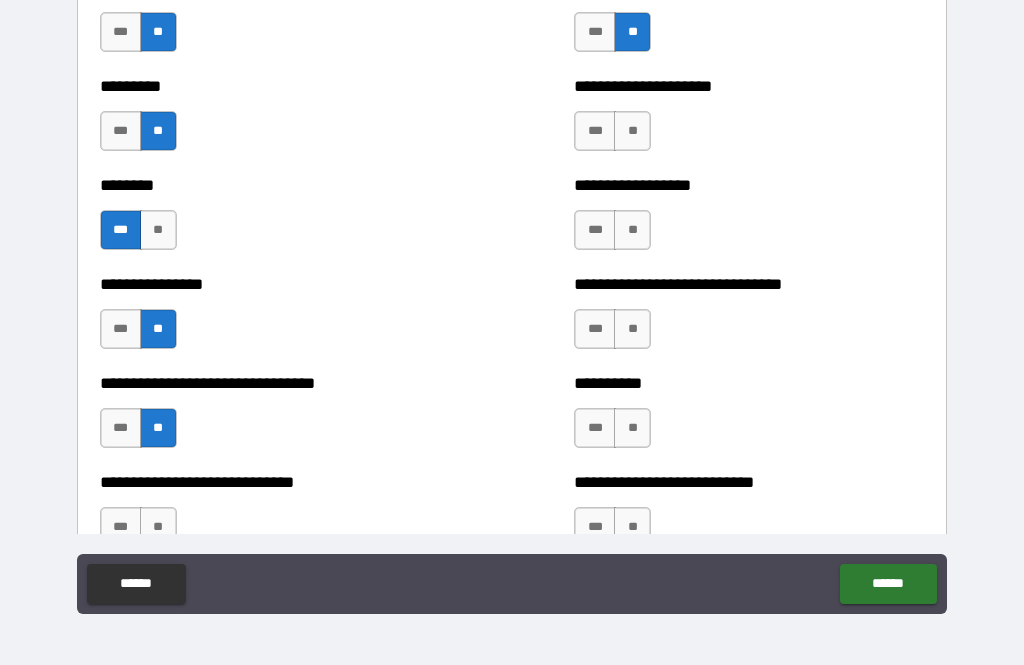 scroll, scrollTop: 7298, scrollLeft: 0, axis: vertical 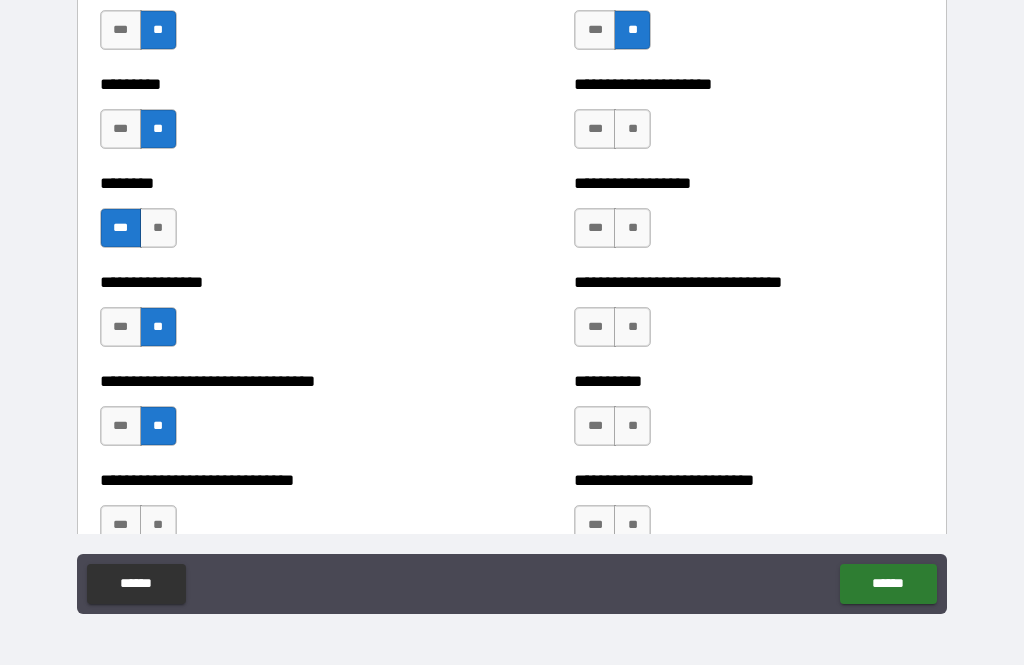 click on "**********" at bounding box center (749, 119) 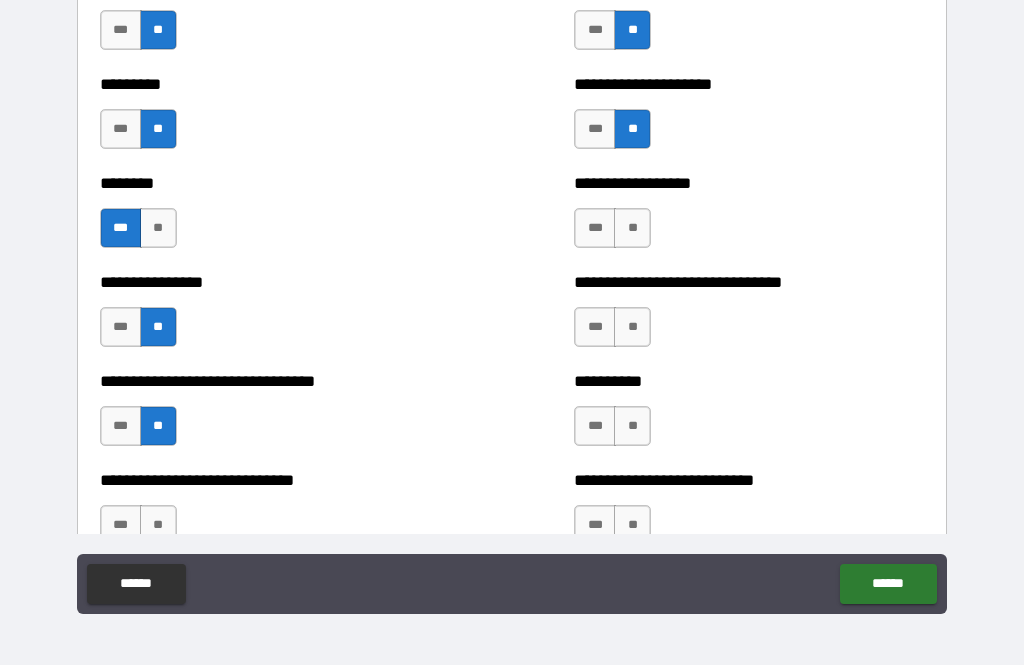 click on "***" at bounding box center (595, 228) 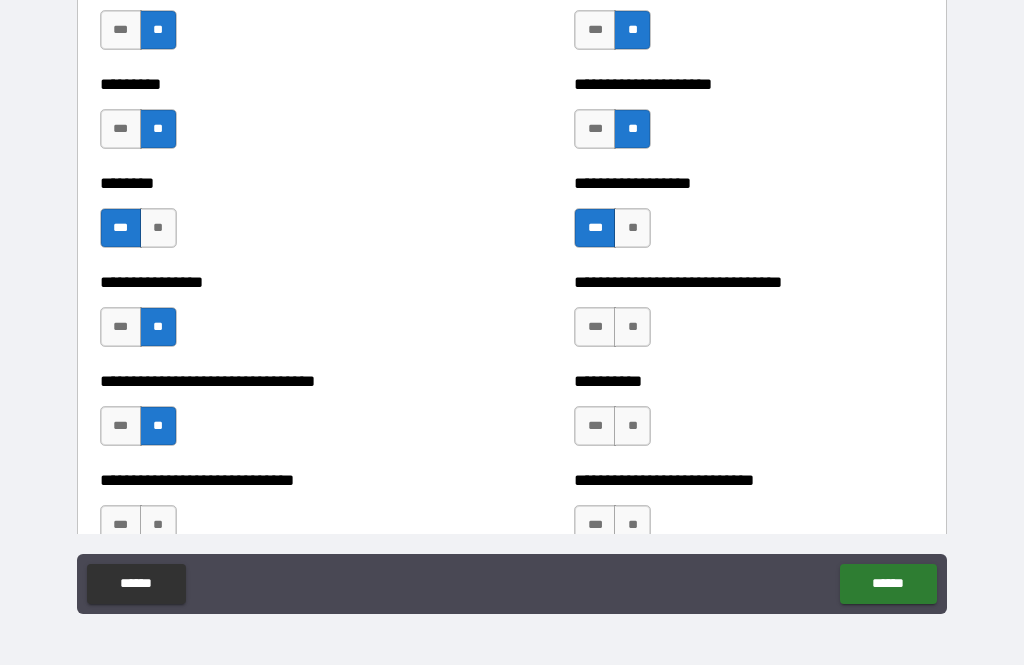 click on "**" at bounding box center (632, 327) 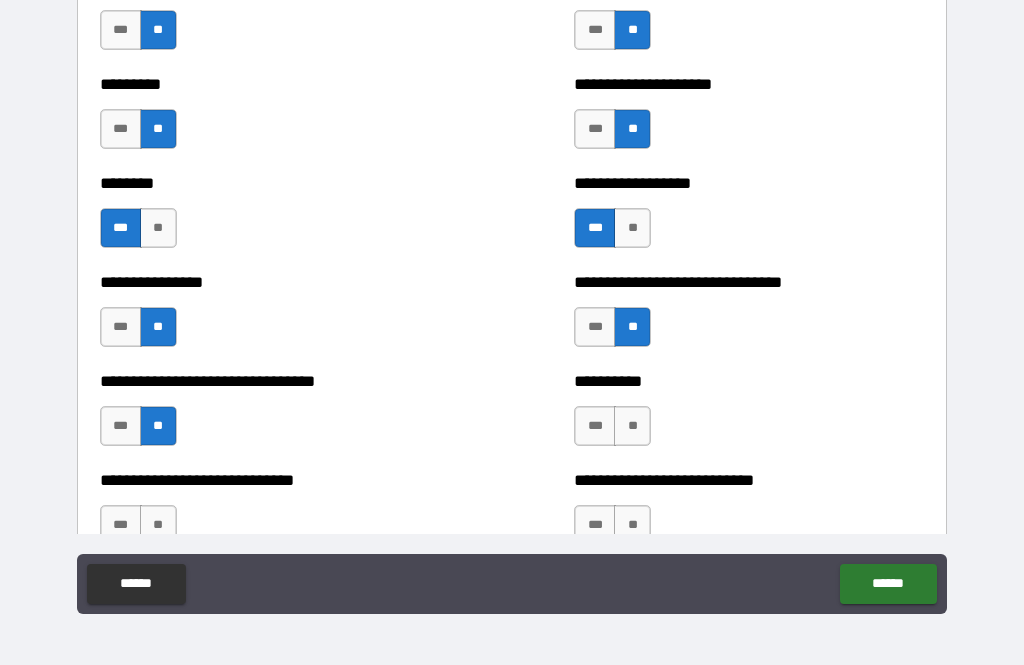 click on "**" at bounding box center [632, 426] 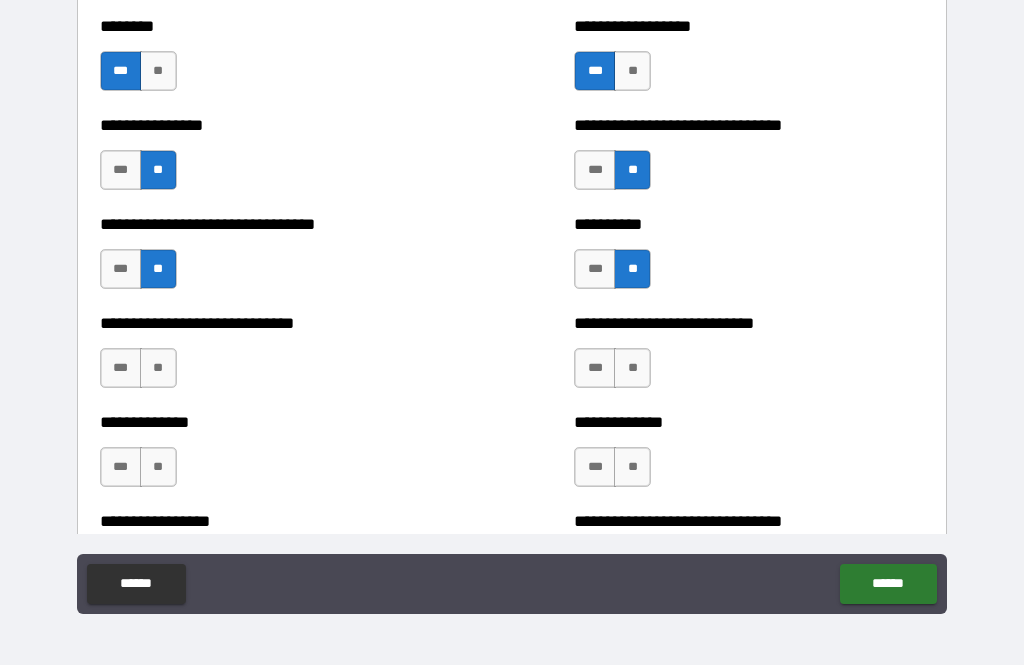 scroll, scrollTop: 7464, scrollLeft: 0, axis: vertical 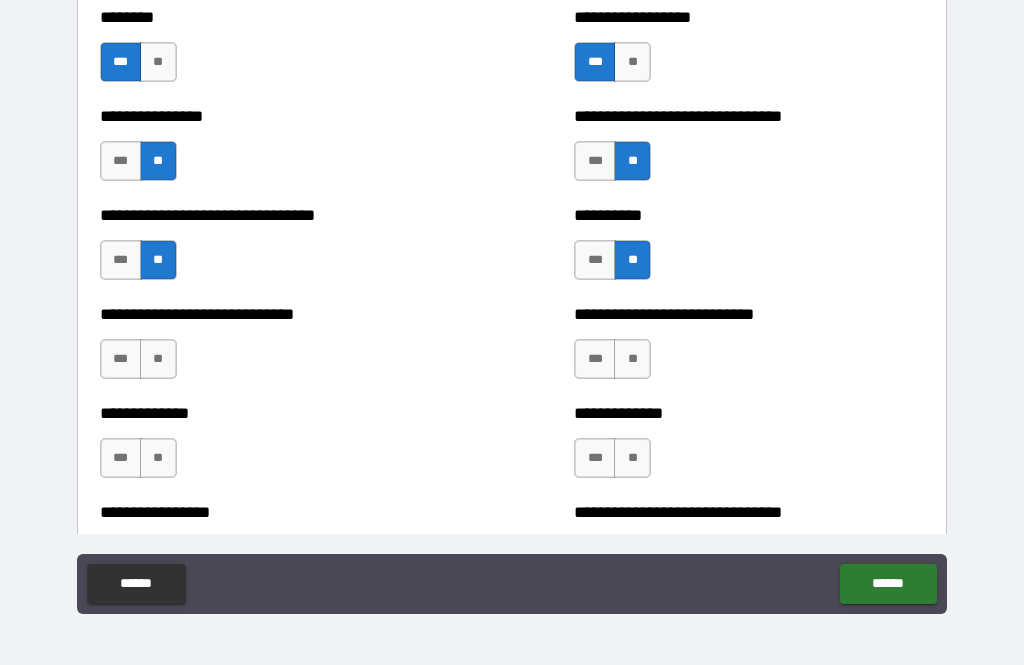 click on "**" at bounding box center (632, 359) 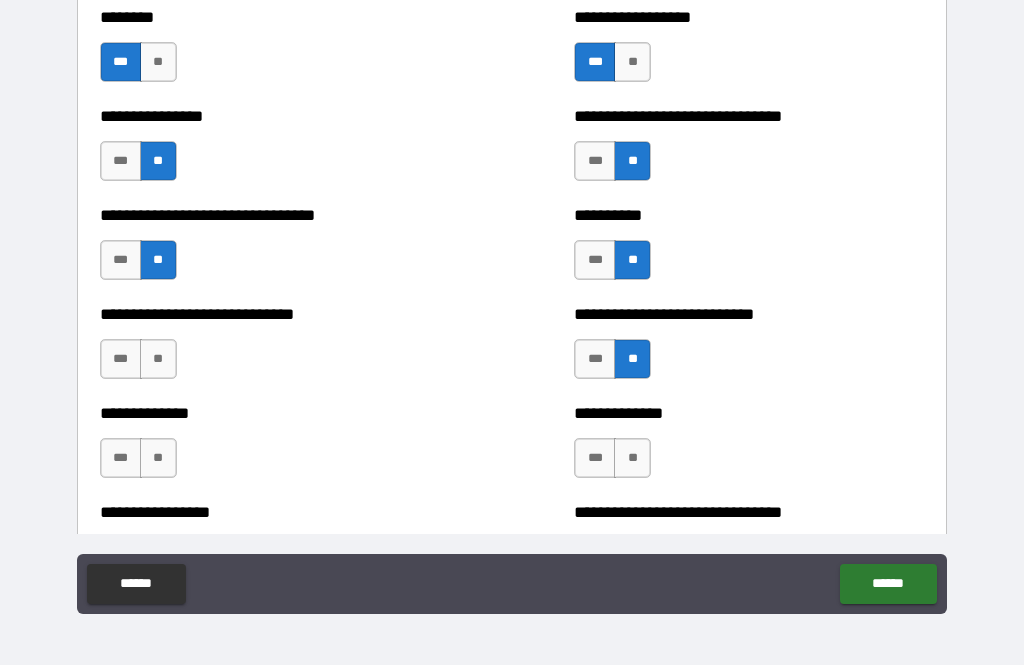 click on "**" at bounding box center [158, 359] 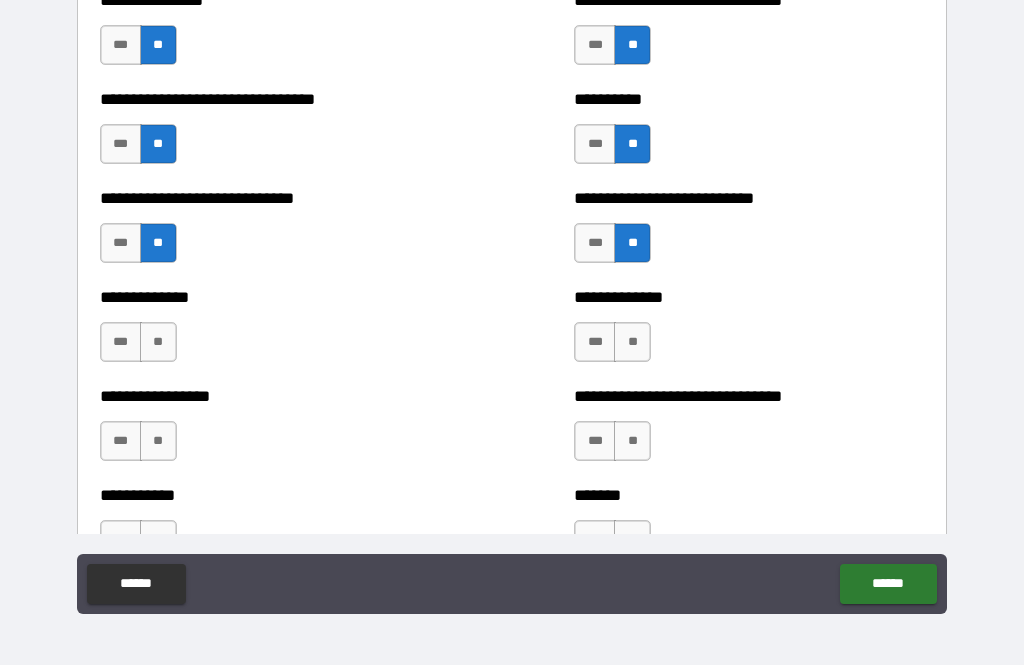 scroll, scrollTop: 7588, scrollLeft: 0, axis: vertical 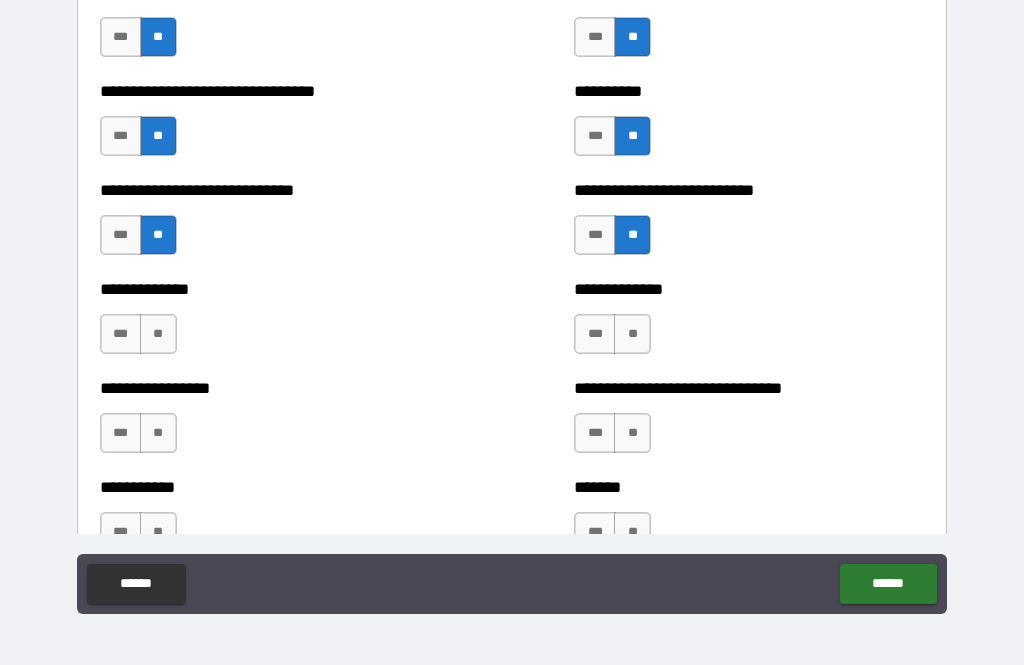 click on "**" at bounding box center [158, 334] 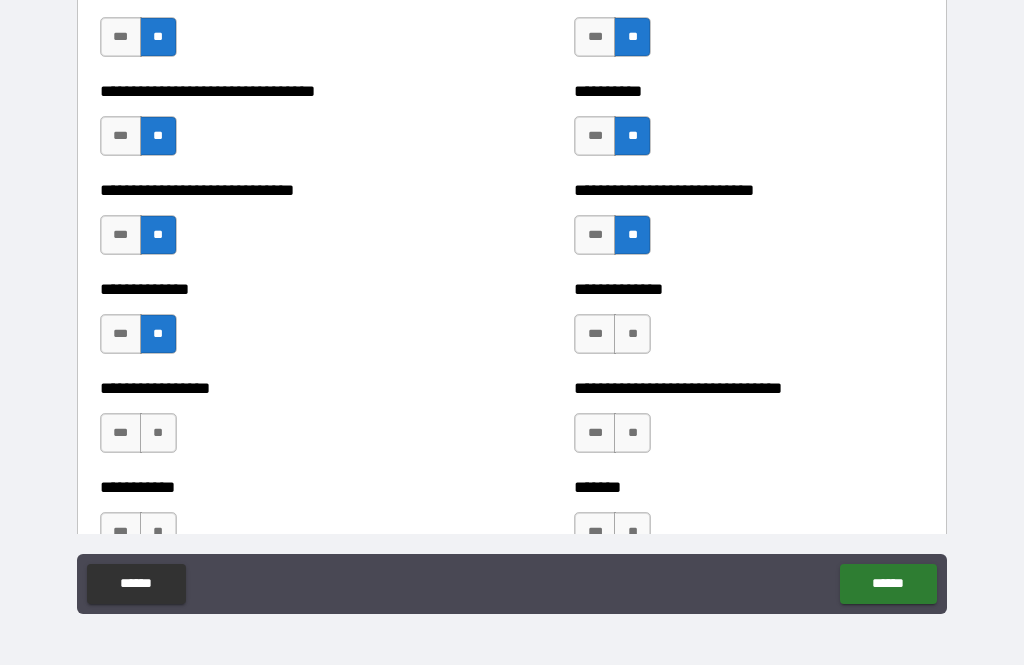 click on "**" at bounding box center (158, 433) 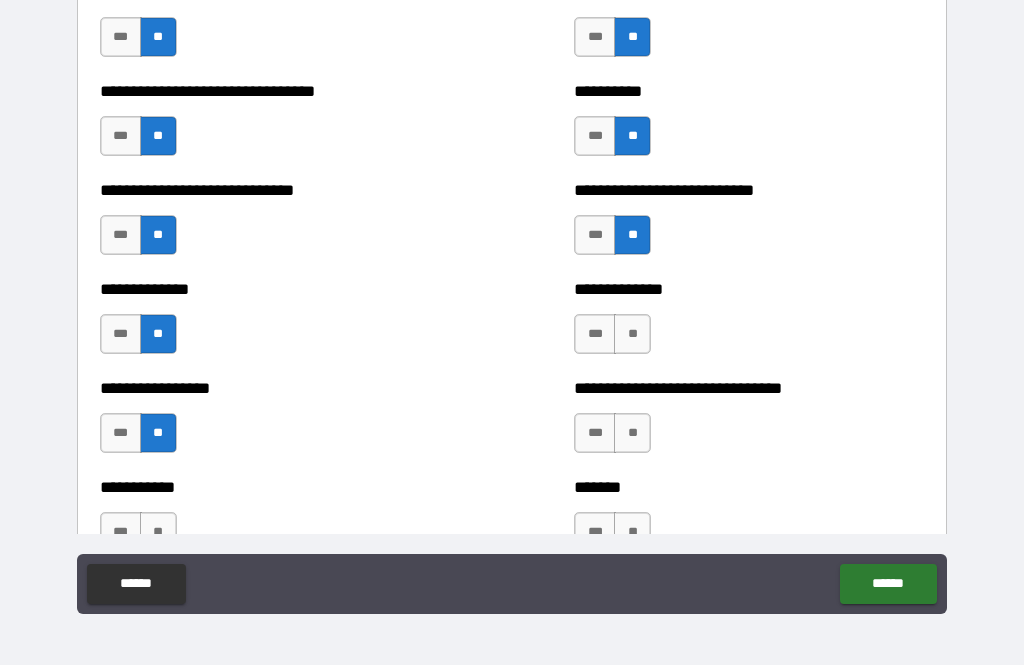 click on "**" at bounding box center (158, 532) 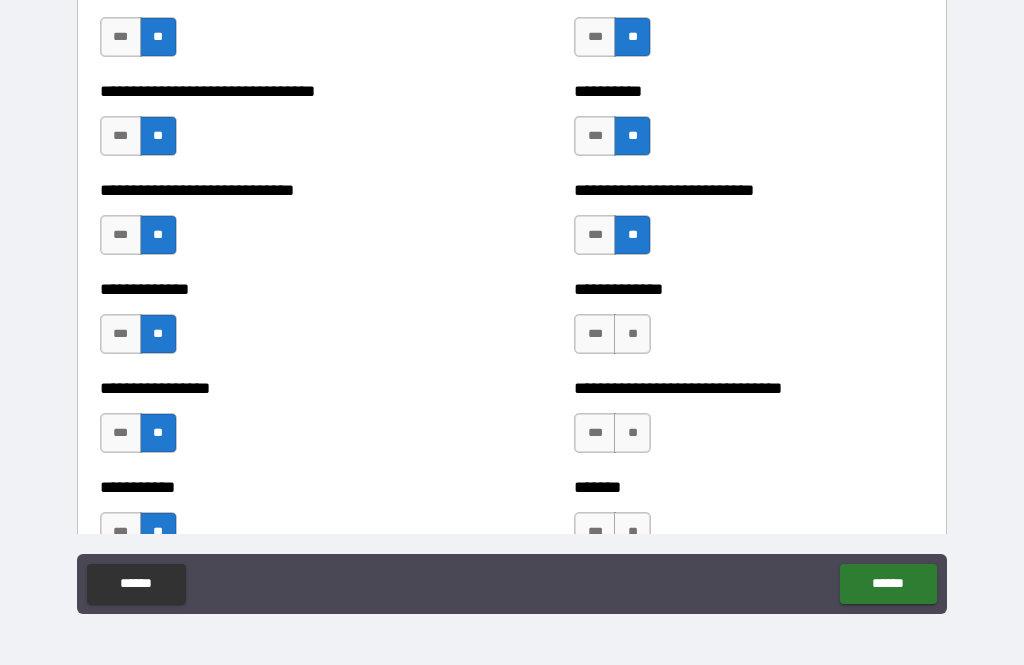 click on "**" at bounding box center [632, 334] 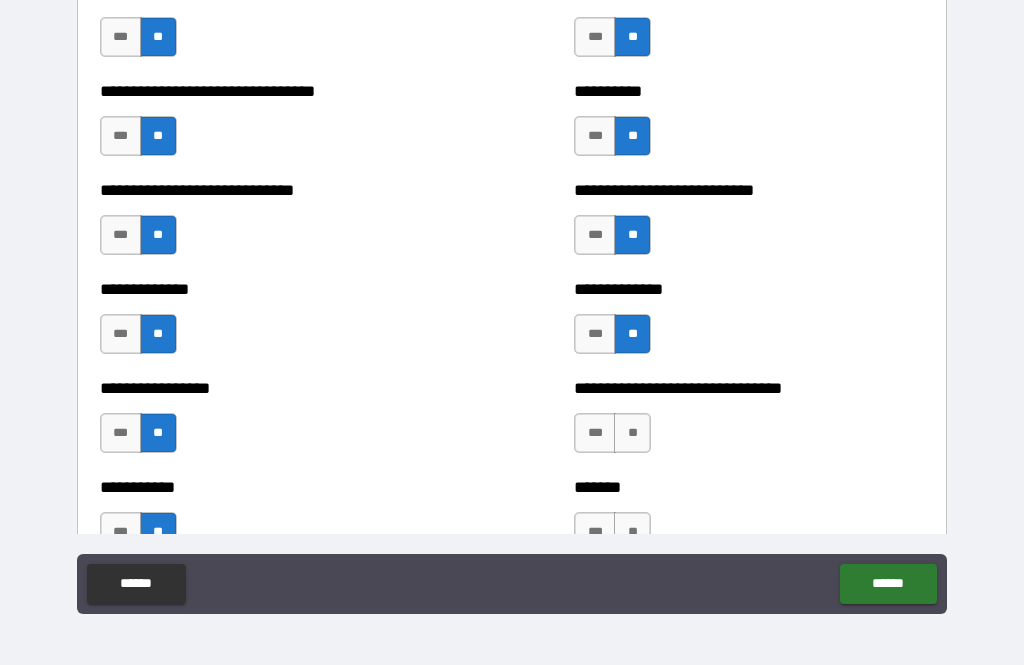 click on "**" at bounding box center [632, 433] 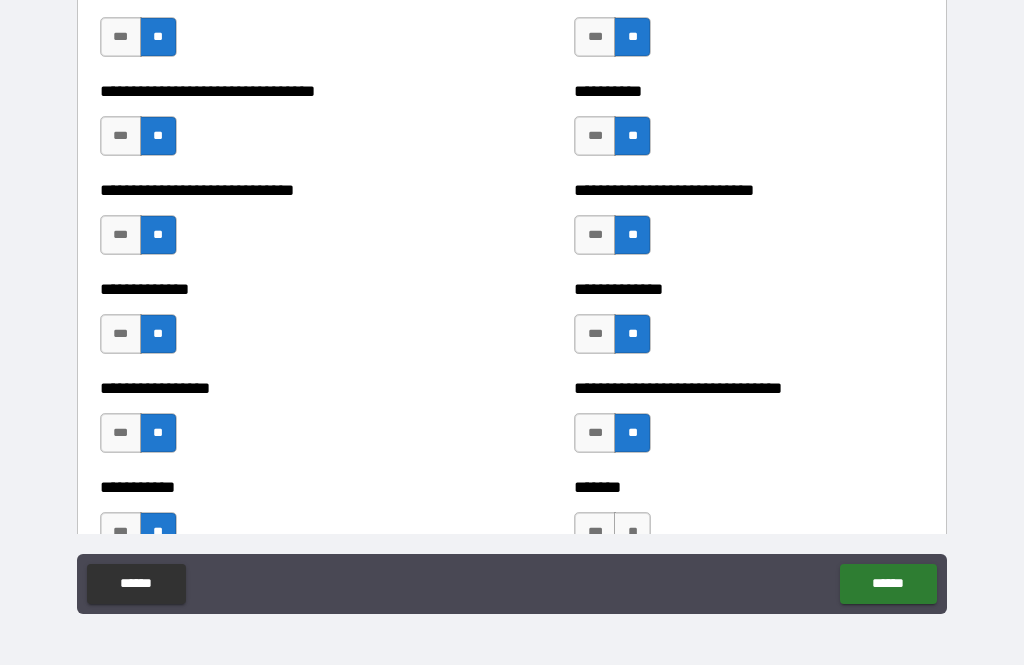 click on "**" at bounding box center [632, 532] 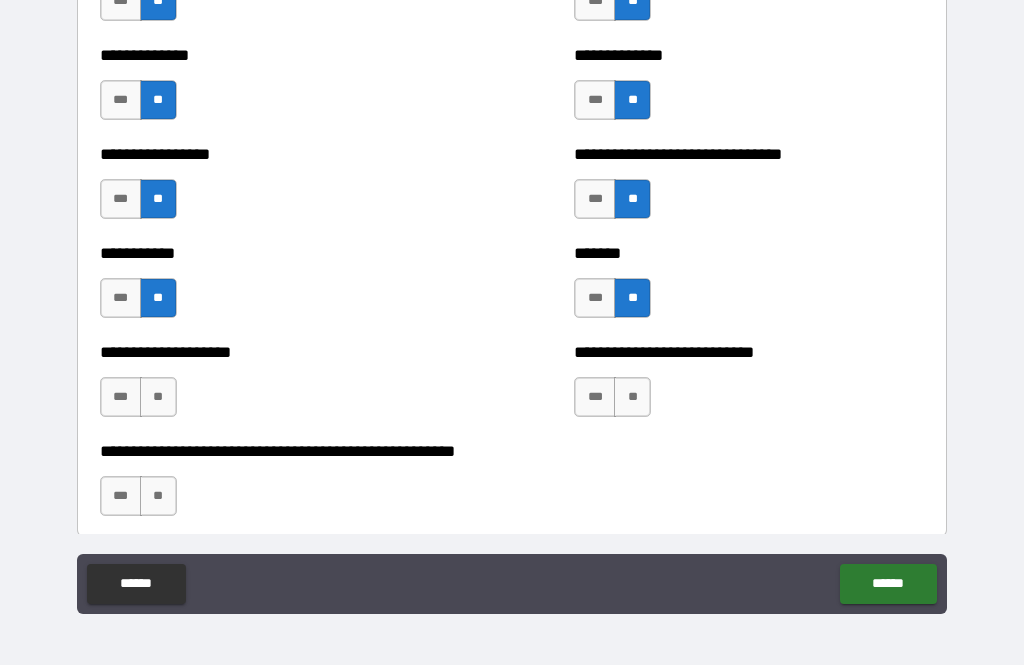 scroll, scrollTop: 7823, scrollLeft: 0, axis: vertical 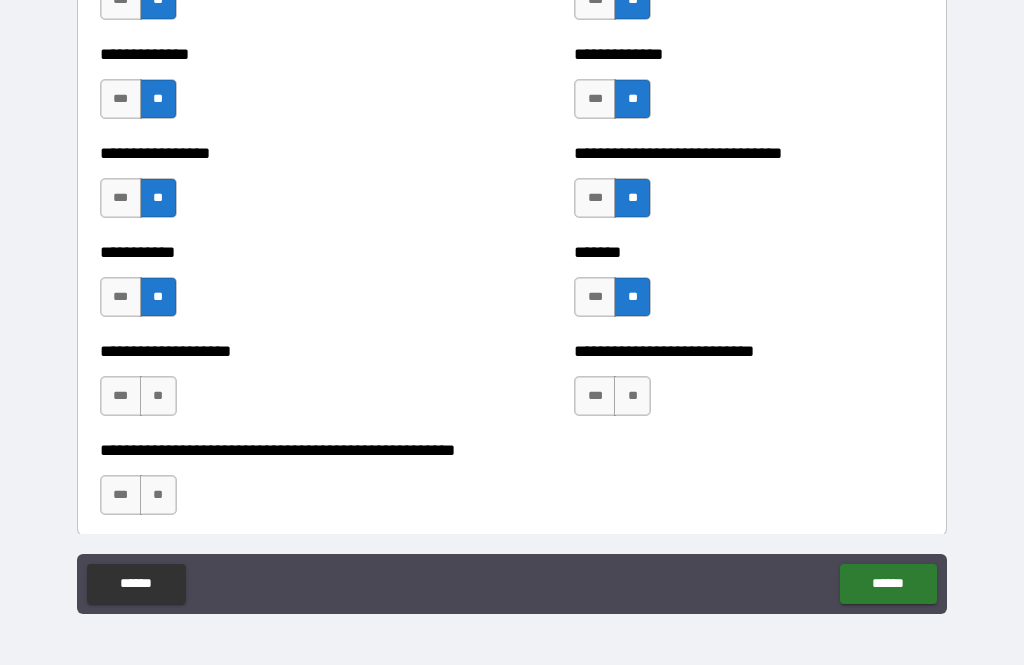 click on "***" at bounding box center [595, 297] 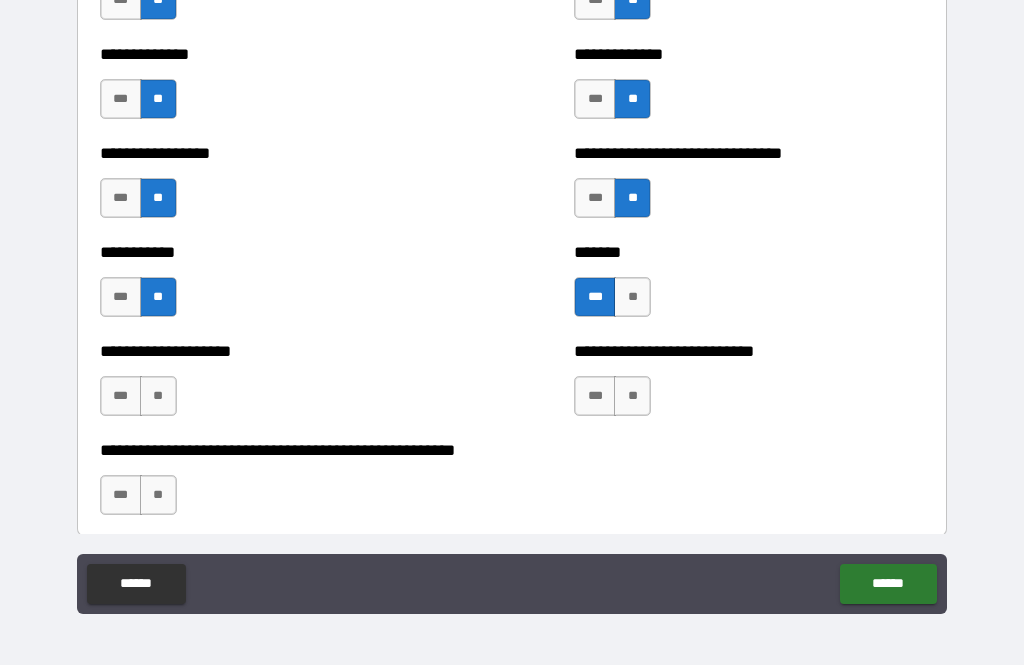 click on "**" at bounding box center (632, 396) 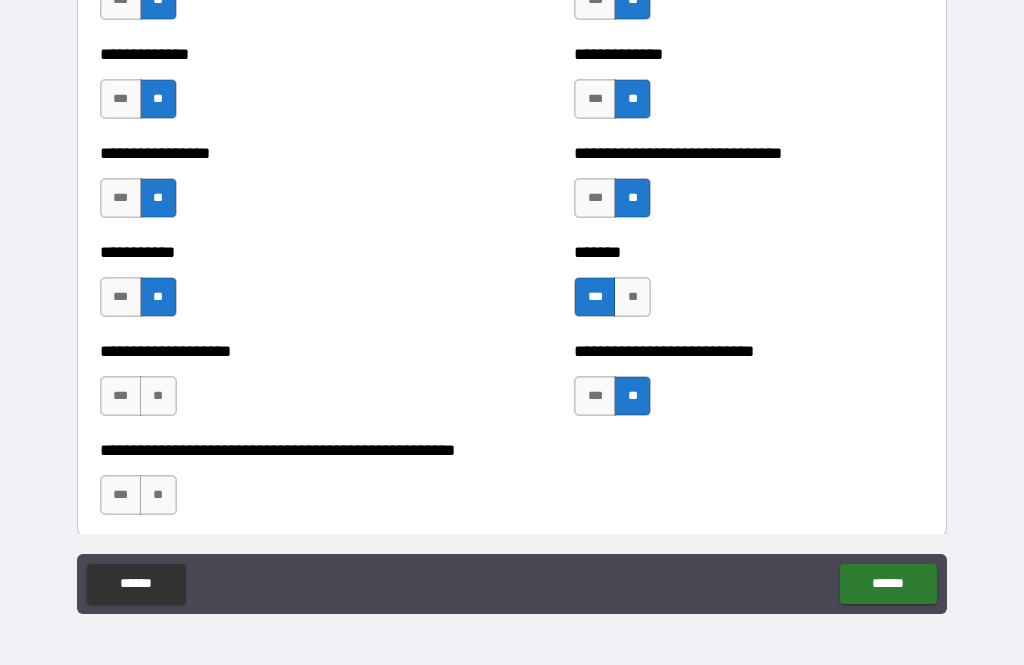 click on "***" at bounding box center [121, 396] 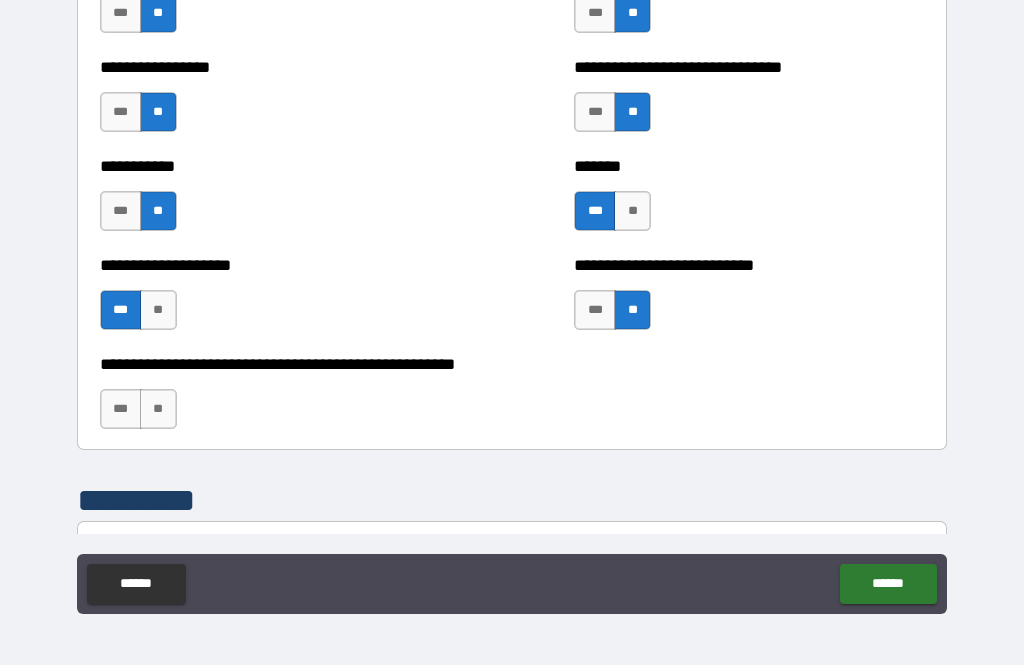 scroll, scrollTop: 7919, scrollLeft: 0, axis: vertical 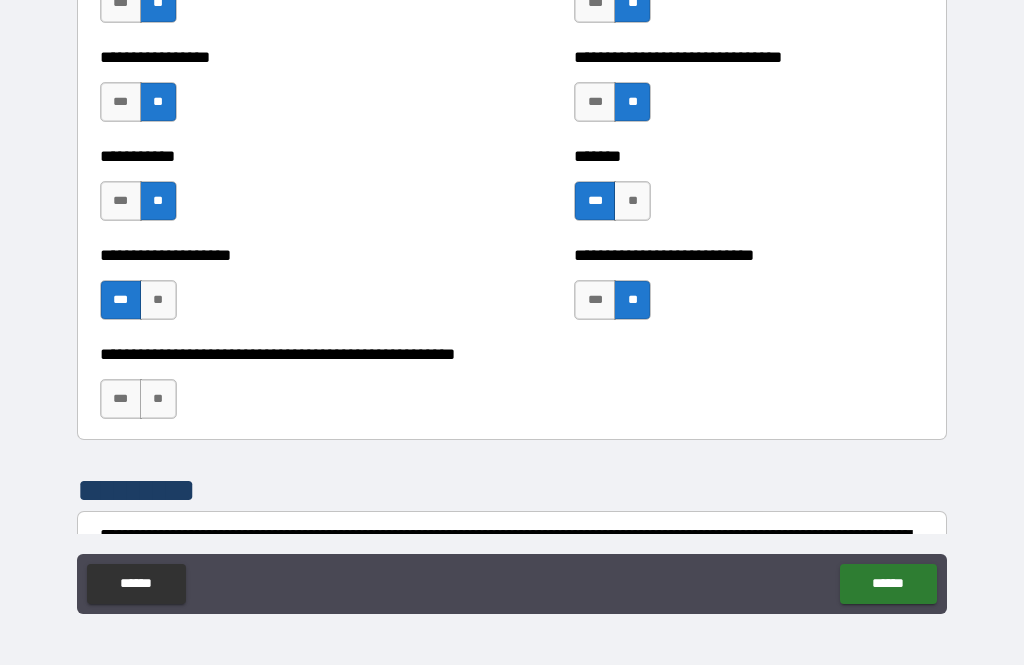 click on "**" at bounding box center [158, 399] 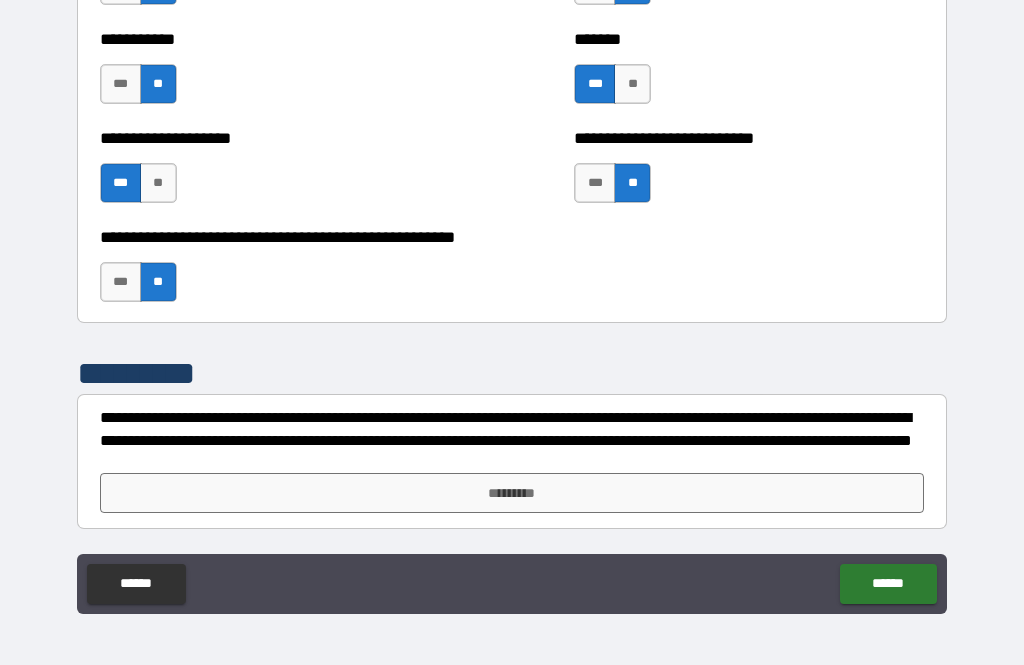 scroll, scrollTop: 8036, scrollLeft: 0, axis: vertical 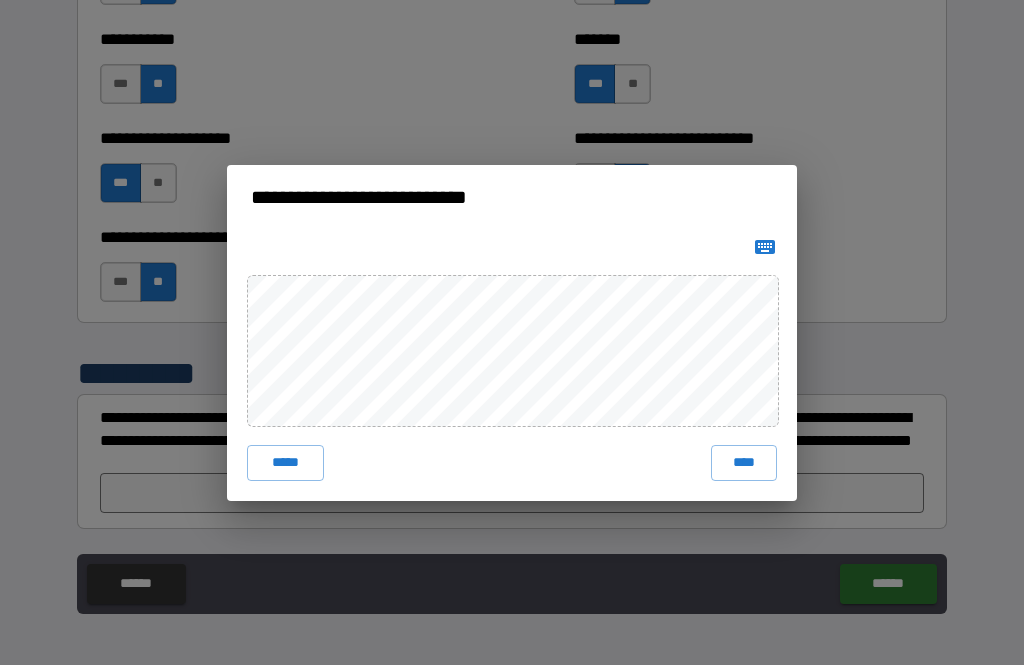 click on "****" at bounding box center [744, 463] 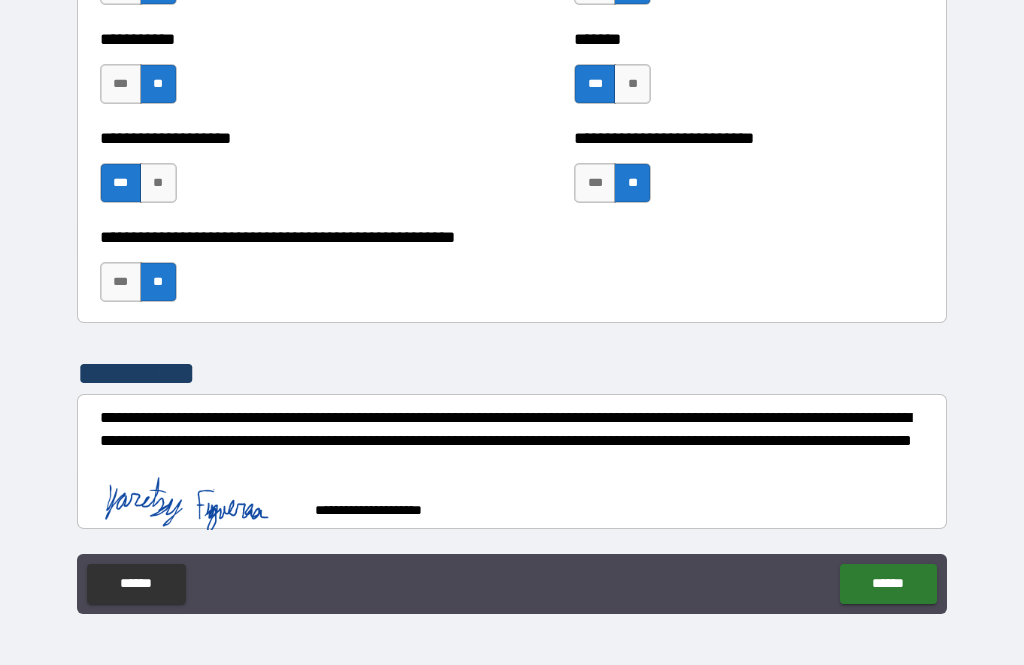 scroll, scrollTop: 8026, scrollLeft: 0, axis: vertical 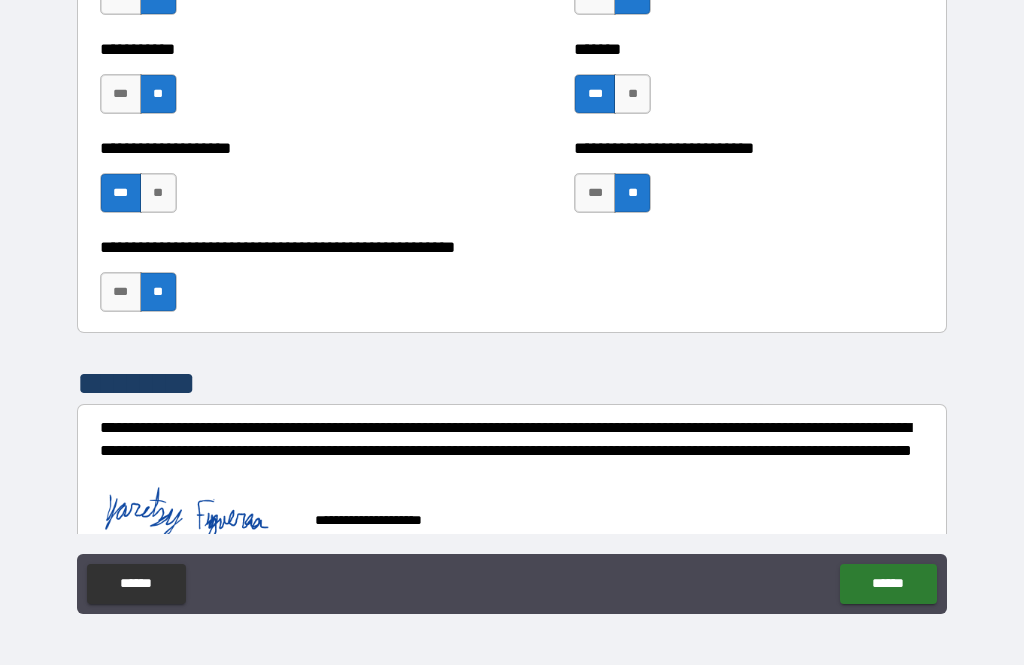 click on "******" at bounding box center [888, 584] 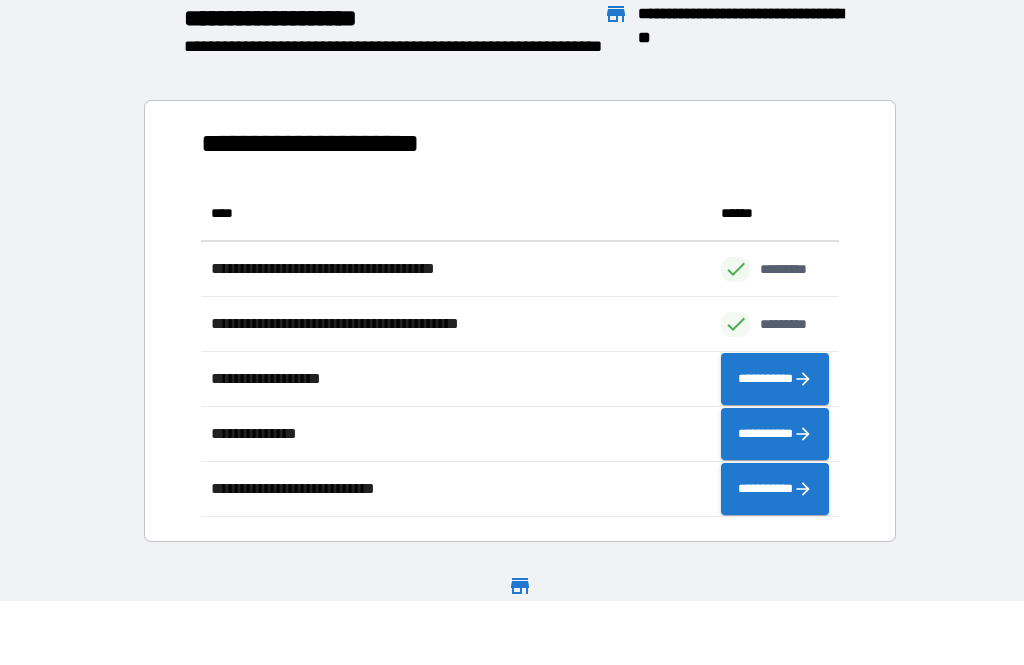 scroll, scrollTop: 1, scrollLeft: 1, axis: both 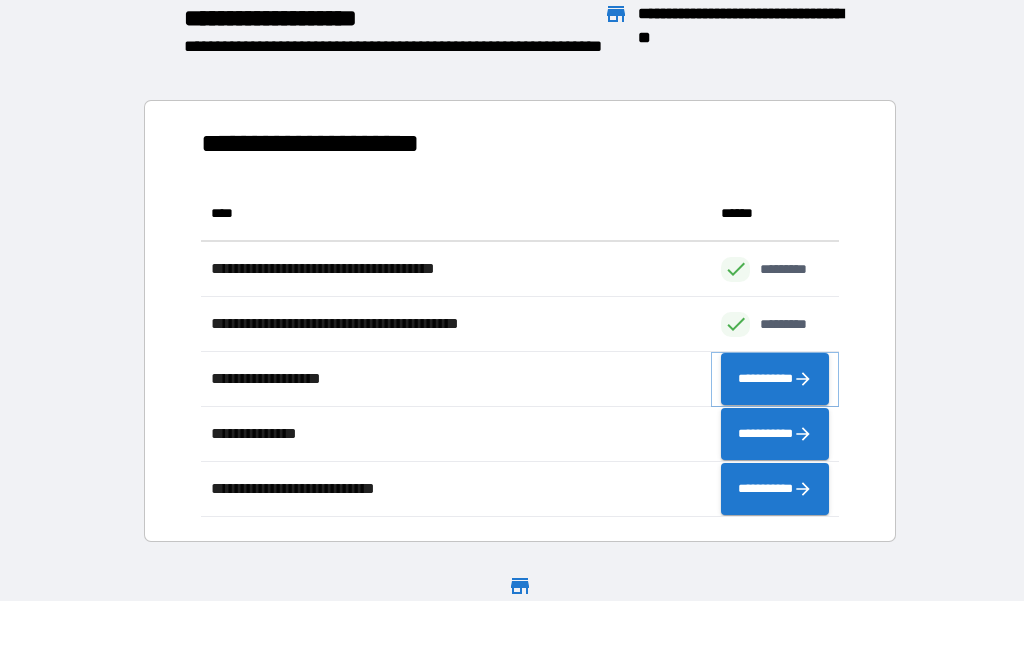 click on "**********" at bounding box center (775, 379) 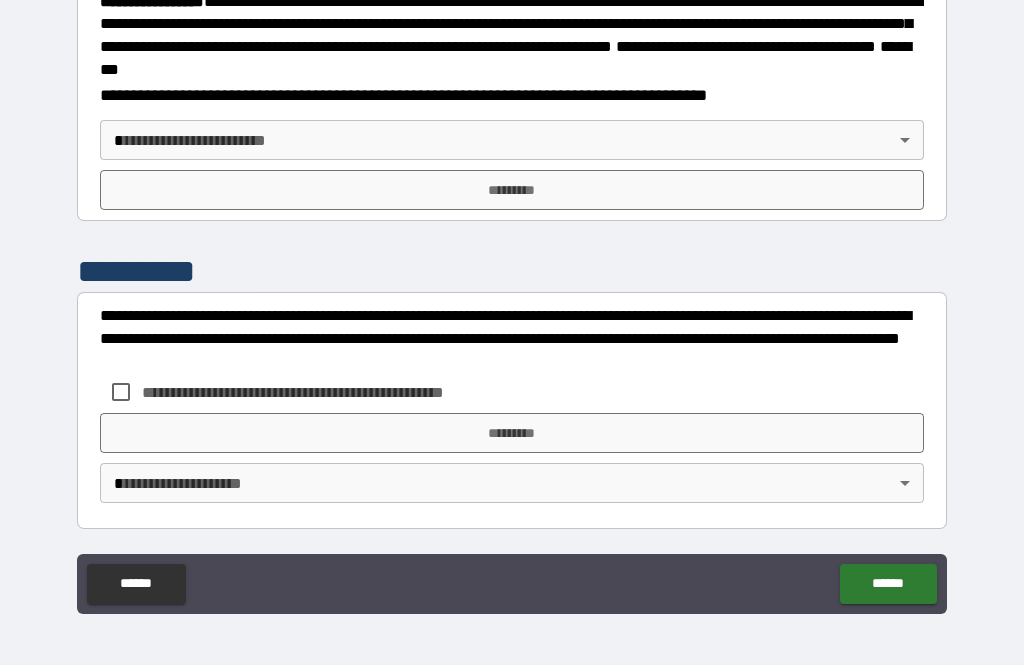 scroll, scrollTop: 2244, scrollLeft: 0, axis: vertical 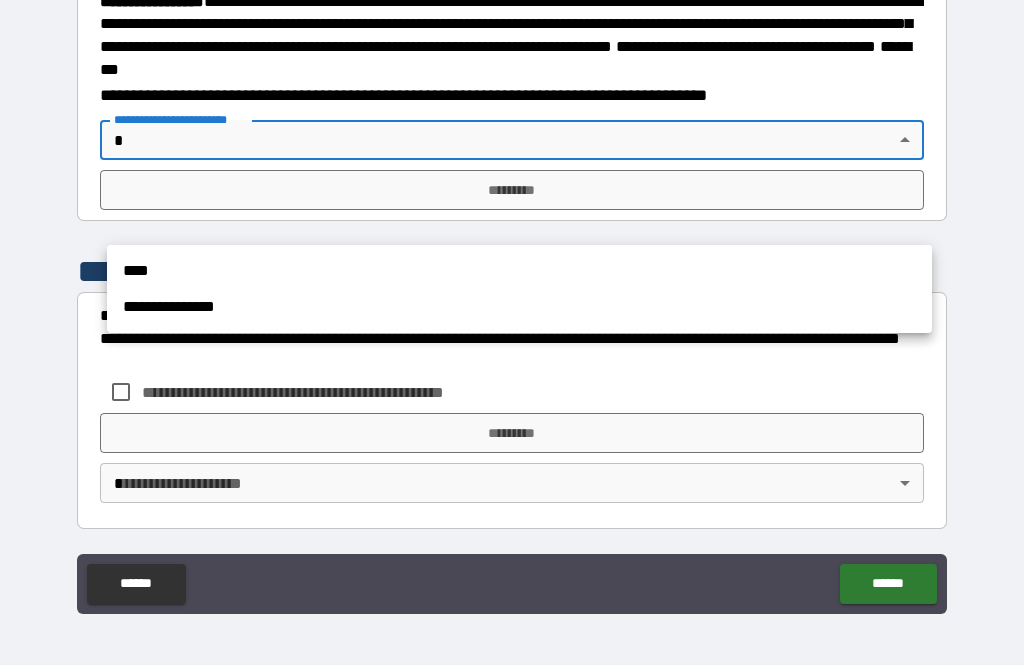 click on "****" at bounding box center (519, 271) 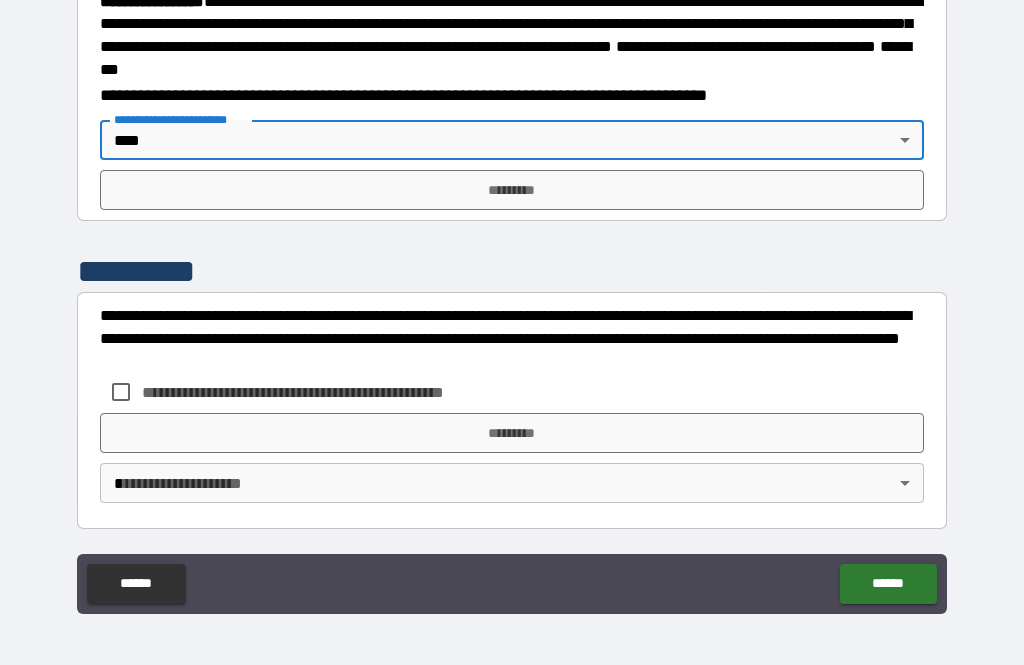 scroll, scrollTop: 2323, scrollLeft: 0, axis: vertical 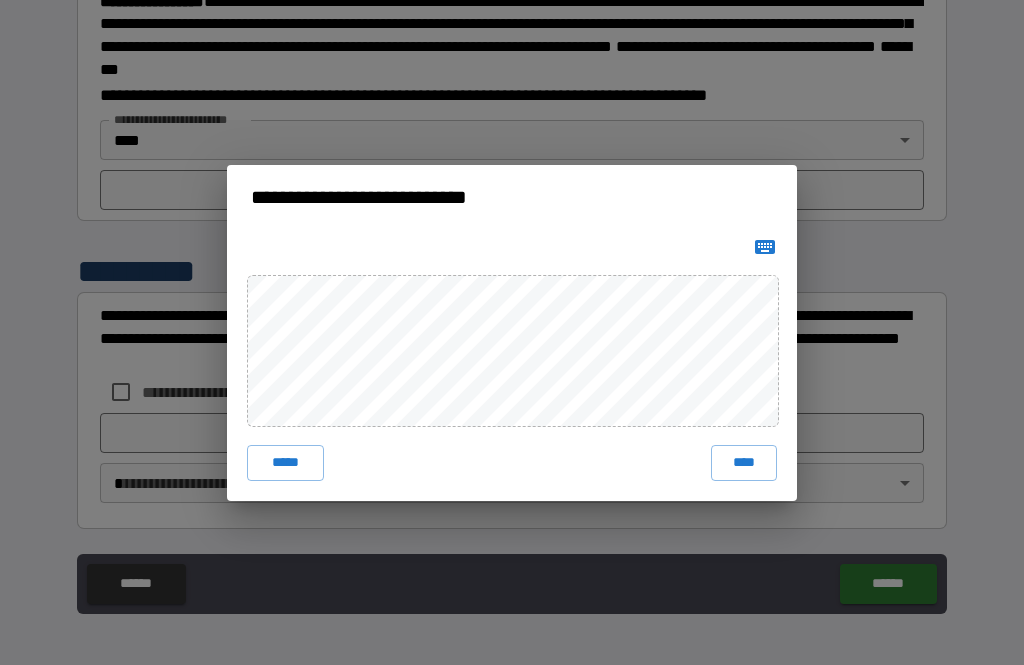 click on "*****" at bounding box center (285, 463) 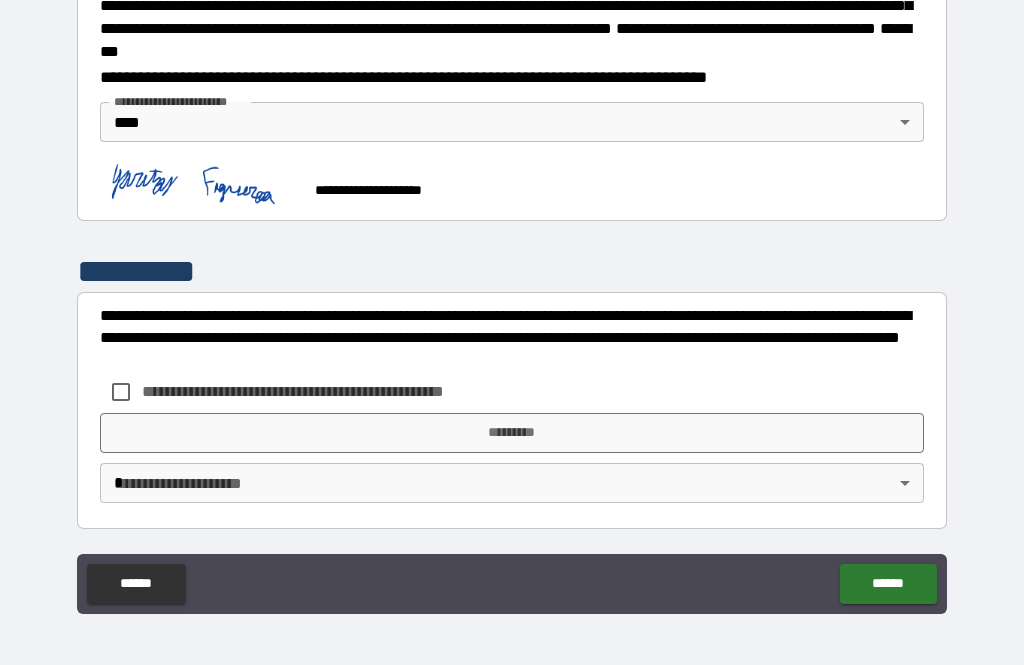 click on "*********" at bounding box center [512, 433] 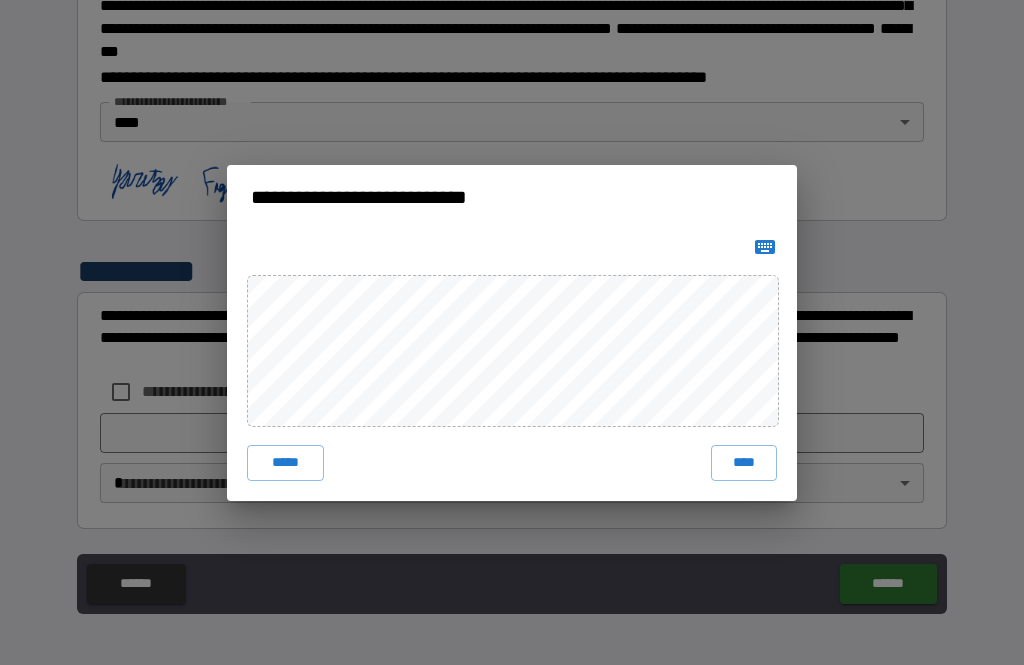 click on "*****" at bounding box center (285, 463) 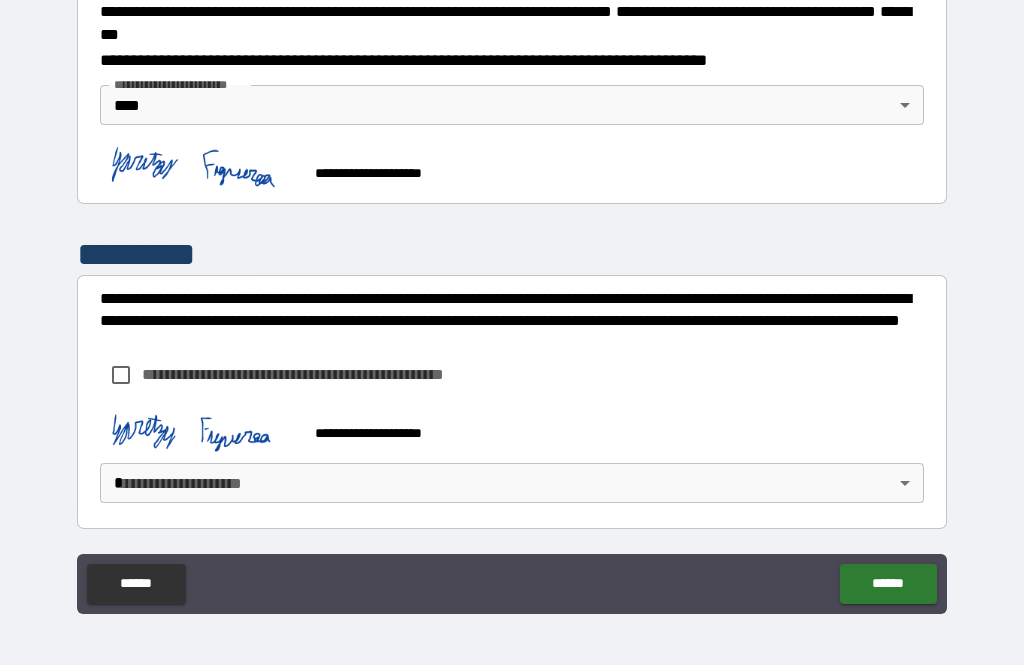 click on "**********" at bounding box center [512, 300] 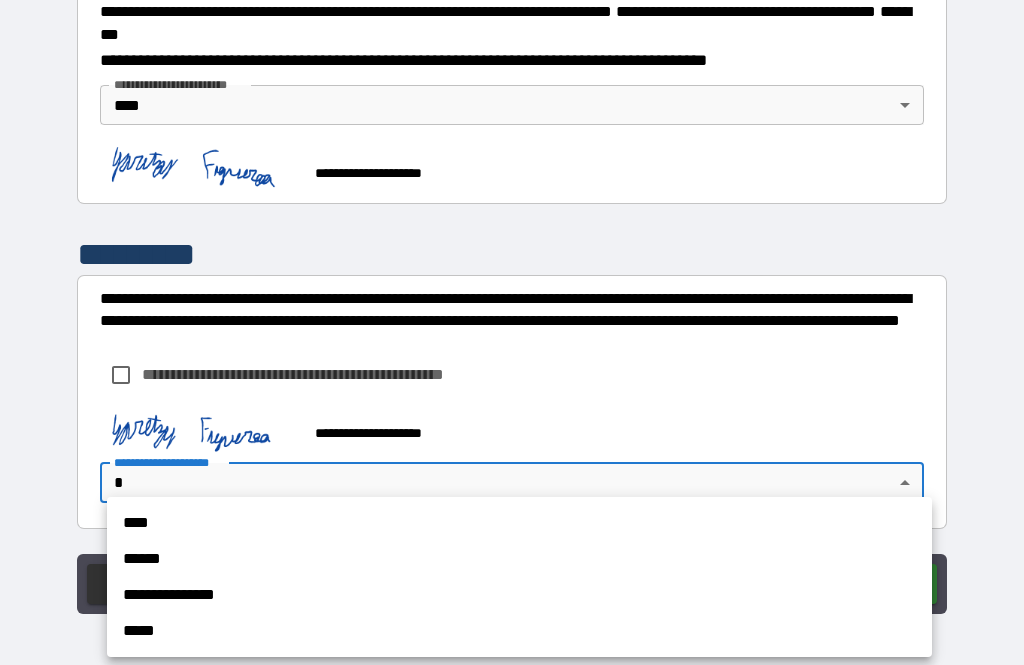 scroll, scrollTop: 2355, scrollLeft: 0, axis: vertical 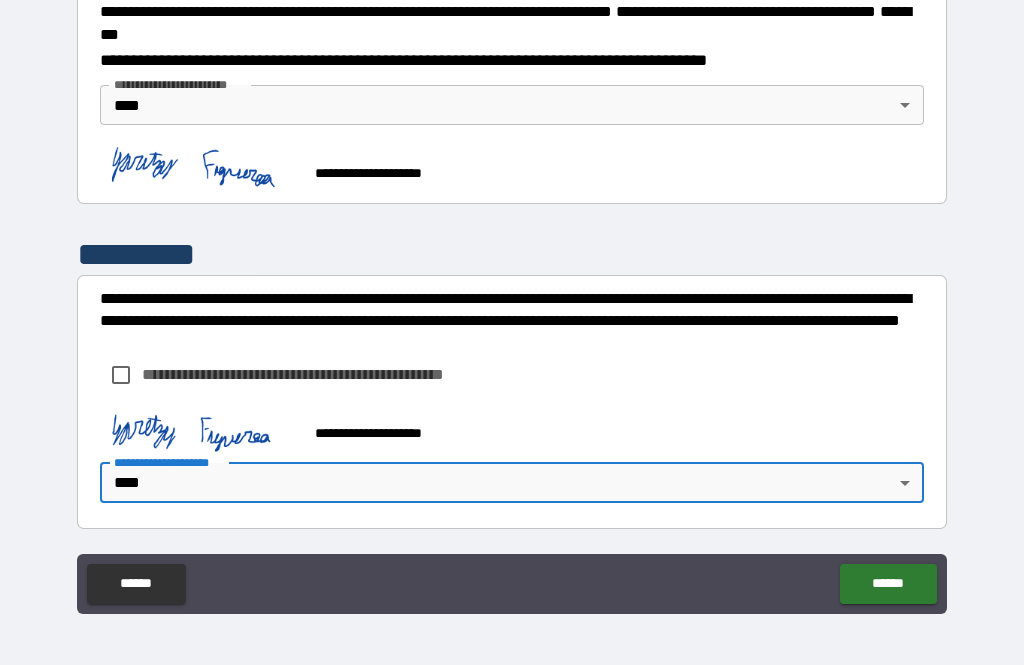 click on "******" at bounding box center [888, 584] 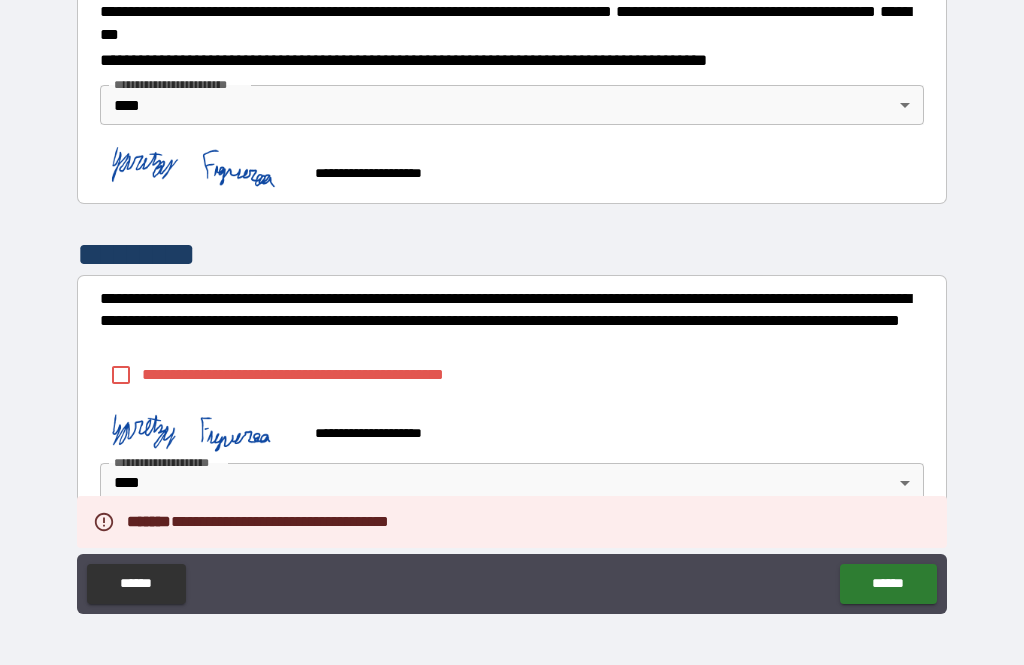click at bounding box center [200, 424] 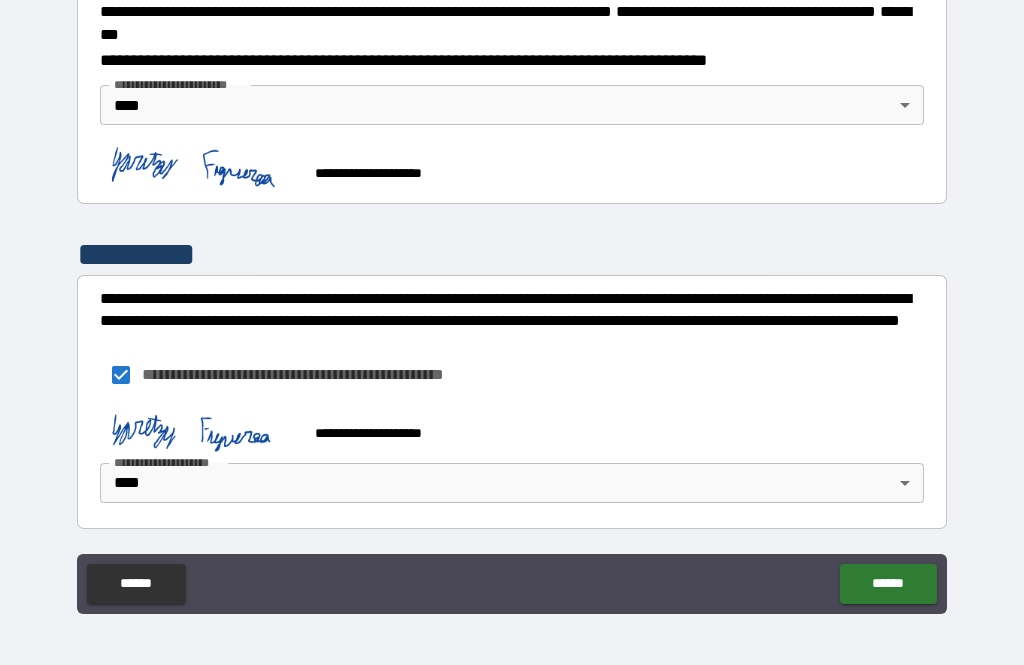 click on "******" at bounding box center (888, 584) 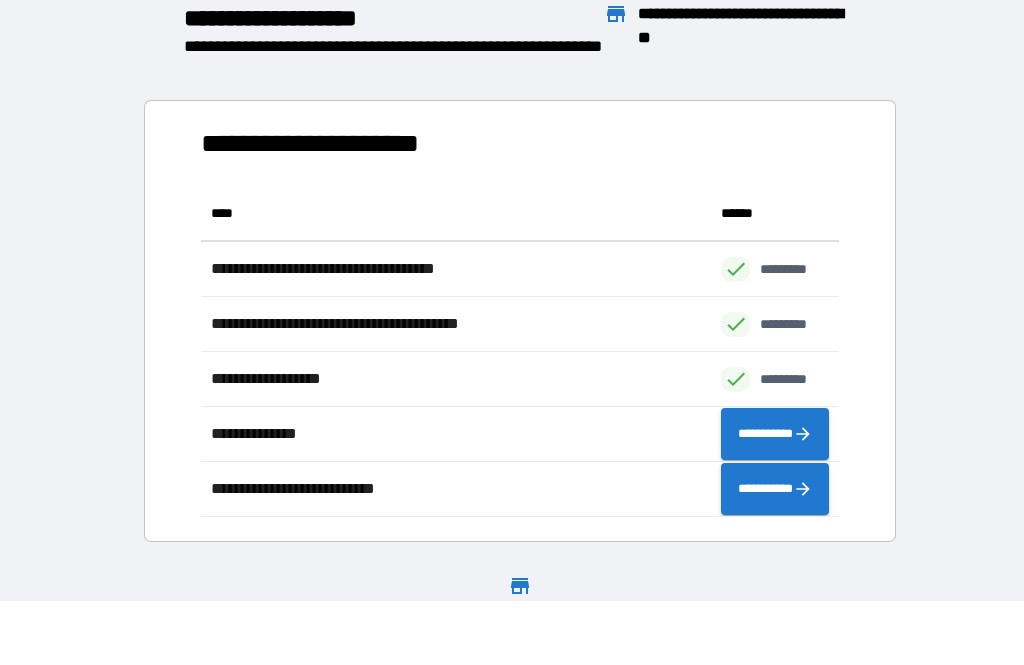 scroll, scrollTop: 1, scrollLeft: 1, axis: both 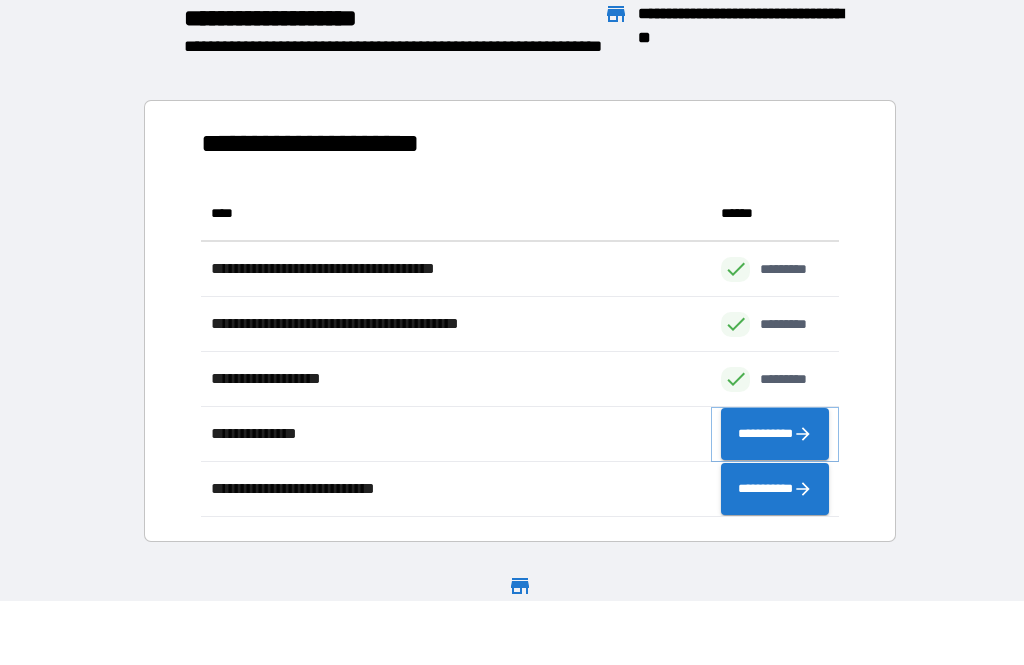 click on "**********" at bounding box center [775, 434] 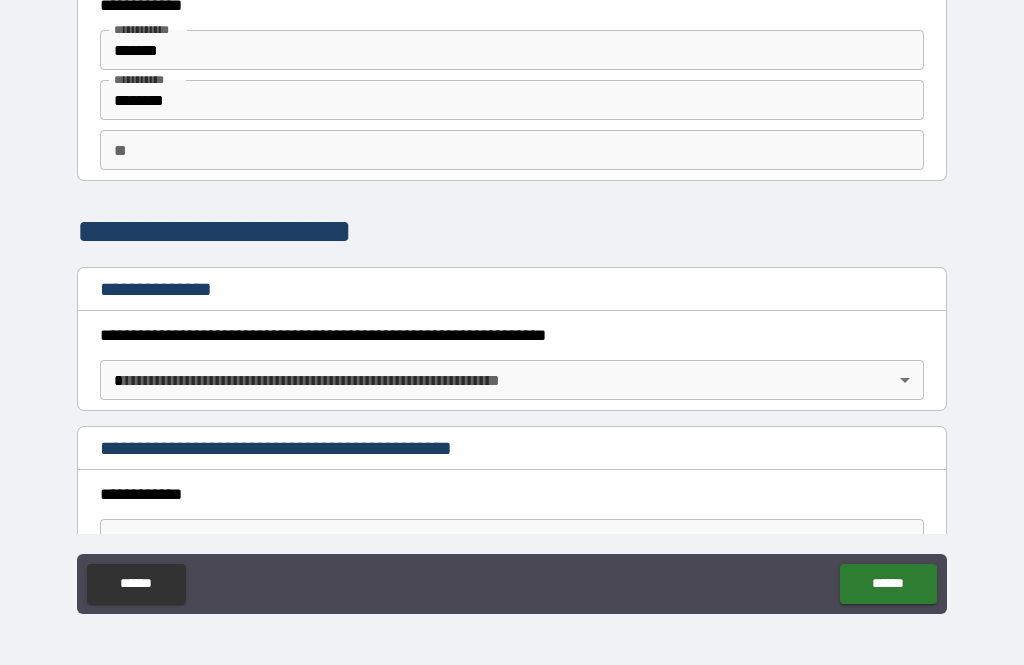 scroll, scrollTop: 54, scrollLeft: 0, axis: vertical 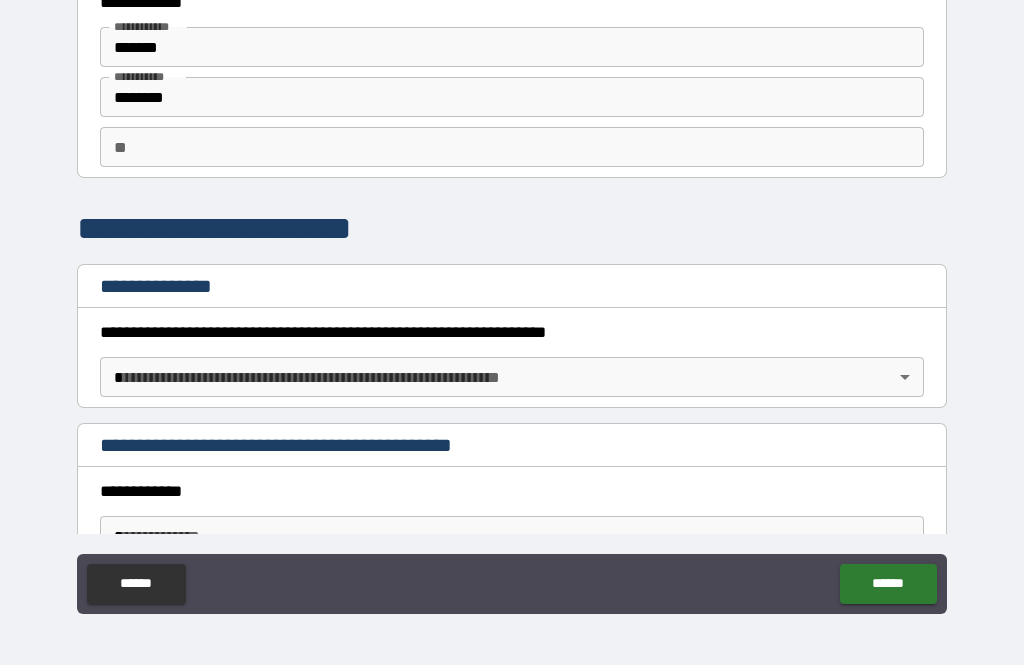 click on "**********" at bounding box center [512, 300] 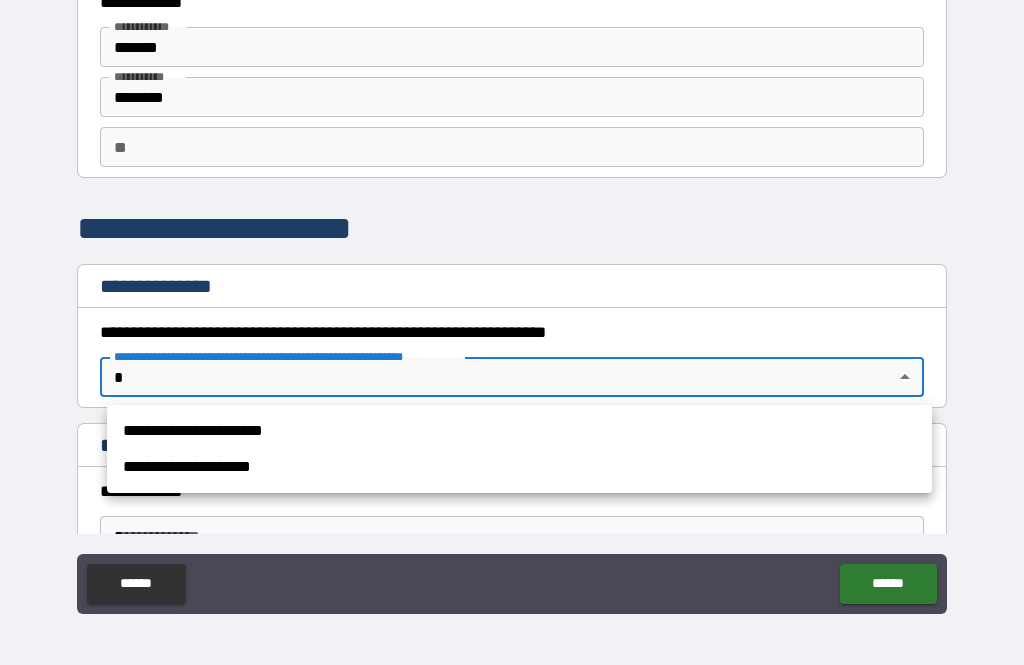 click on "**********" at bounding box center (519, 431) 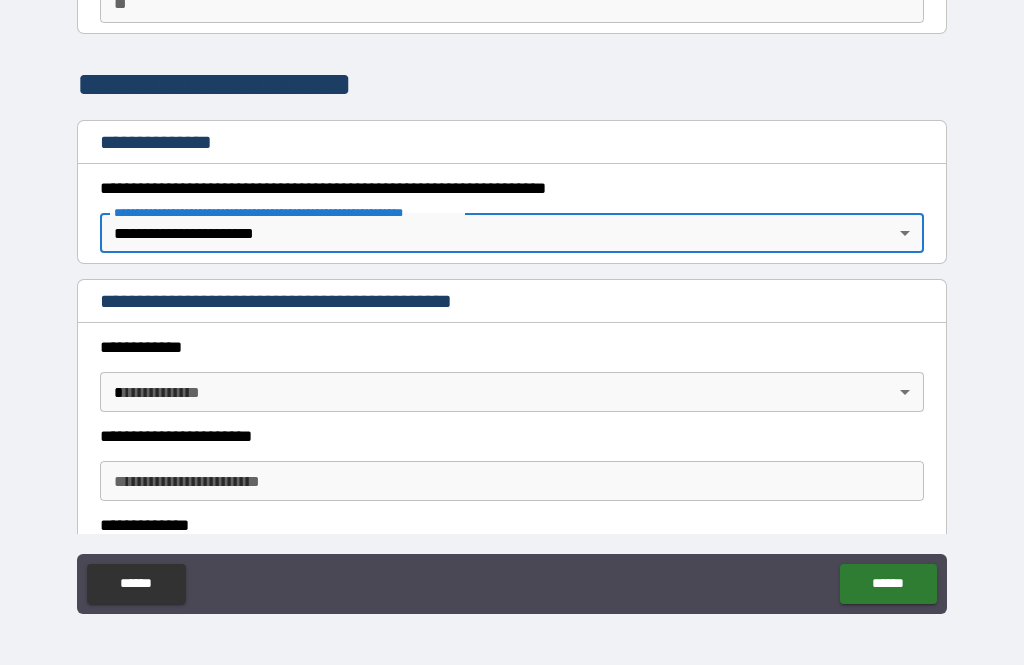 scroll, scrollTop: 214, scrollLeft: 0, axis: vertical 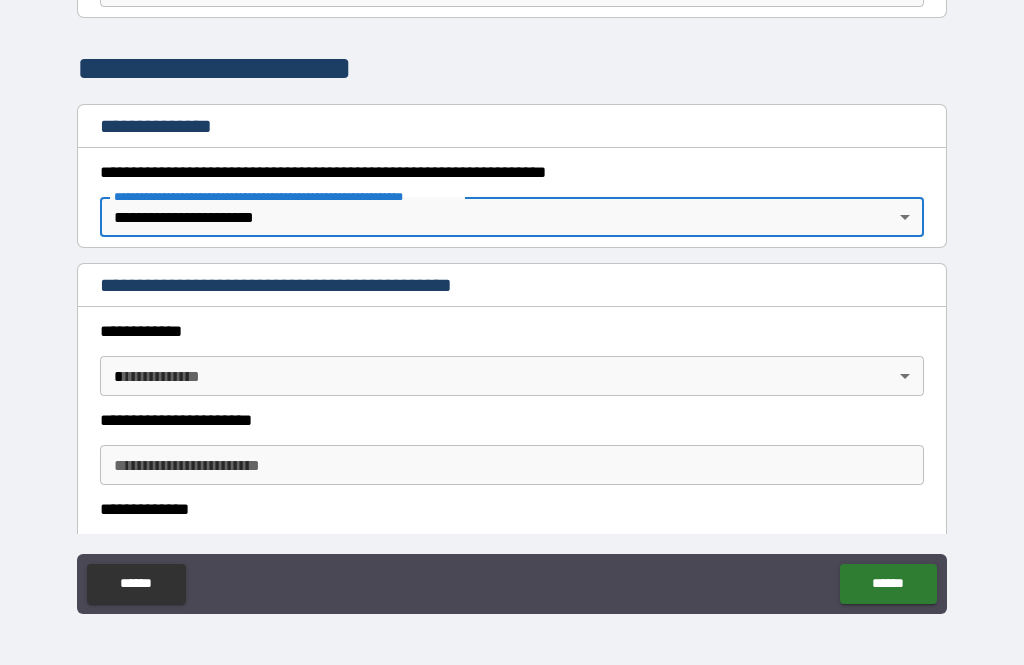 click on "**********" at bounding box center (512, 300) 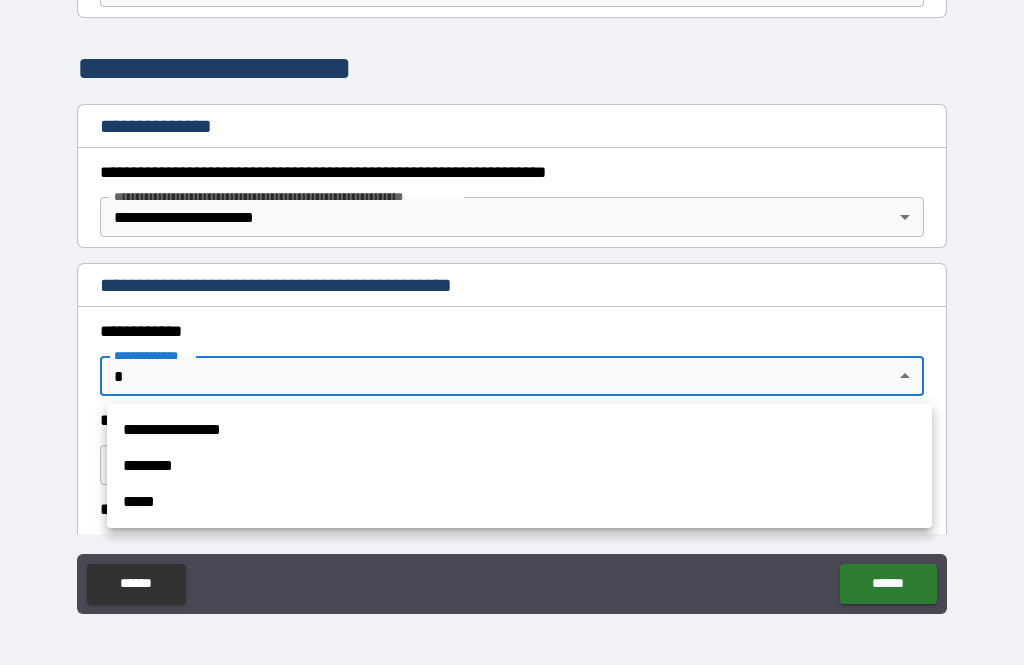 click on "********" at bounding box center [519, 466] 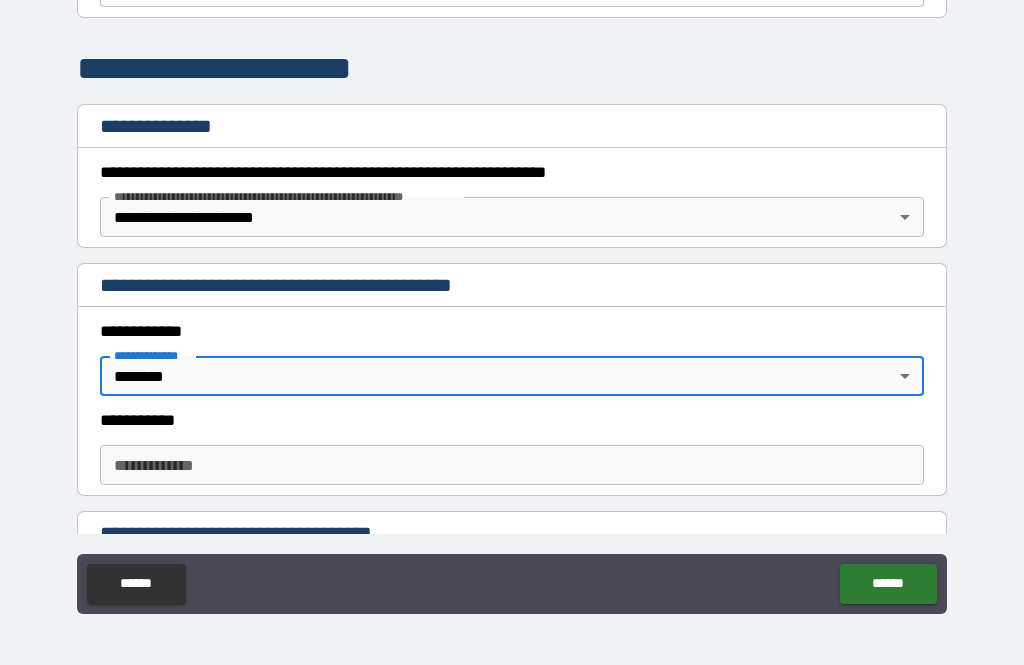 scroll, scrollTop: 279, scrollLeft: 0, axis: vertical 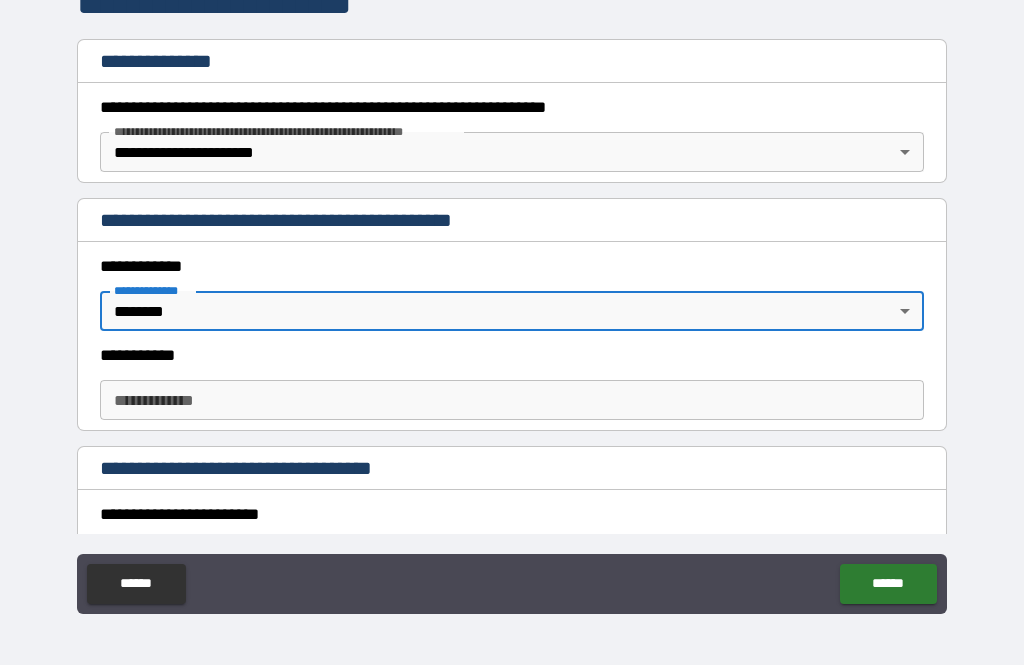 click on "**********" at bounding box center [512, 400] 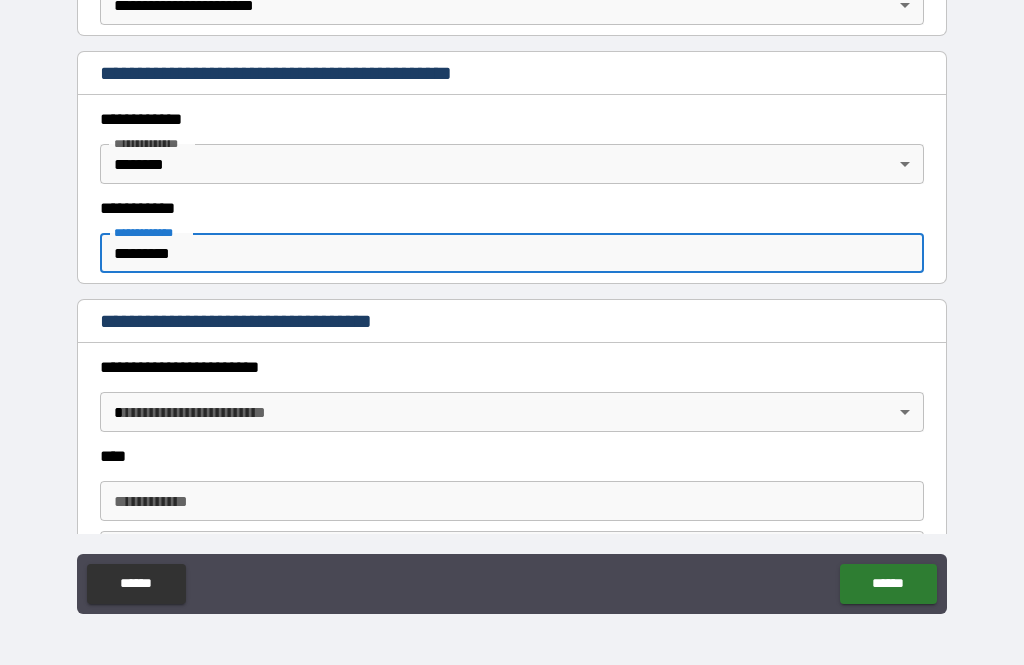 scroll, scrollTop: 430, scrollLeft: 0, axis: vertical 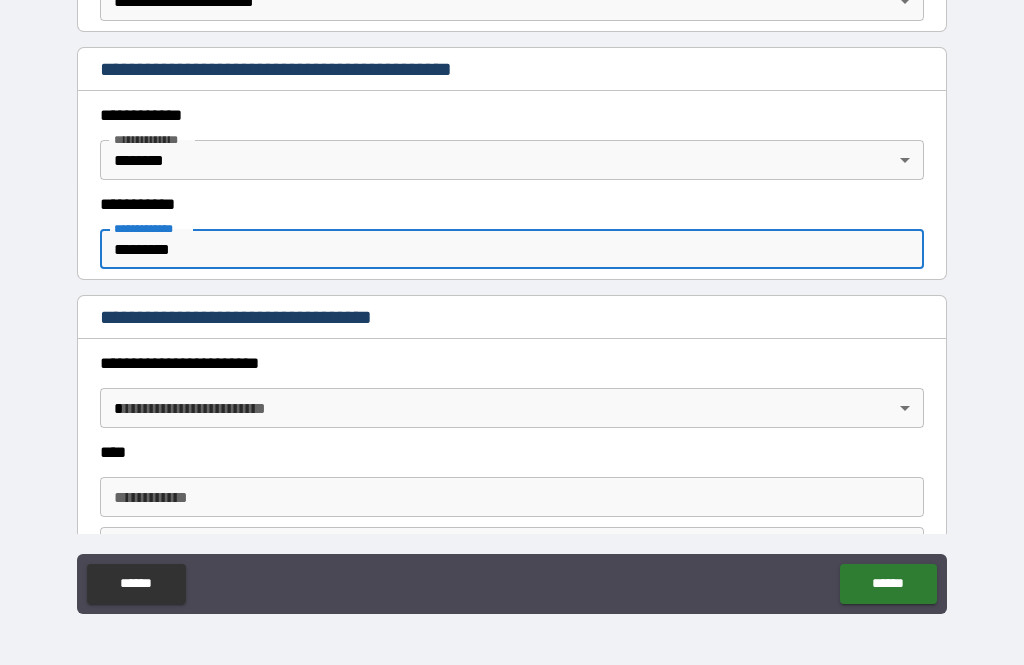 click on "**********" at bounding box center (512, 300) 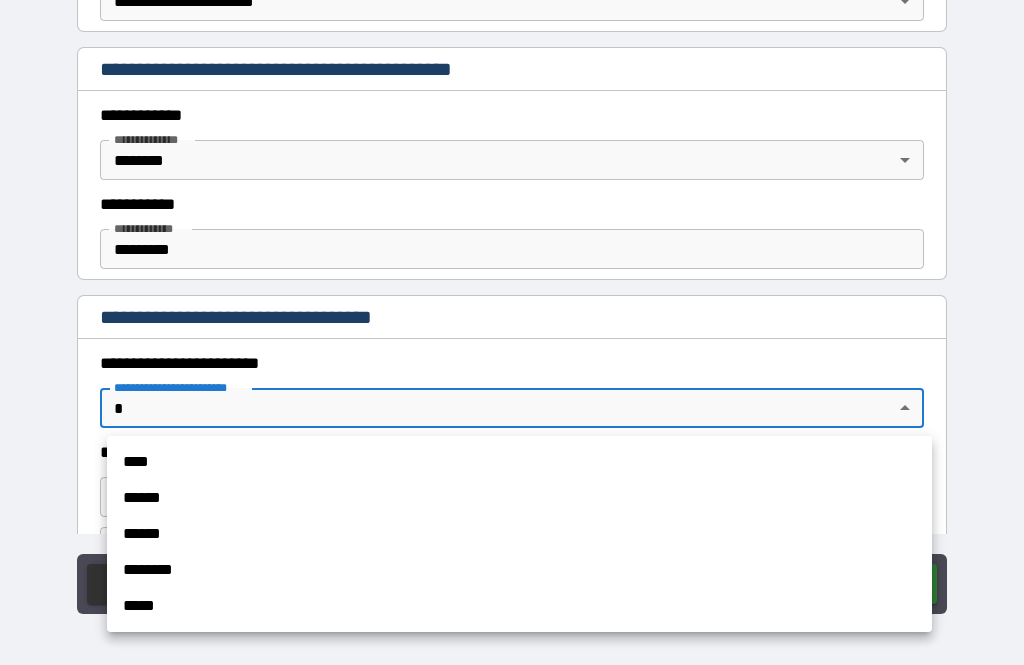 click on "****" at bounding box center (519, 462) 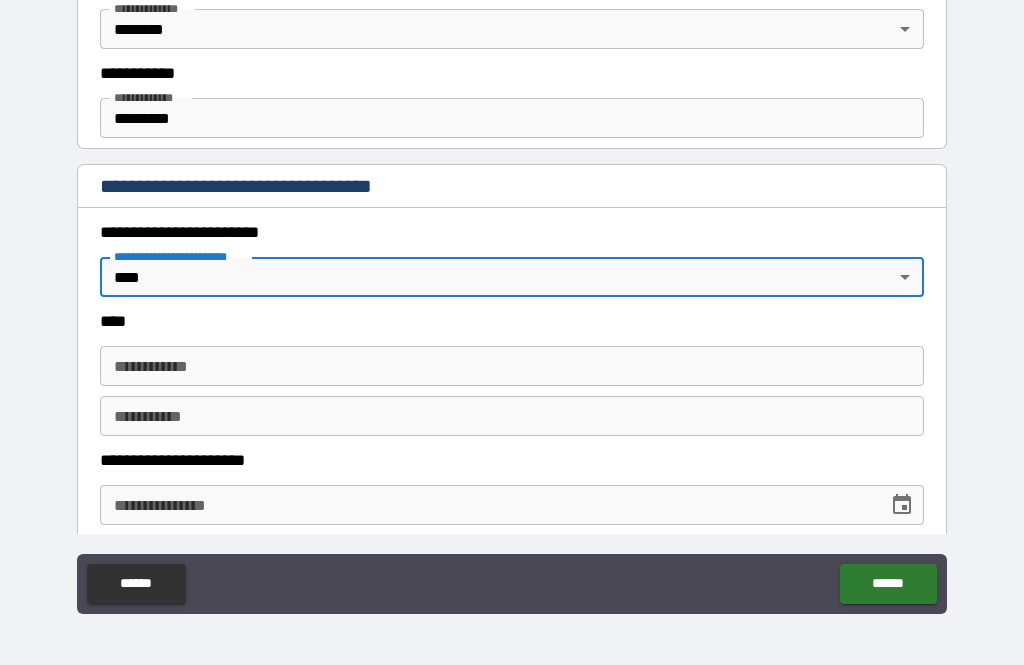 scroll, scrollTop: 579, scrollLeft: 0, axis: vertical 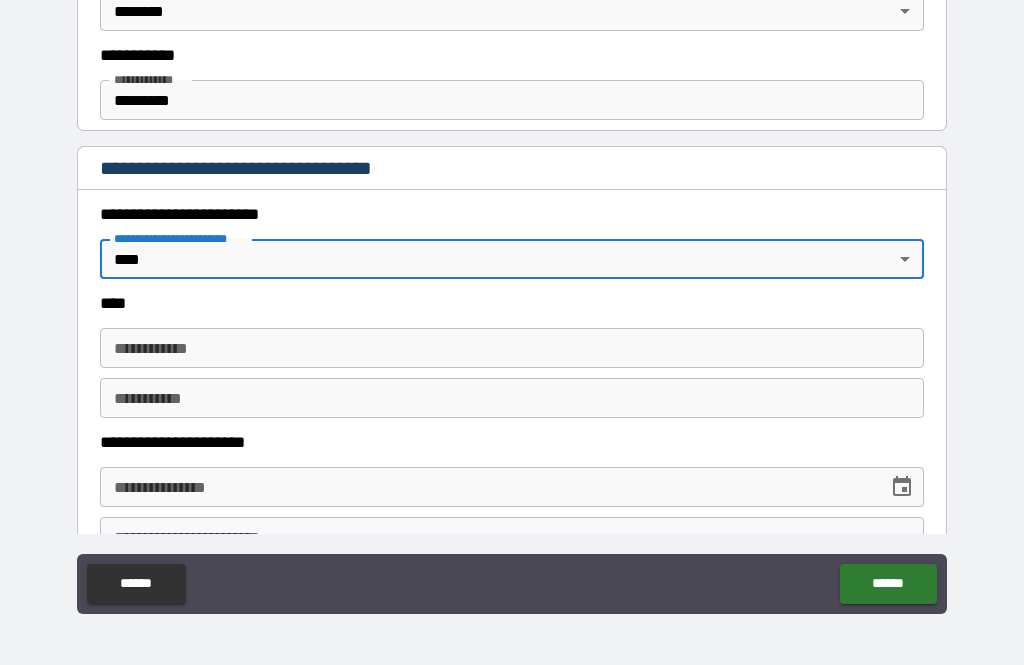 click on "**********" at bounding box center [512, 348] 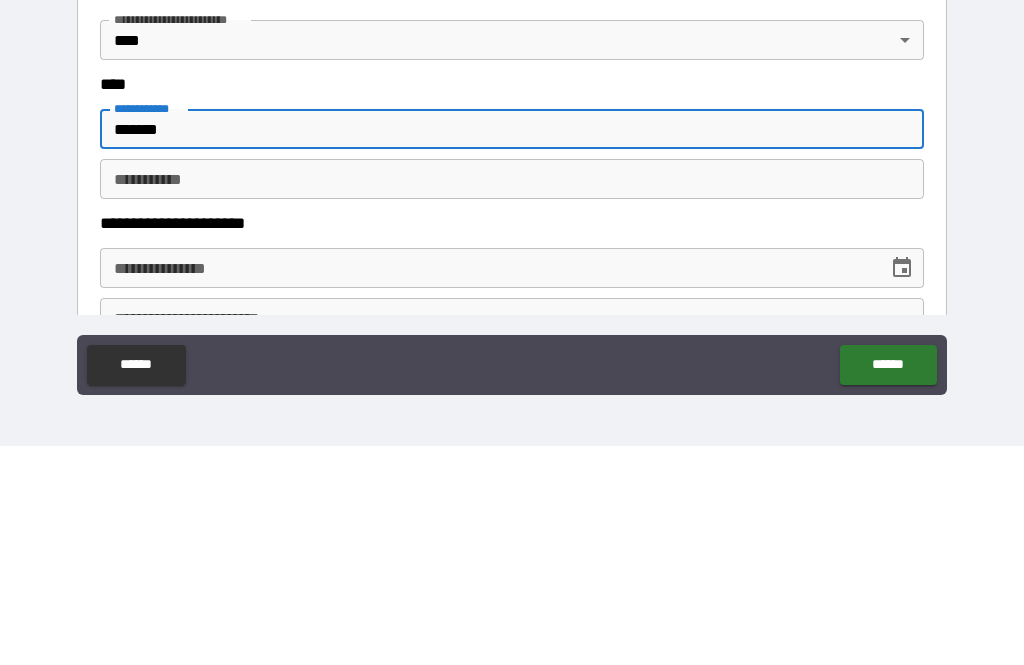 click on "*********   *" at bounding box center (512, 398) 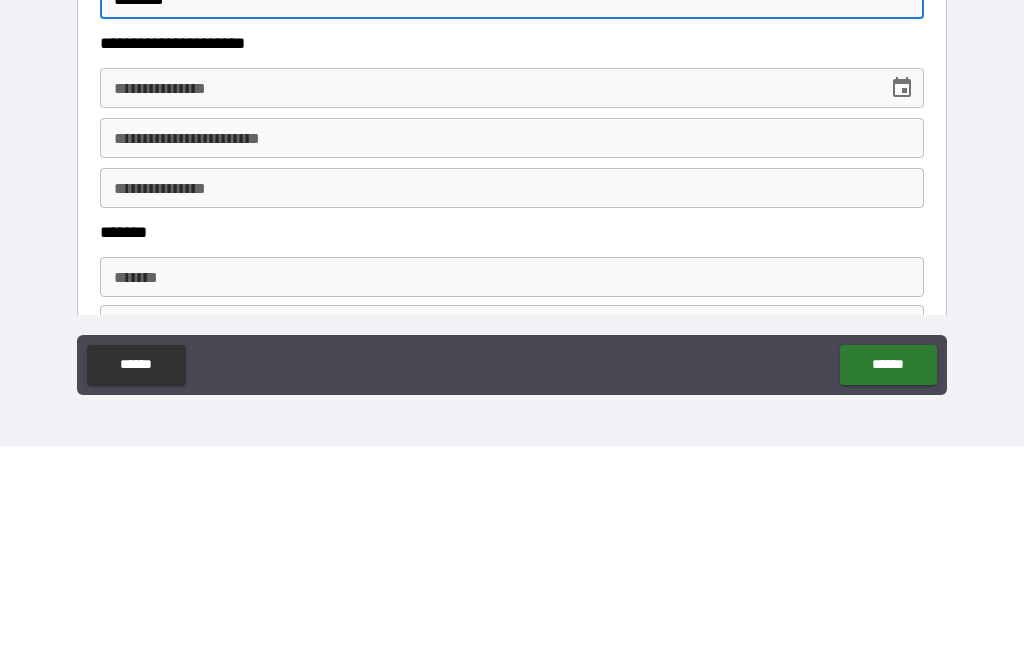scroll, scrollTop: 750, scrollLeft: 0, axis: vertical 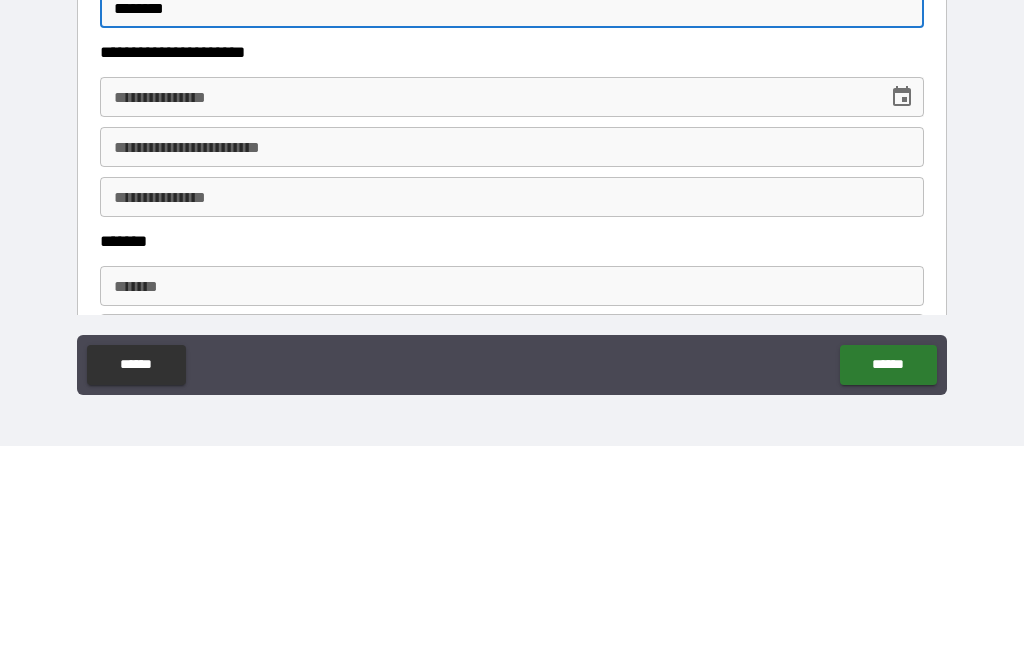 click on "**********" at bounding box center [512, 316] 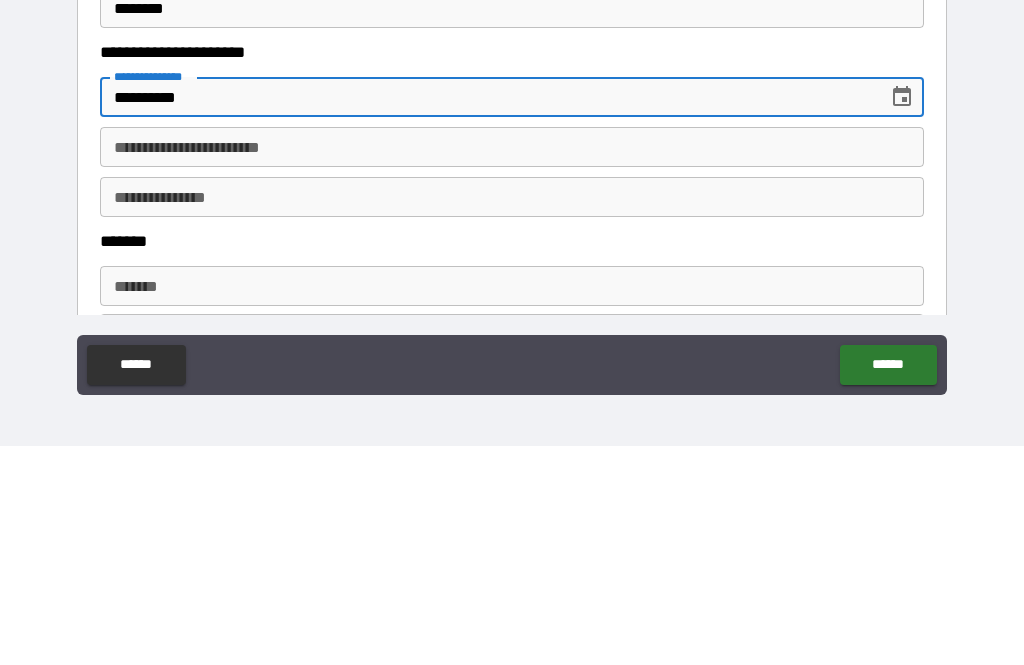 click on "**********" at bounding box center [512, 366] 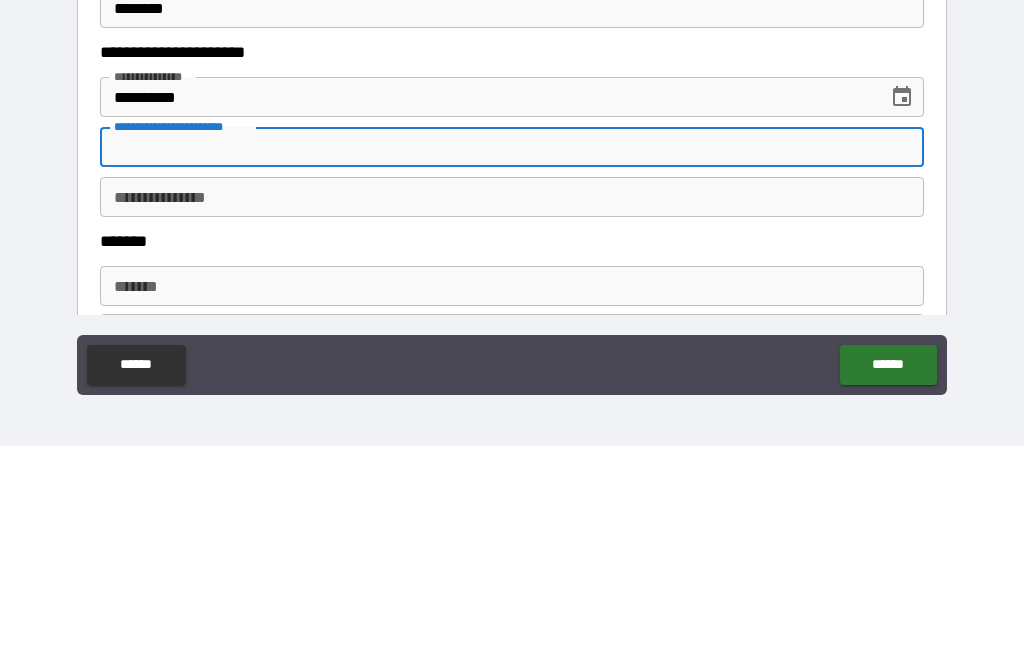 click on "**********" at bounding box center (512, 416) 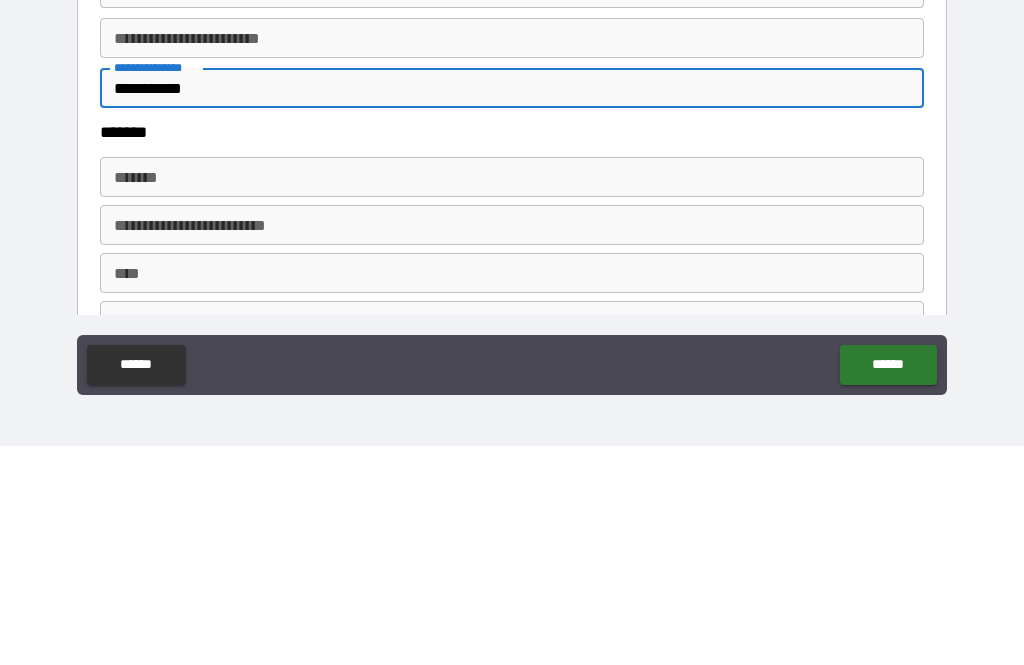 scroll, scrollTop: 863, scrollLeft: 0, axis: vertical 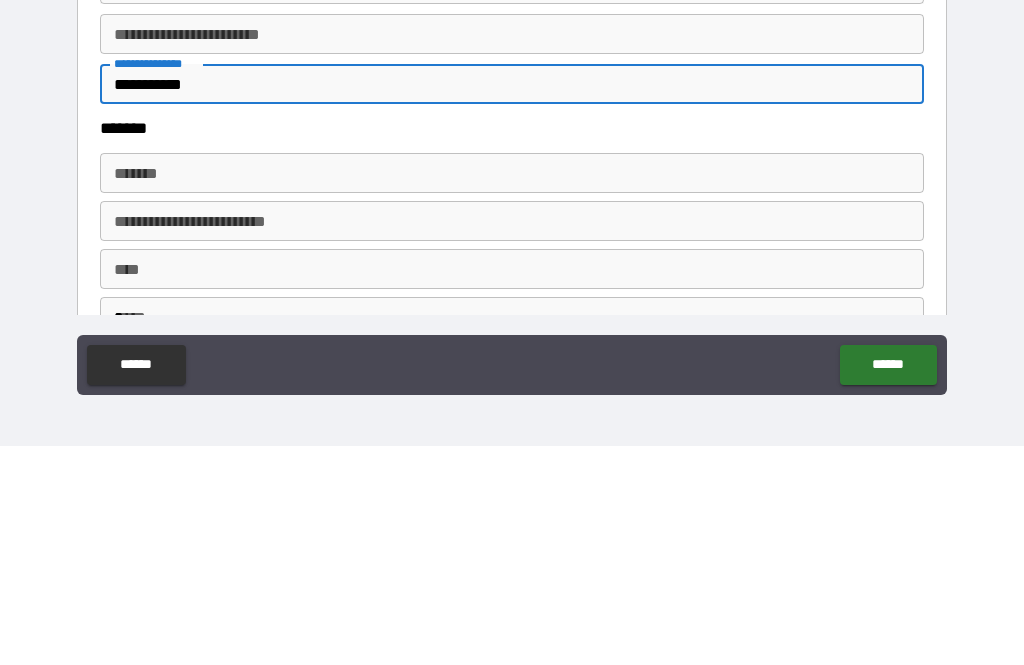 click on "******* *******" at bounding box center (512, 392) 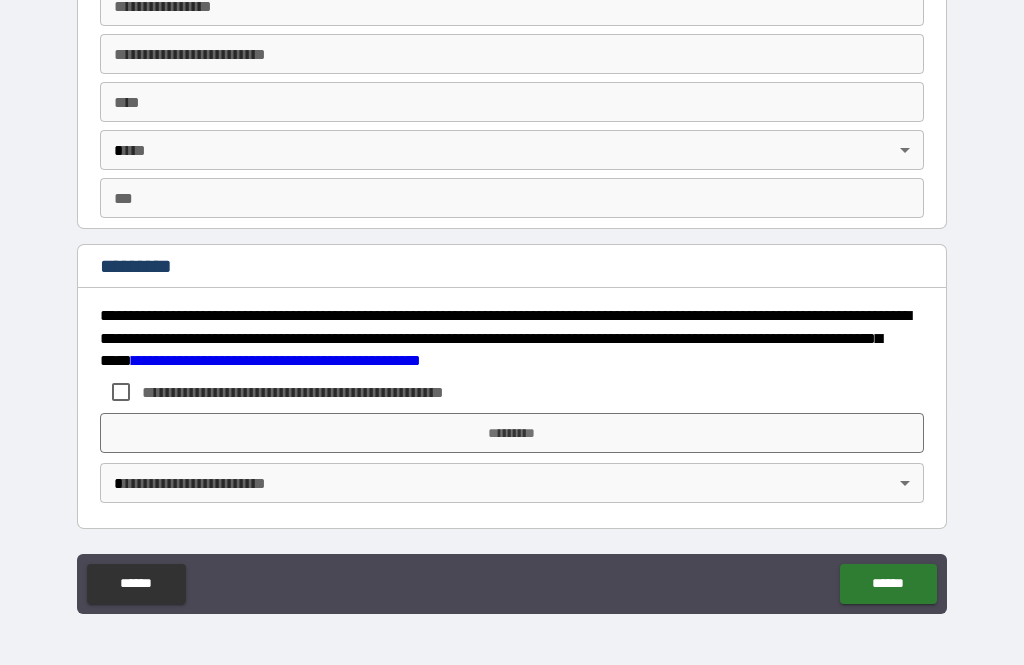 scroll, scrollTop: 3590, scrollLeft: 0, axis: vertical 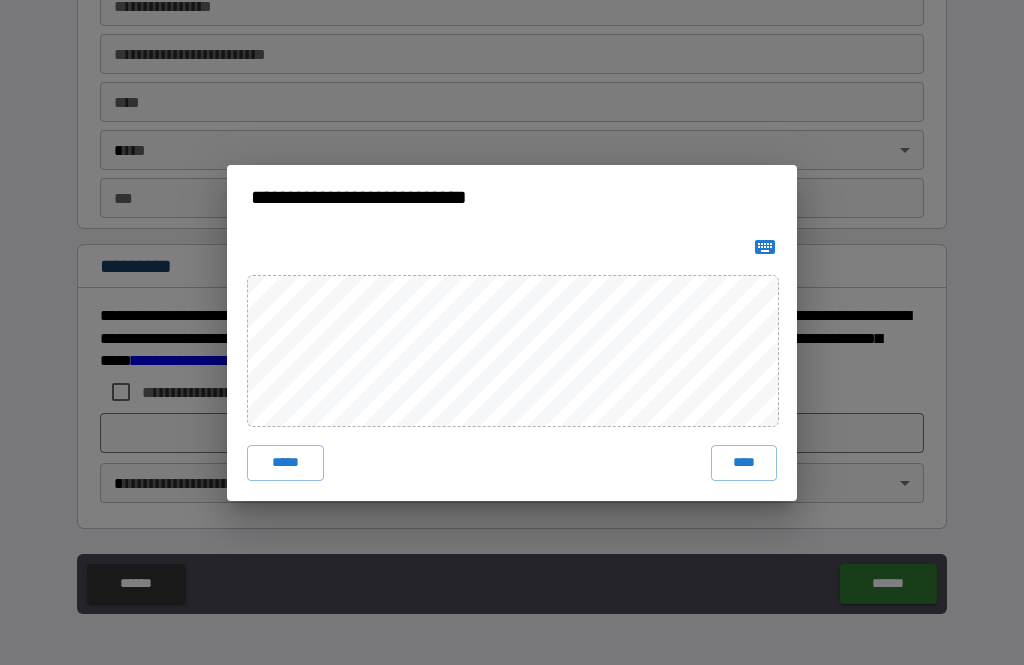click on "****" at bounding box center [744, 463] 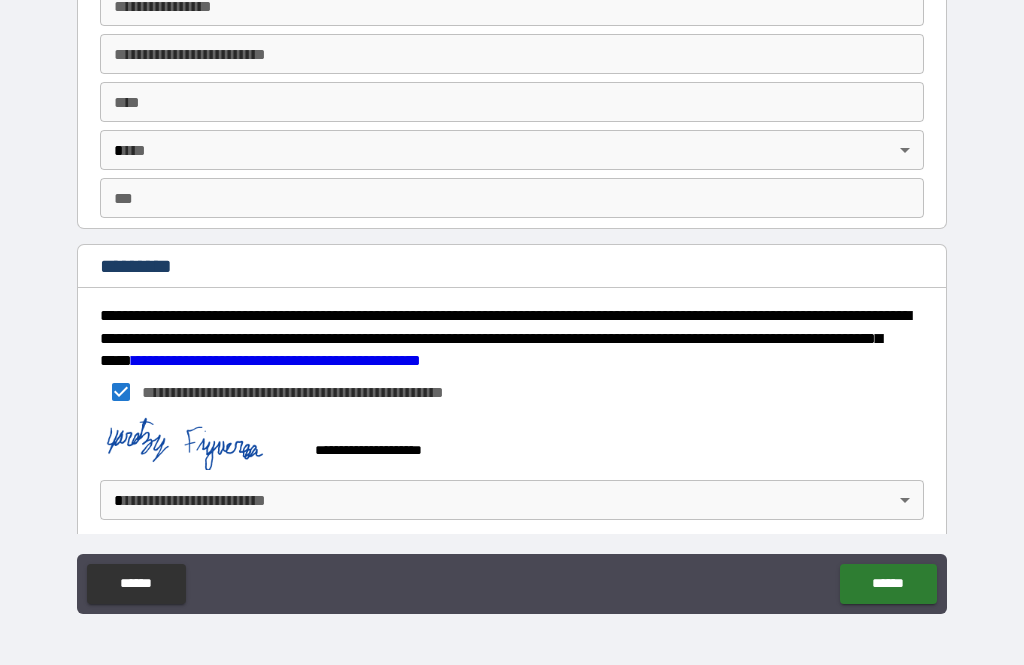 click on "**********" at bounding box center (512, 300) 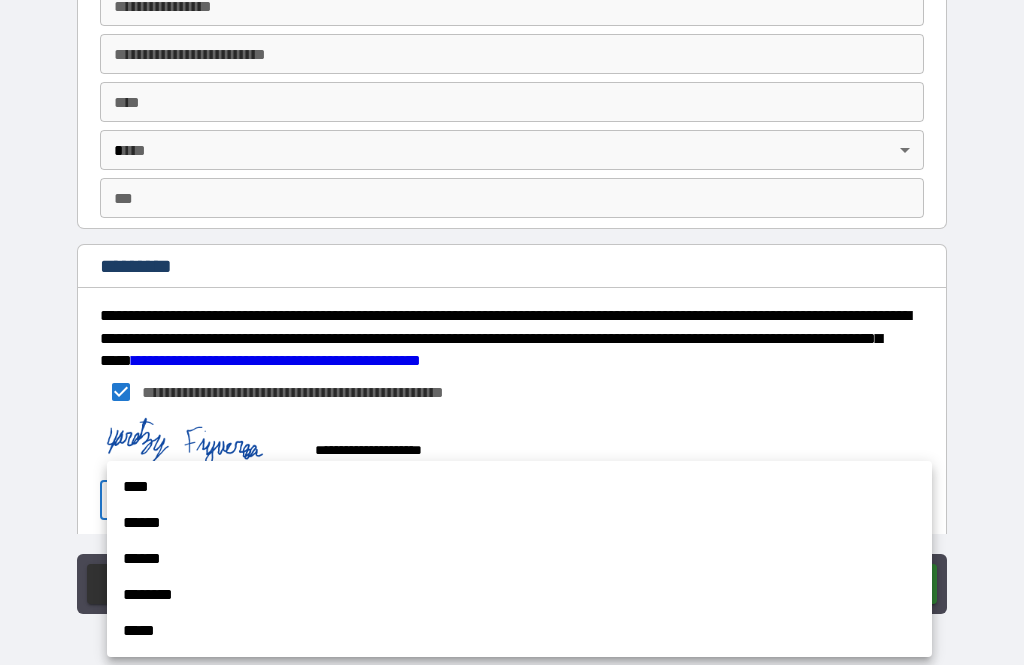click on "****" at bounding box center (519, 487) 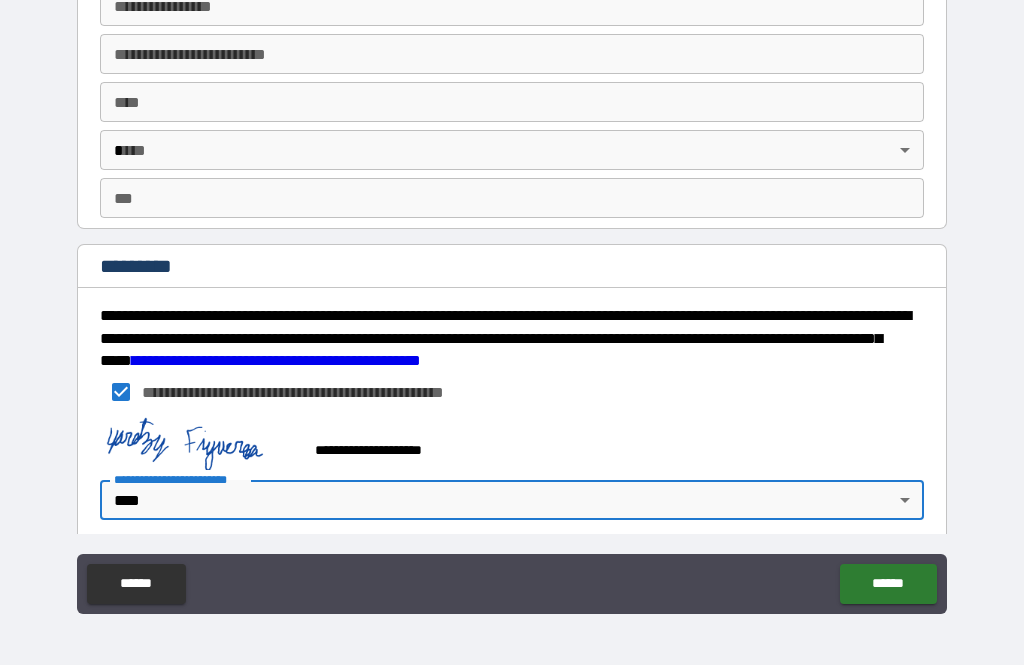 click on "******" at bounding box center [888, 584] 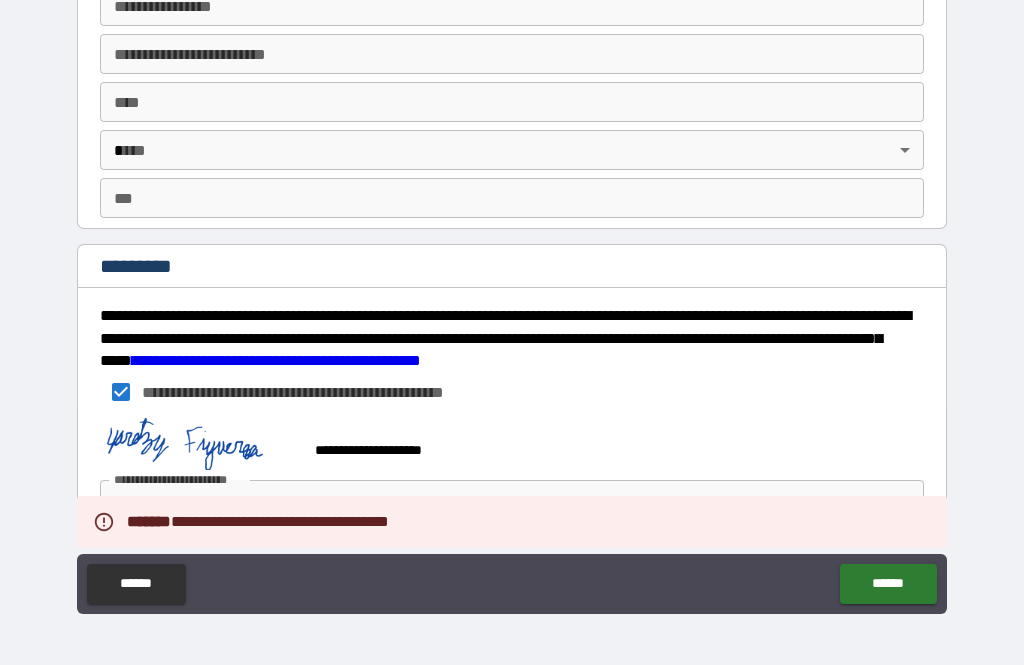 click on "******" at bounding box center [888, 584] 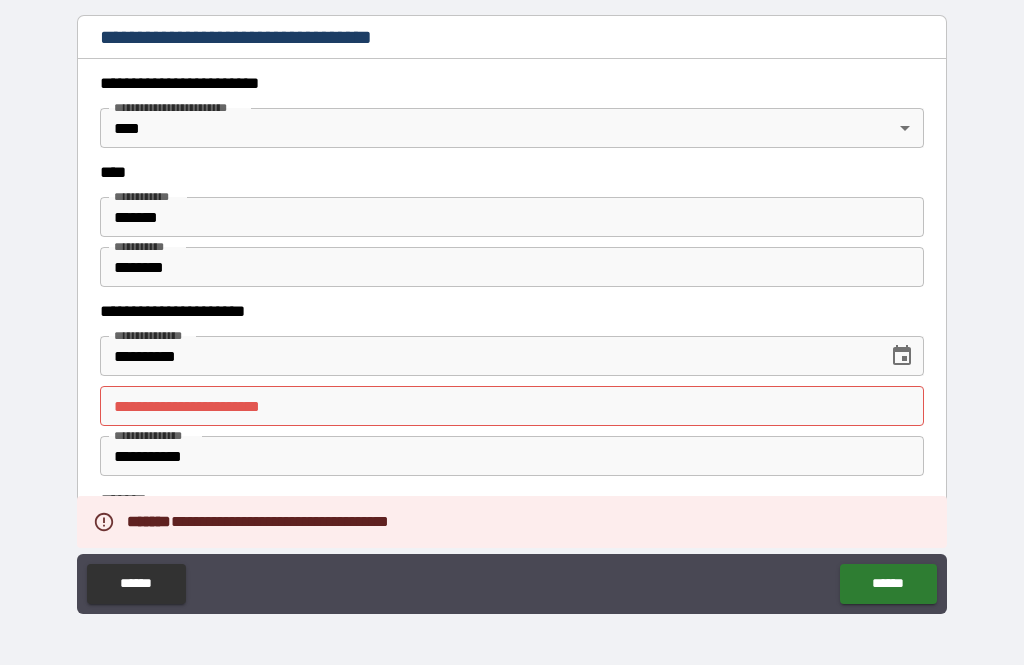 scroll, scrollTop: 712, scrollLeft: 0, axis: vertical 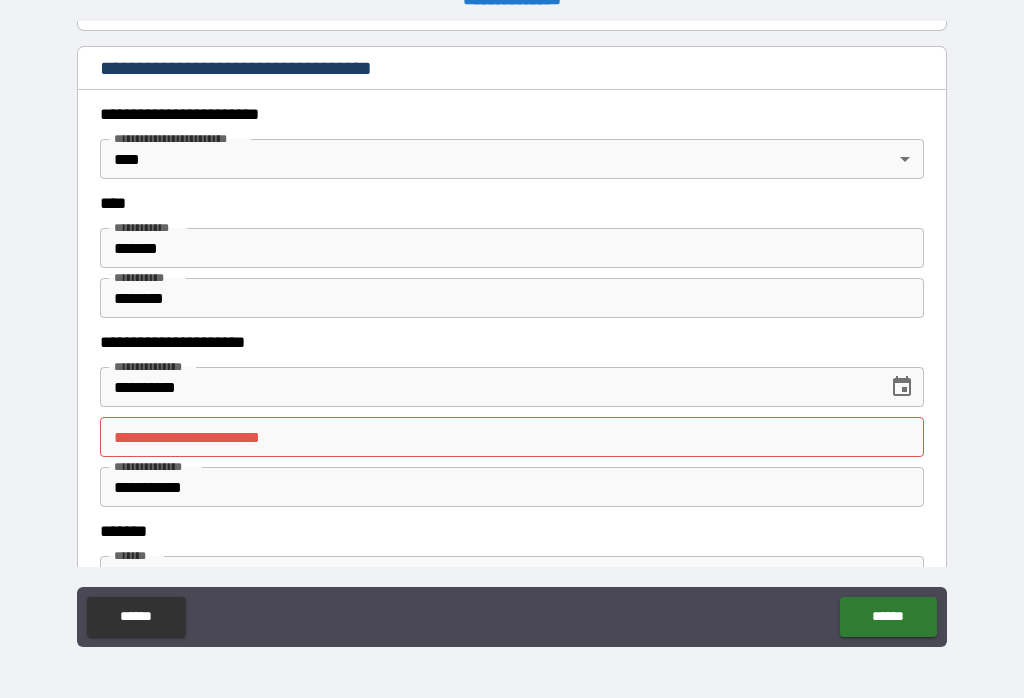 click on "**********" at bounding box center [512, 437] 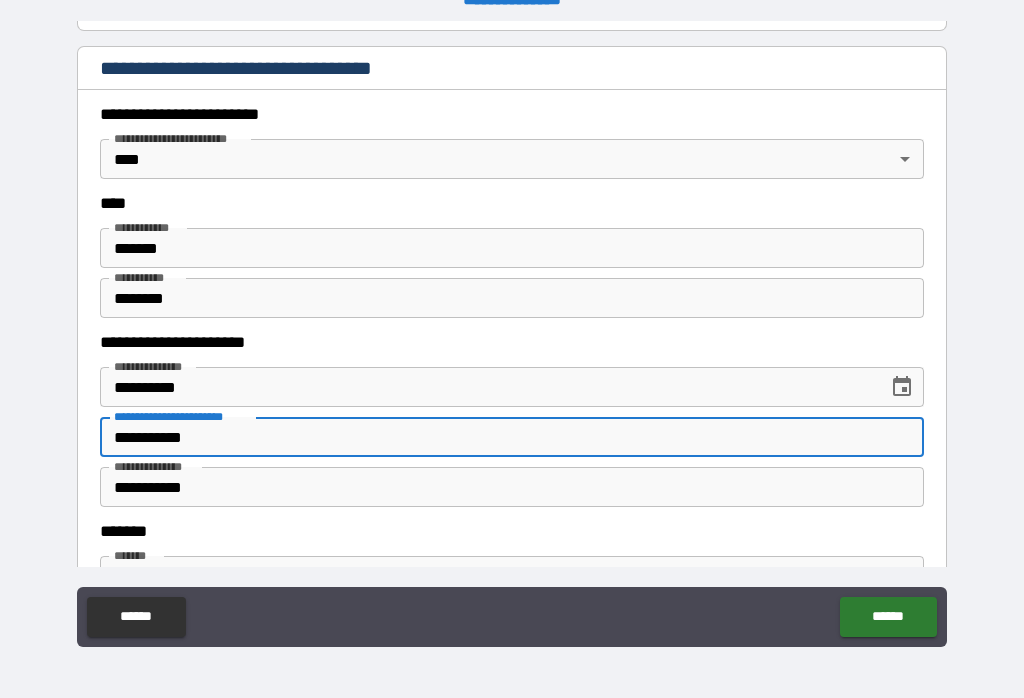 click on "******" at bounding box center (888, 617) 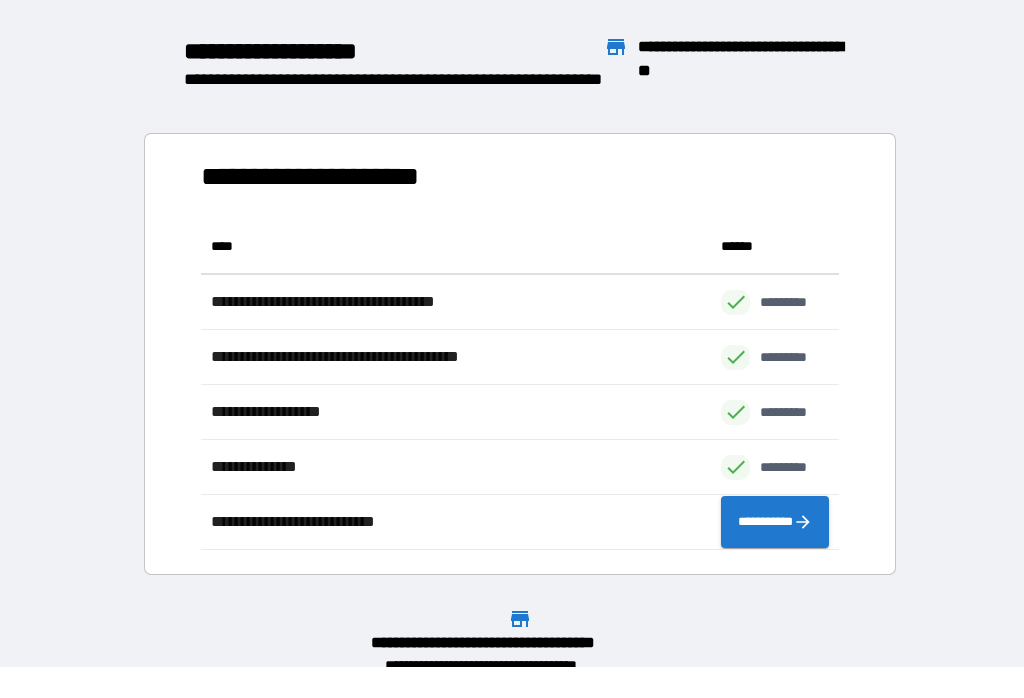 scroll, scrollTop: 1, scrollLeft: 1, axis: both 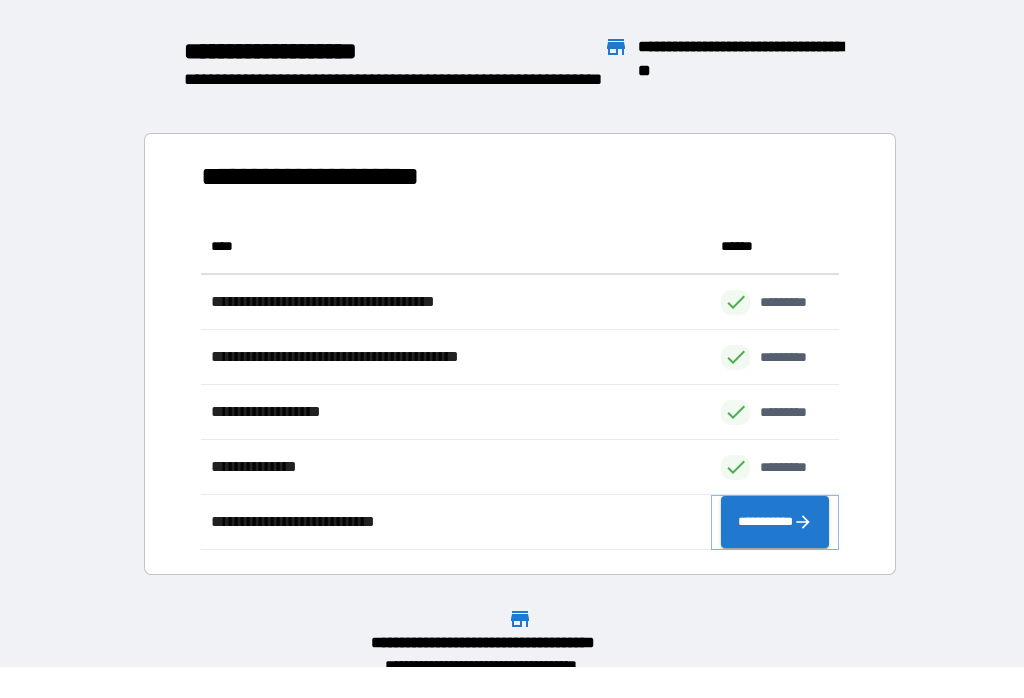 click on "**********" at bounding box center [775, 522] 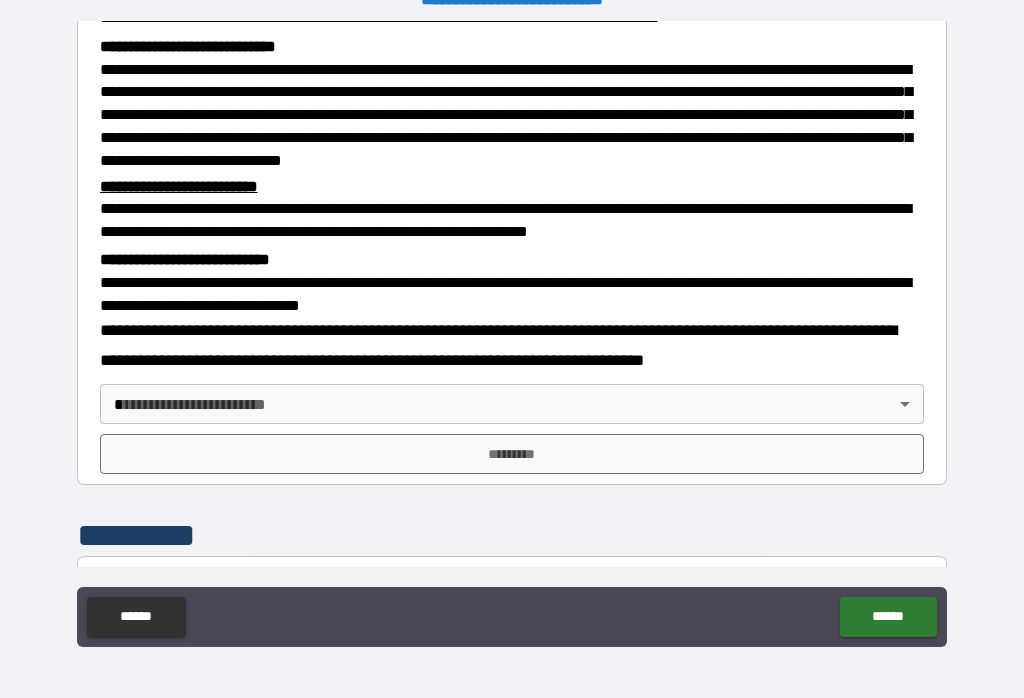 scroll, scrollTop: 442, scrollLeft: 0, axis: vertical 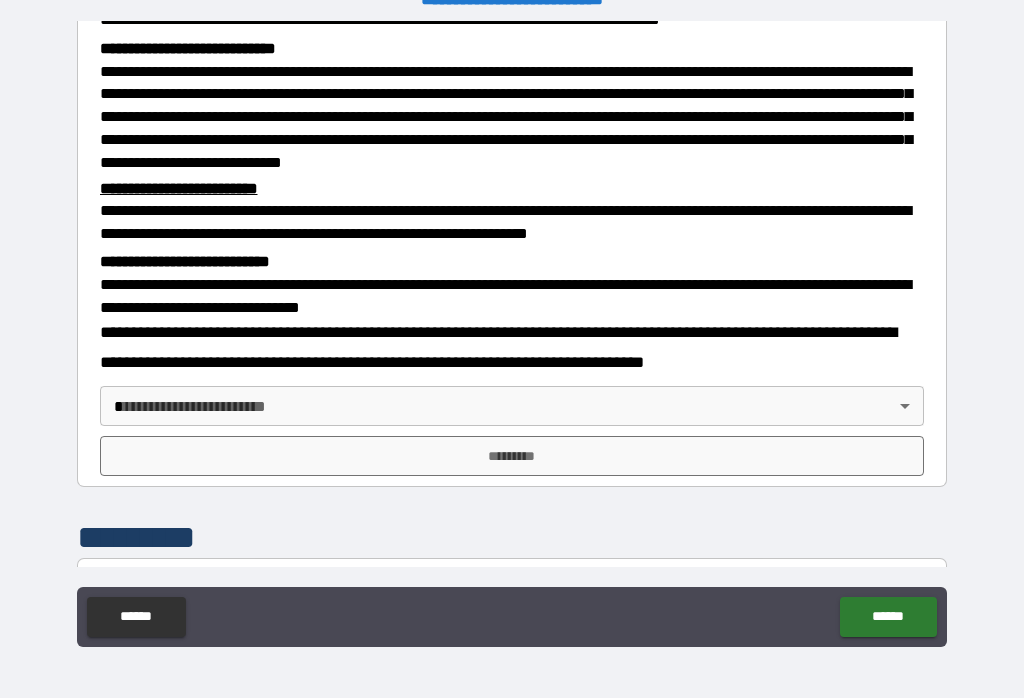 click on "**********" at bounding box center (512, 333) 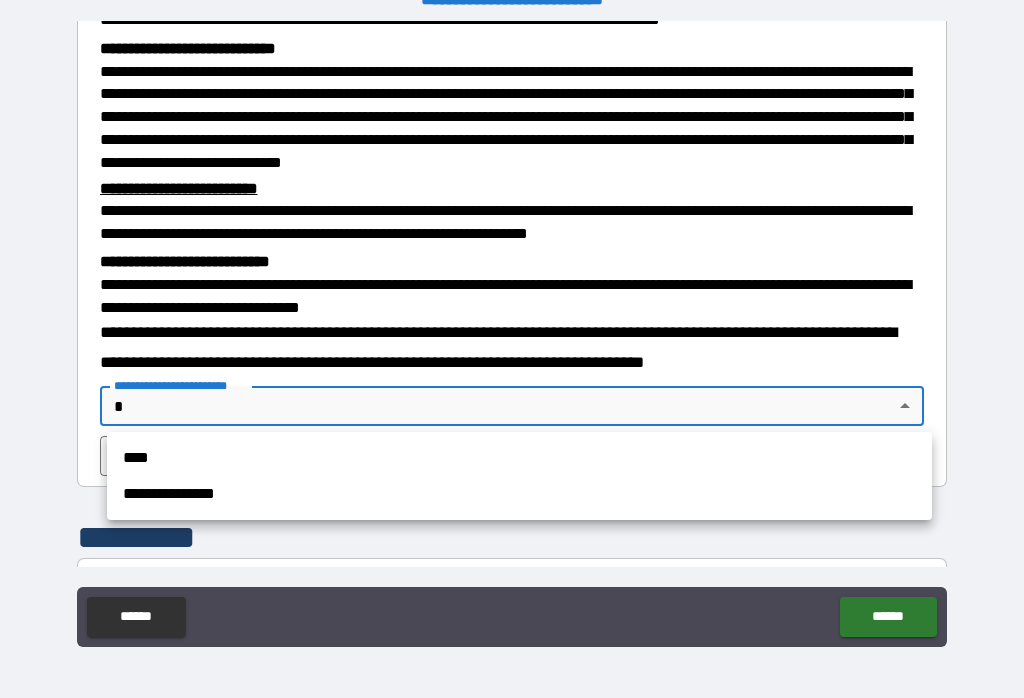 click on "****" at bounding box center [519, 458] 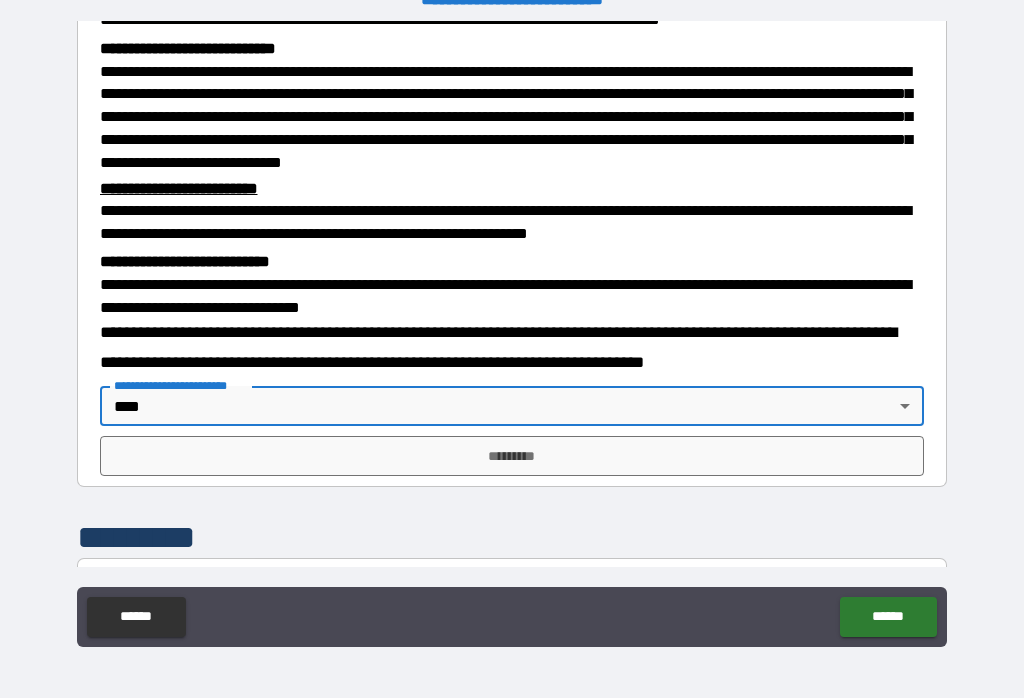 click on "*********" at bounding box center [512, 456] 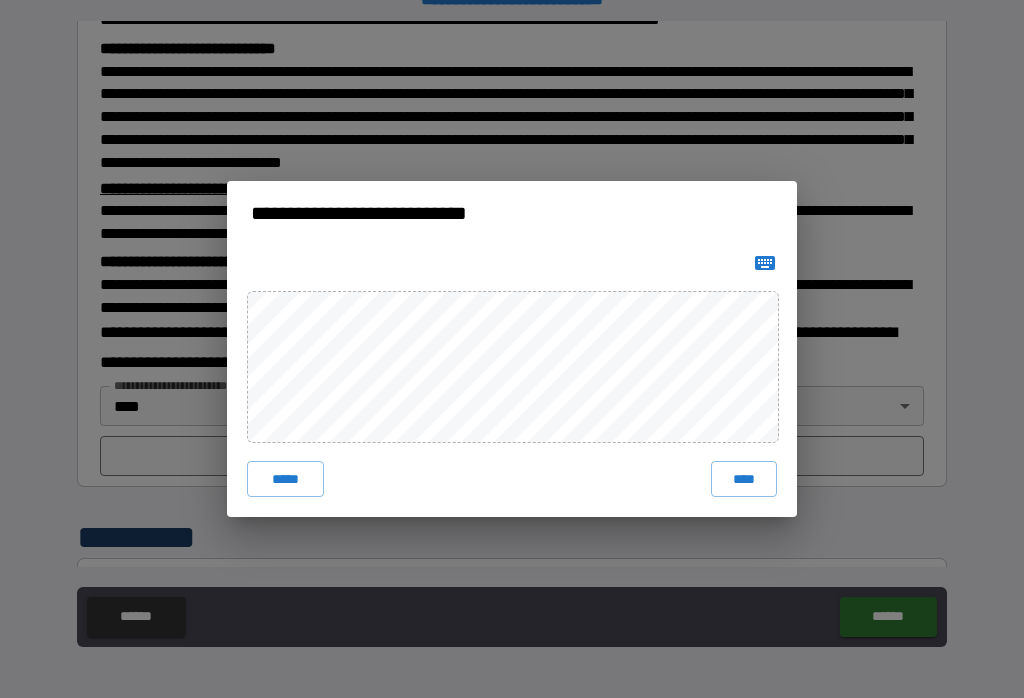 click on "****" at bounding box center [744, 479] 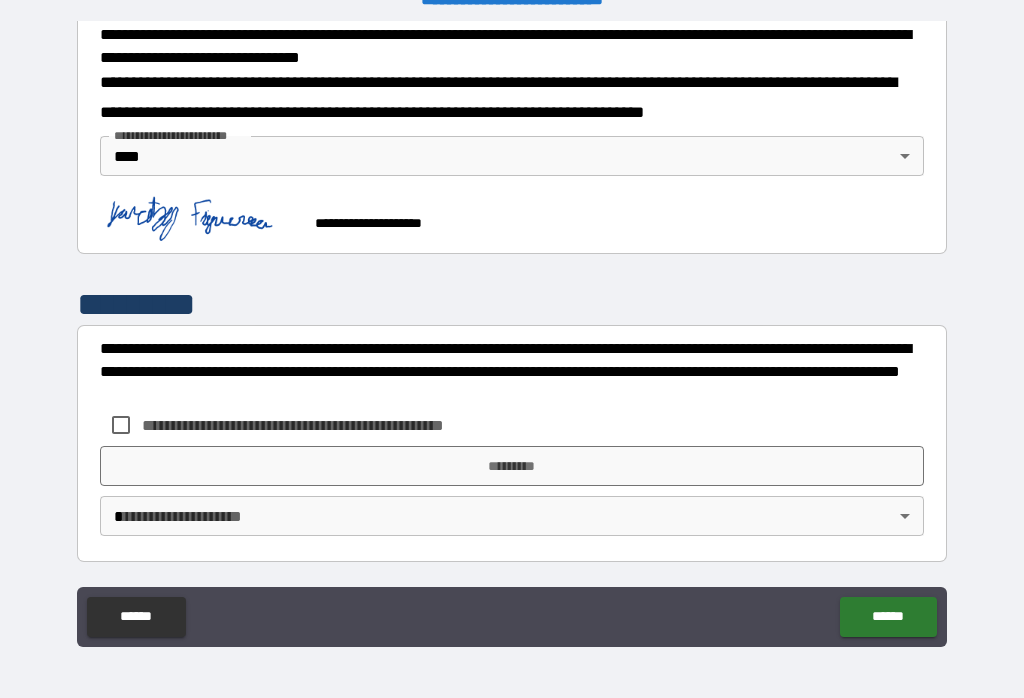 scroll, scrollTop: 690, scrollLeft: 0, axis: vertical 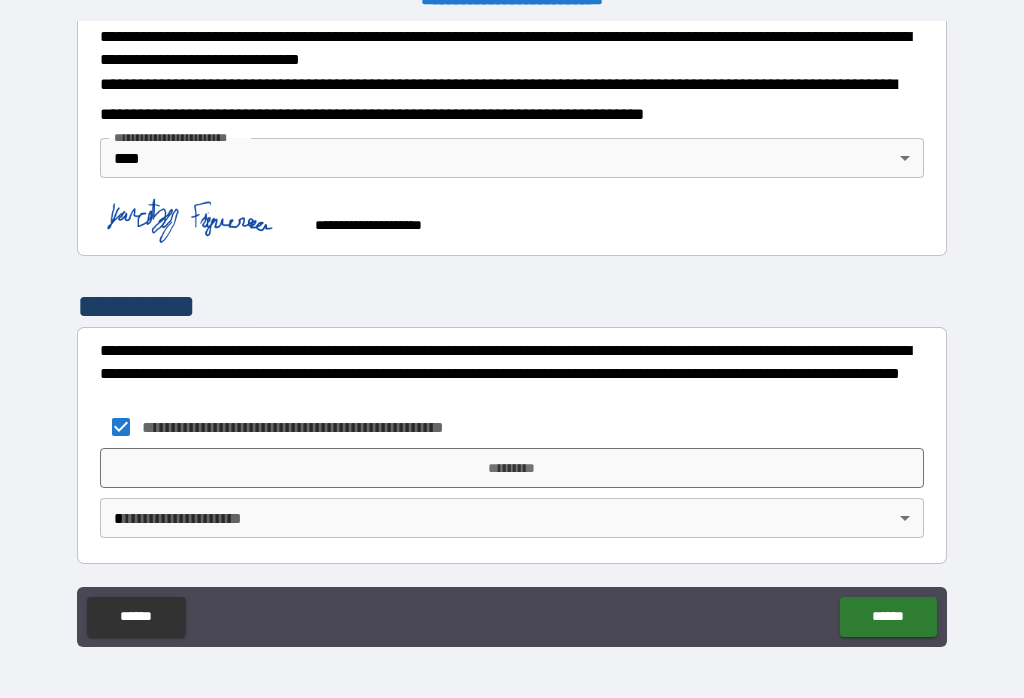 click on "*********" at bounding box center (512, 468) 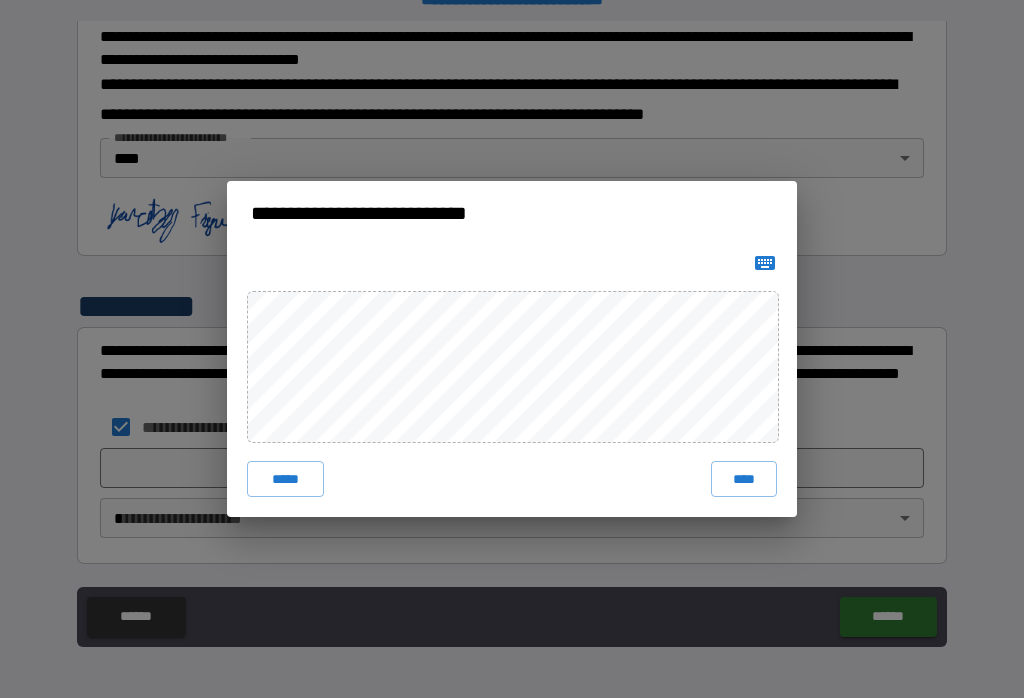 click on "****" at bounding box center [744, 479] 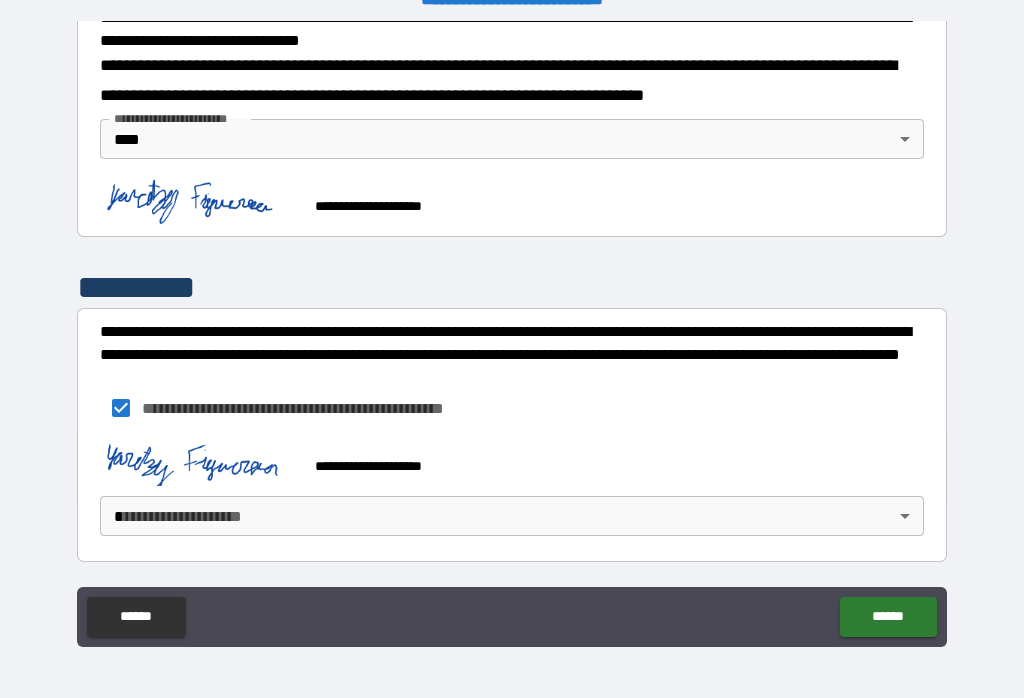 scroll, scrollTop: 707, scrollLeft: 0, axis: vertical 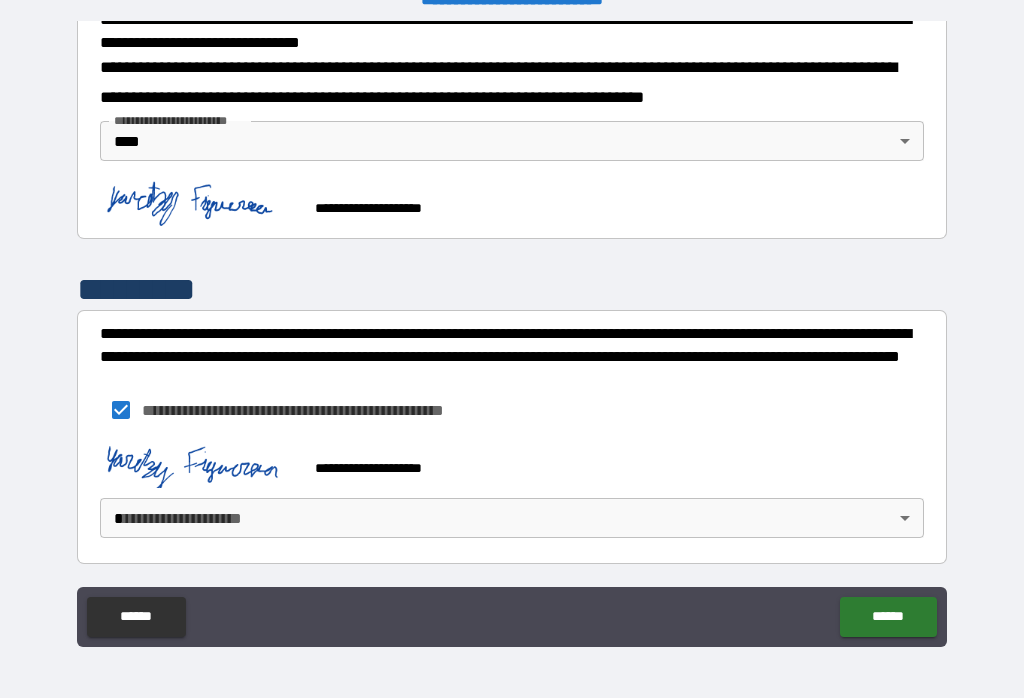 click on "**********" at bounding box center (512, 333) 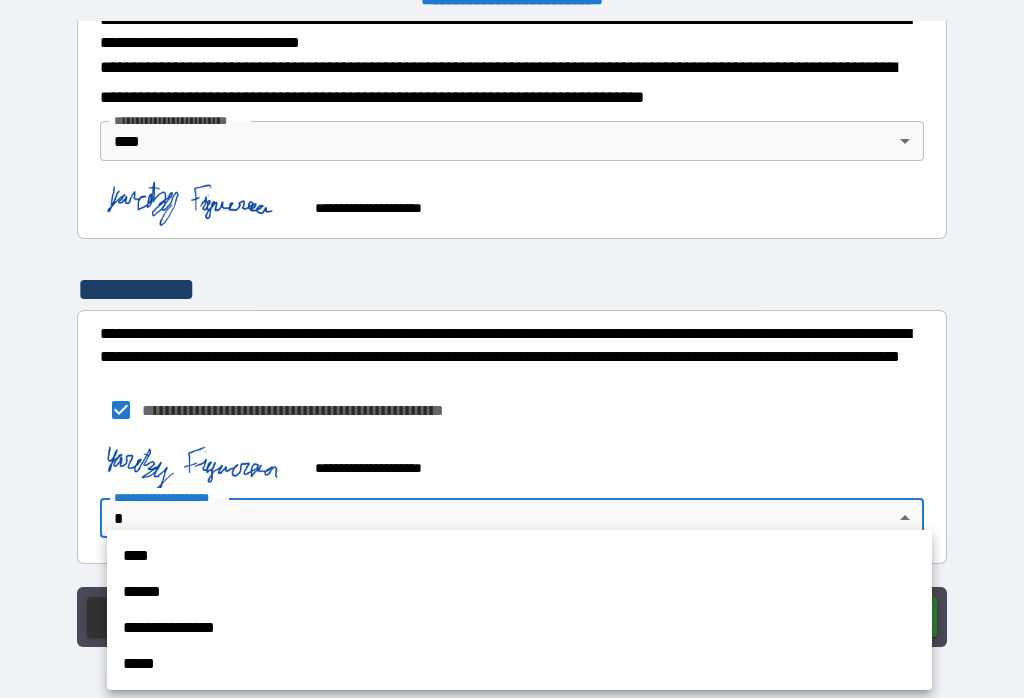 click on "****" at bounding box center [519, 556] 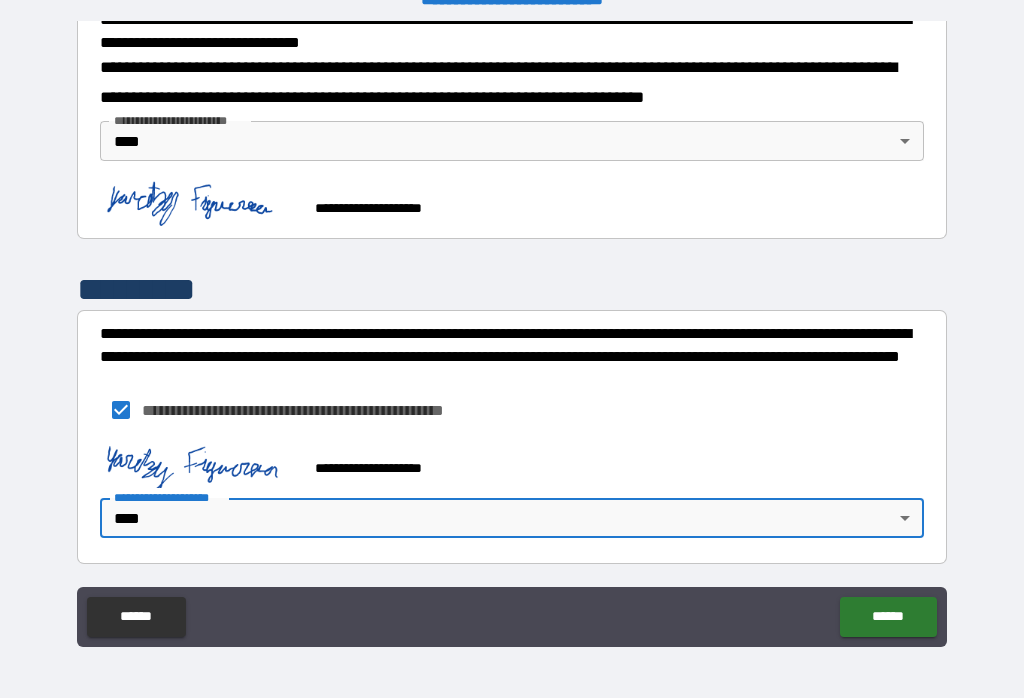 click on "******" 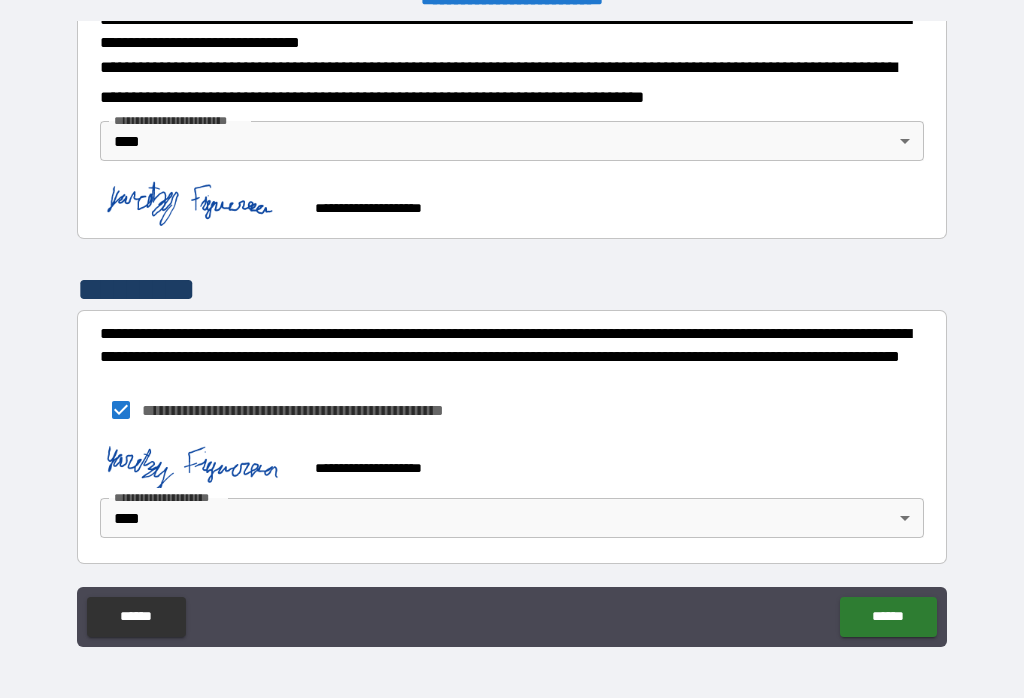 click on "******" at bounding box center (888, 617) 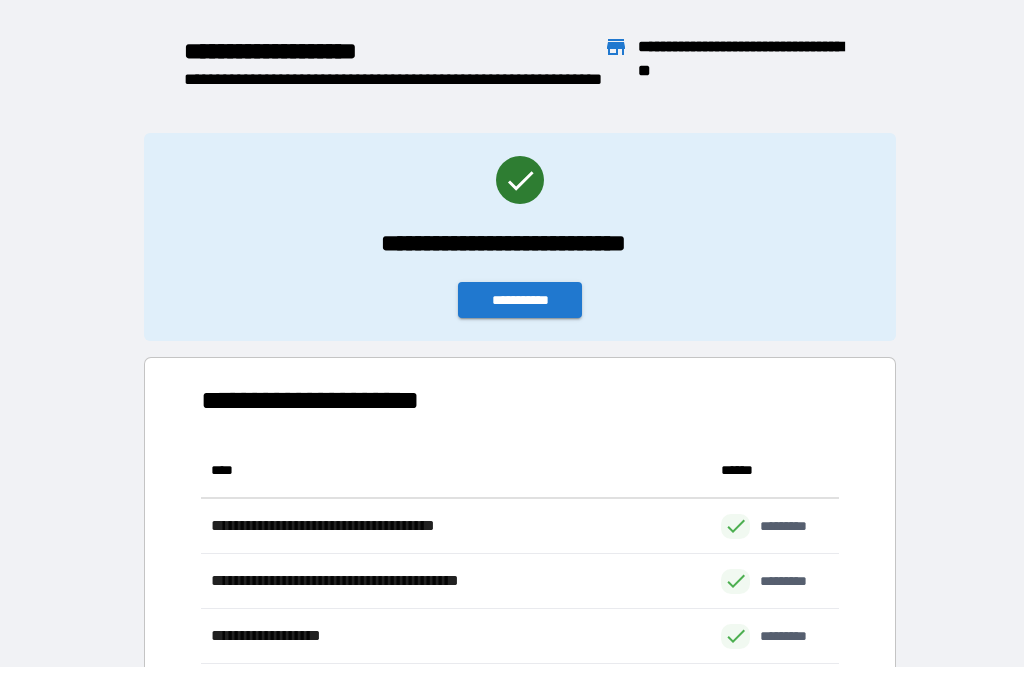 scroll, scrollTop: 331, scrollLeft: 638, axis: both 